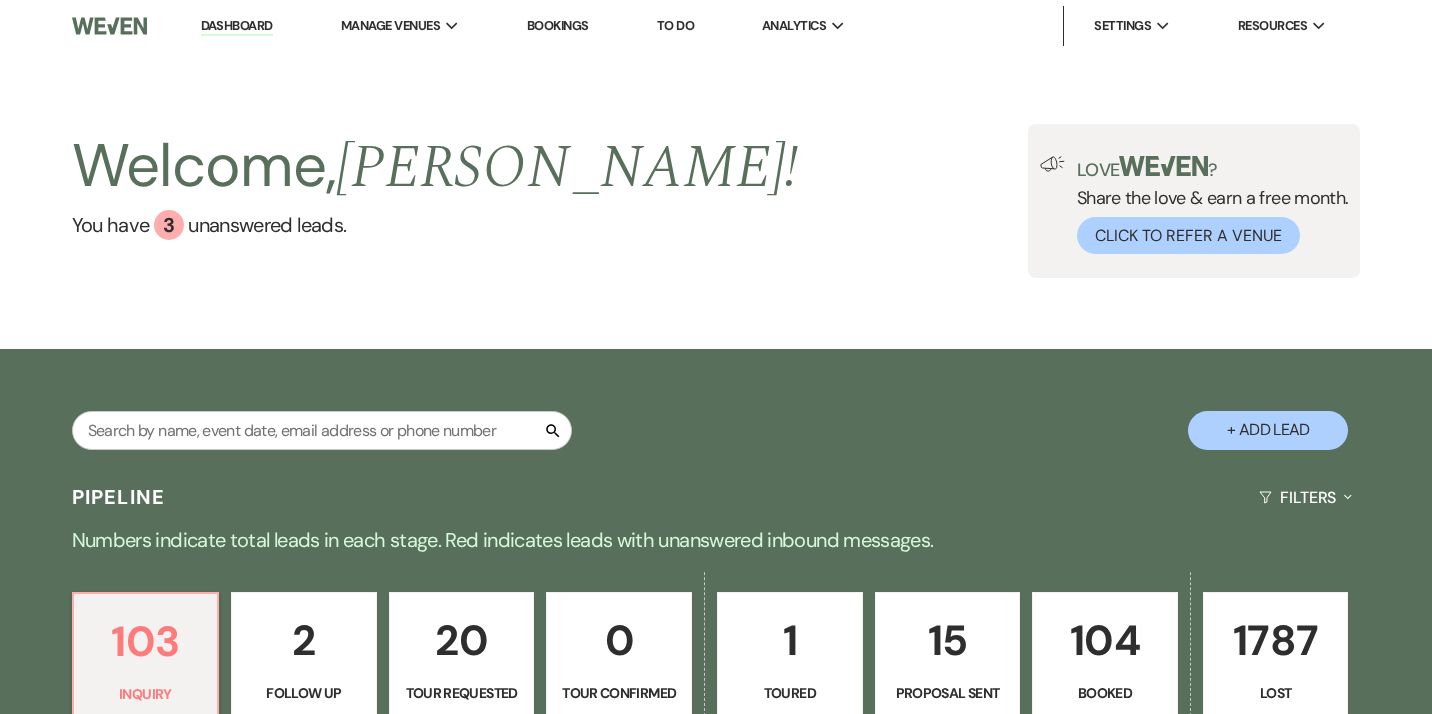 scroll, scrollTop: 777, scrollLeft: 0, axis: vertical 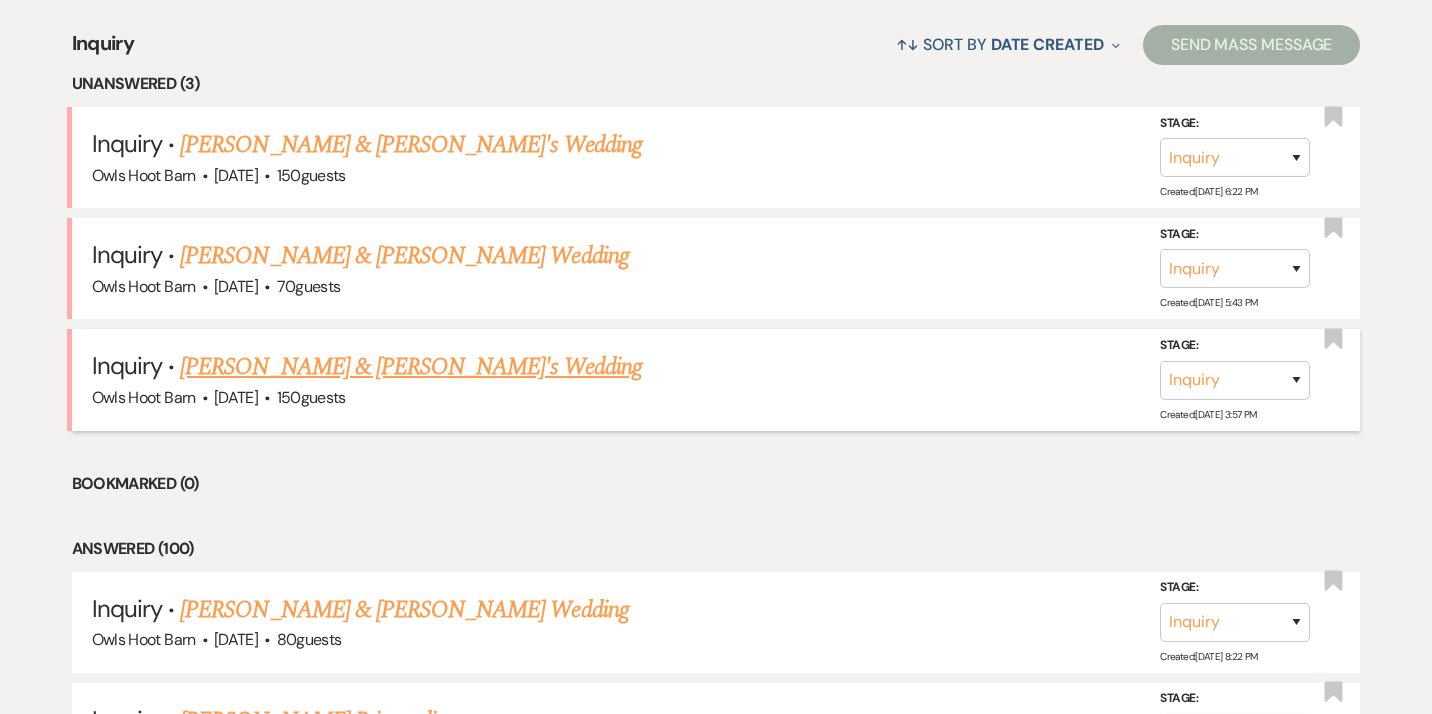 click on "[PERSON_NAME] & [PERSON_NAME]'s Wedding" at bounding box center [411, 367] 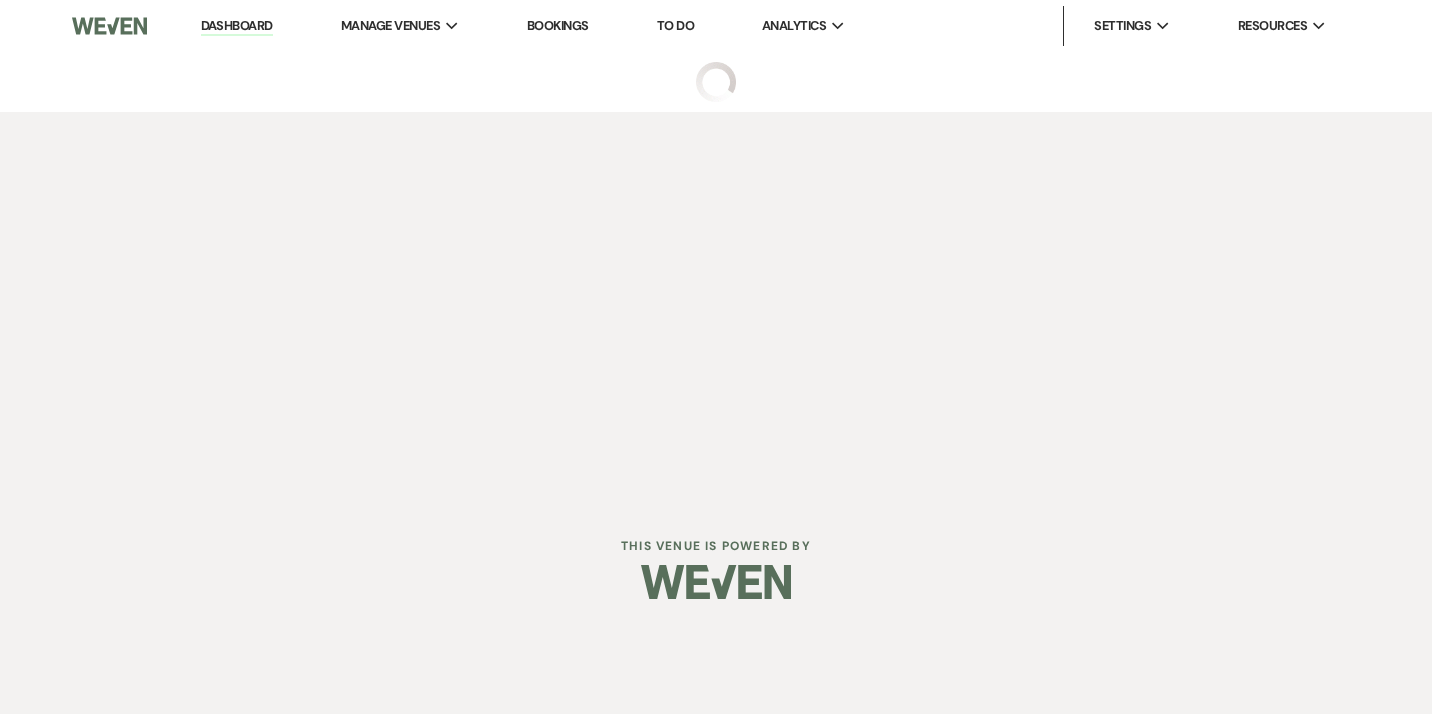scroll, scrollTop: 0, scrollLeft: 0, axis: both 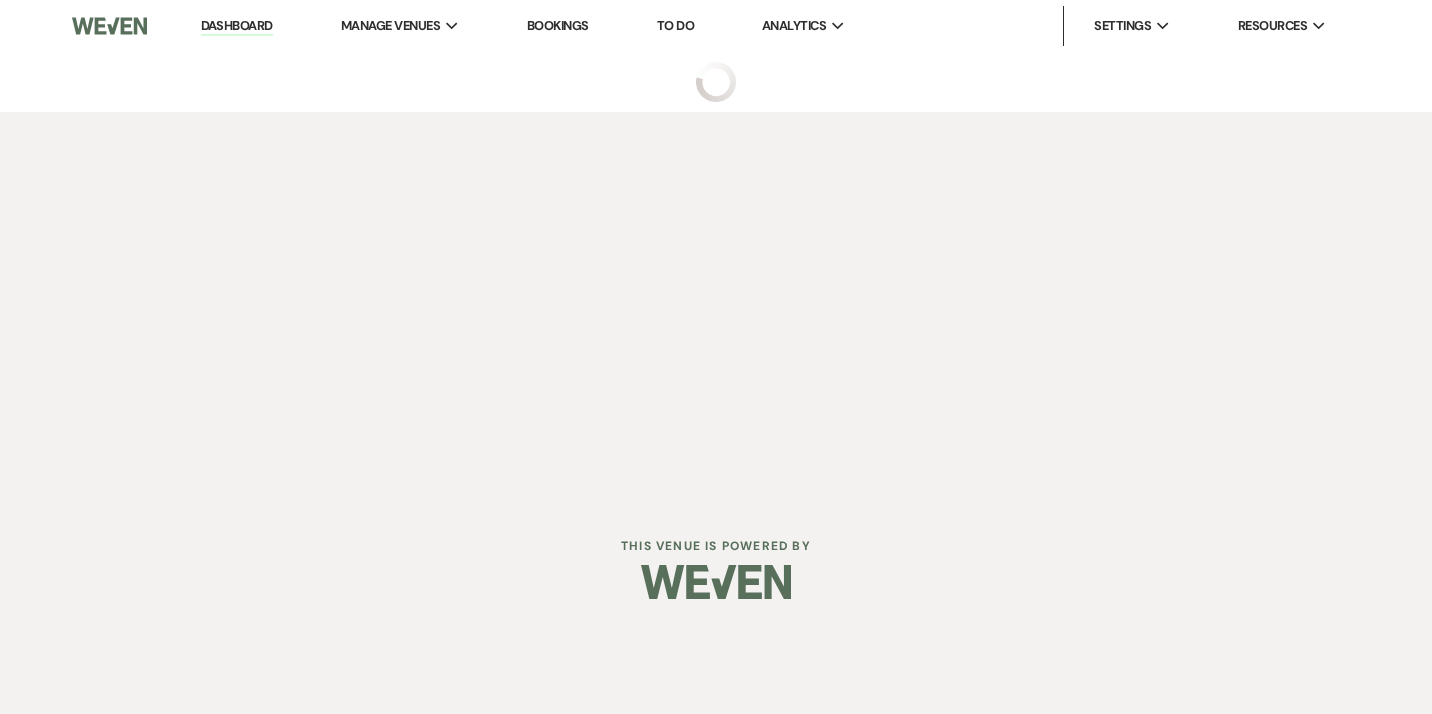select on "5" 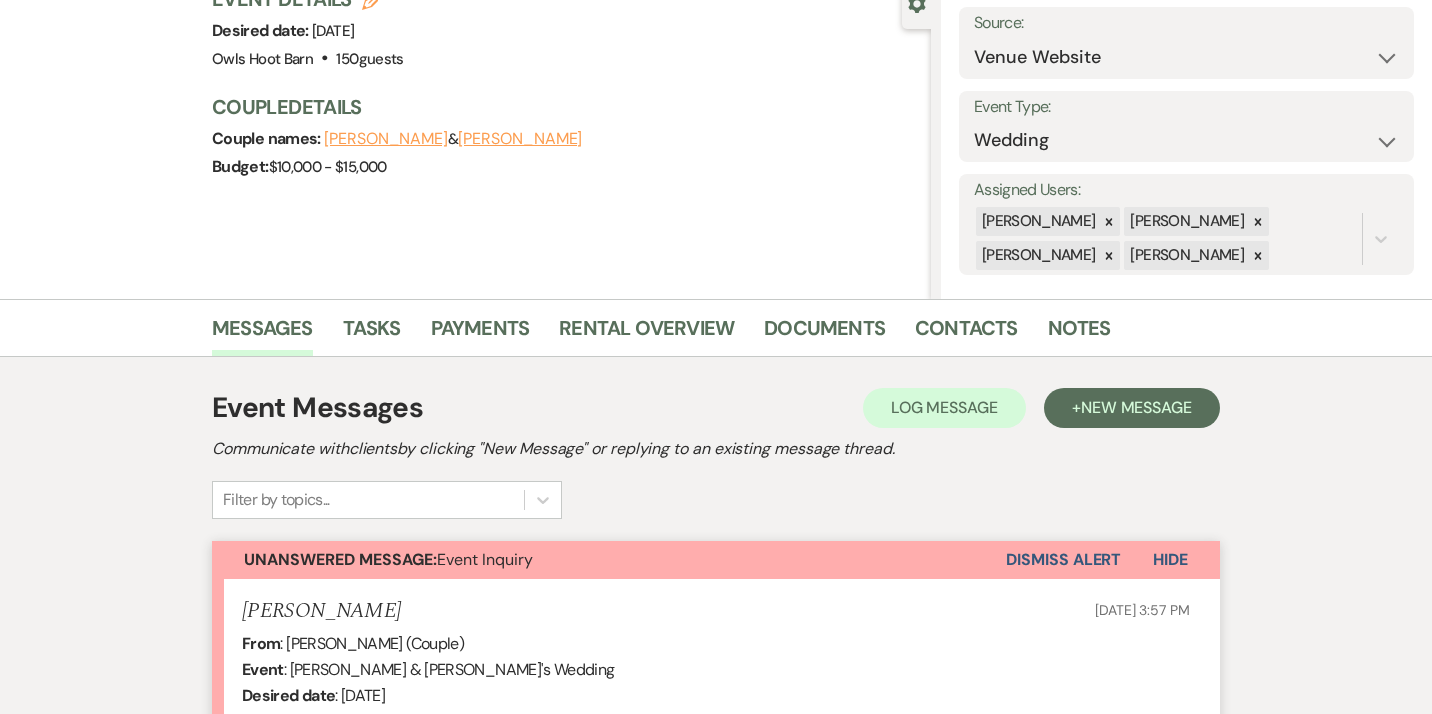 scroll, scrollTop: 206, scrollLeft: 0, axis: vertical 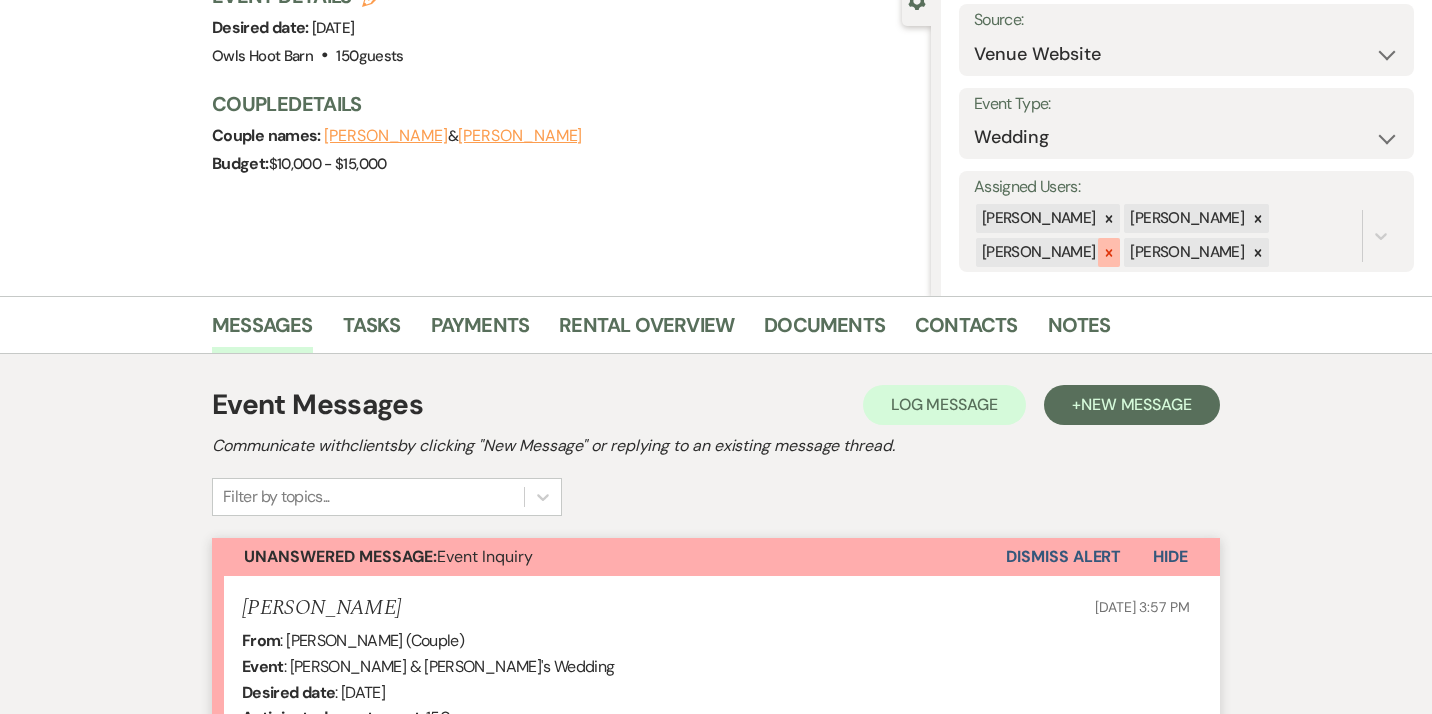 click at bounding box center (1109, 252) 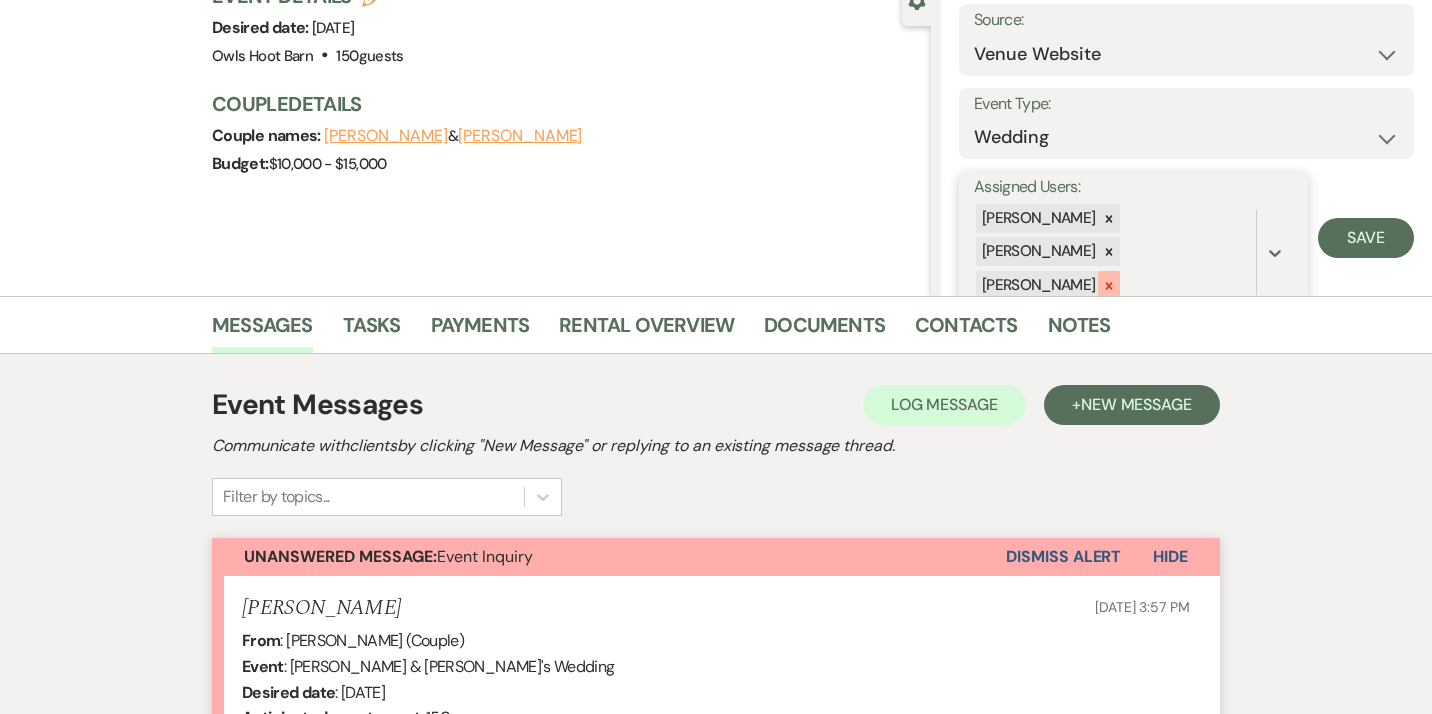 click at bounding box center (1109, 285) 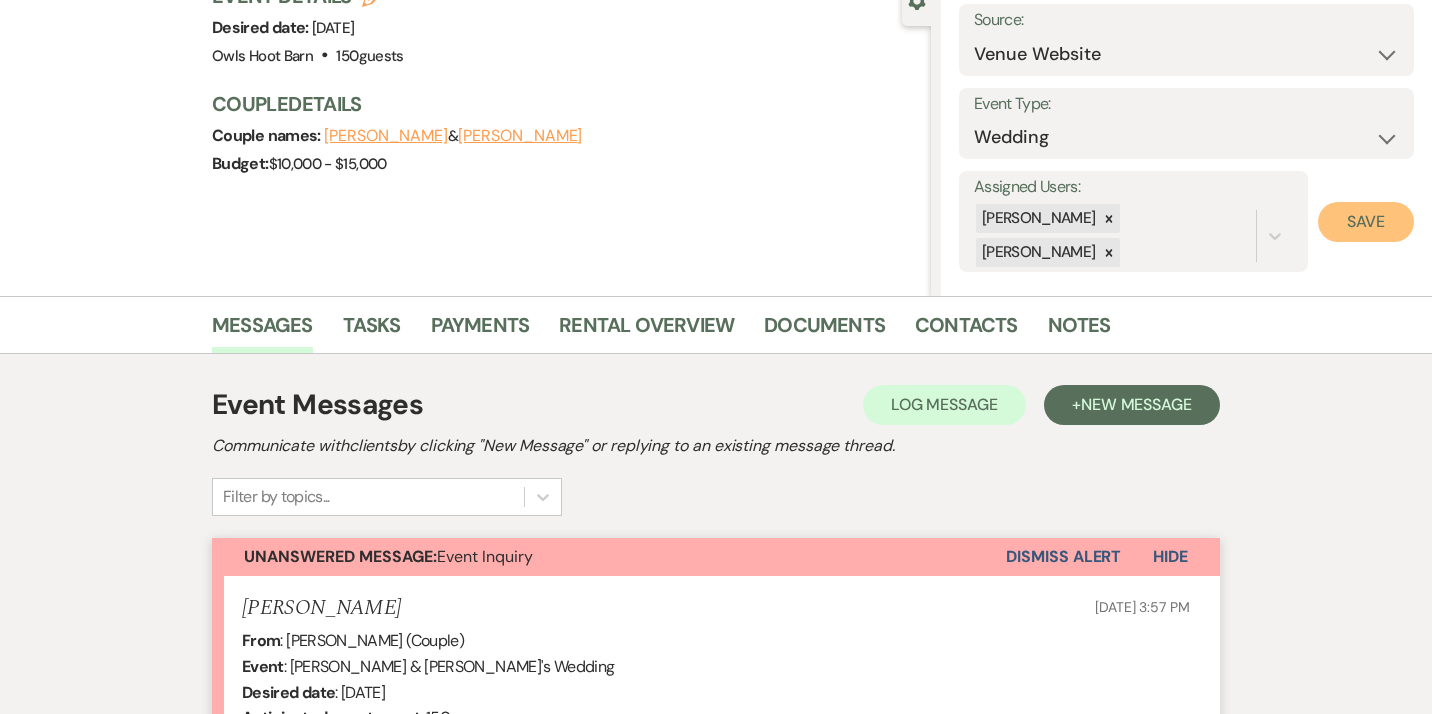 click on "Save" at bounding box center (1366, 222) 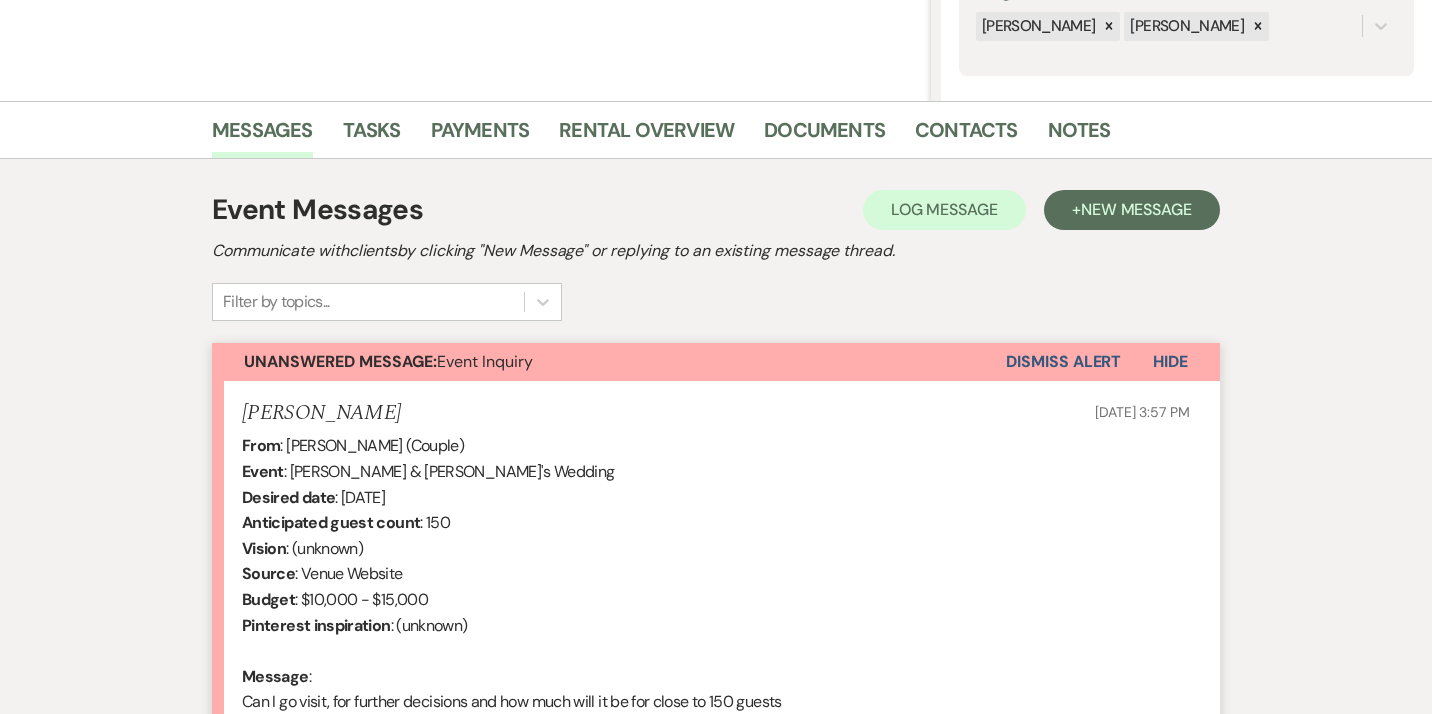 scroll, scrollTop: 381, scrollLeft: 0, axis: vertical 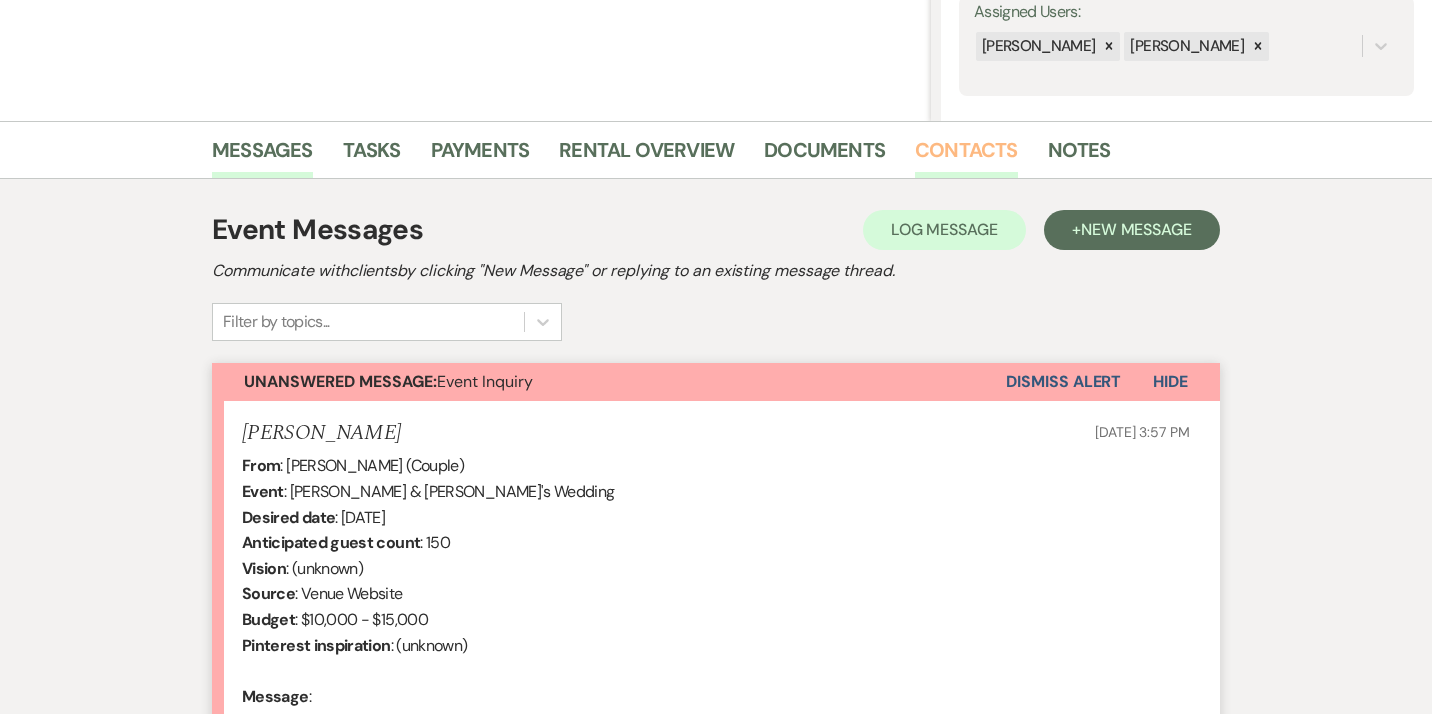 click on "Contacts" at bounding box center [966, 156] 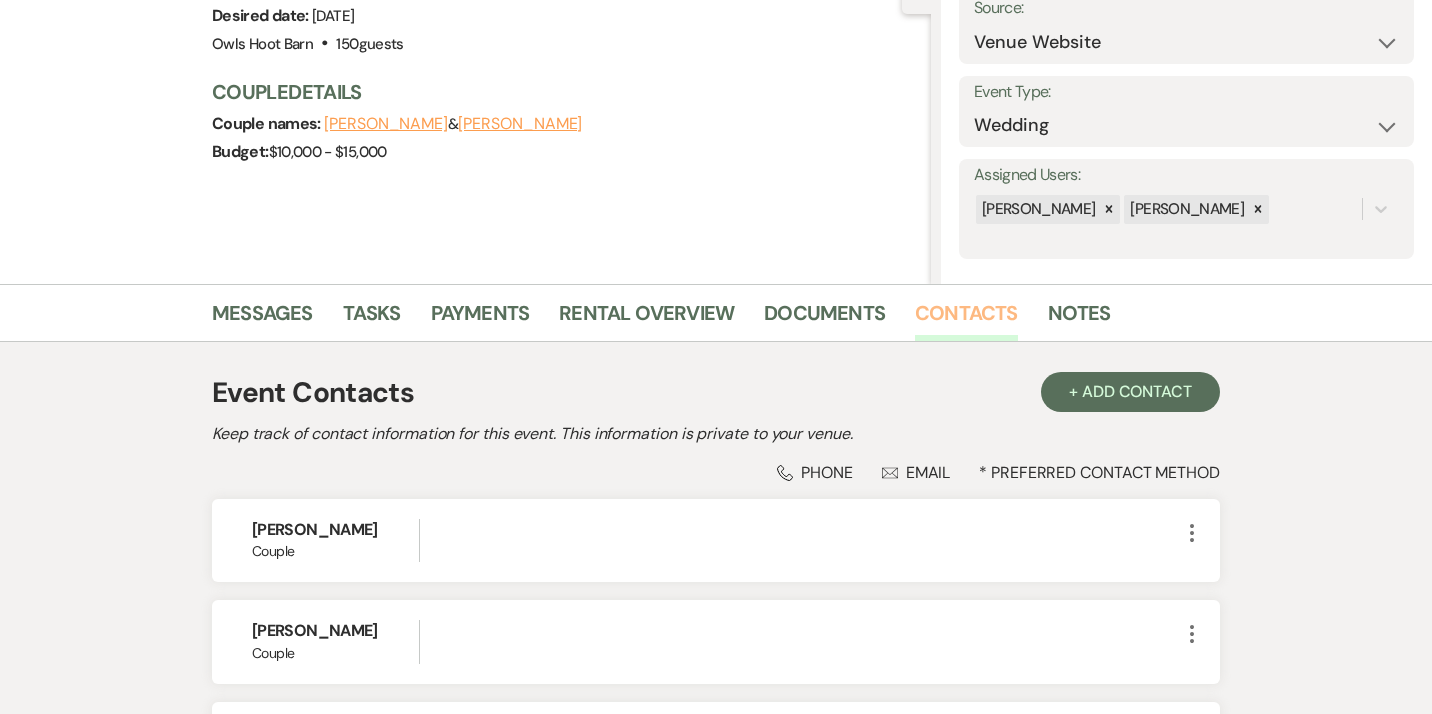 scroll, scrollTop: 202, scrollLeft: 0, axis: vertical 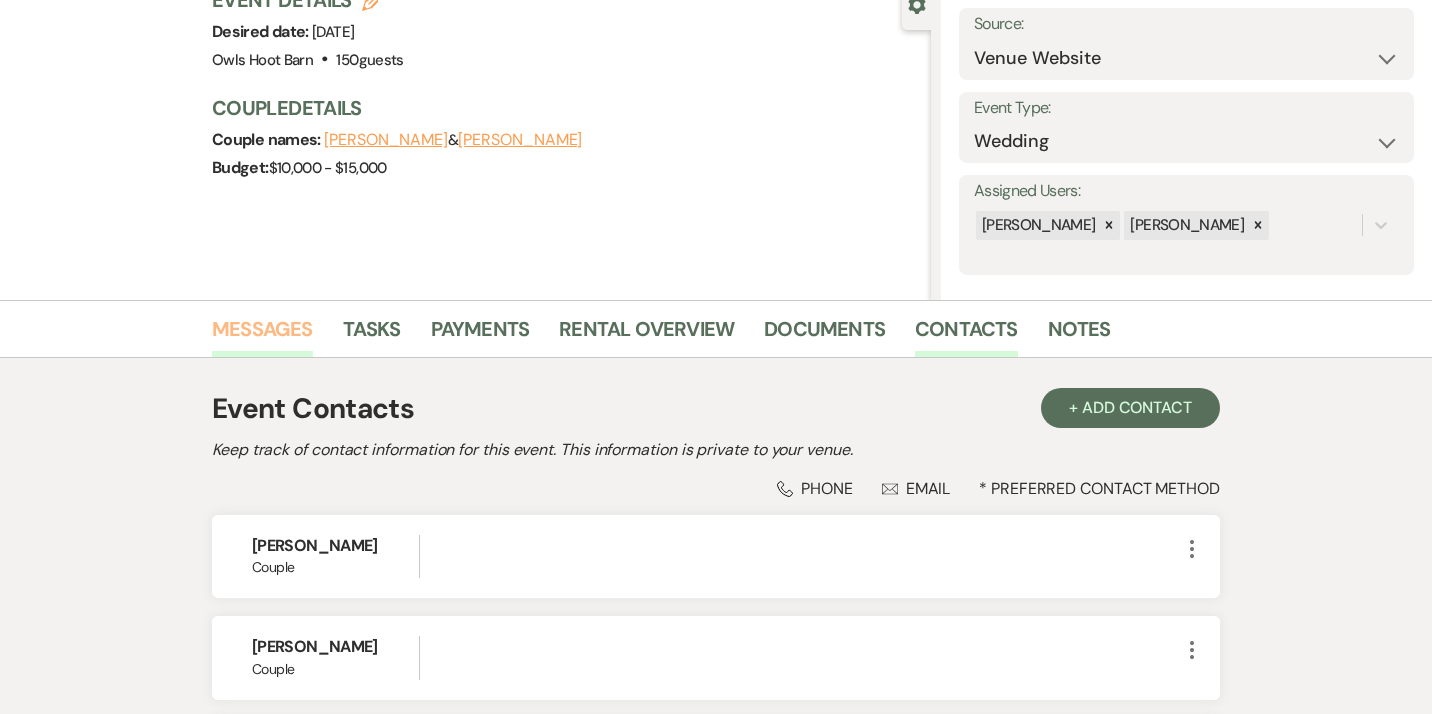 click on "Messages" at bounding box center [262, 335] 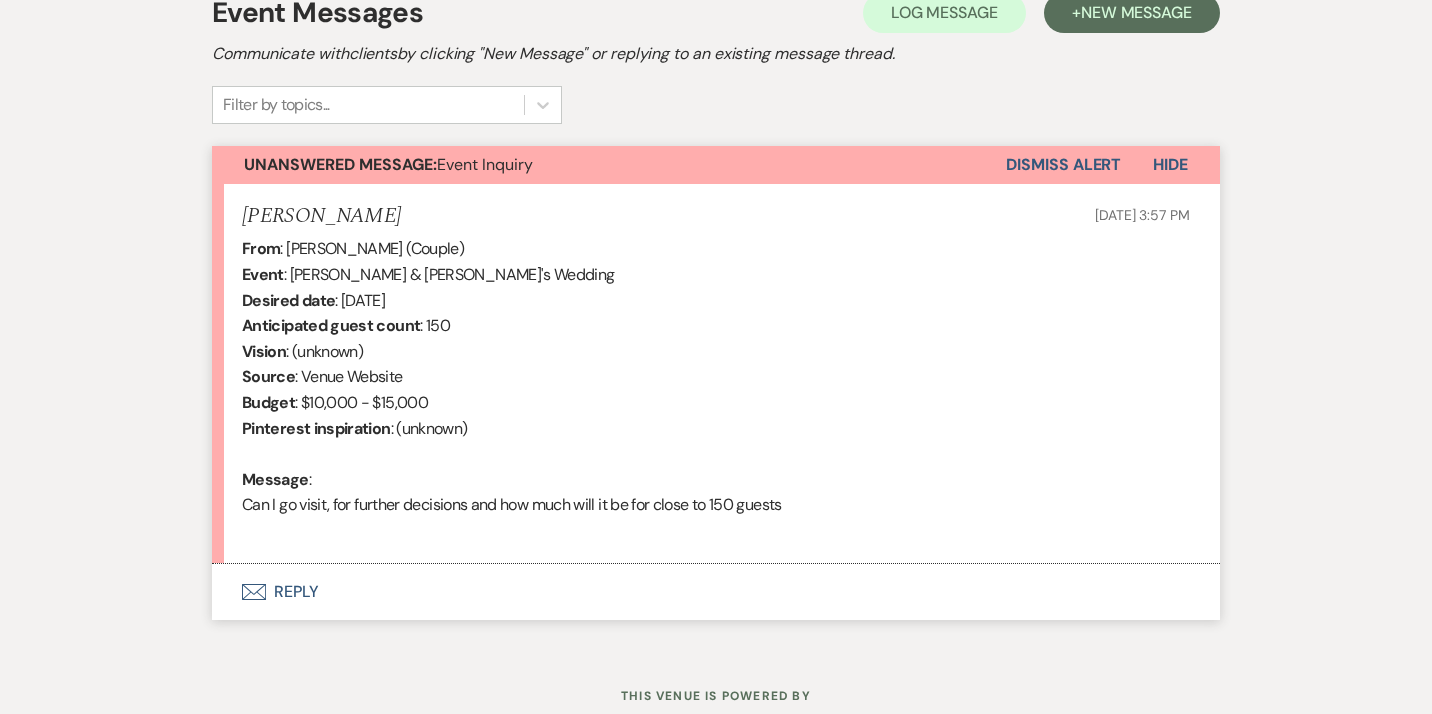 scroll, scrollTop: 664, scrollLeft: 0, axis: vertical 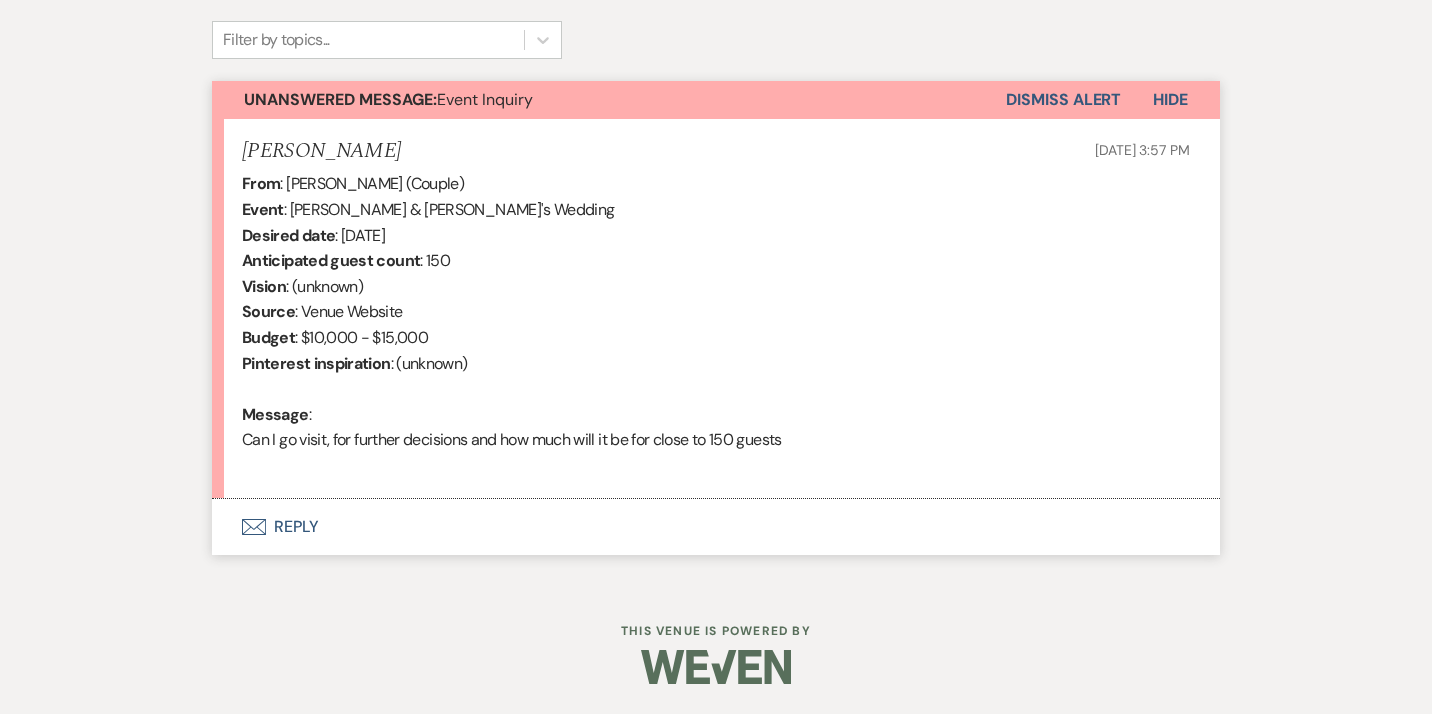 click on "Envelope Reply" at bounding box center (716, 527) 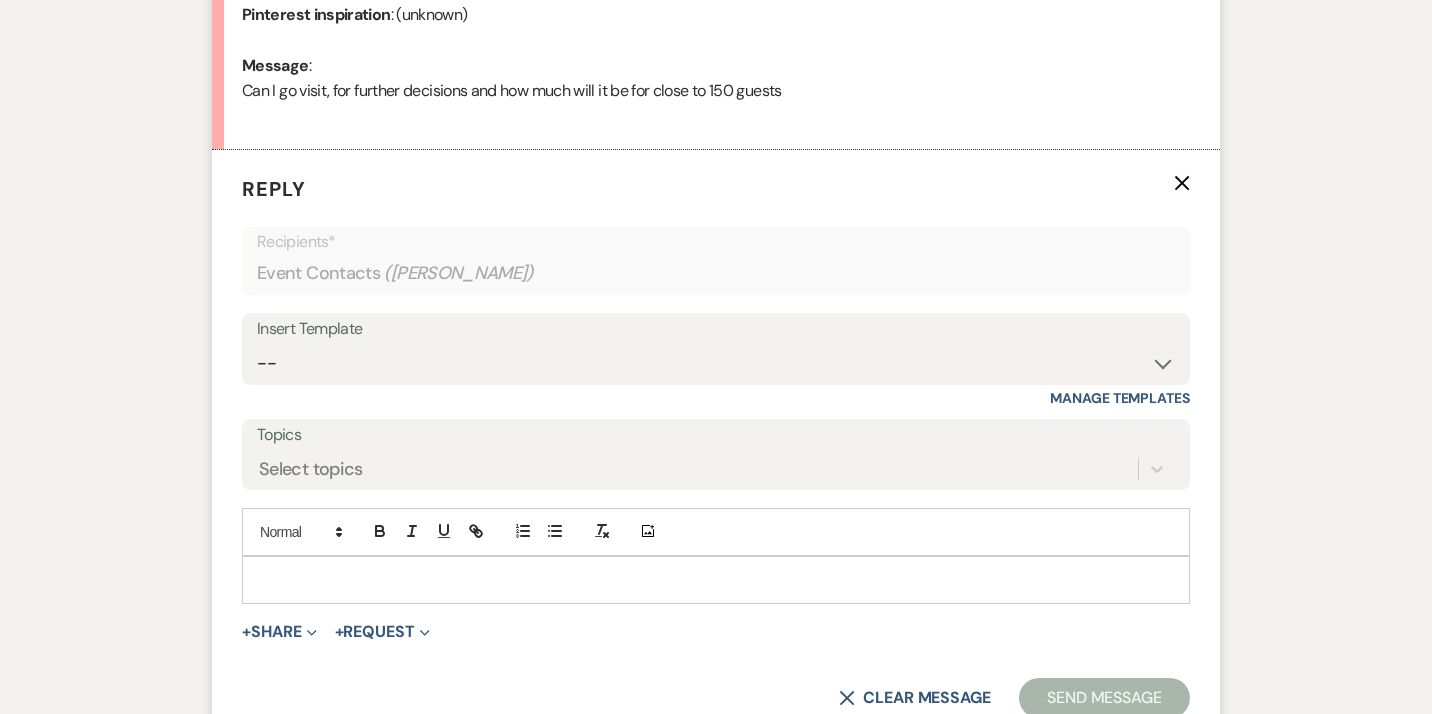 scroll, scrollTop: 1012, scrollLeft: 0, axis: vertical 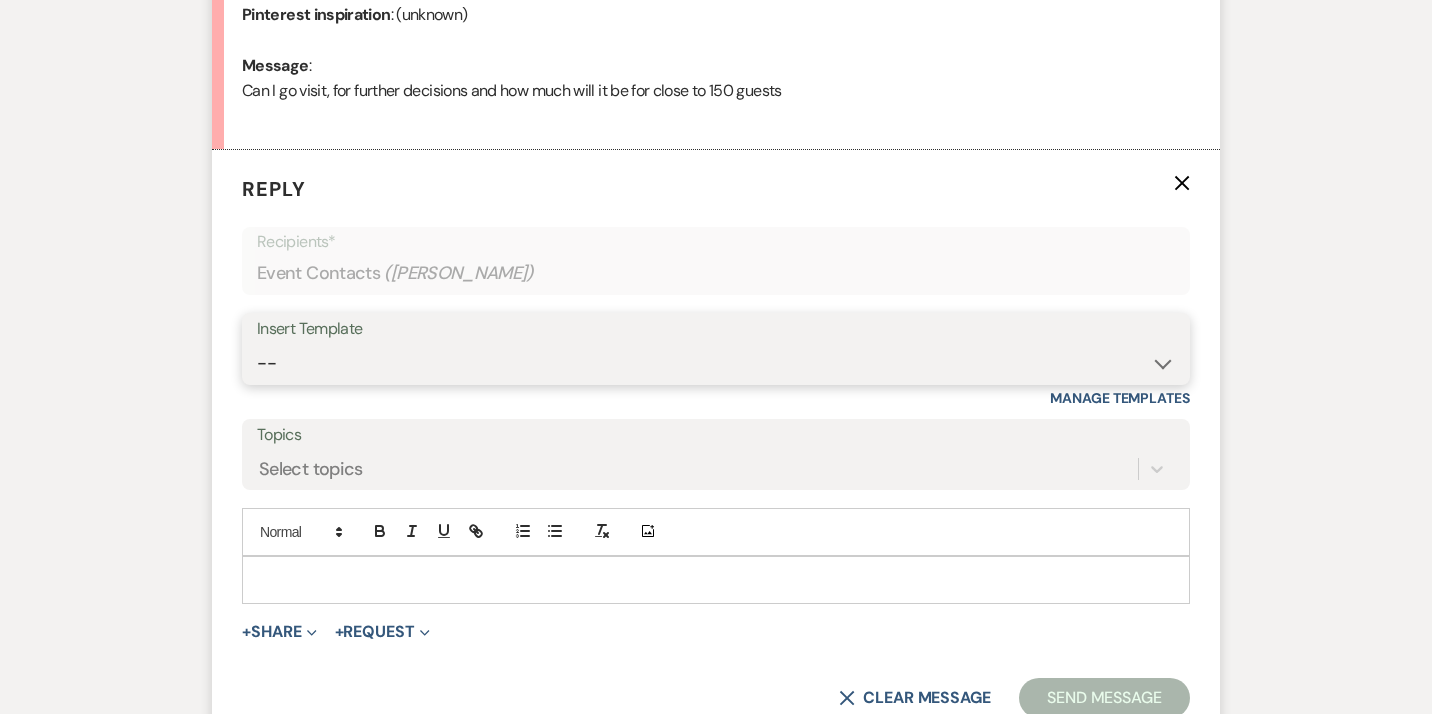 click on "-- Weven Planning Portal Introduction (Booked Events) [MEDICAL_DATA] OHB Bulleted List - Weven Planning Portal Introduction AC & Heating options OHB Contract e-sign  Insurance Policy eWed Itinerary: suggested  30 days out payment & list  Planning & Consulting Services Welcome to the OHB Family! Run of Show OHB recommended  Floor plans  Itineraries  2024 contract review Tipping Guidance 2023 Services & Accessory Rentals xls  WEBO XLS Accessory Rentals & Services NP Final Stretch!  Hello from Owls Hoot Barn Planner final stretch 10% HOLD  2024 Planning 2024 Planning/Consulting  Stay review photos Close loop post tour Overall budget view Wedding Hello Portal Welcome Weven 2025 2024 accommodations  2025 options  Links info  First Student Shuttle Template Welcome 2025 Tips Links & questions  Call Loop Brief links questions  Invoice Links Local recommendations to put in website  Suggested flow /run of show 3:30  Special Event Insurance  Petite  Couples air bnb stays  ESign to review  Local recommendations 2024 3D’s PT" at bounding box center (716, 363) 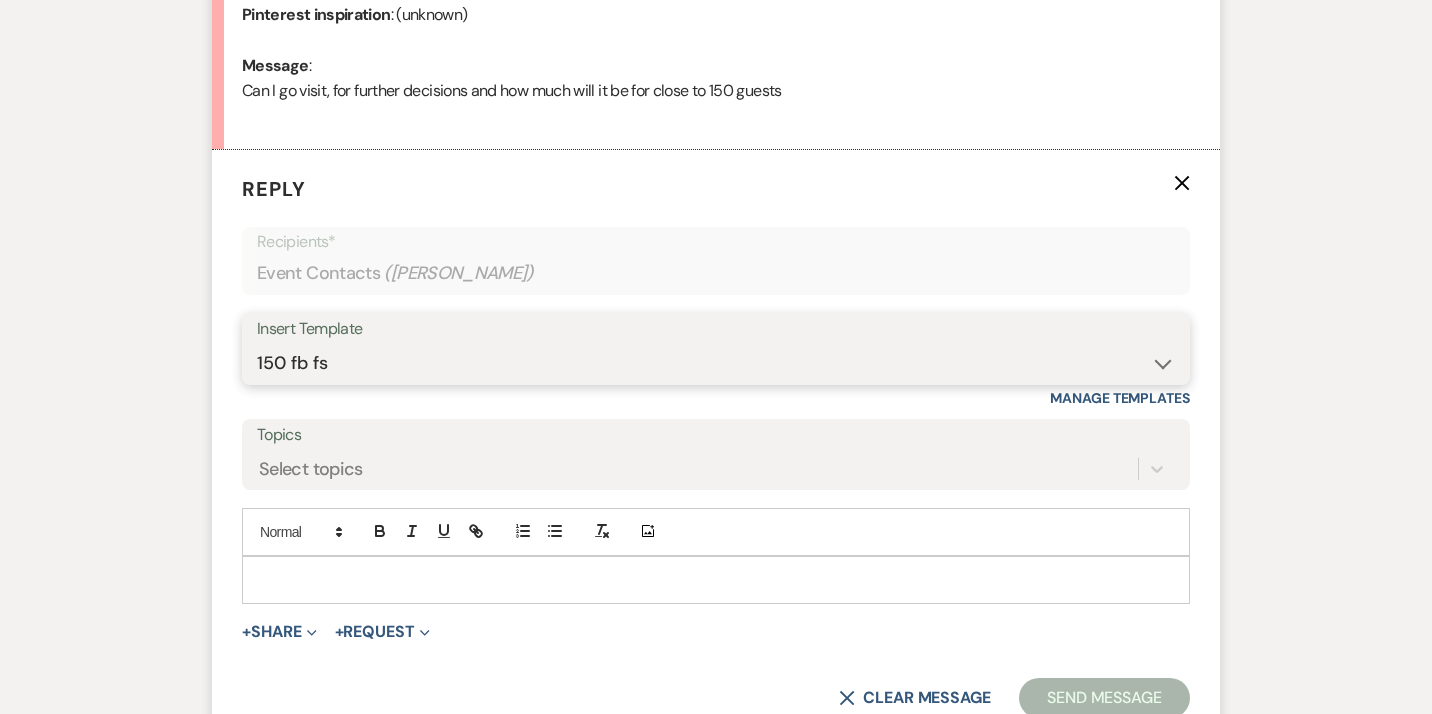 click on "150 fb fs" at bounding box center (0, 0) 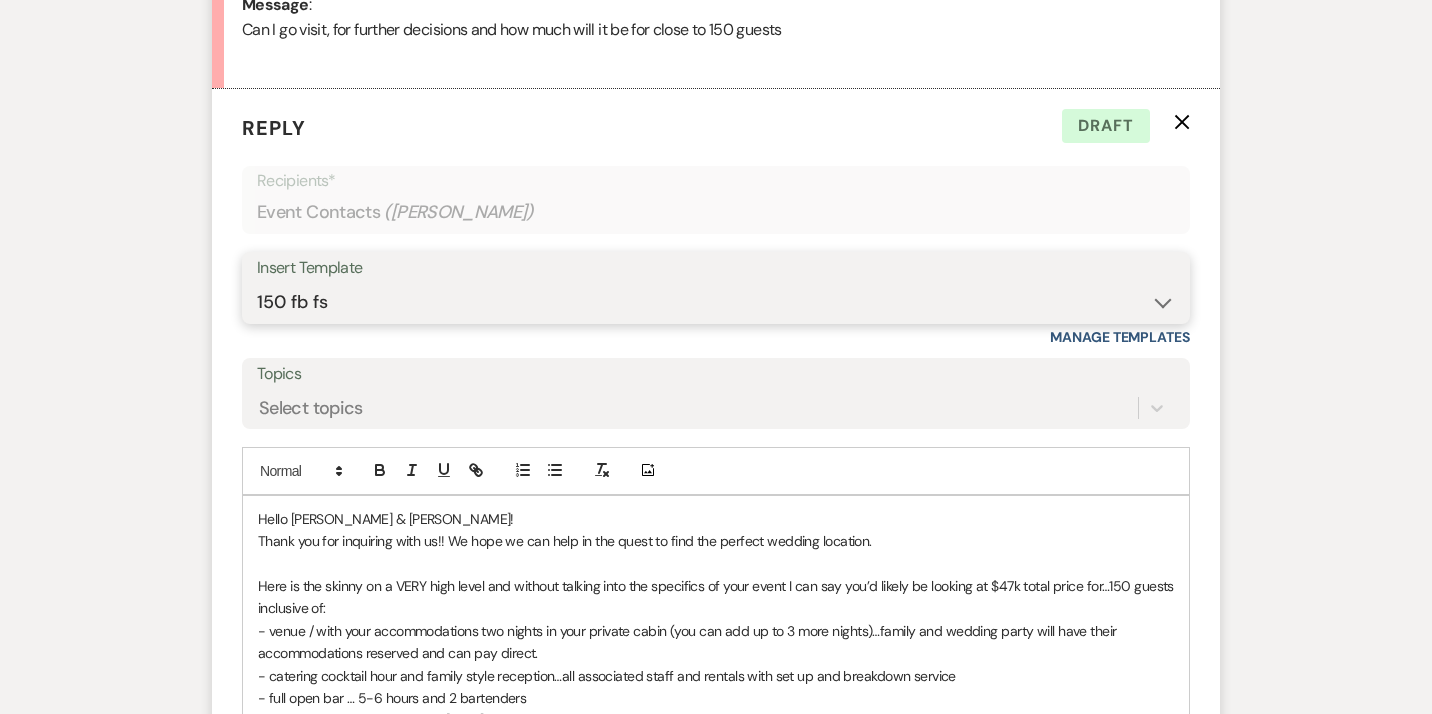 scroll, scrollTop: 1067, scrollLeft: 0, axis: vertical 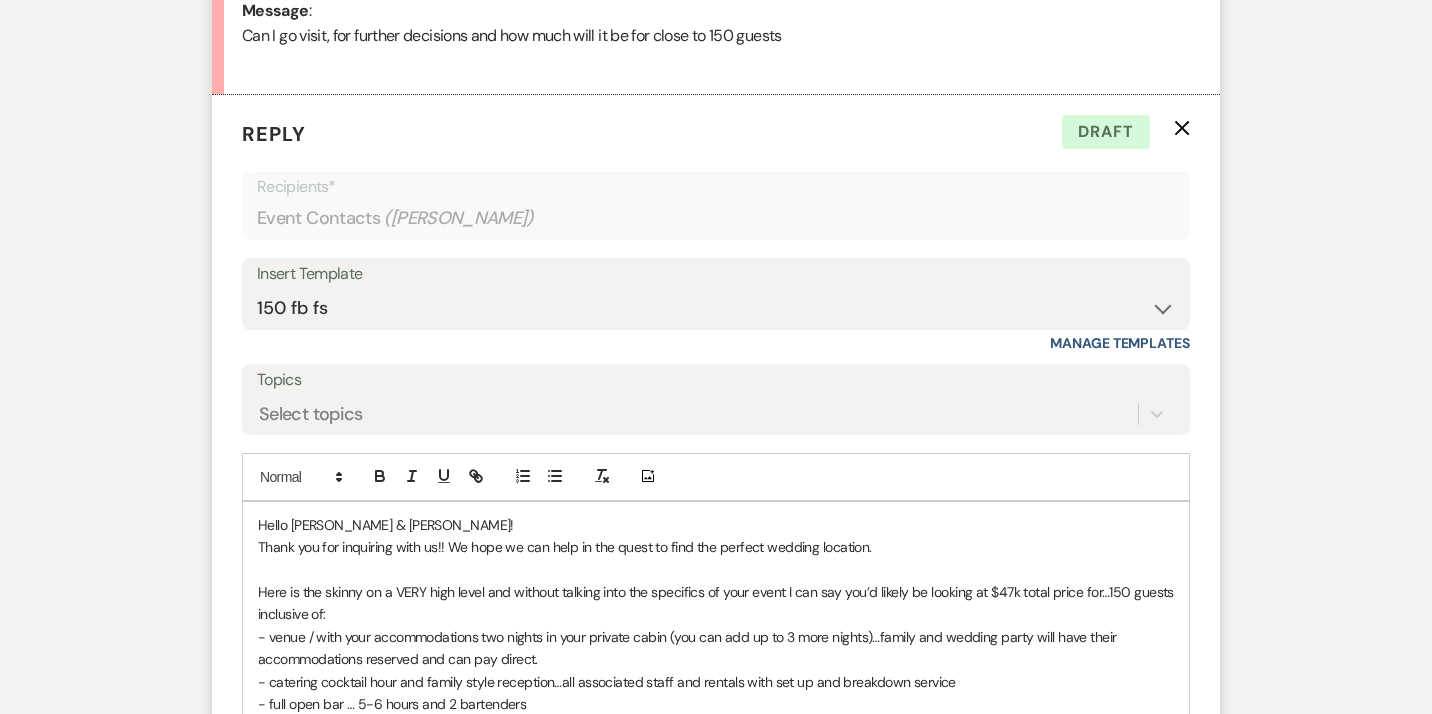 click on "Hello [PERSON_NAME] & [PERSON_NAME]!" at bounding box center [716, 525] 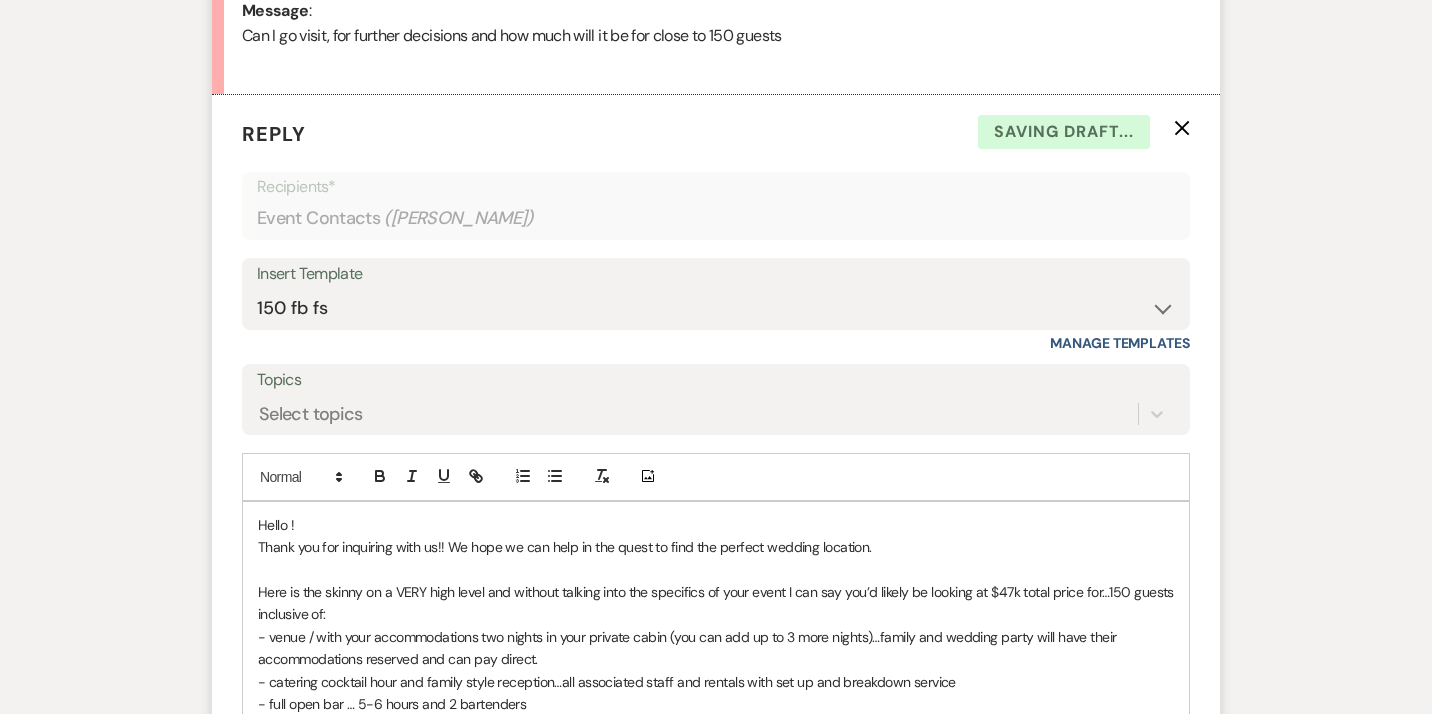 type 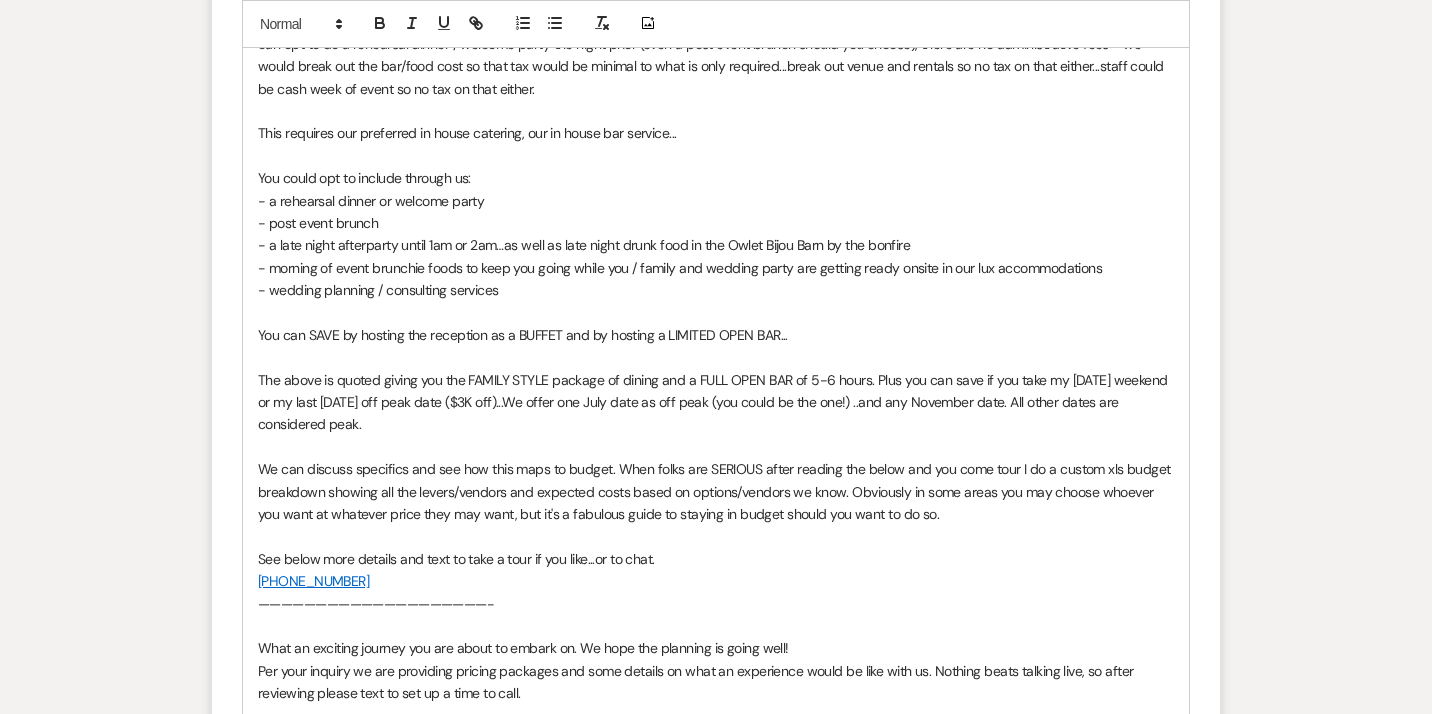 scroll, scrollTop: 1774, scrollLeft: 0, axis: vertical 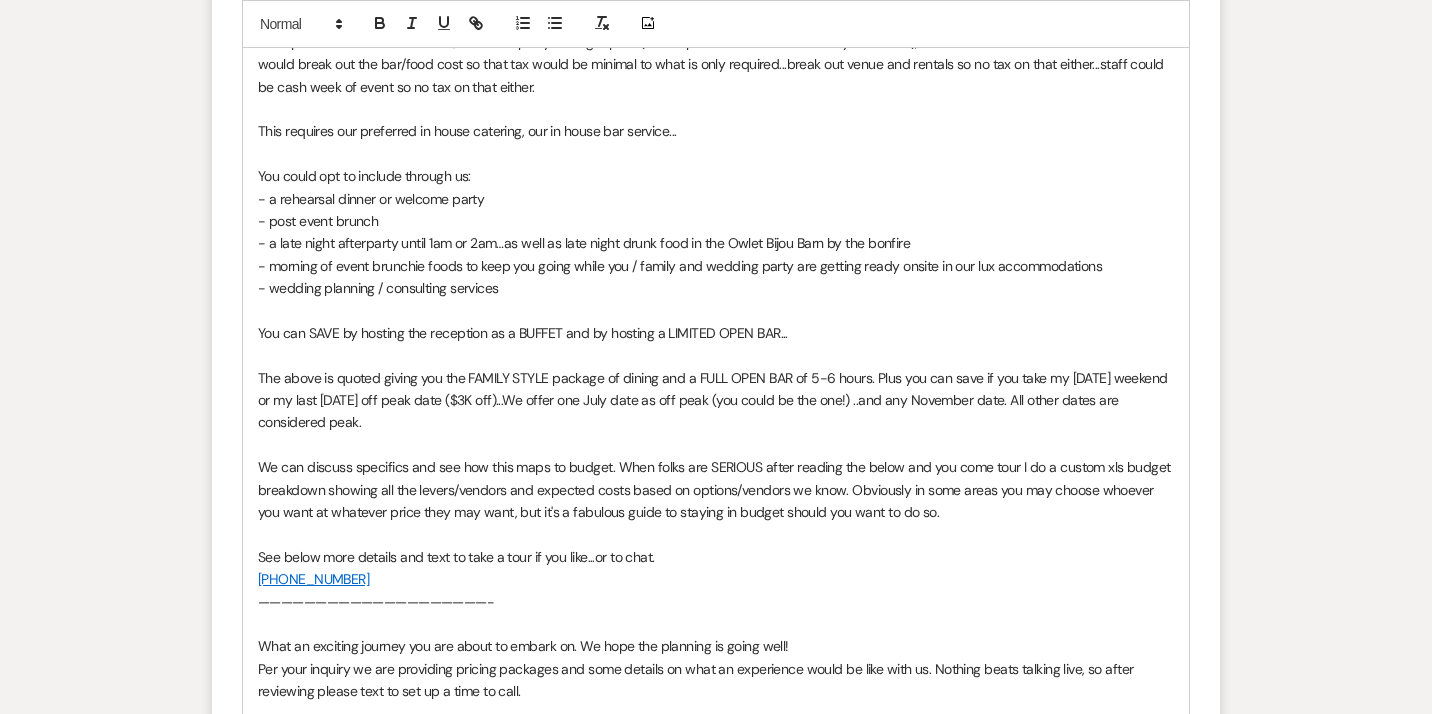 click on "We can discuss specifics and see how this maps to budget. When folks are SERIOUS after reading the below and you come tour I do a custom xls budget breakdown showing all the levers/vendors and expected costs based on options/vendors we know. Obviously in some areas you may choose whoever you want at whatever price they may want, but it's a fabulous guide to staying in budget should you want to do so." at bounding box center [716, 489] 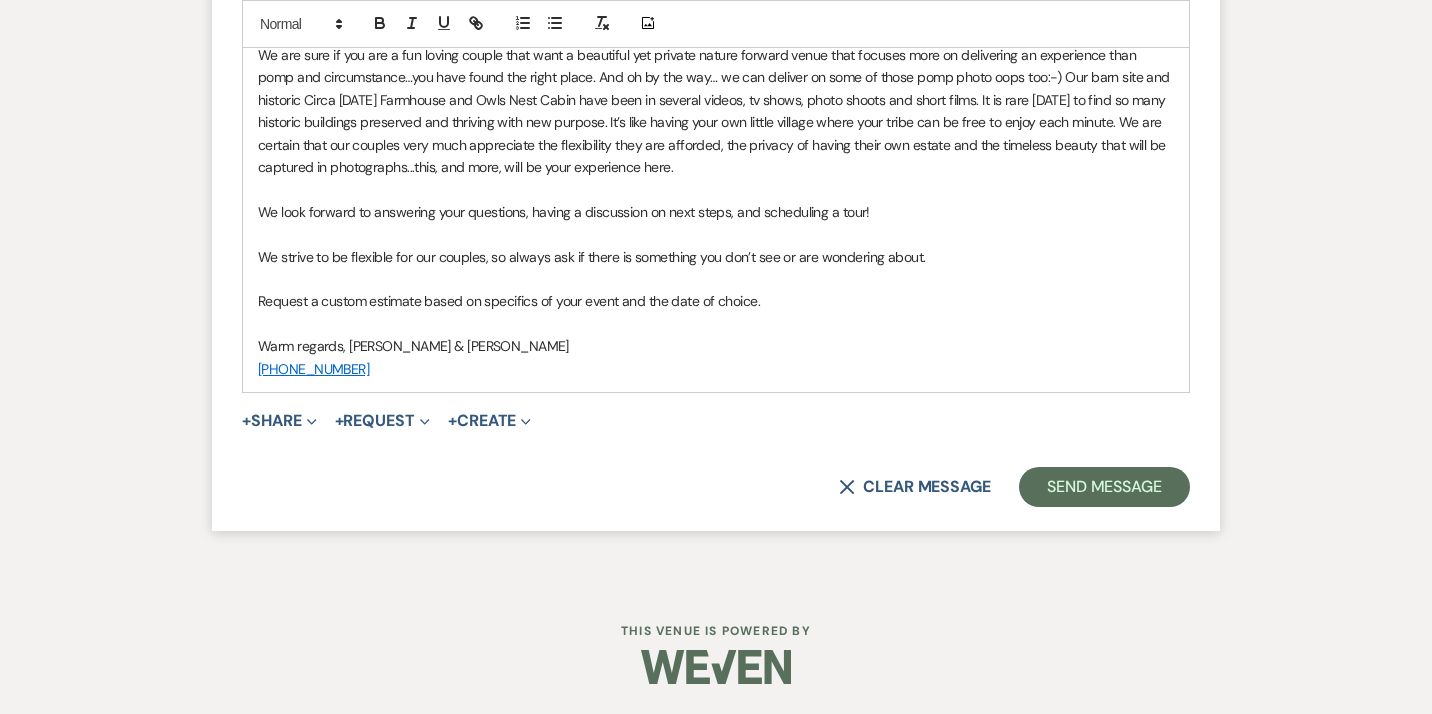 scroll, scrollTop: 8839, scrollLeft: 0, axis: vertical 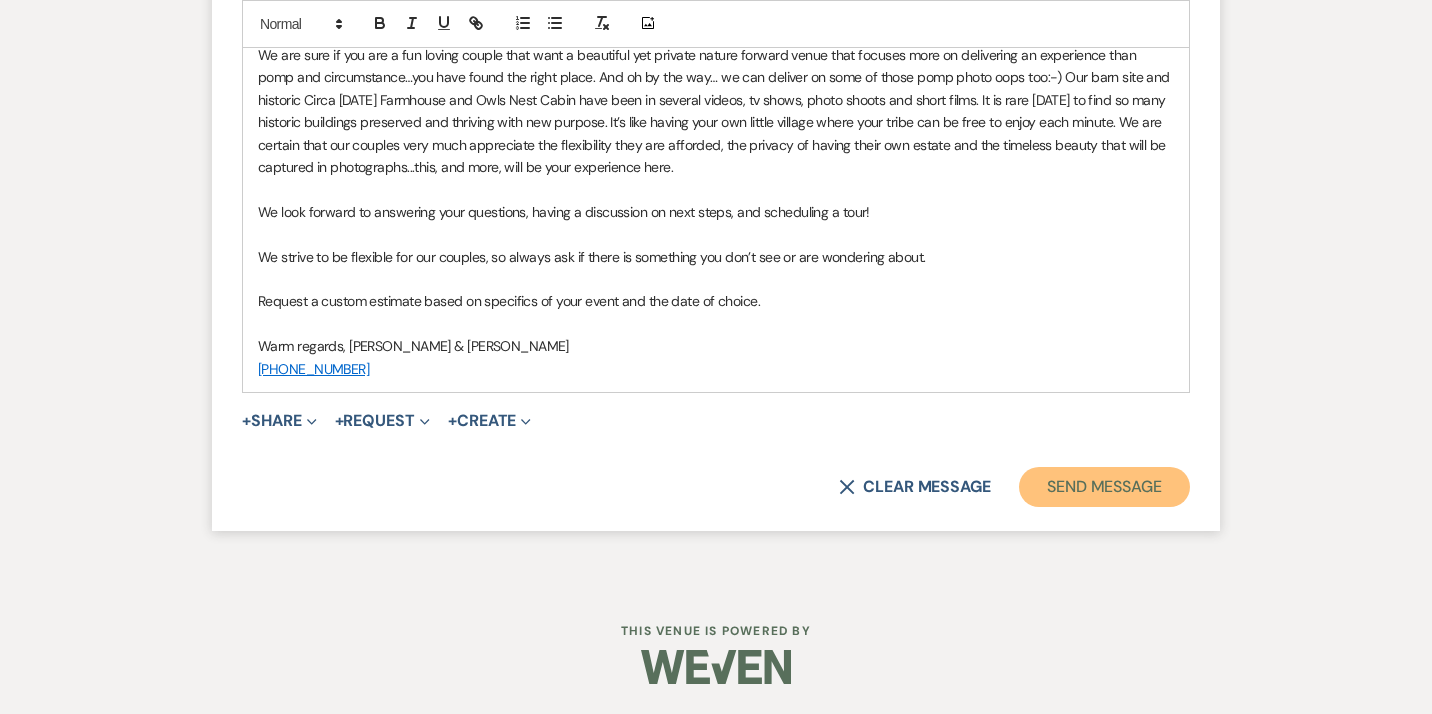 click on "Send Message" at bounding box center [1104, 487] 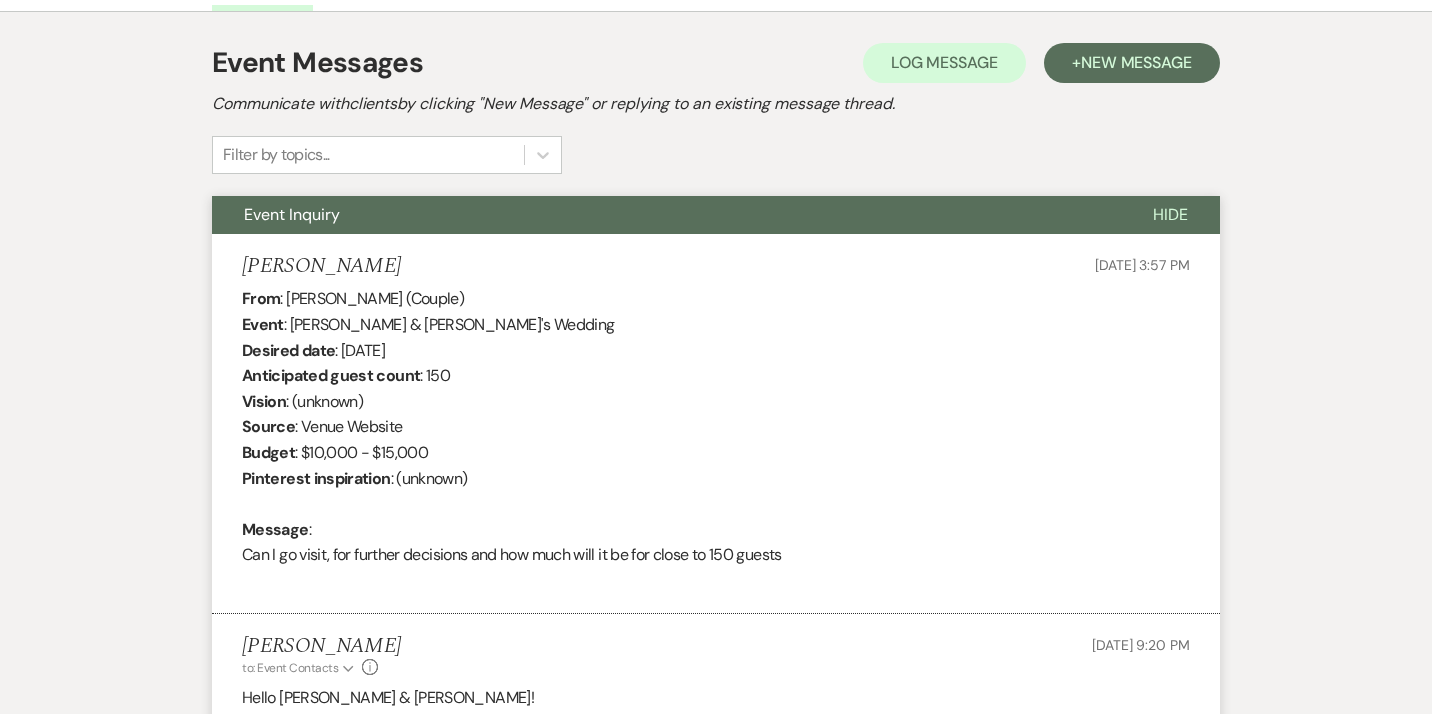 scroll, scrollTop: 0, scrollLeft: 0, axis: both 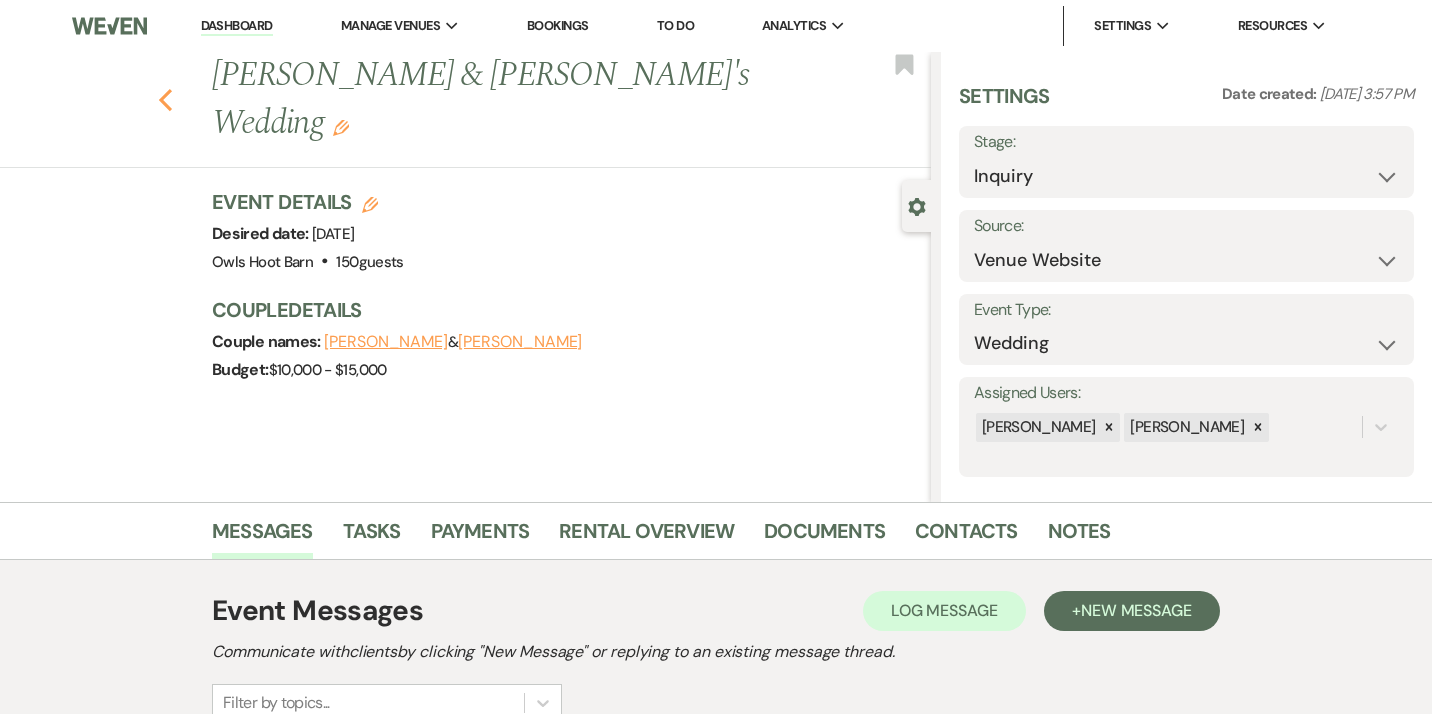 click on "Previous" 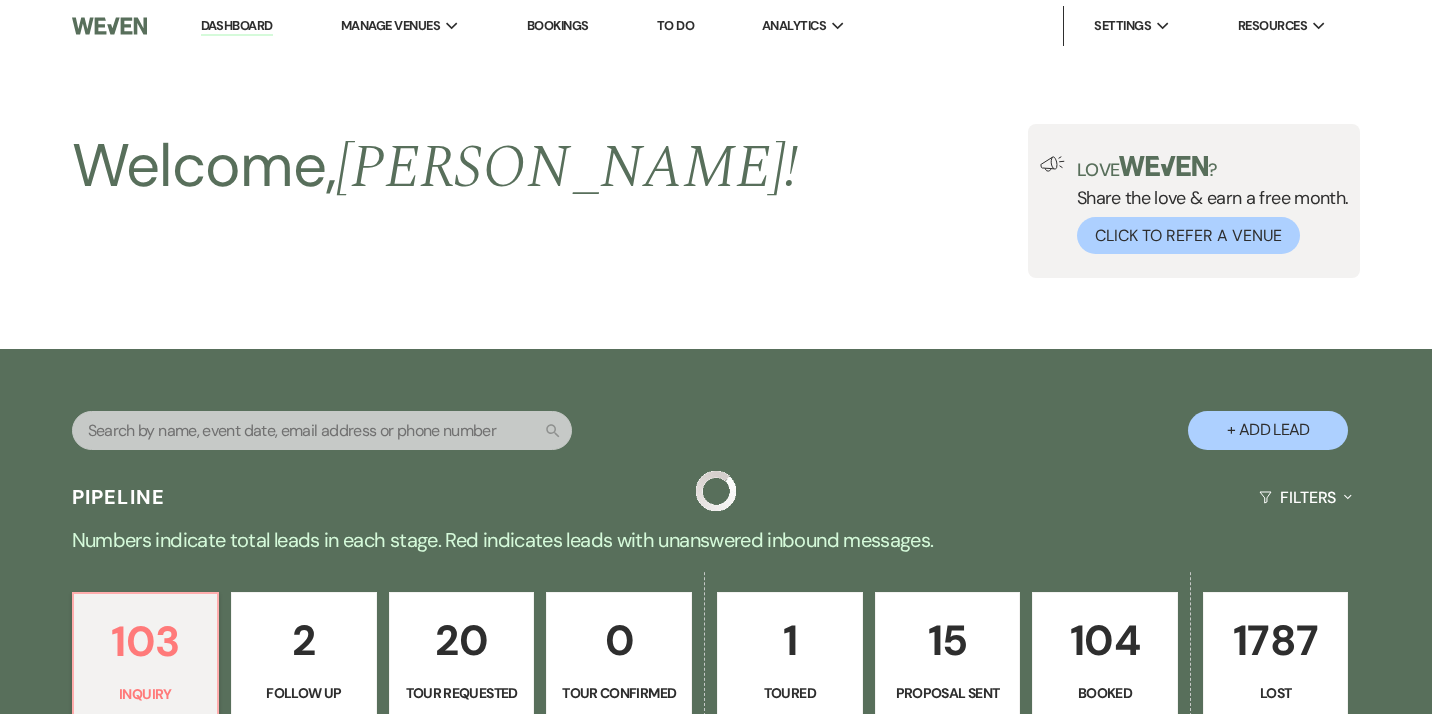 scroll, scrollTop: 776, scrollLeft: 0, axis: vertical 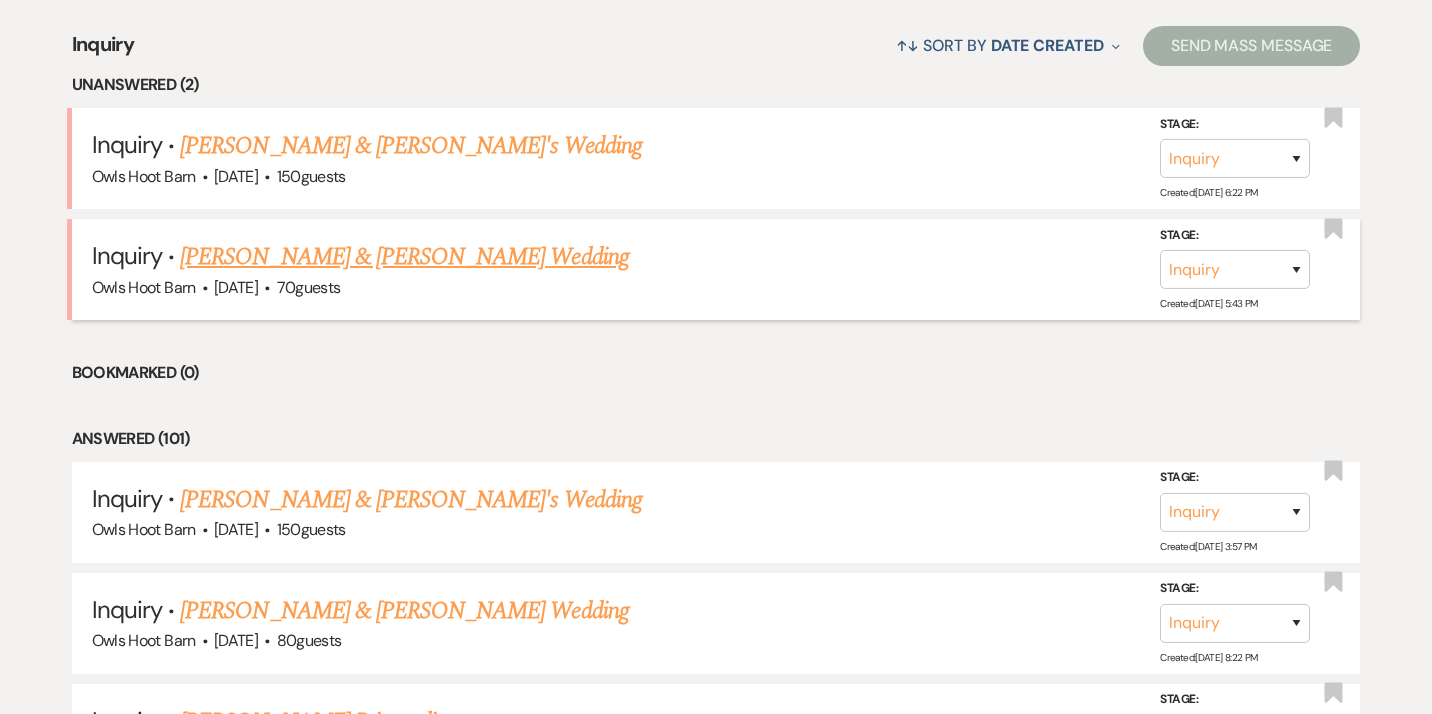 click on "[PERSON_NAME] & [PERSON_NAME] Wedding" at bounding box center [404, 257] 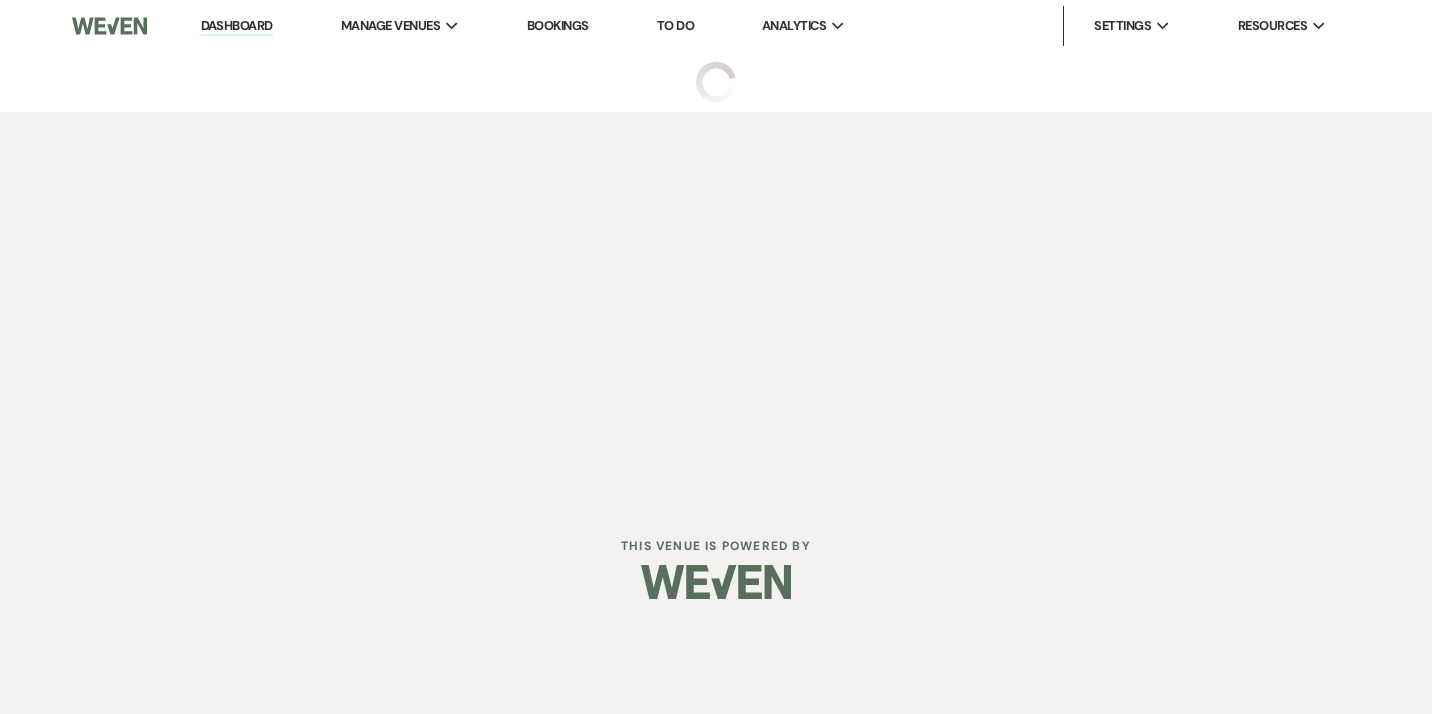 scroll, scrollTop: 0, scrollLeft: 0, axis: both 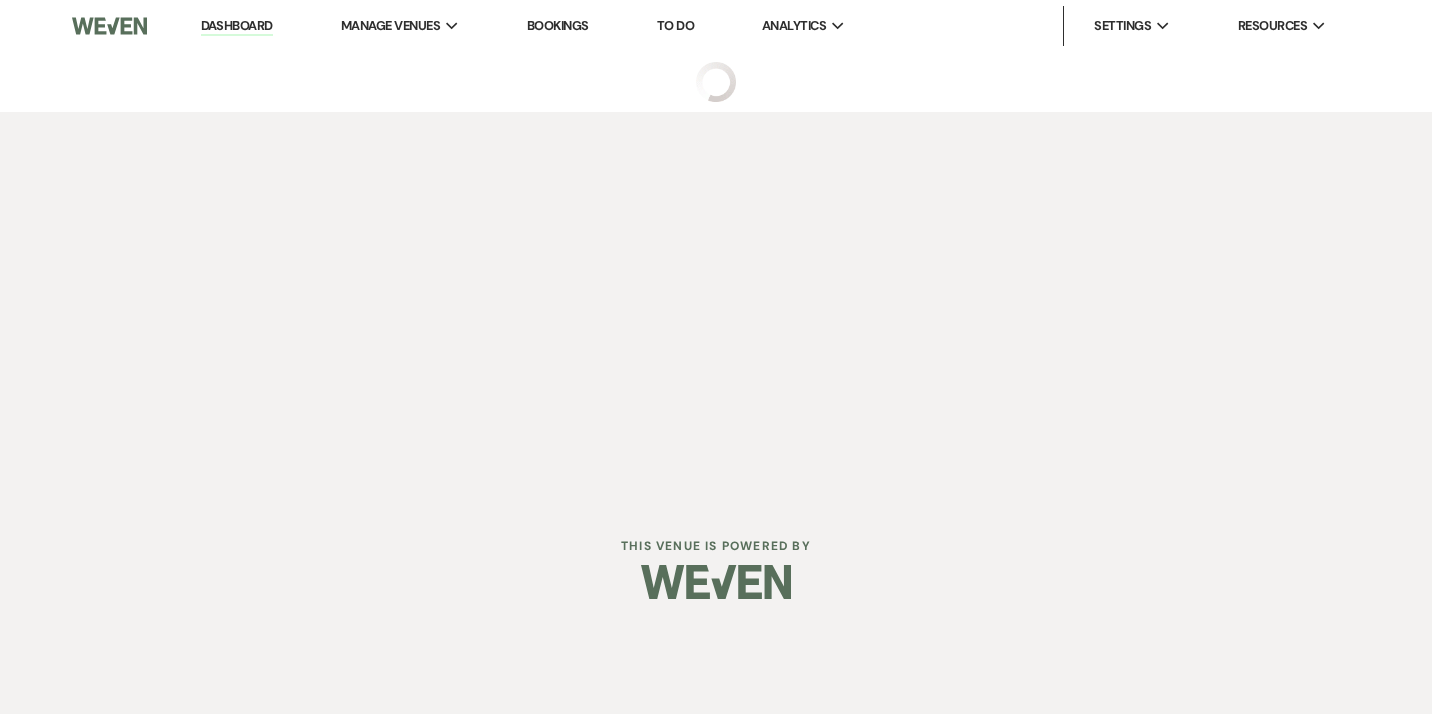 select on "5" 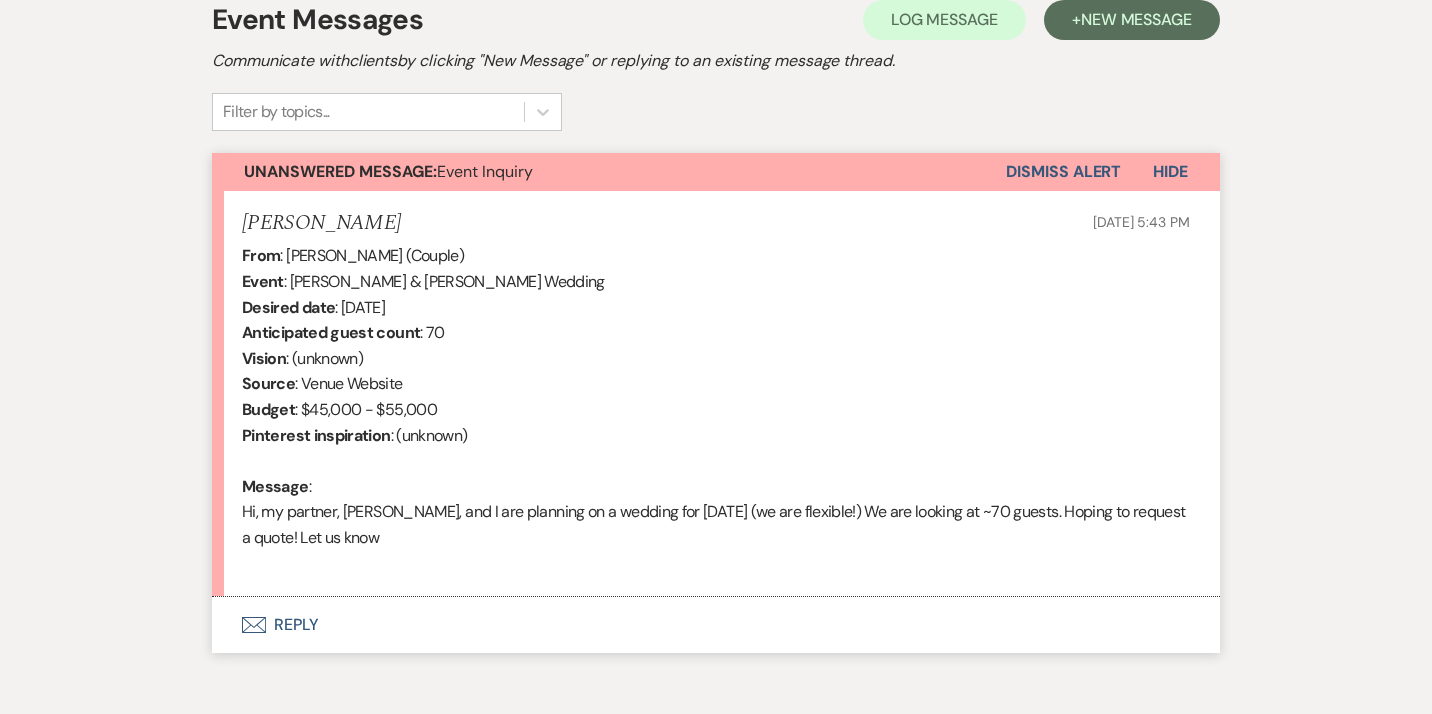 scroll, scrollTop: 594, scrollLeft: 0, axis: vertical 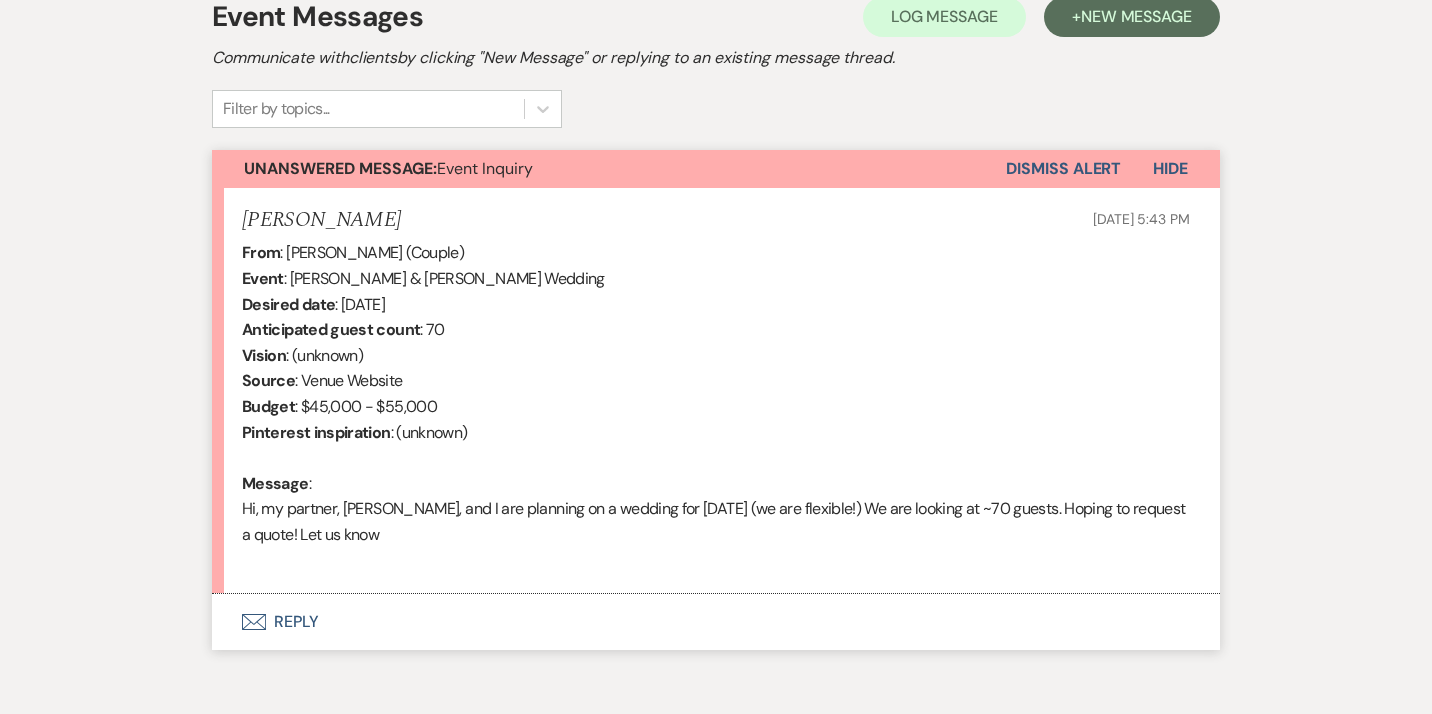 click on "Envelope Reply" at bounding box center [716, 622] 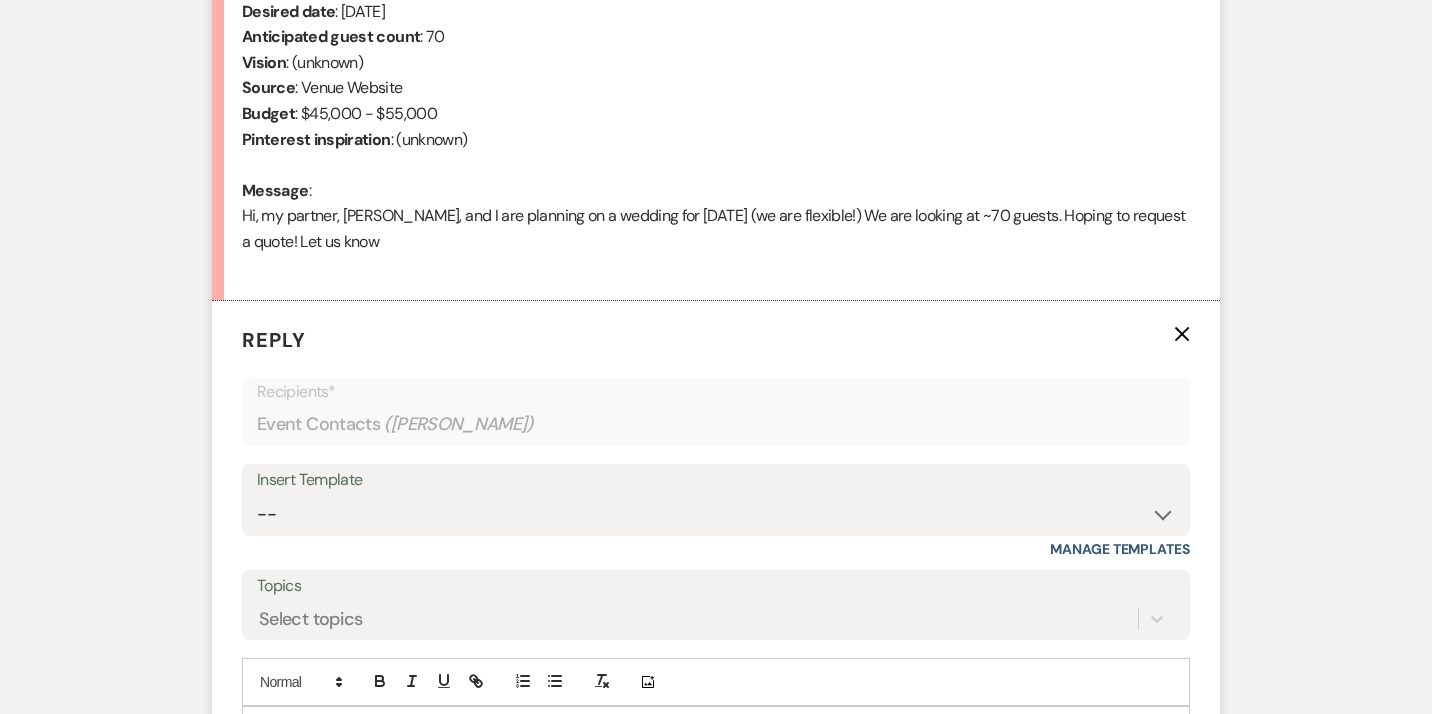scroll, scrollTop: 888, scrollLeft: 0, axis: vertical 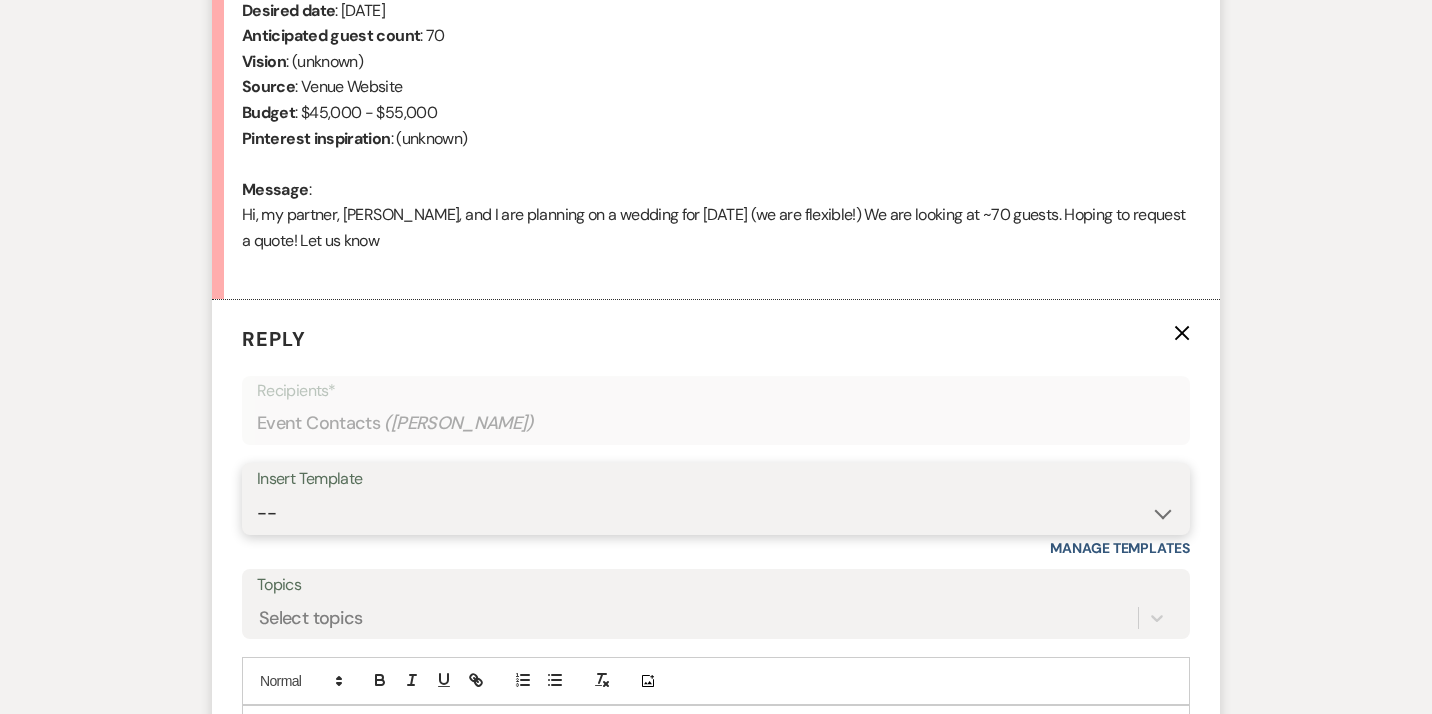 click on "-- Weven Planning Portal Introduction (Booked Events) [MEDICAL_DATA] OHB Bulleted List - Weven Planning Portal Introduction AC & Heating options OHB Contract e-sign  Insurance Policy eWed Itinerary: suggested  30 days out payment & list  Planning & Consulting Services Welcome to the OHB Family! Run of Show OHB recommended  Floor plans  Itineraries  2024 contract review Tipping Guidance 2023 Services & Accessory Rentals xls  WEBO XLS Accessory Rentals & Services NP Final Stretch!  Hello from Owls Hoot Barn Planner final stretch 10% HOLD  2024 Planning 2024 Planning/Consulting  Stay review photos Close loop post tour Overall budget view Wedding Hello Portal Welcome Weven 2025 2024 accommodations  2025 options  Links info  First Student Shuttle Template Welcome 2025 Tips Links & questions  Call Loop Brief links questions  Invoice Links Local recommendations to put in website  Suggested flow /run of show 3:30  Special Event Insurance  Petite  Couples air bnb stays  ESign to review  Local recommendations 2024 3D’s PT" at bounding box center [716, 513] 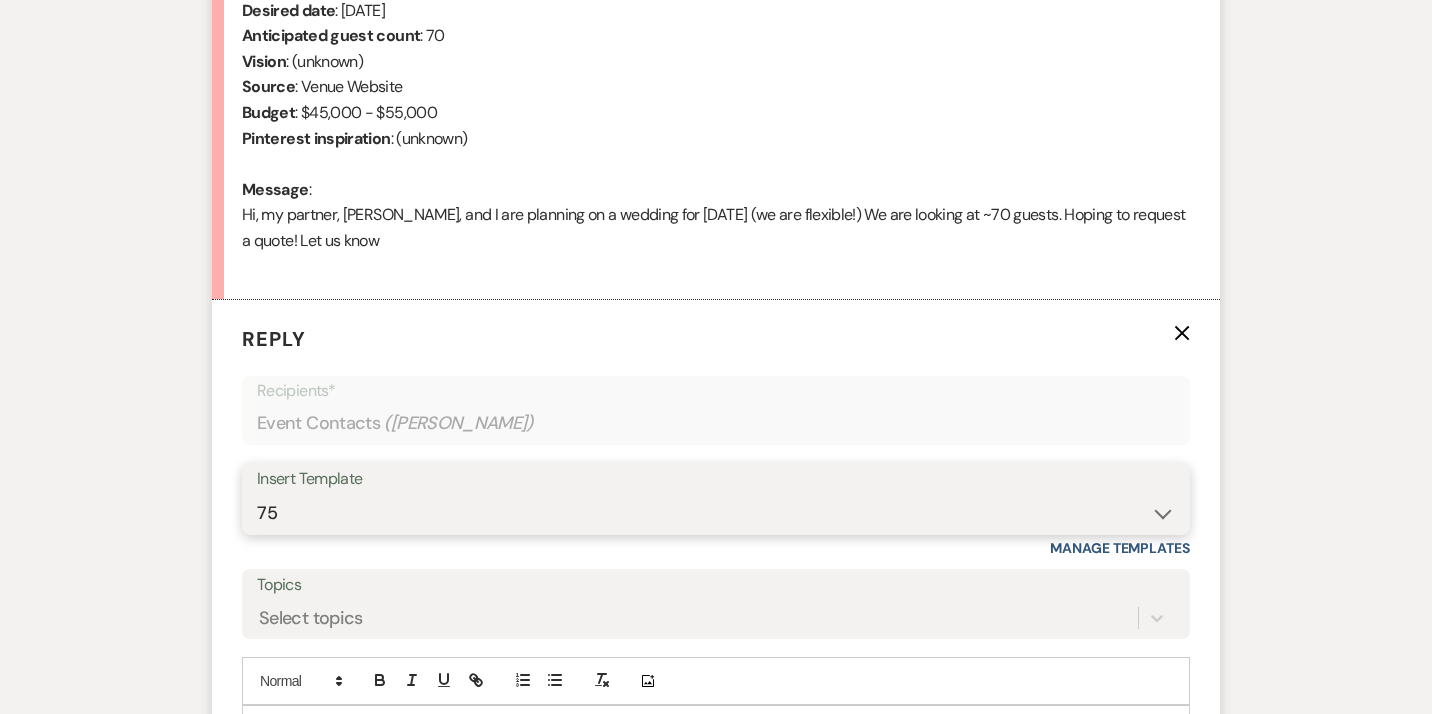 click on "75" at bounding box center [0, 0] 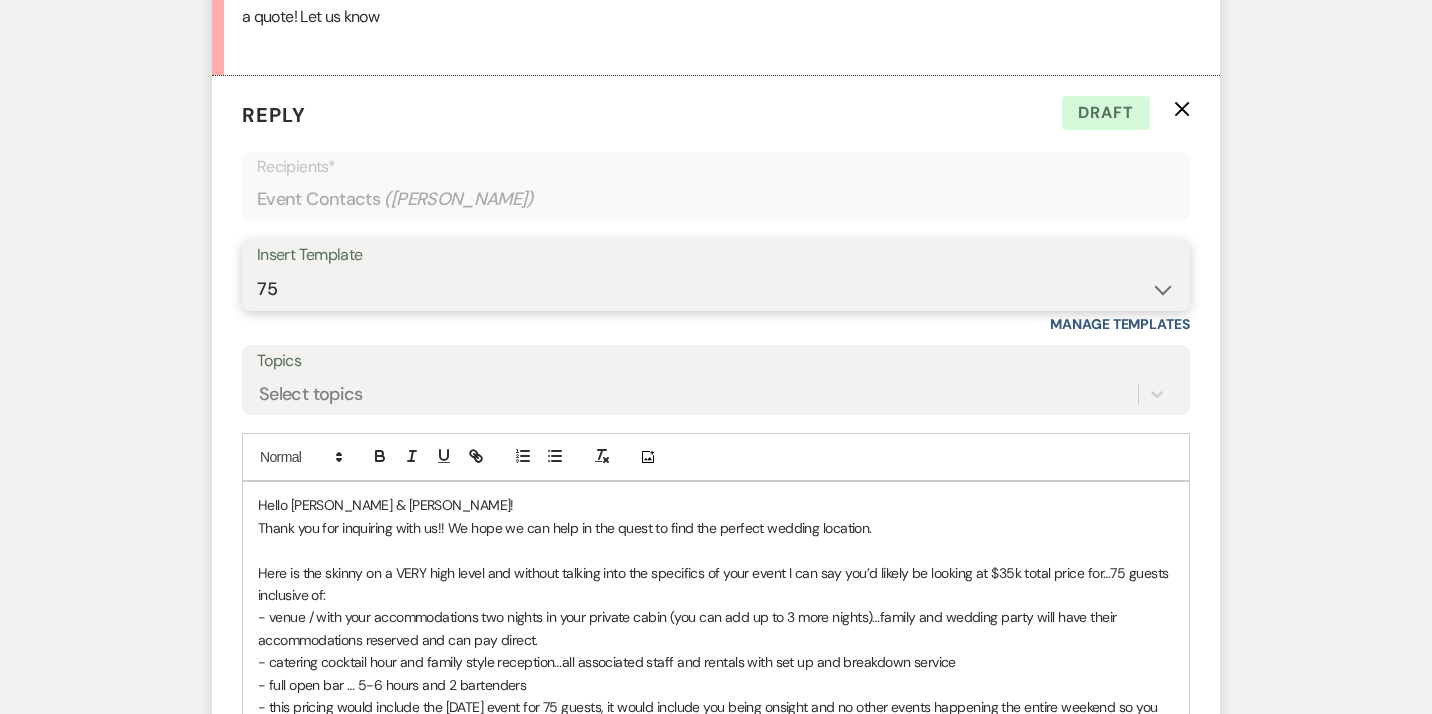 scroll, scrollTop: 1115, scrollLeft: 0, axis: vertical 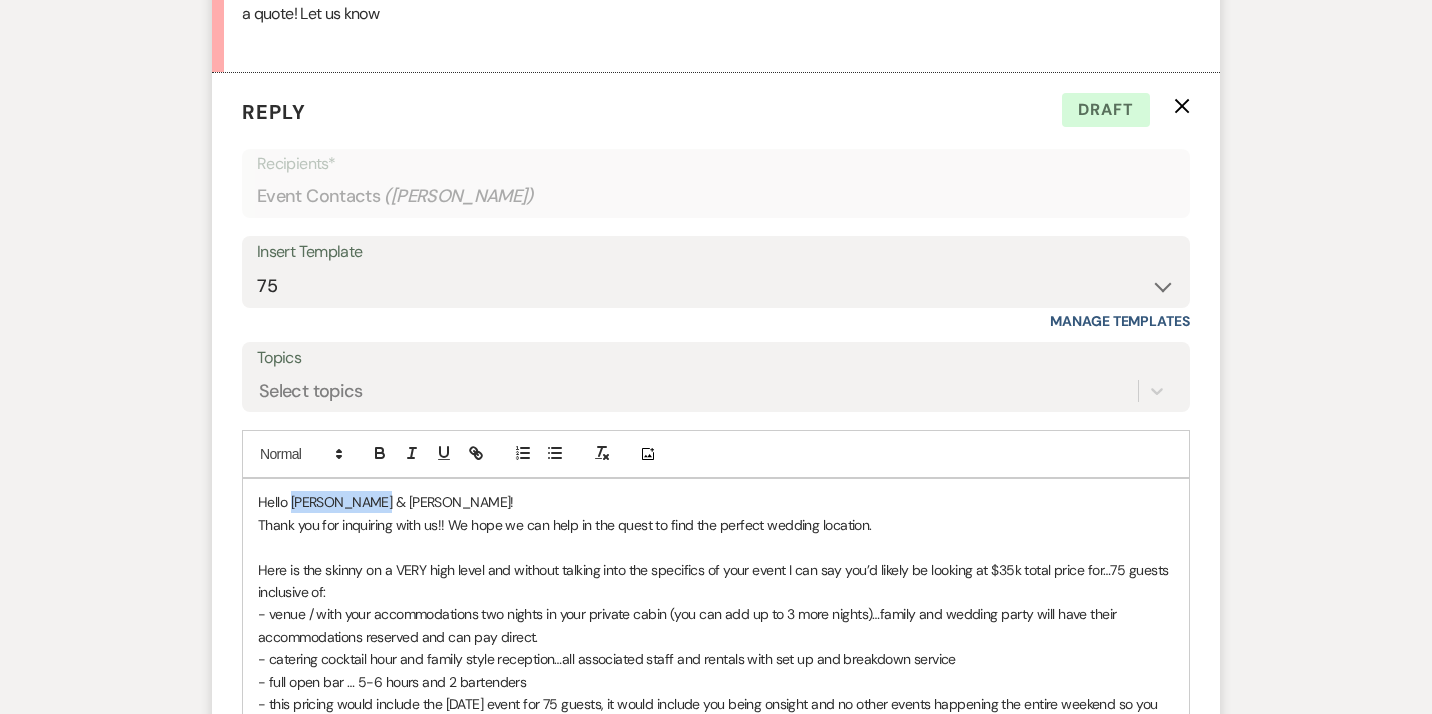 drag, startPoint x: 373, startPoint y: 507, endPoint x: 292, endPoint y: 500, distance: 81.3019 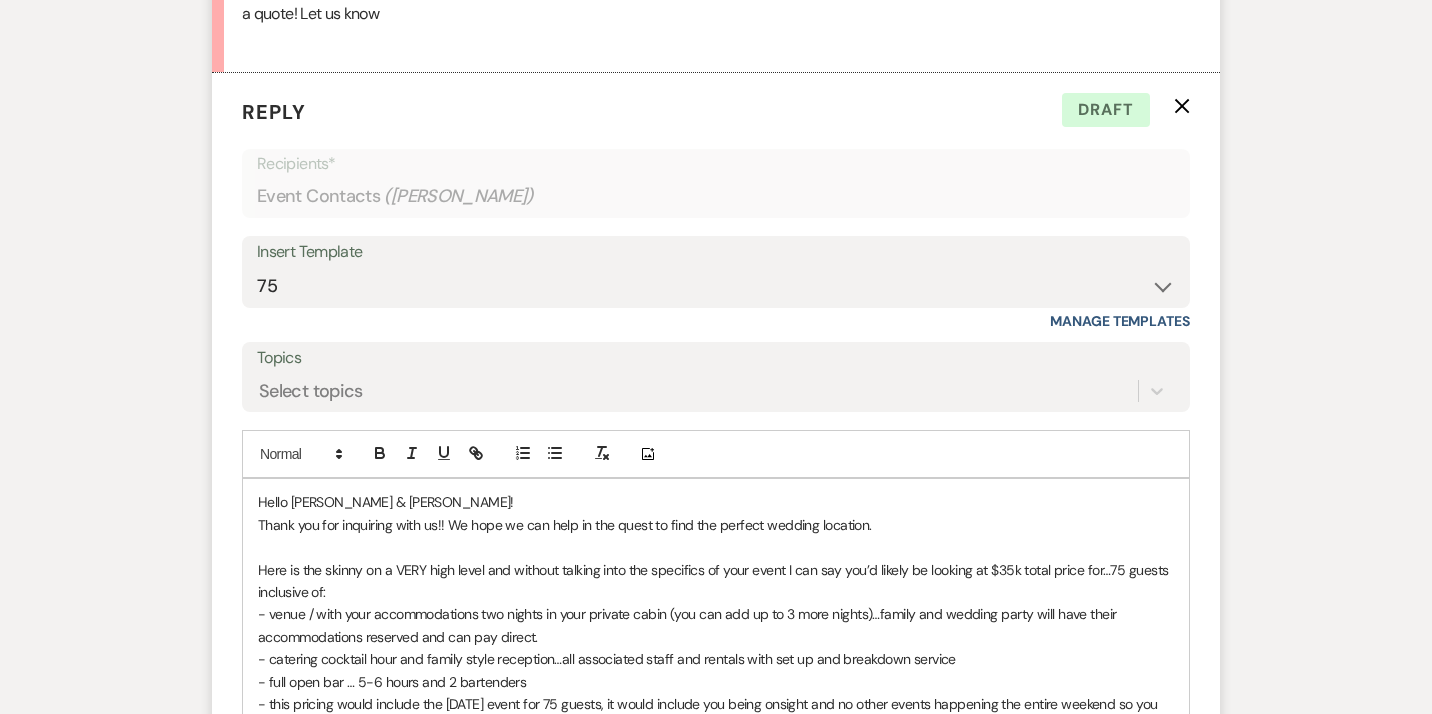 click on "Here is the skinny on a VERY high level and without talking into the specifics of your event I can say you’d likely be looking at $35k total price for…75 guests inclusive of:" at bounding box center (716, 581) 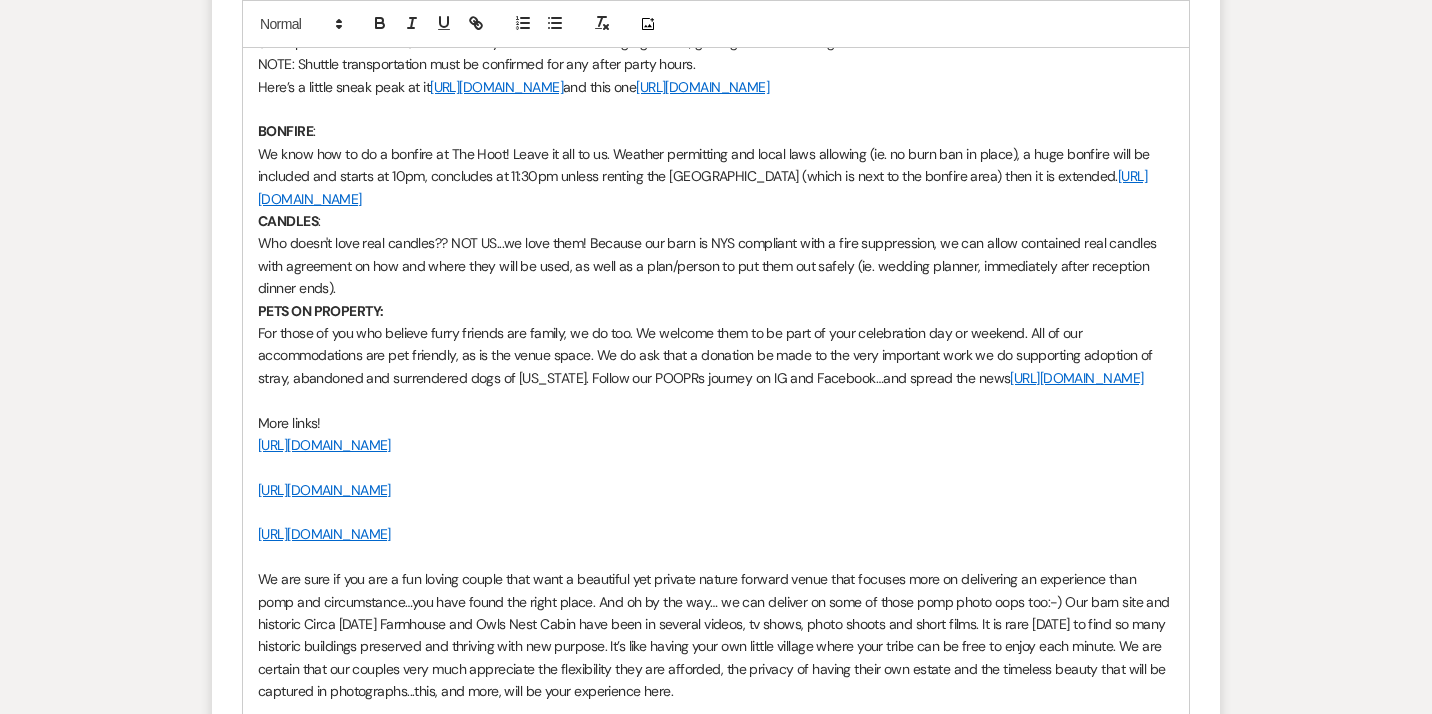 scroll, scrollTop: 8842, scrollLeft: 0, axis: vertical 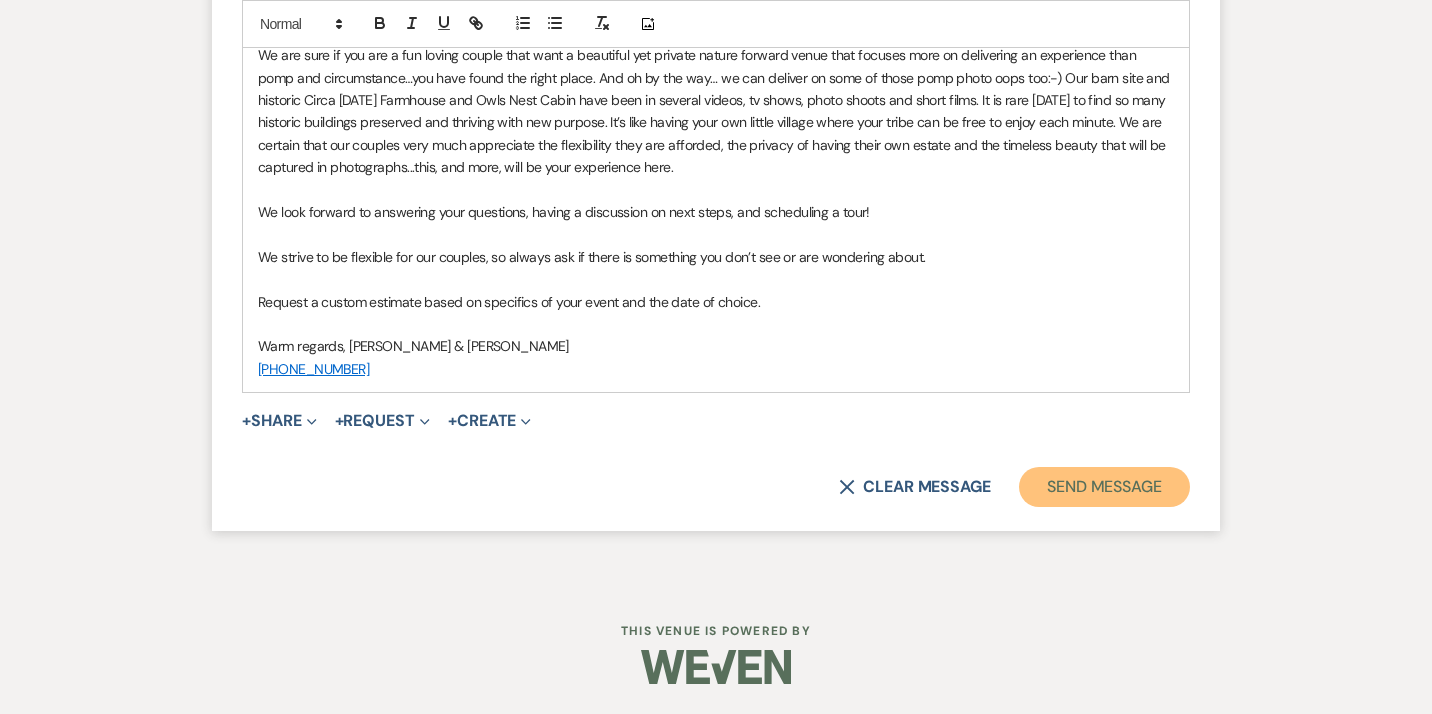 click on "Send Message" at bounding box center [1104, 487] 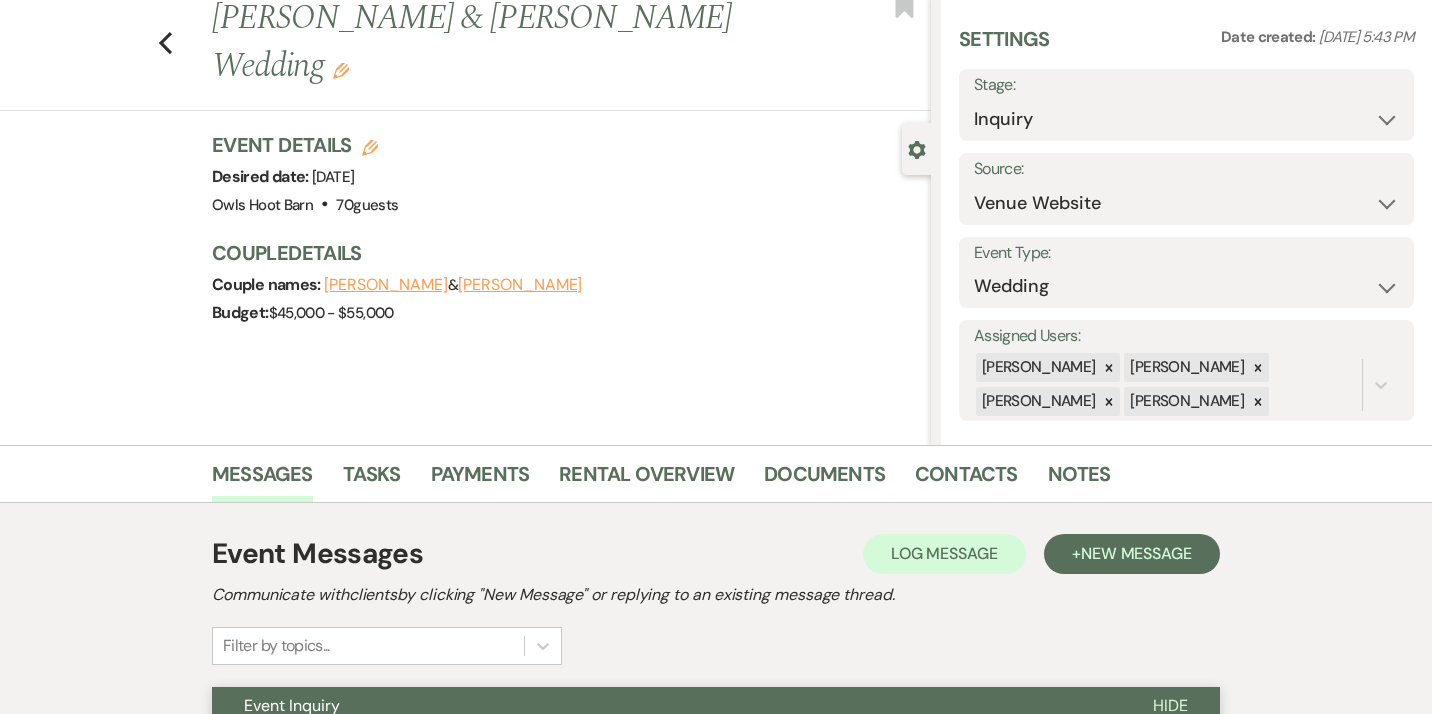 scroll, scrollTop: 0, scrollLeft: 0, axis: both 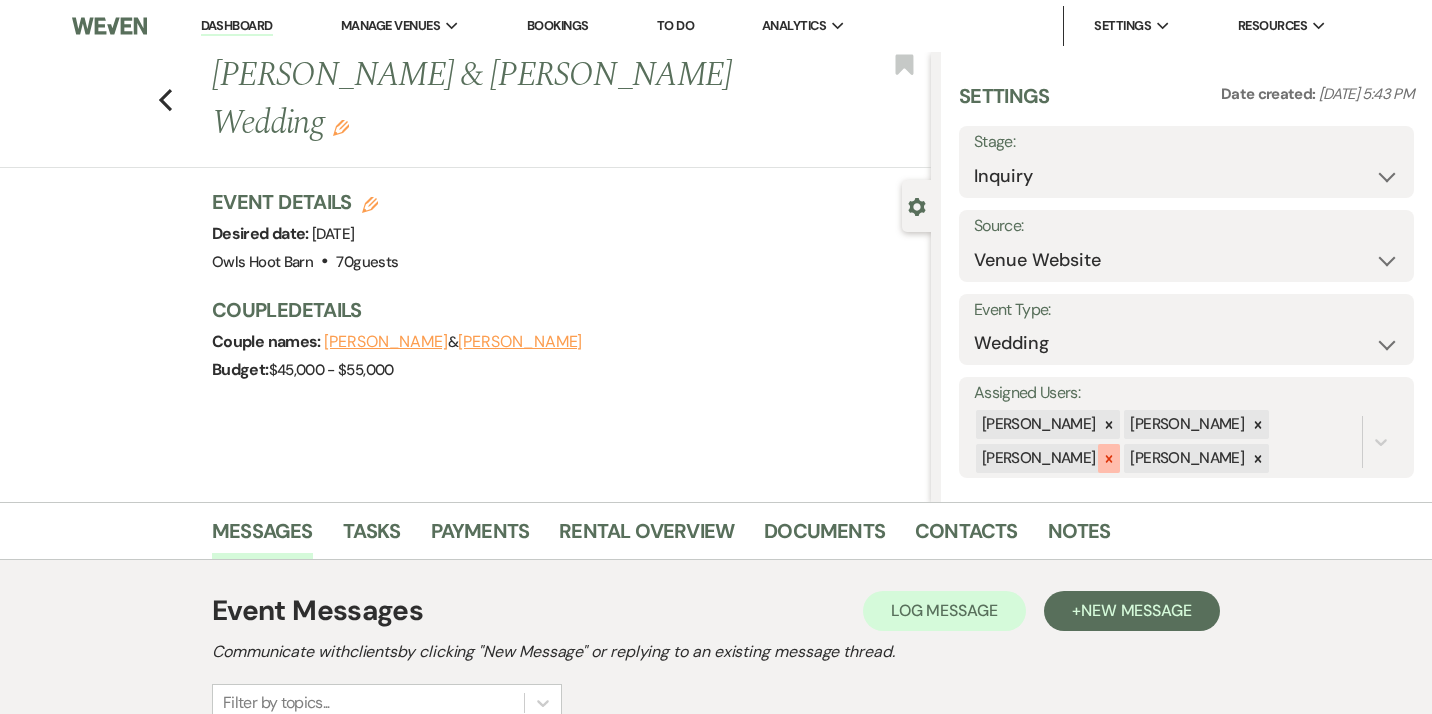 click at bounding box center (1109, 458) 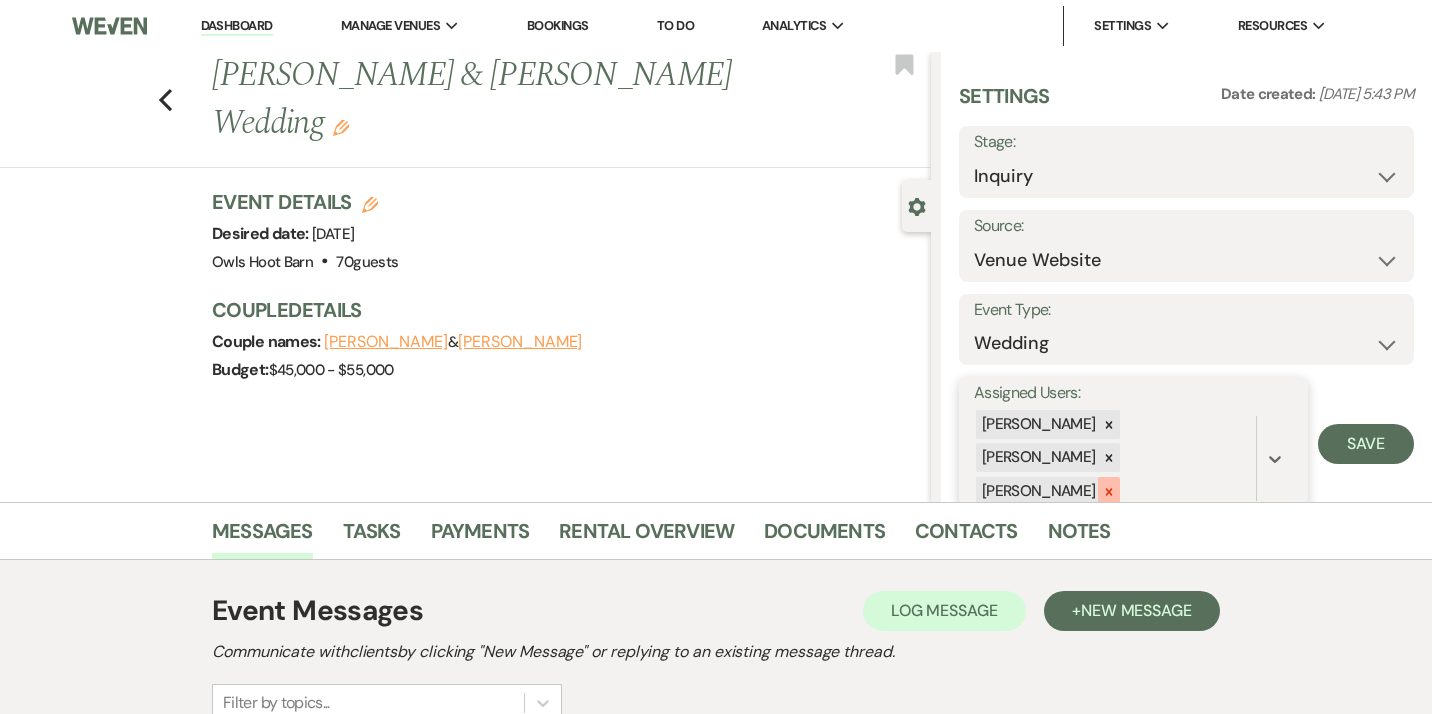 click at bounding box center (1109, 491) 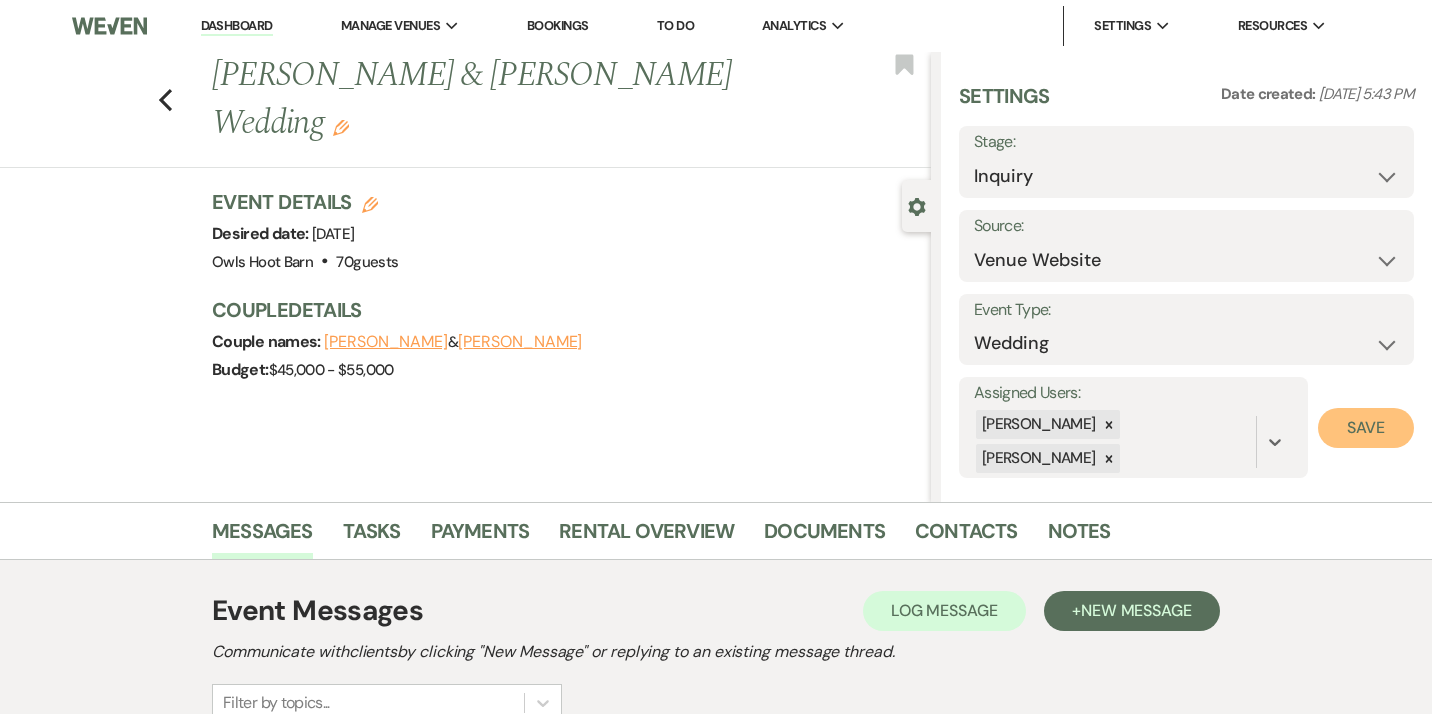 click on "Save" at bounding box center (1366, 428) 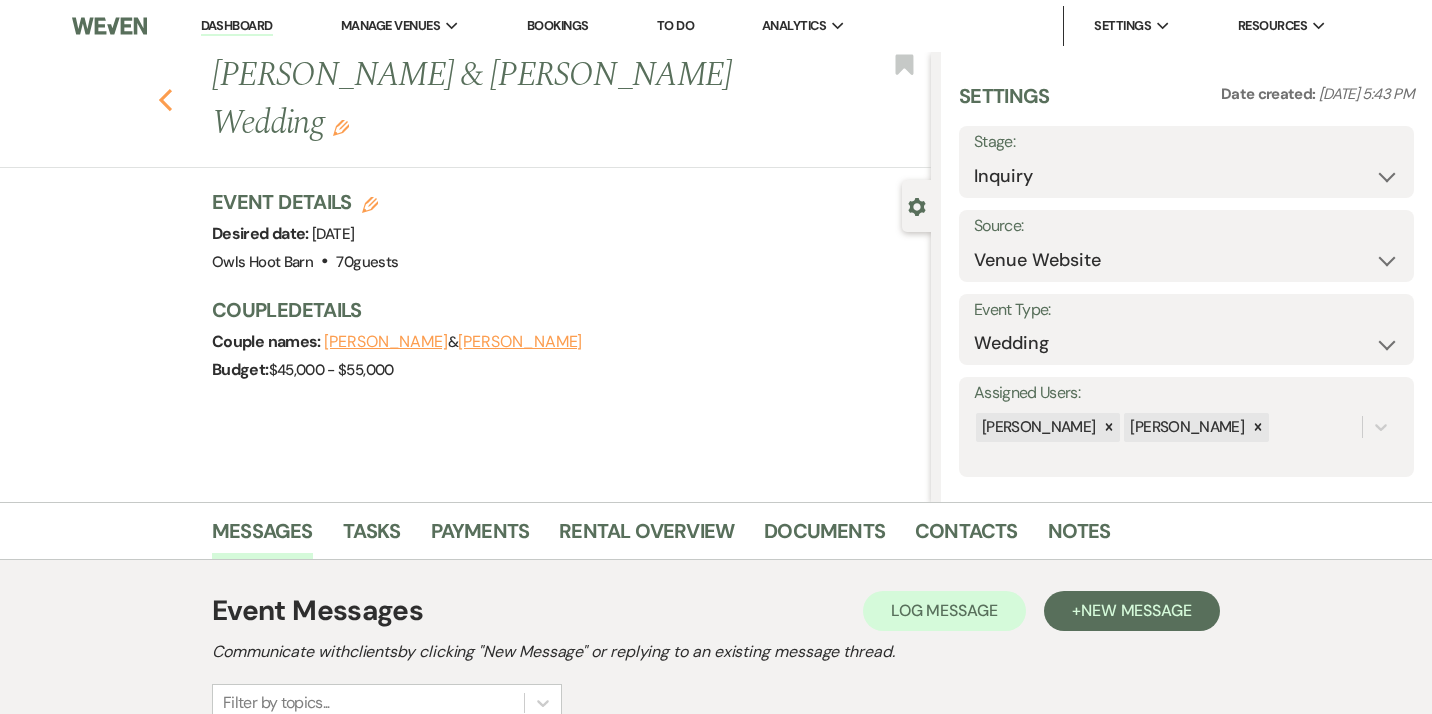 click on "Previous" 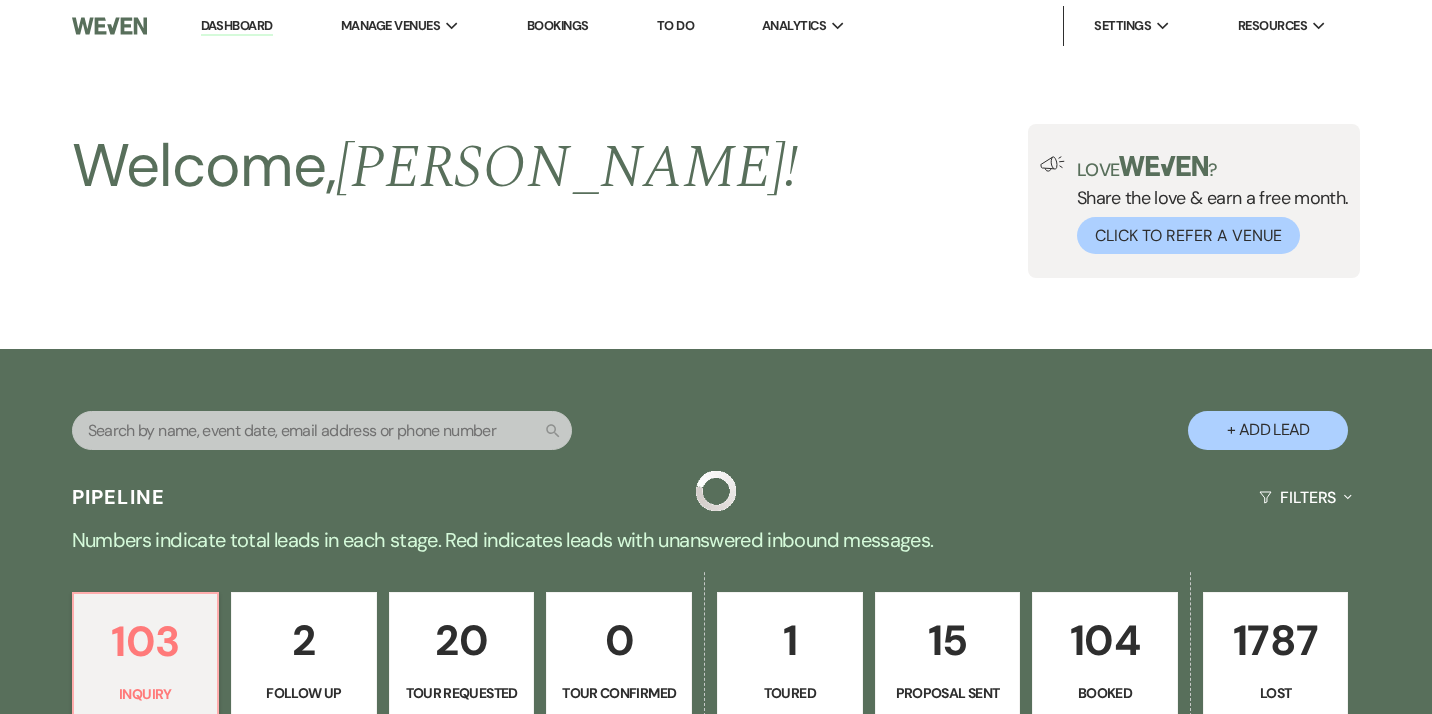 scroll, scrollTop: 776, scrollLeft: 0, axis: vertical 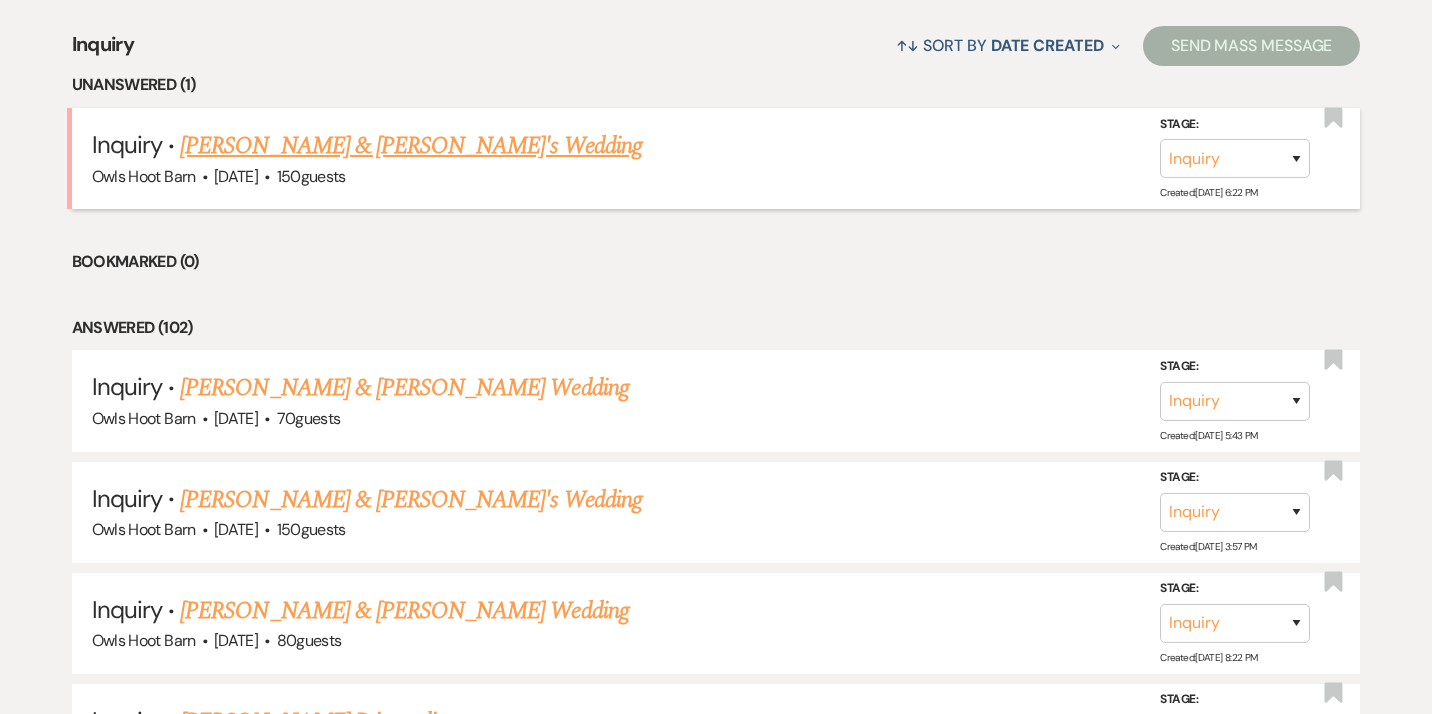 click on "[PERSON_NAME] & [PERSON_NAME]'s Wedding" at bounding box center [411, 146] 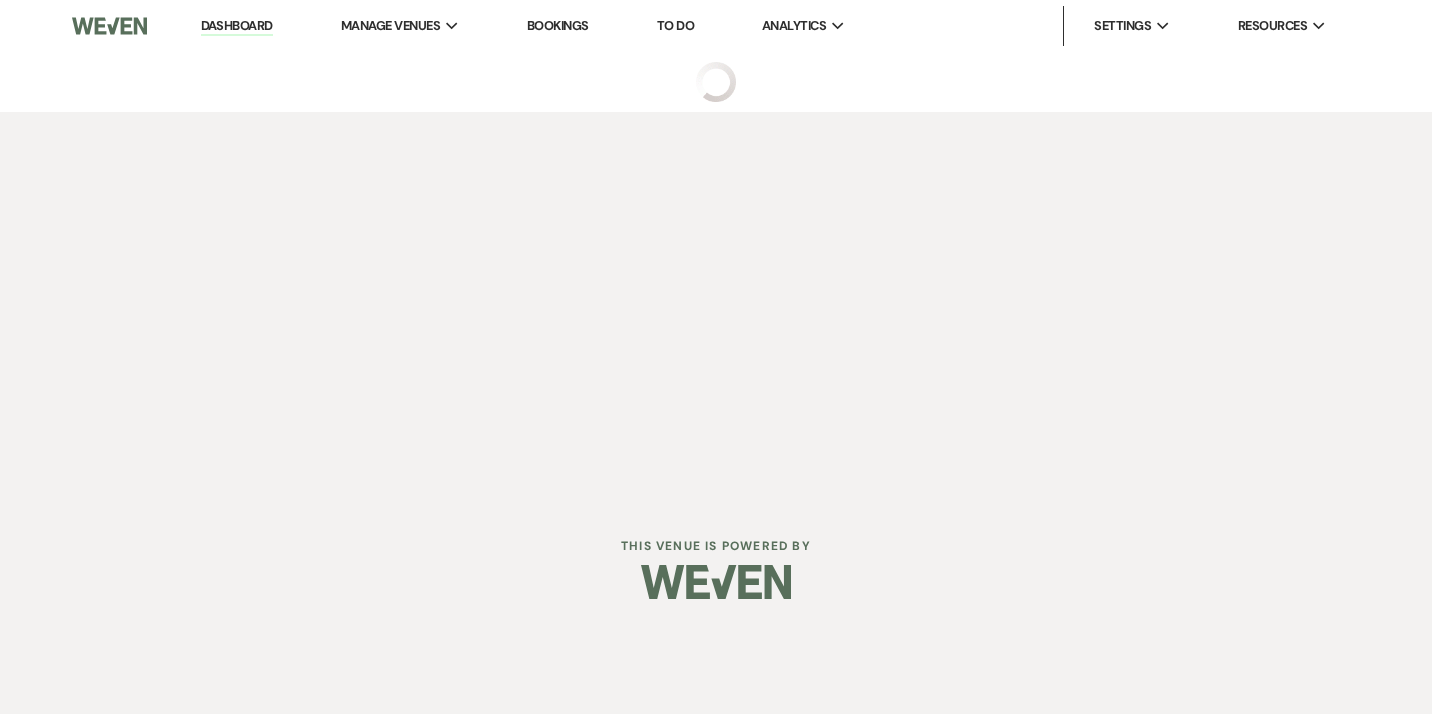 scroll, scrollTop: 0, scrollLeft: 0, axis: both 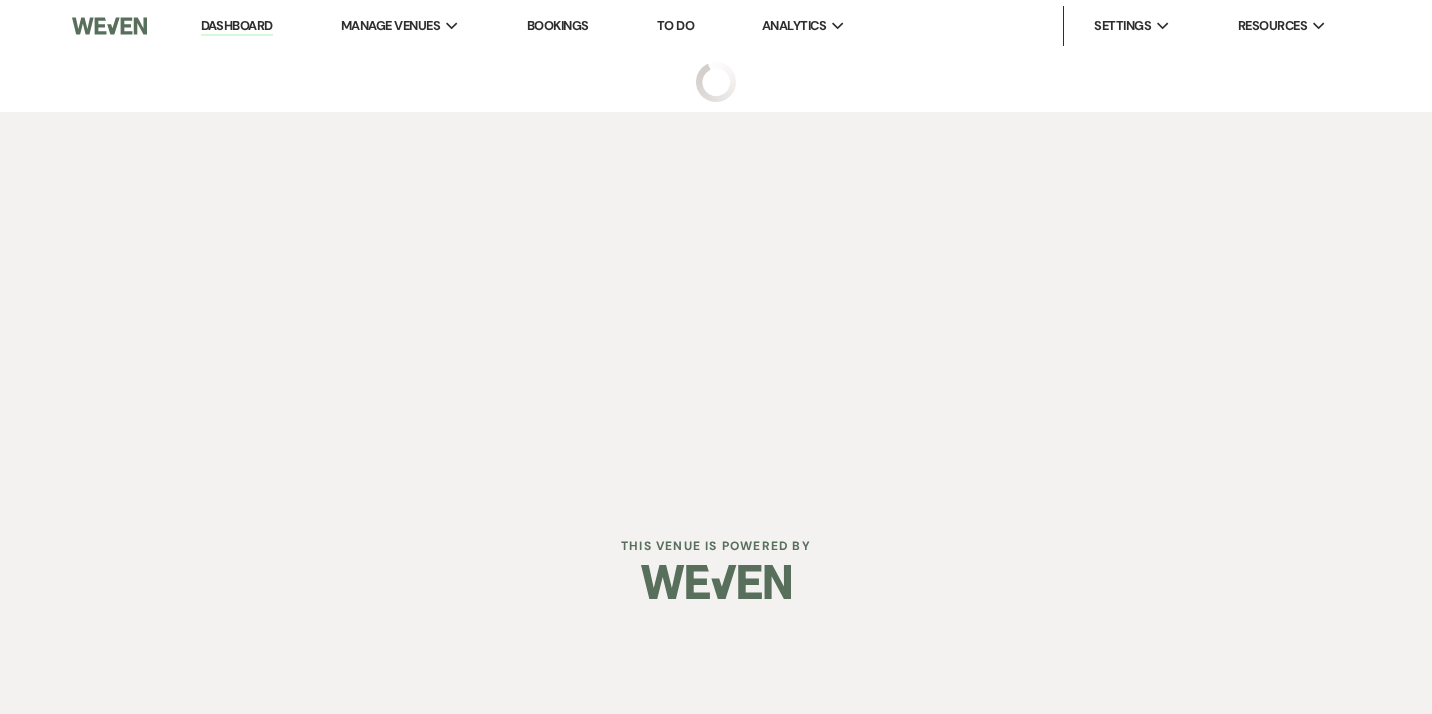 select on "5" 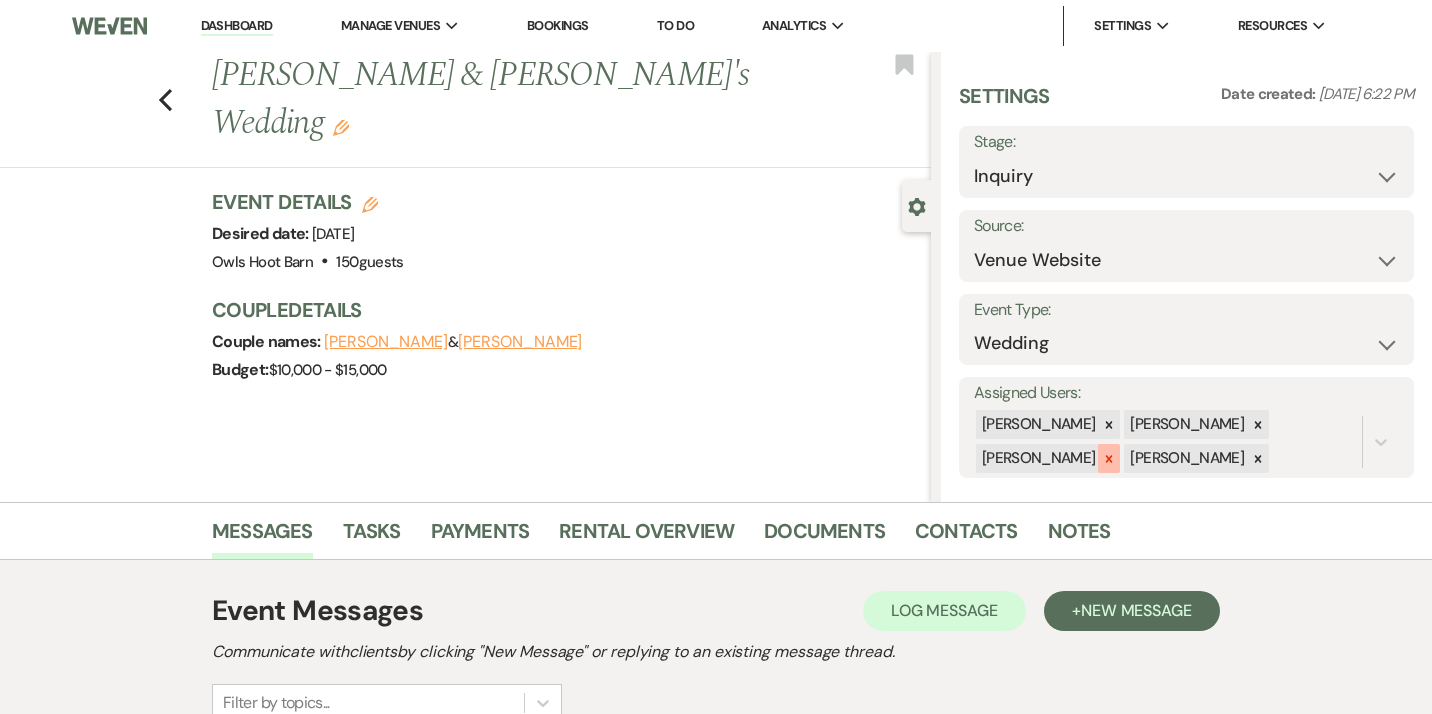 click 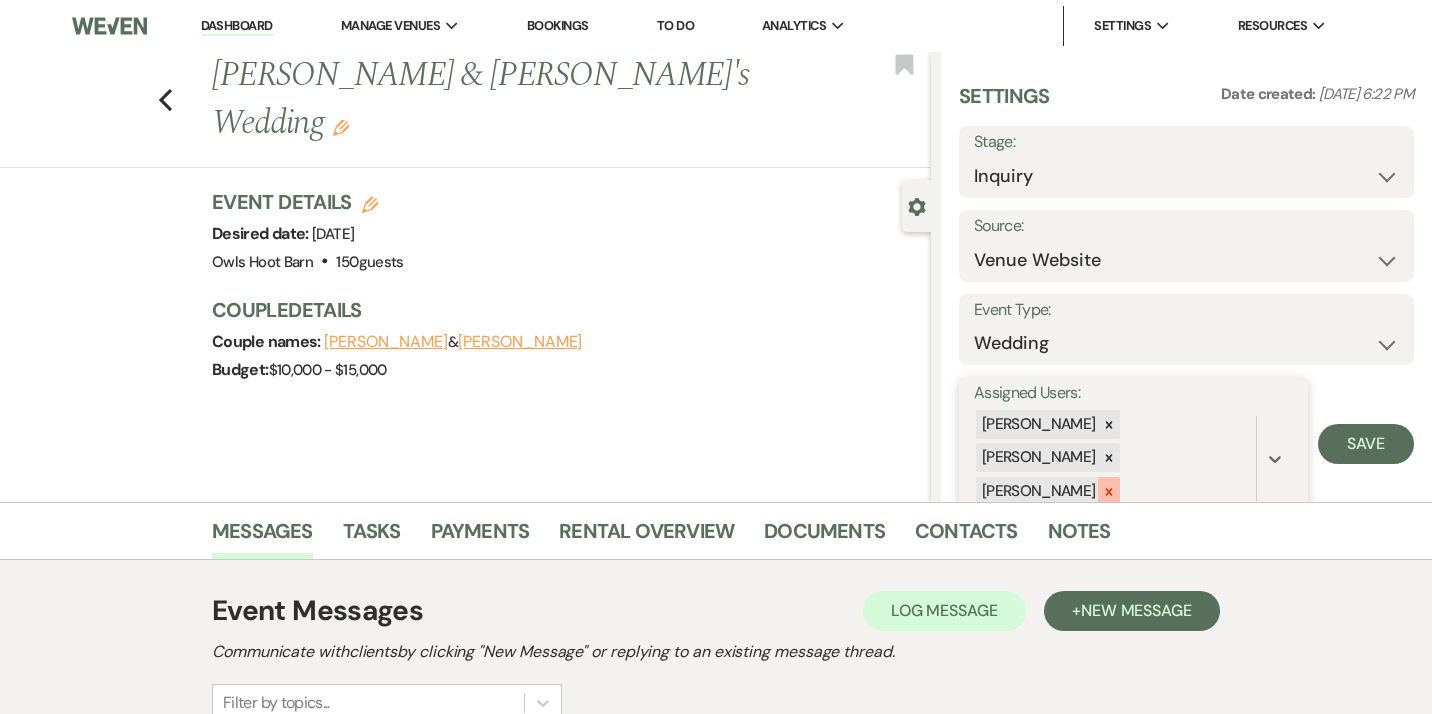 click at bounding box center (1109, 491) 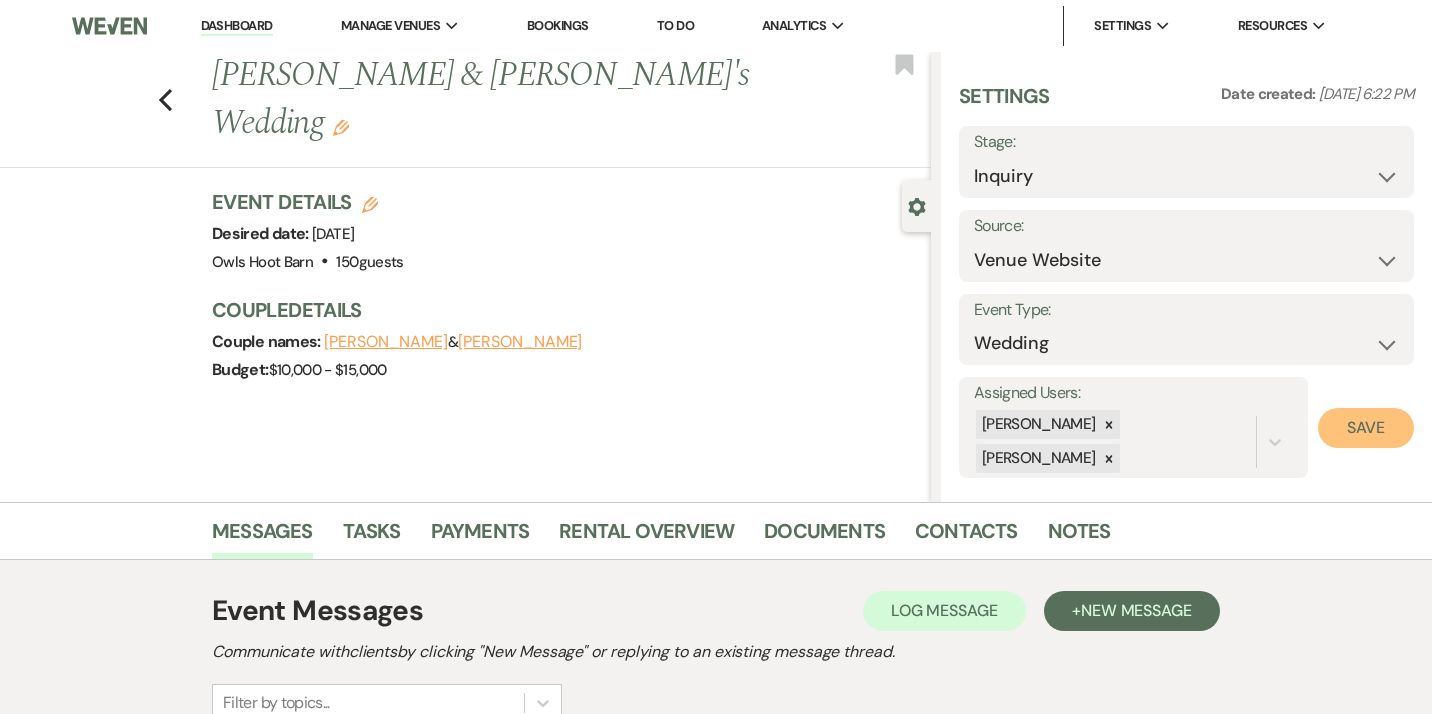 click on "Save" at bounding box center (1366, 428) 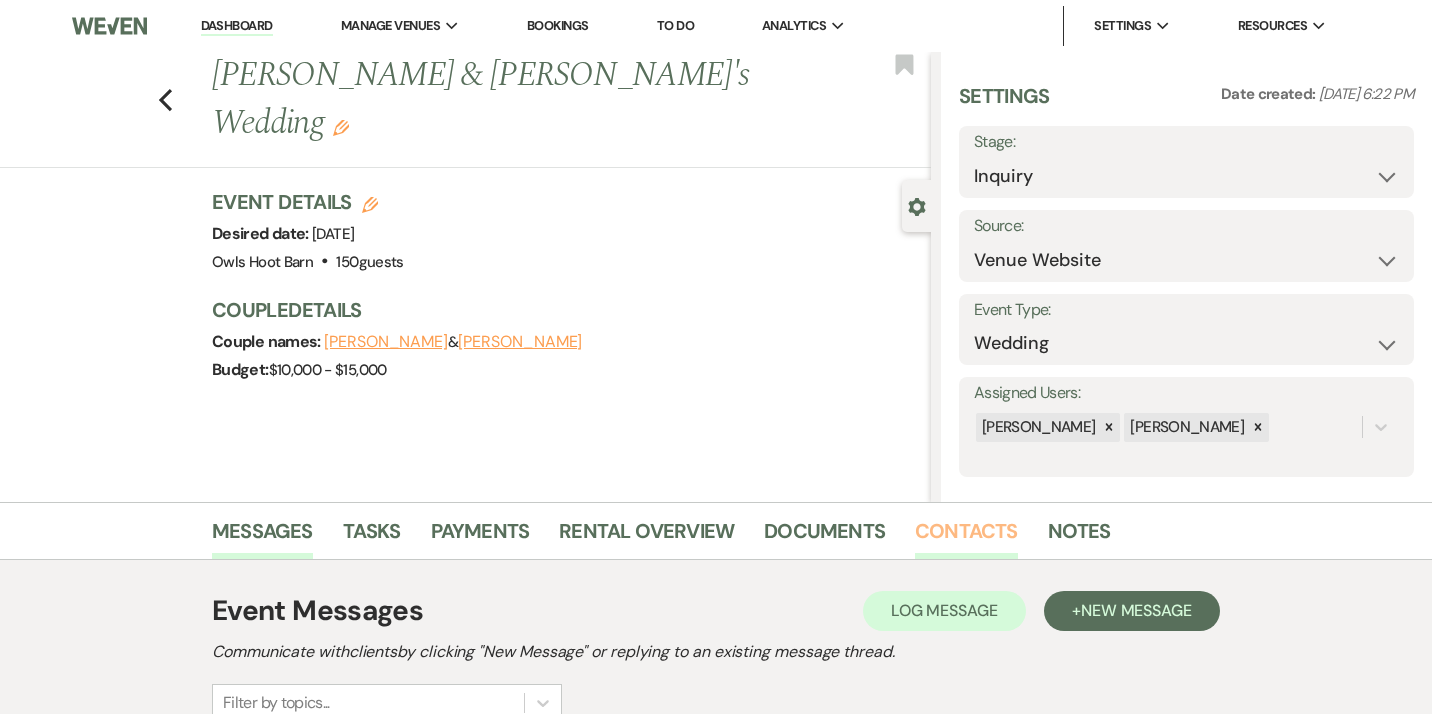 click on "Contacts" at bounding box center (966, 537) 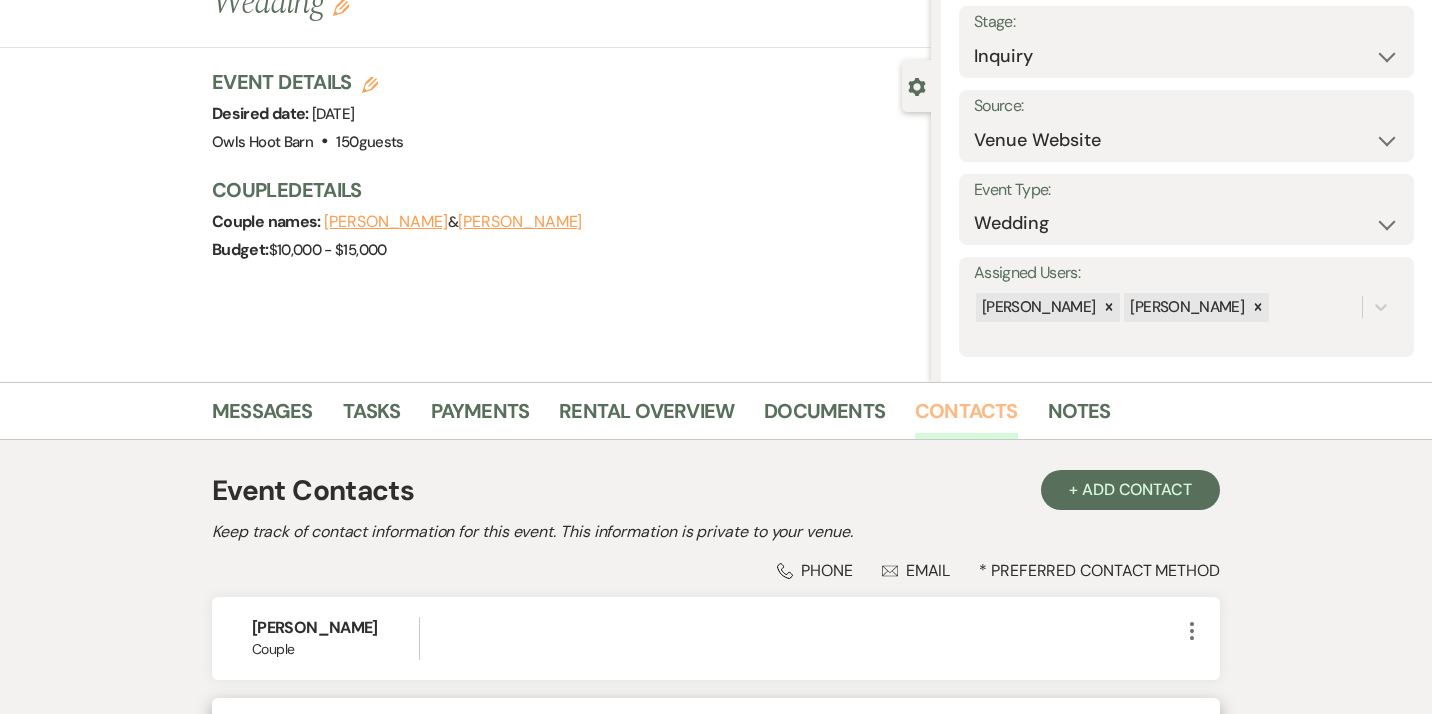 scroll, scrollTop: 0, scrollLeft: 0, axis: both 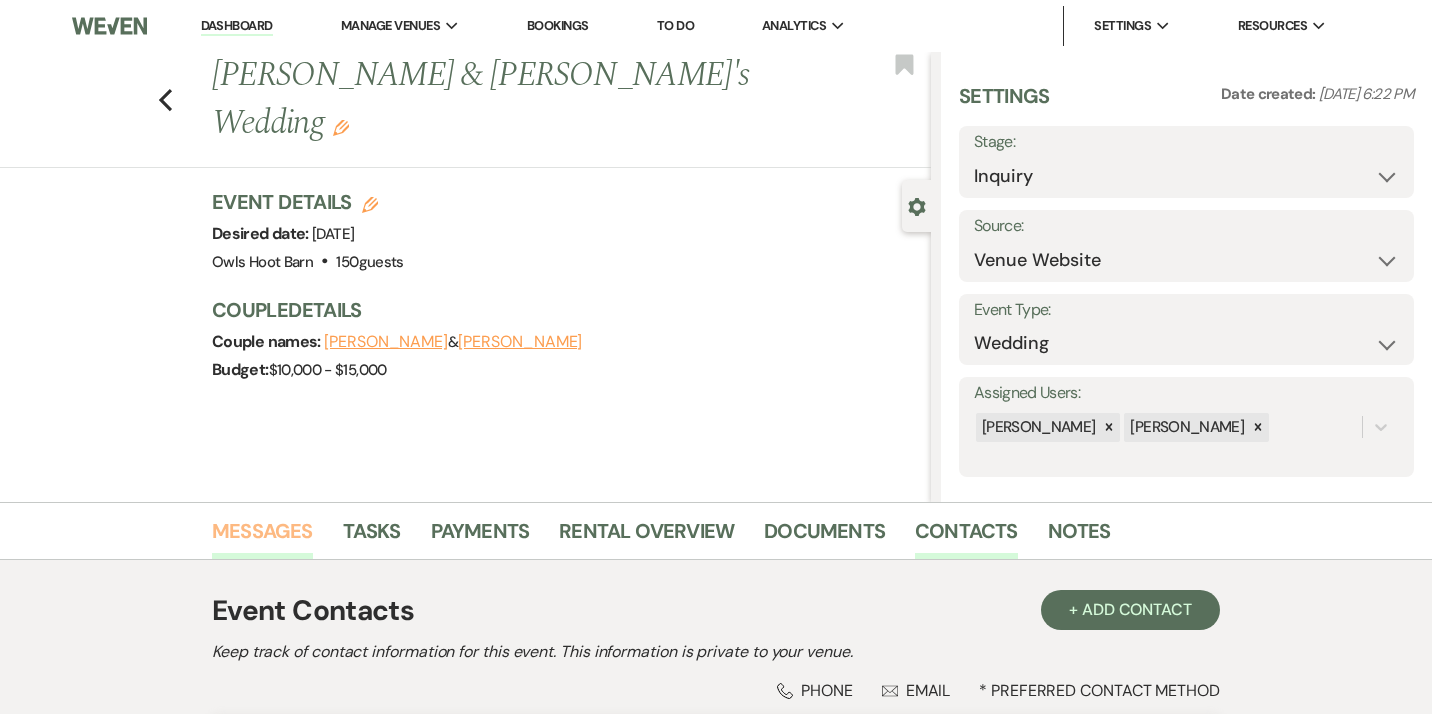 click on "Messages" at bounding box center (262, 537) 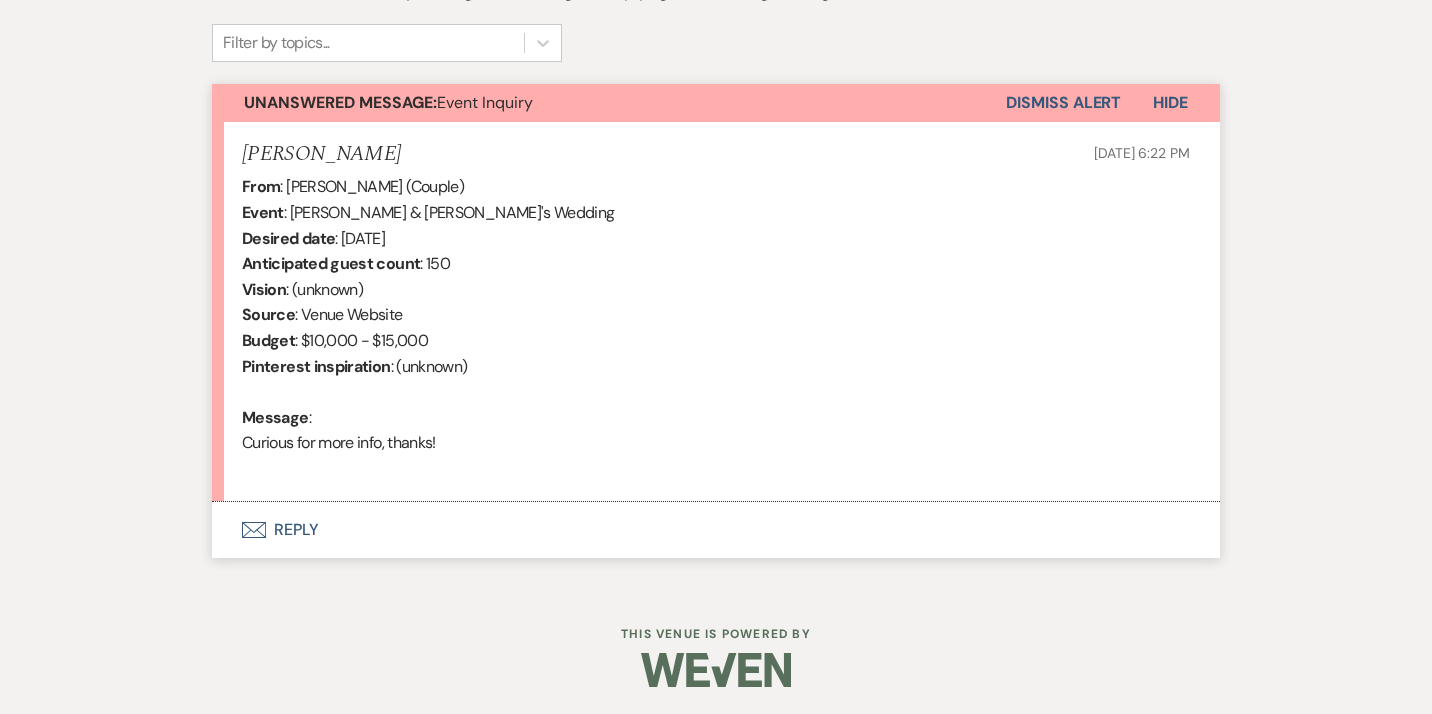 scroll, scrollTop: 664, scrollLeft: 0, axis: vertical 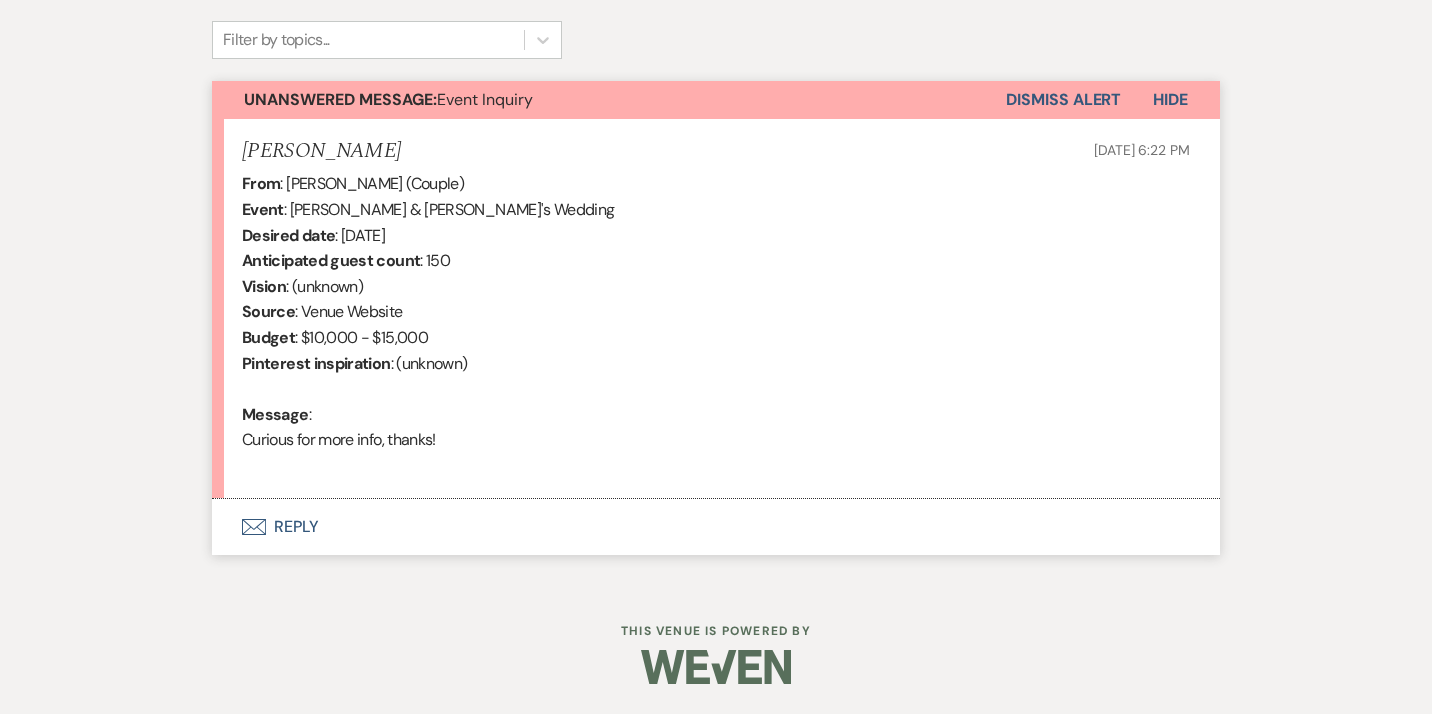 click on "Envelope Reply" at bounding box center [716, 527] 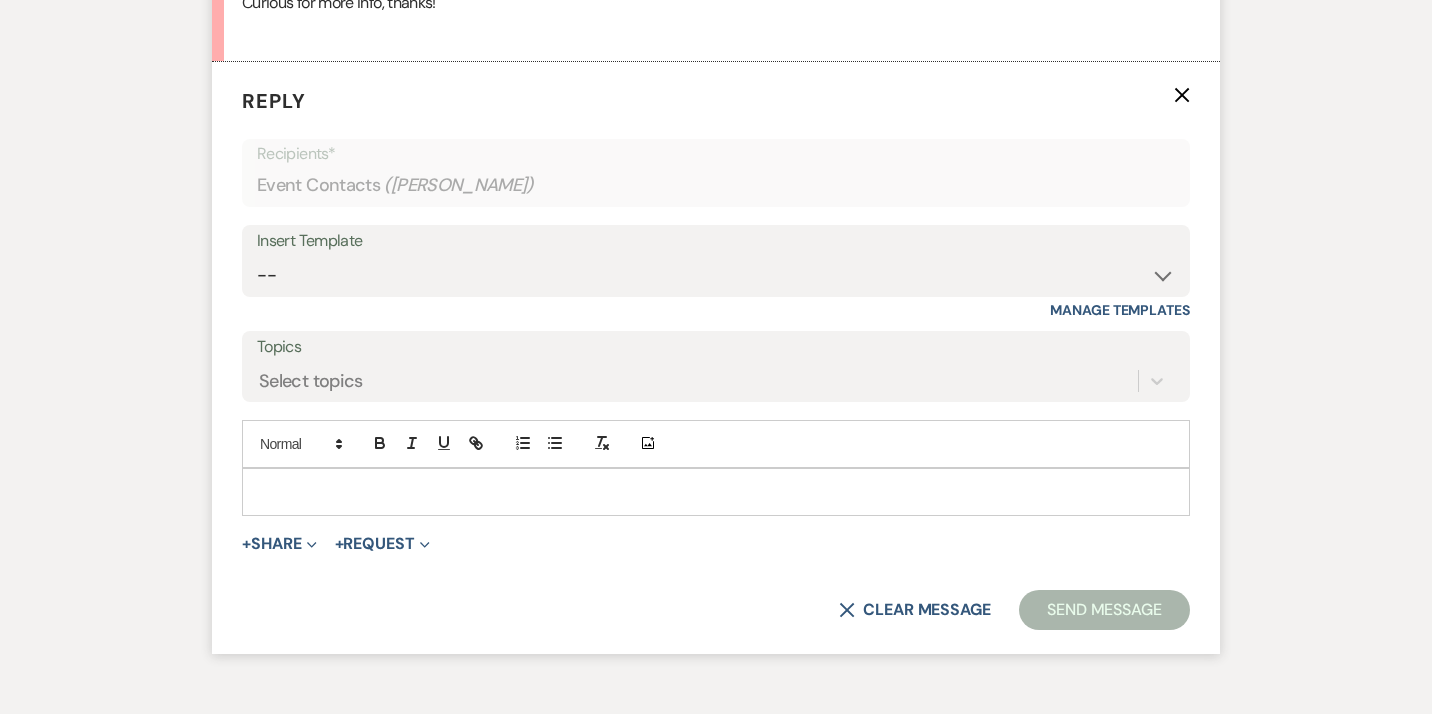 scroll, scrollTop: 1102, scrollLeft: 0, axis: vertical 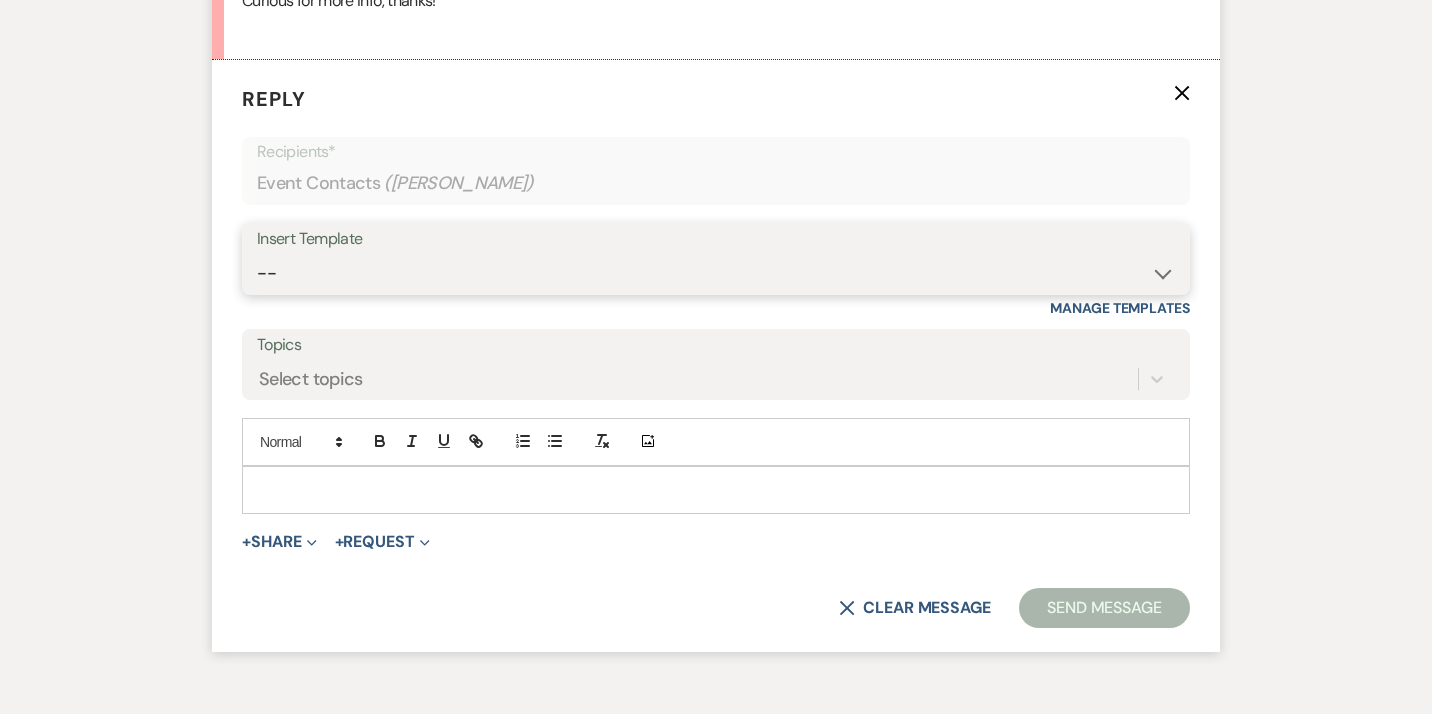 click on "-- Weven Planning Portal Introduction (Booked Events) [MEDICAL_DATA] OHB Bulleted List - Weven Planning Portal Introduction AC & Heating options OHB Contract e-sign  Insurance Policy eWed Itinerary: suggested  30 days out payment & list  Planning & Consulting Services Welcome to the OHB Family! Run of Show OHB recommended  Floor plans  Itineraries  2024 contract review Tipping Guidance 2023 Services & Accessory Rentals xls  WEBO XLS Accessory Rentals & Services NP Final Stretch!  Hello from Owls Hoot Barn Planner final stretch 10% HOLD  2024 Planning 2024 Planning/Consulting  Stay review photos Close loop post tour Overall budget view Wedding Hello Portal Welcome Weven 2025 2024 accommodations  2025 options  Links info  First Student Shuttle Template Welcome 2025 Tips Links & questions  Call Loop Brief links questions  Invoice Links Local recommendations to put in website  Suggested flow /run of show 3:30  Special Event Insurance  Petite  Couples air bnb stays  ESign to review  Local recommendations 2024 3D’s PT" at bounding box center (716, 273) 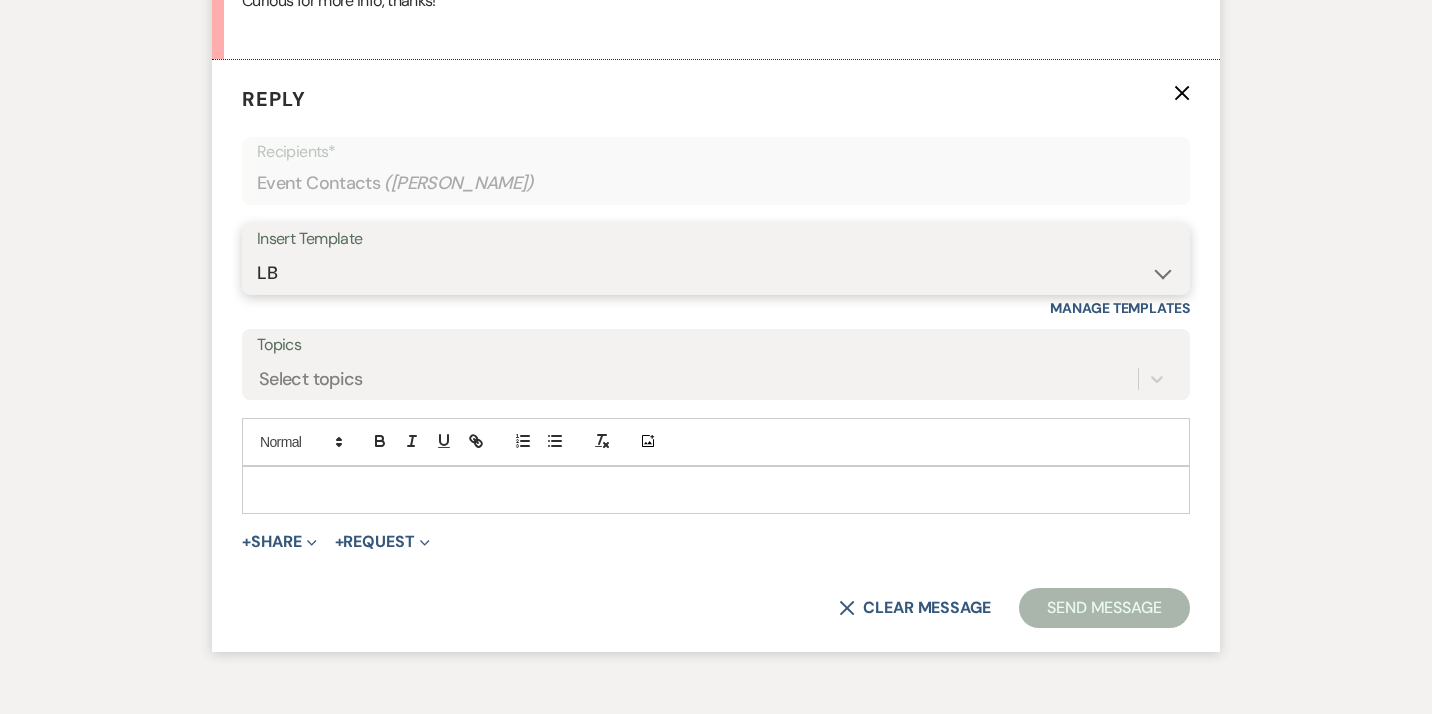 click on "LB" at bounding box center (0, 0) 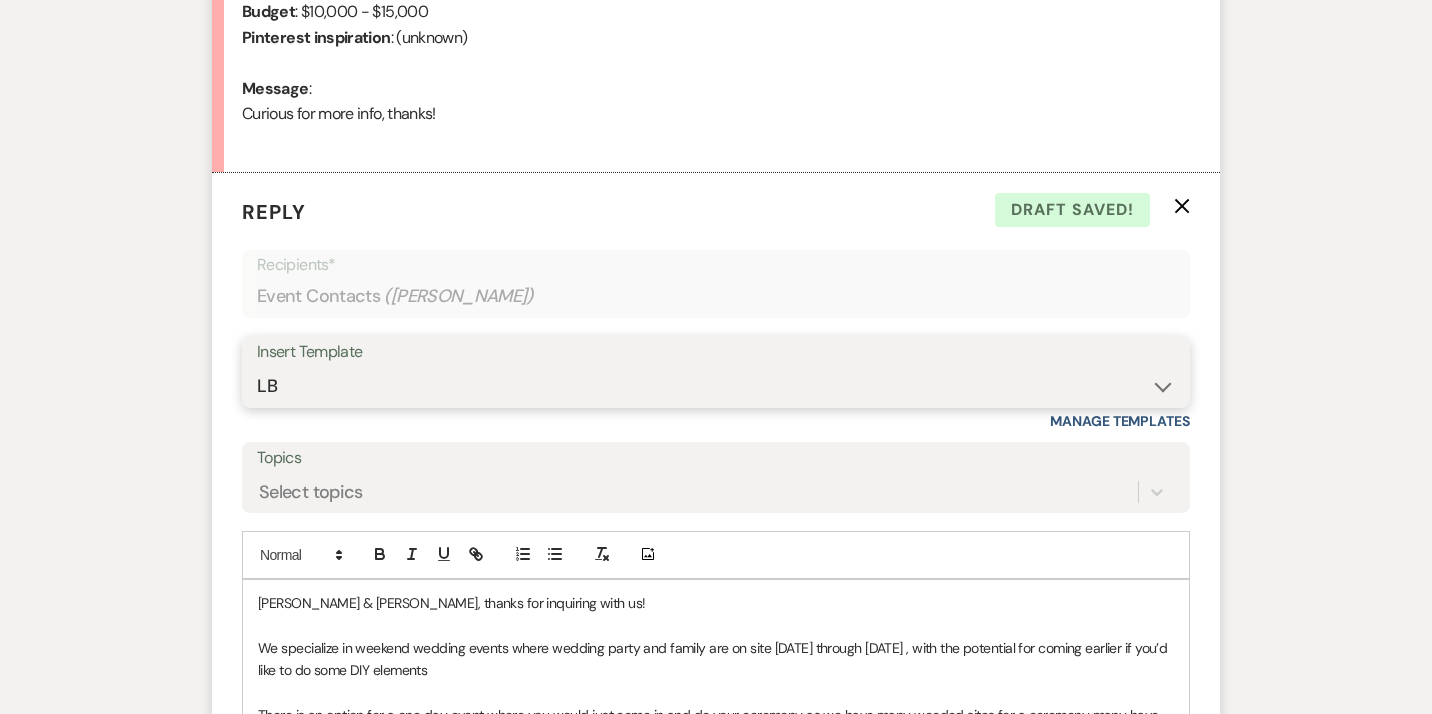 scroll, scrollTop: 995, scrollLeft: 0, axis: vertical 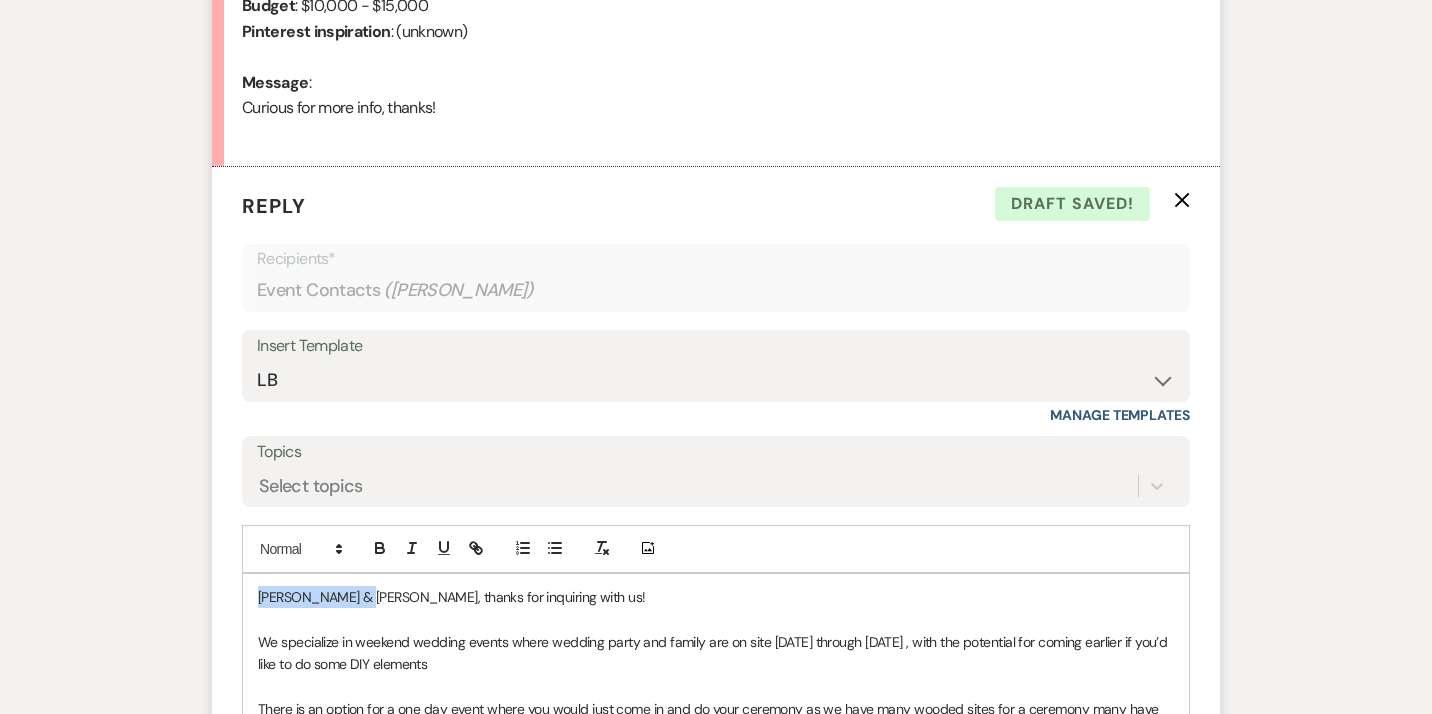 drag, startPoint x: 355, startPoint y: 599, endPoint x: 244, endPoint y: 608, distance: 111.364265 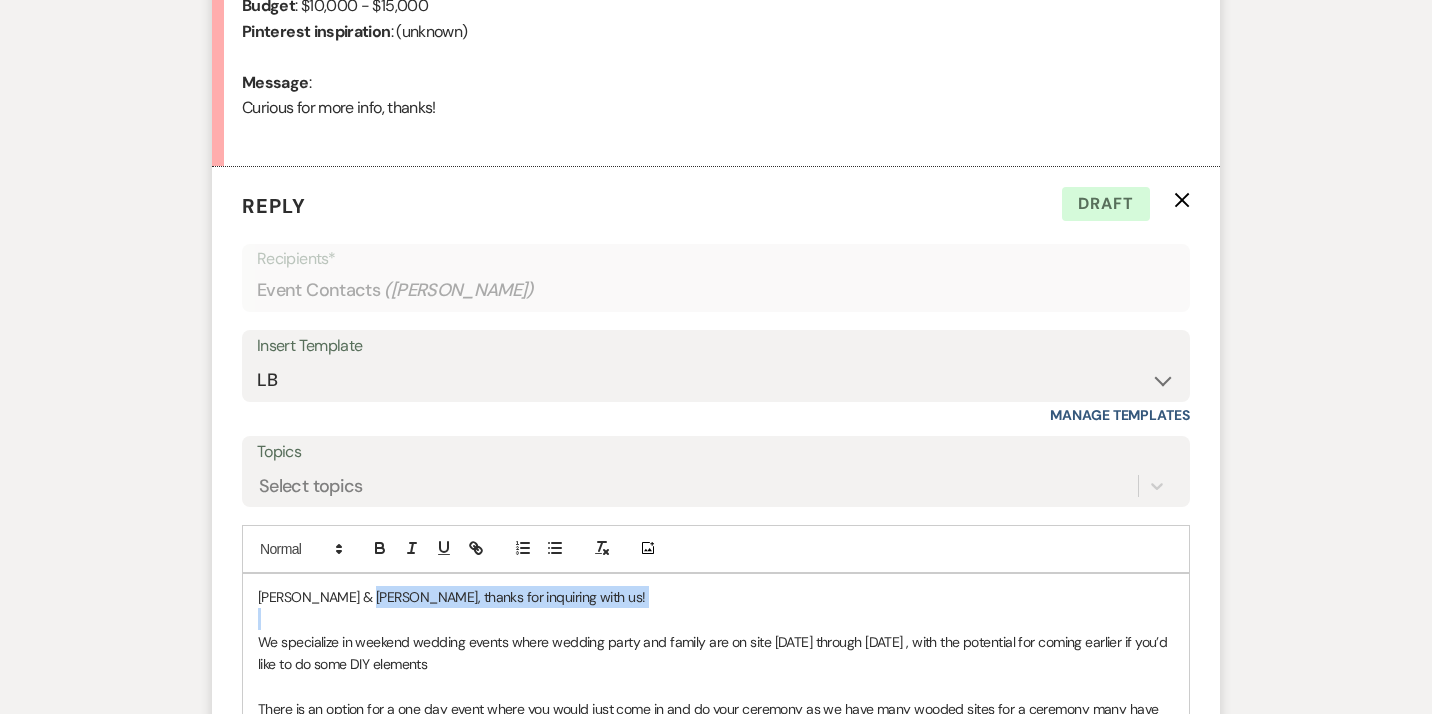 type 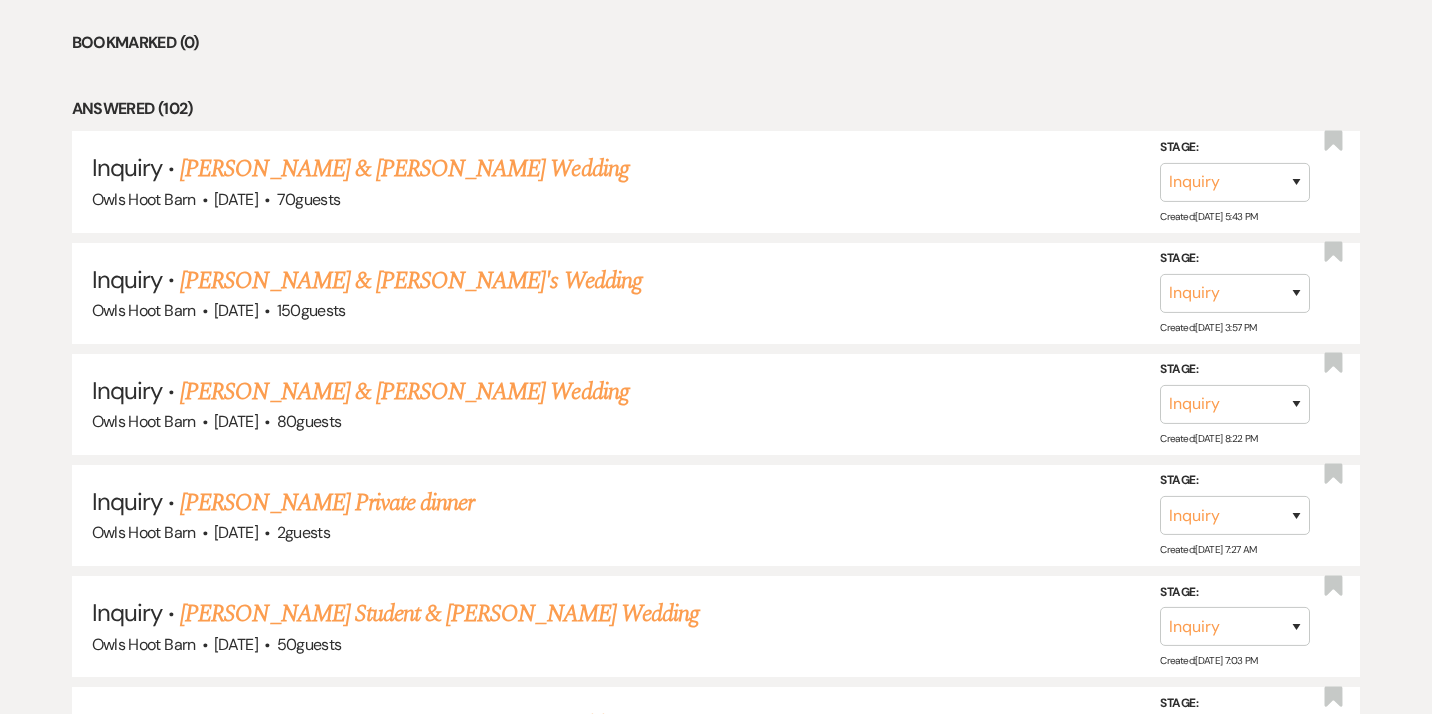 scroll, scrollTop: 776, scrollLeft: 0, axis: vertical 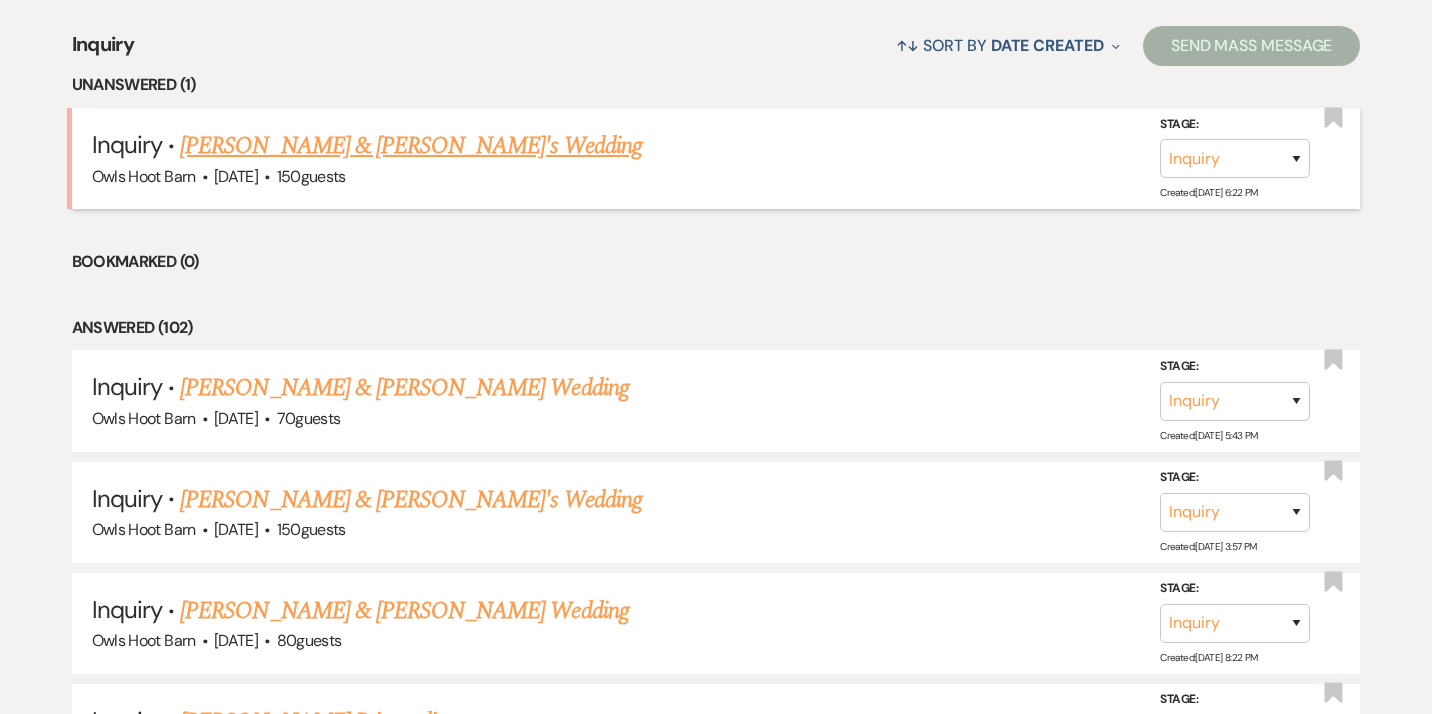 click on "[PERSON_NAME] & [PERSON_NAME]'s Wedding" at bounding box center (411, 146) 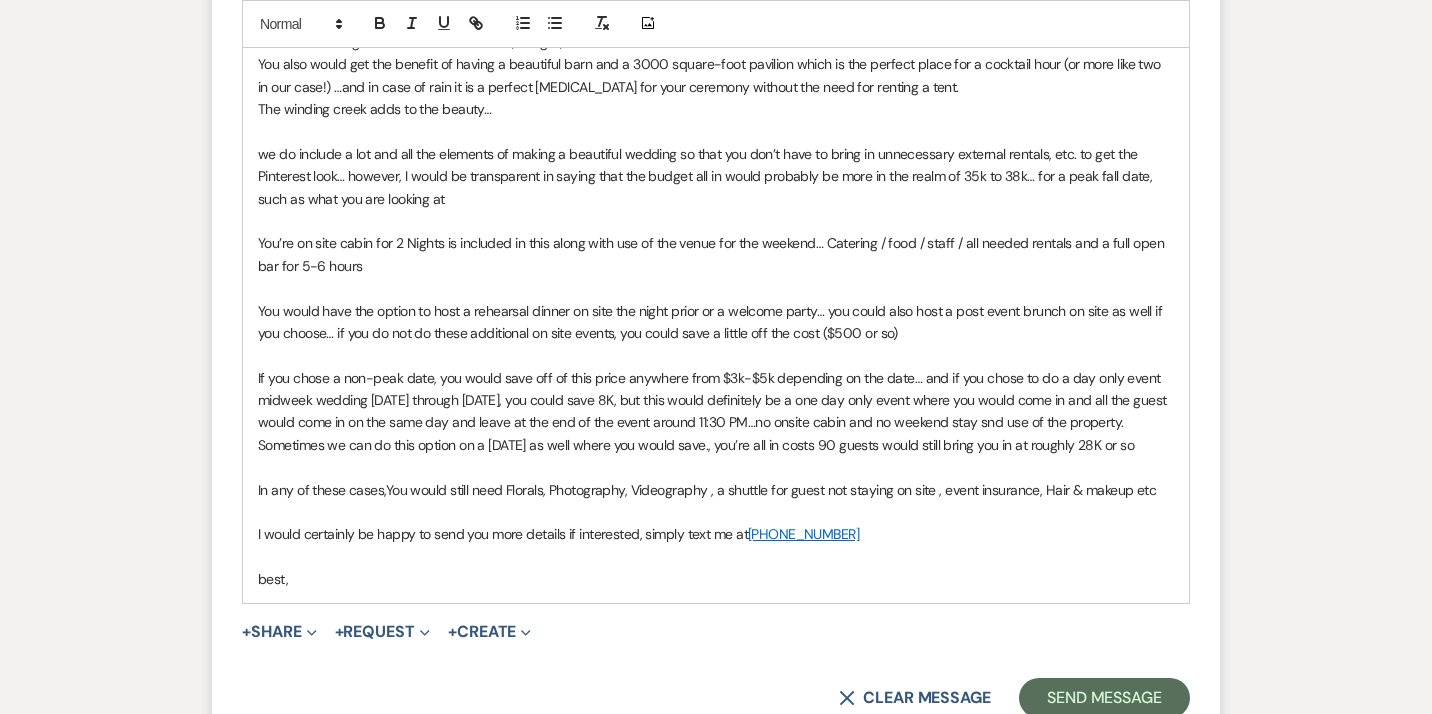 scroll, scrollTop: 1667, scrollLeft: 0, axis: vertical 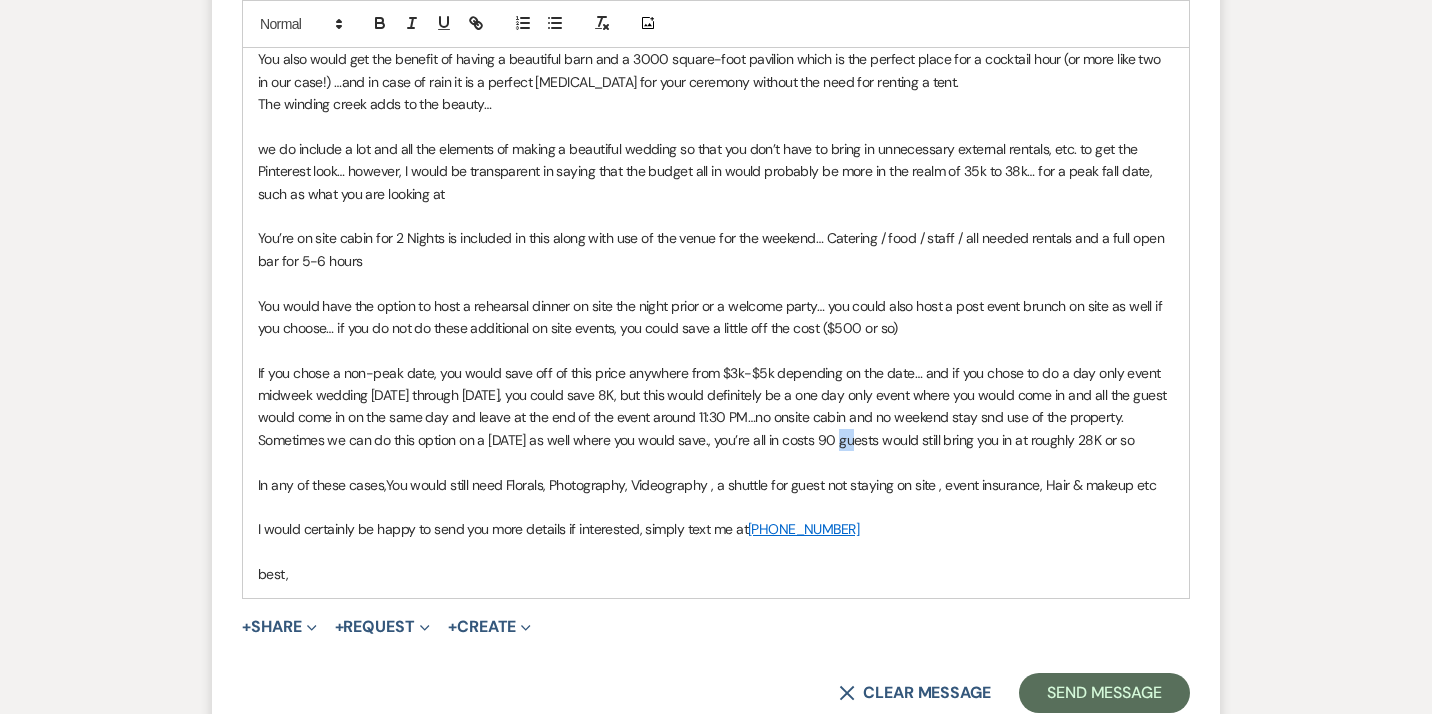 drag, startPoint x: 837, startPoint y: 437, endPoint x: 821, endPoint y: 436, distance: 16.03122 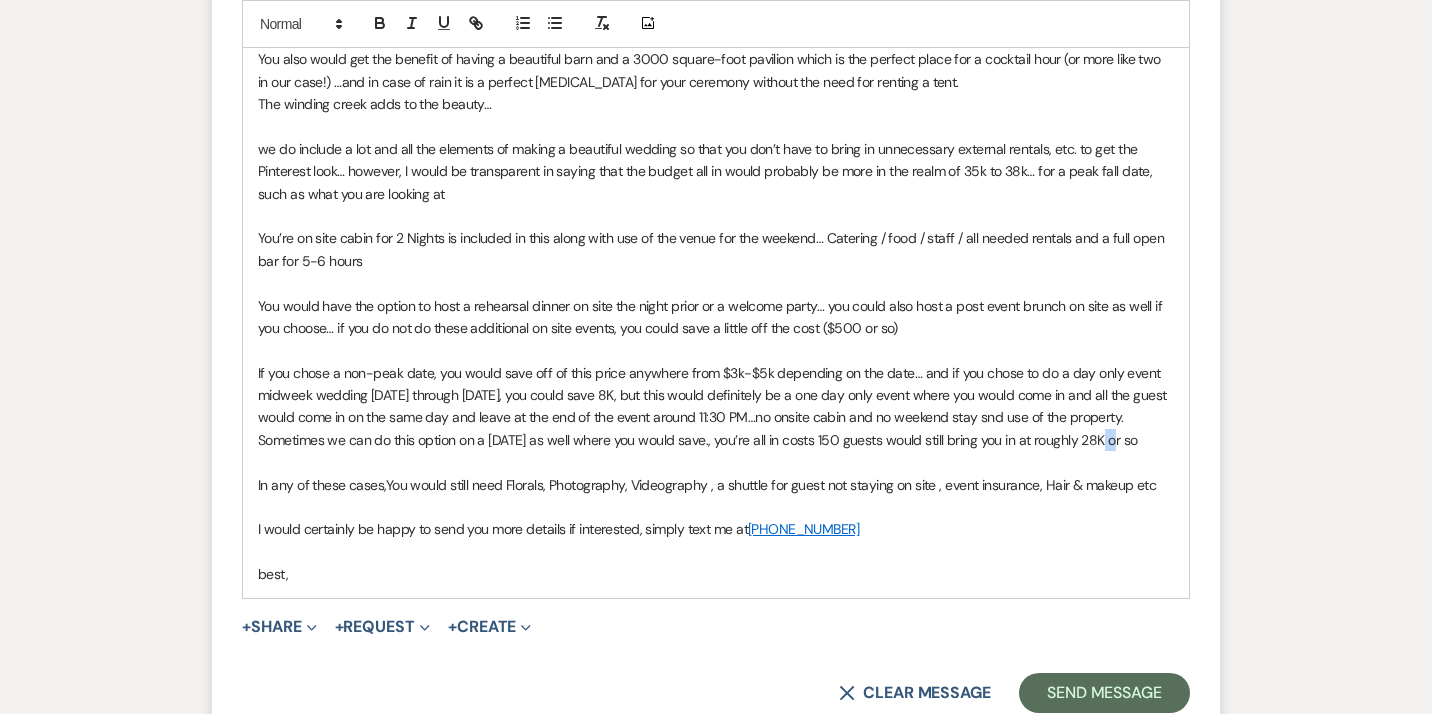 drag, startPoint x: 1098, startPoint y: 442, endPoint x: 1085, endPoint y: 441, distance: 13.038404 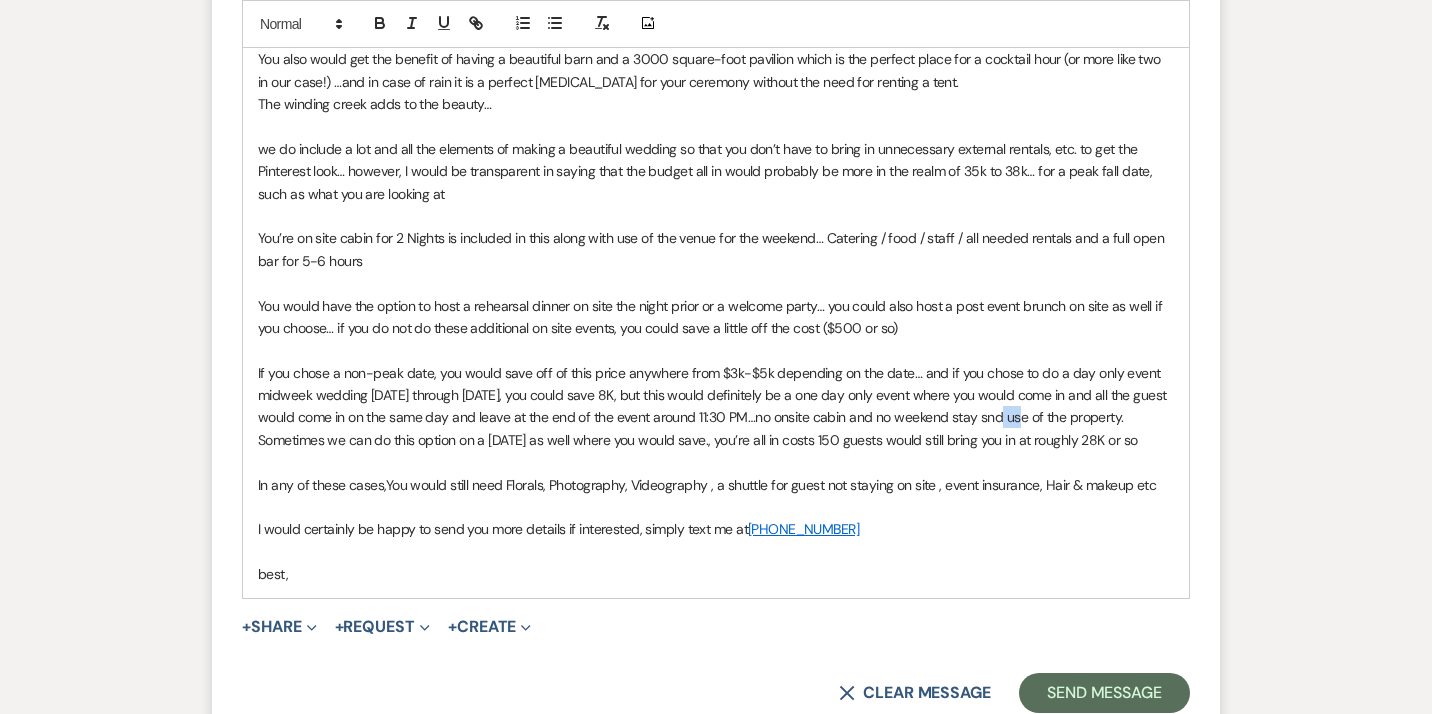 drag, startPoint x: 1032, startPoint y: 419, endPoint x: 1013, endPoint y: 419, distance: 19 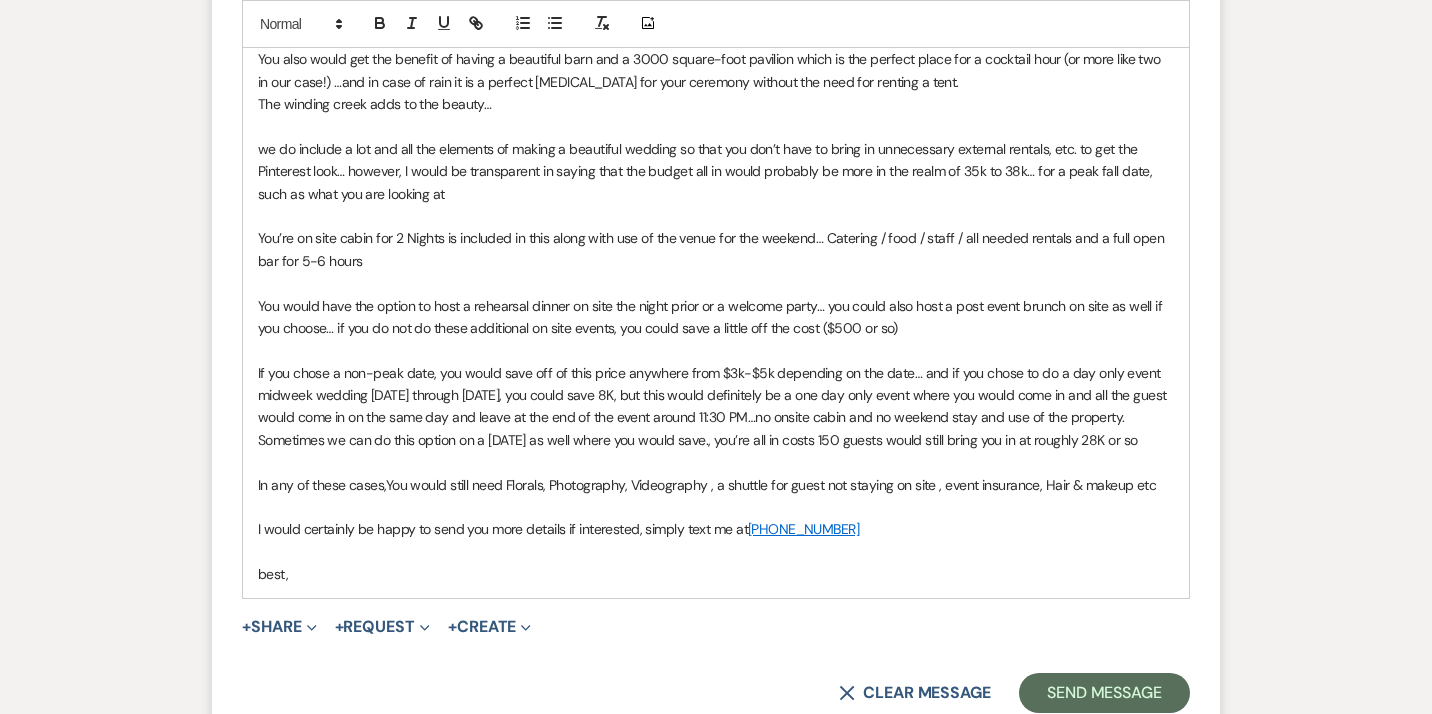 click on "If you chose a non-peak date, you would save off of this price anywhere from $3k-$5k depending on the date… and if you chose to do a day only event midweek wedding [DATE] through [DATE], you could save 8K, but this would definitely be a one day only event where you would come in and all the guest would come in on the same day and leave at the end of the event around 11:30 PM…no onsite cabin and no weekend stay and use of the property. Sometimes we can do this option on a [DATE] as well where you would save., you’re all in costs 150 guests would still bring you in at roughly 28K or so" at bounding box center (716, 407) 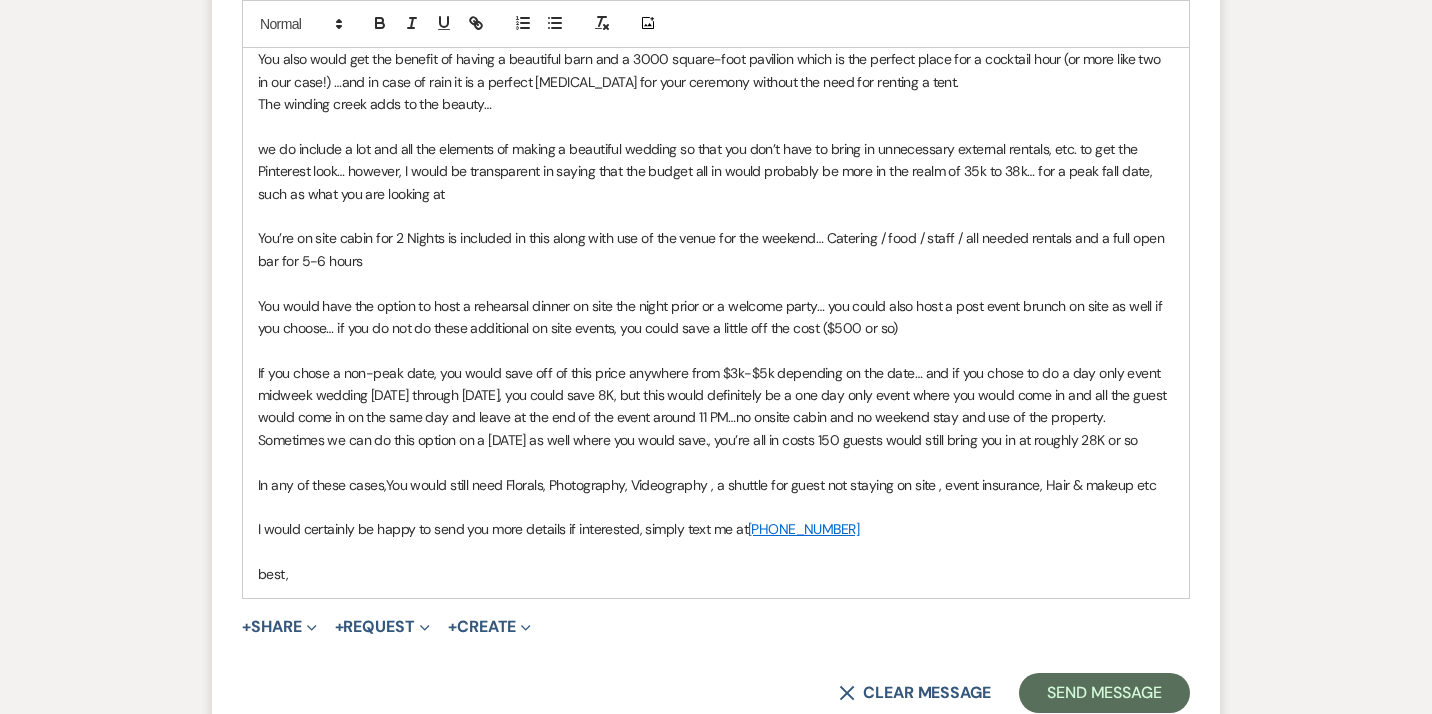 click on "If you chose a non-peak date, you would save off of this price anywhere from $3k-$5k depending on the date… and if you chose to do a day only event midweek wedding [DATE] through [DATE], you could save 8K, but this would definitely be a one day only event where you would come in and all the guest would come in on the same day and leave at the end of the event around 11 PM…no onsite cabin and no weekend stay and use of the property. Sometimes we can do this option on a [DATE] as well where you would save., you’re all in costs 150 guests would still bring you in at roughly 28K or so" at bounding box center (716, 407) 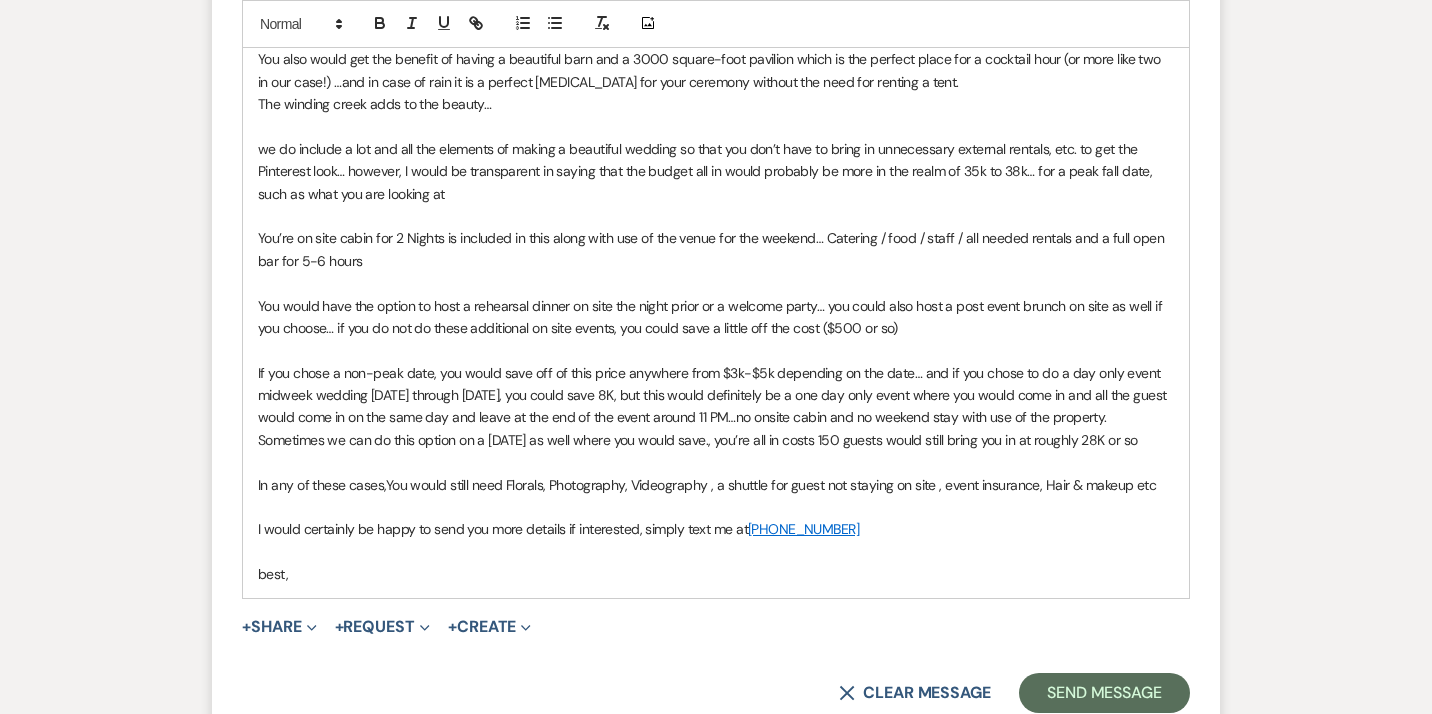 click on "If you chose a non-peak date, you would save off of this price anywhere from $3k-$5k depending on the date… and if you chose to do a day only event midweek wedding [DATE] through [DATE], you could save 8K, but this would definitely be a one day only event where you would come in and all the guest would come in on the same day and leave at the end of the event around 11 PM…no onsite cabin and no weekend stay with use of the property. Sometimes we can do this option on a [DATE] as well where you would save., you’re all in costs 150 guests would still bring you in at roughly 28K or so" at bounding box center [716, 407] 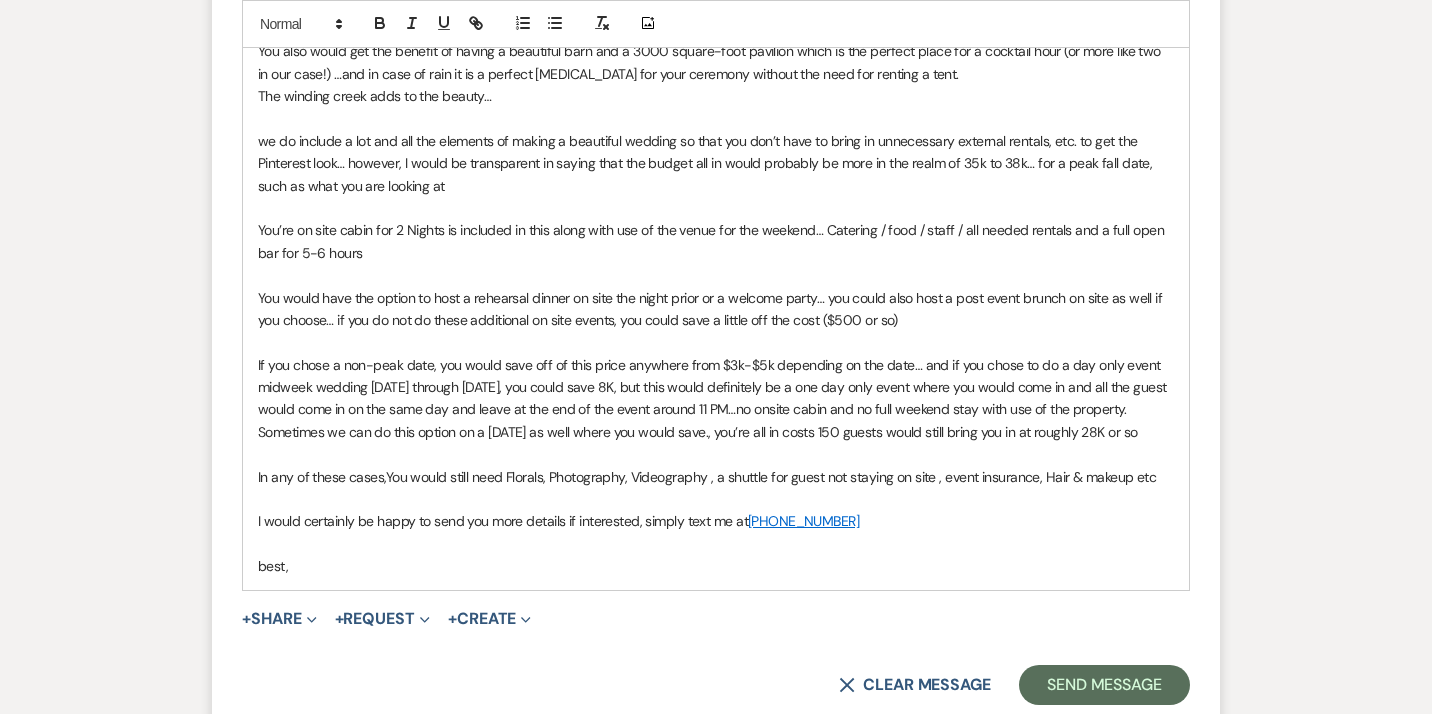 scroll, scrollTop: 1676, scrollLeft: 0, axis: vertical 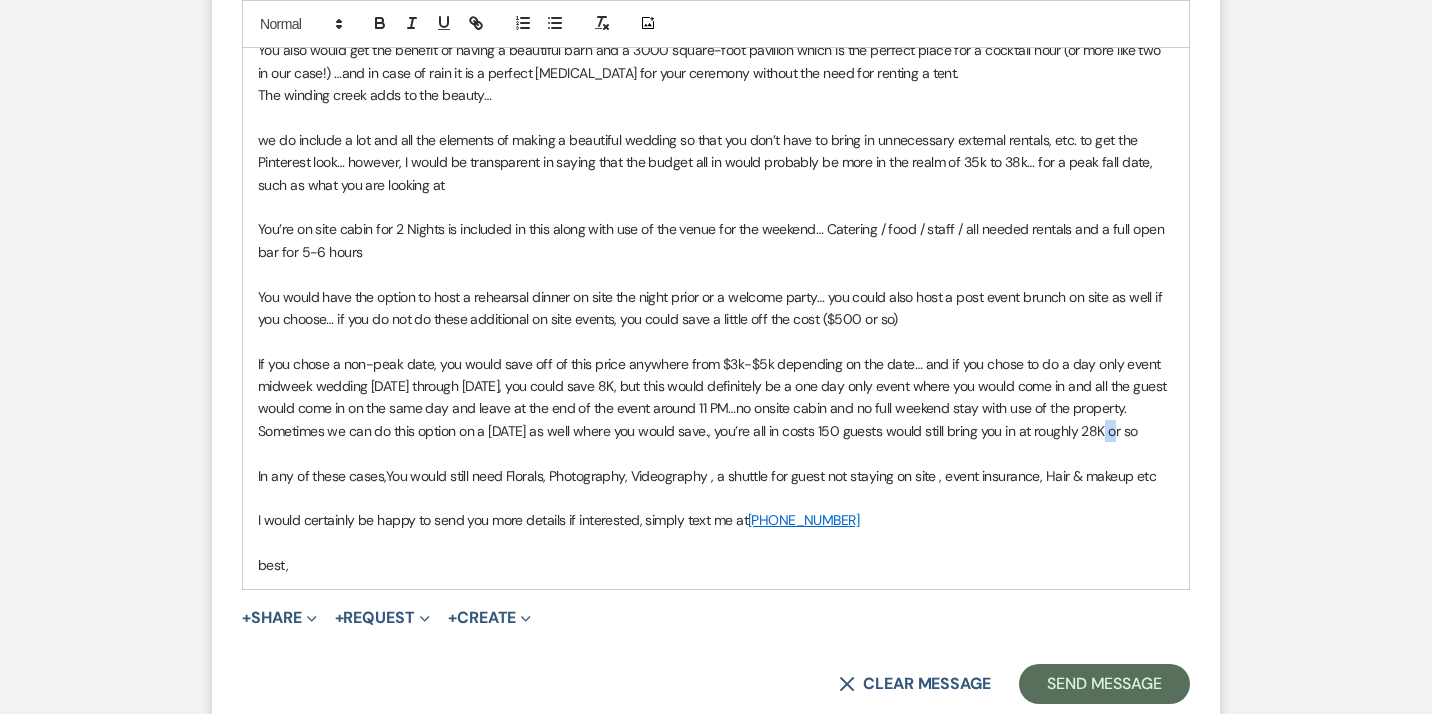 drag, startPoint x: 1098, startPoint y: 432, endPoint x: 1085, endPoint y: 431, distance: 13.038404 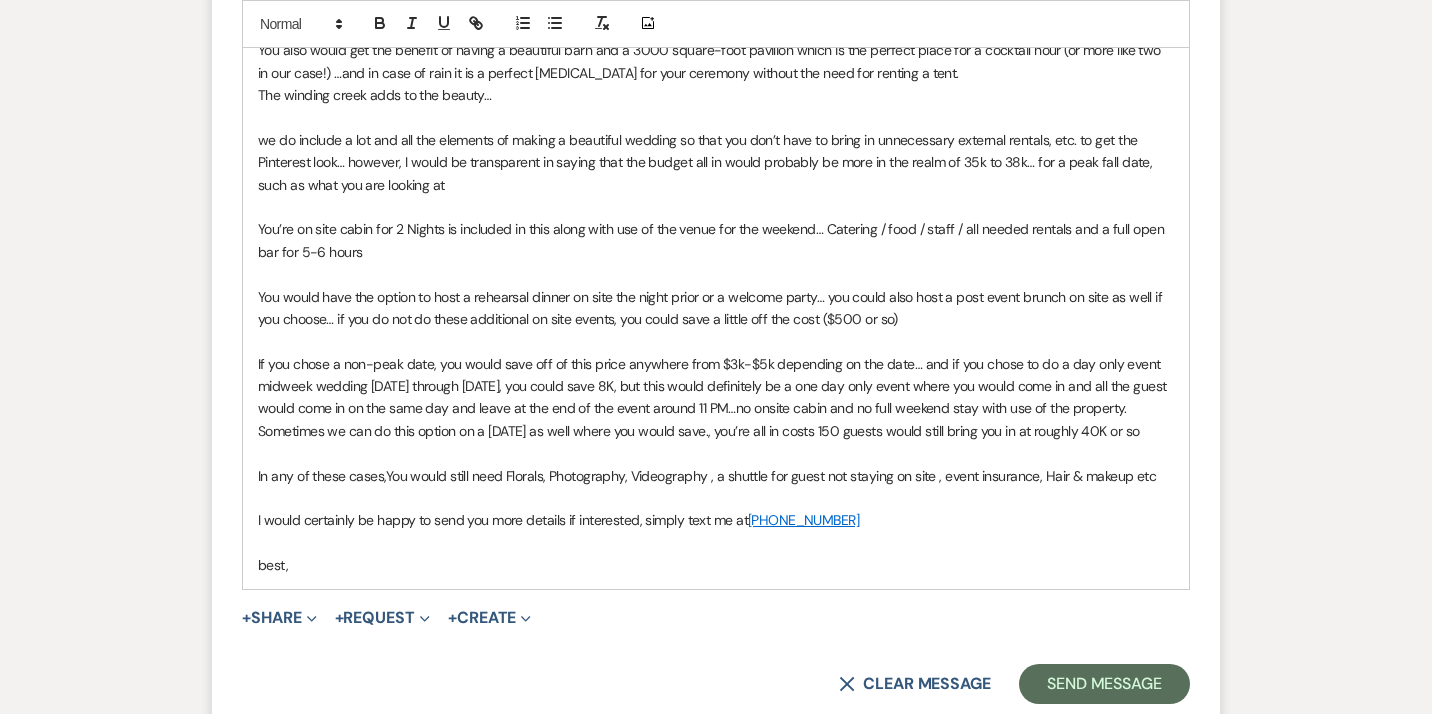 click on "If you chose a non-peak date, you would save off of this price anywhere from $3k-$5k depending on the date… and if you chose to do a day only event midweek wedding [DATE] through [DATE], you could save 8K, but this would definitely be a one day only event where you would come in and all the guest would come in on the same day and leave at the end of the event around 11 PM…no onsite cabin and no full weekend stay with use of the property. Sometimes we can do this option on a [DATE] as well where you would save., you’re all in costs 150 guests would still bring you in at roughly 40K or so" at bounding box center [716, 398] 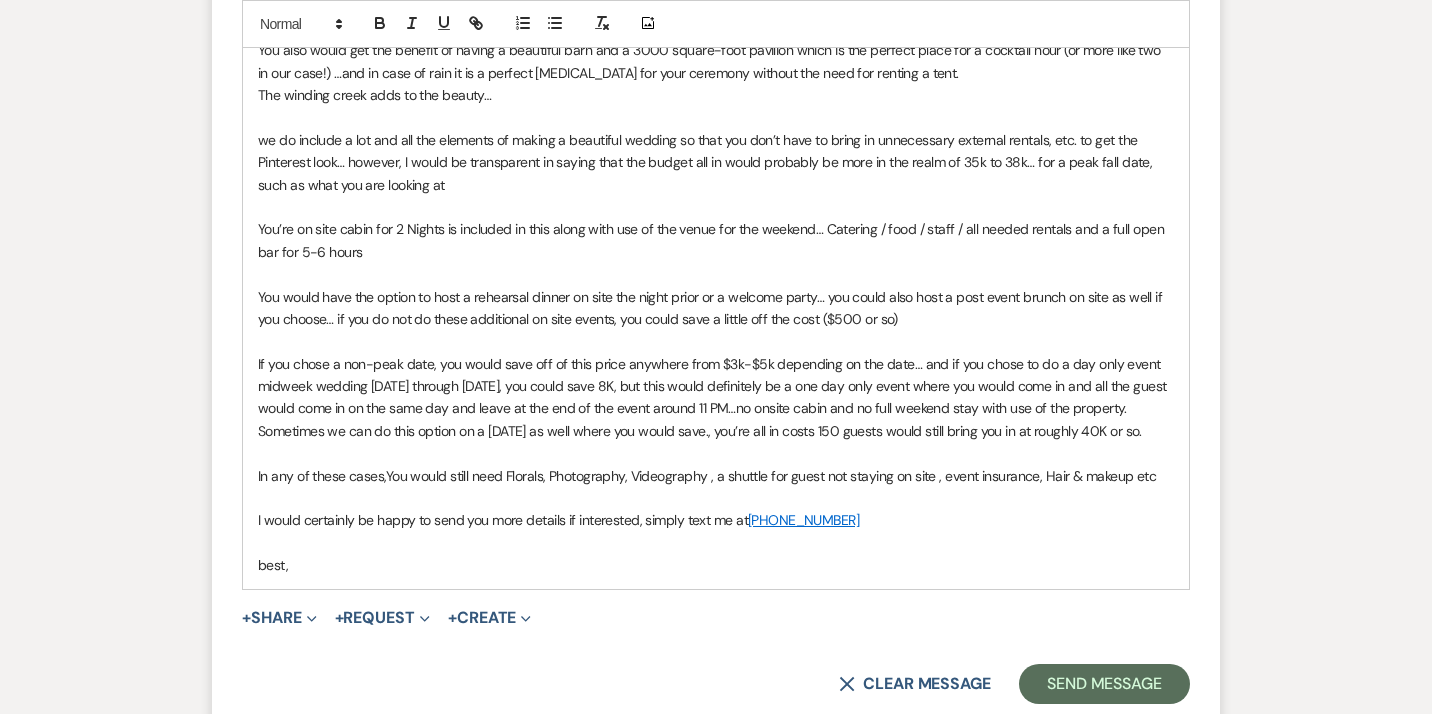 click on "If you chose a non-peak date, you would save off of this price anywhere from $3k-$5k depending on the date… and if you chose to do a day only event midweek wedding [DATE] through [DATE], you could save 8K, but this would definitely be a one day only event where you would come in and all the guest would come in on the same day and leave at the end of the event around 11 PM…no onsite cabin and no full weekend stay with use of the property. Sometimes we can do this option on a [DATE] as well where you would save., you’re all in costs 150 guests would still bring you in at roughly 40K or so." at bounding box center [716, 398] 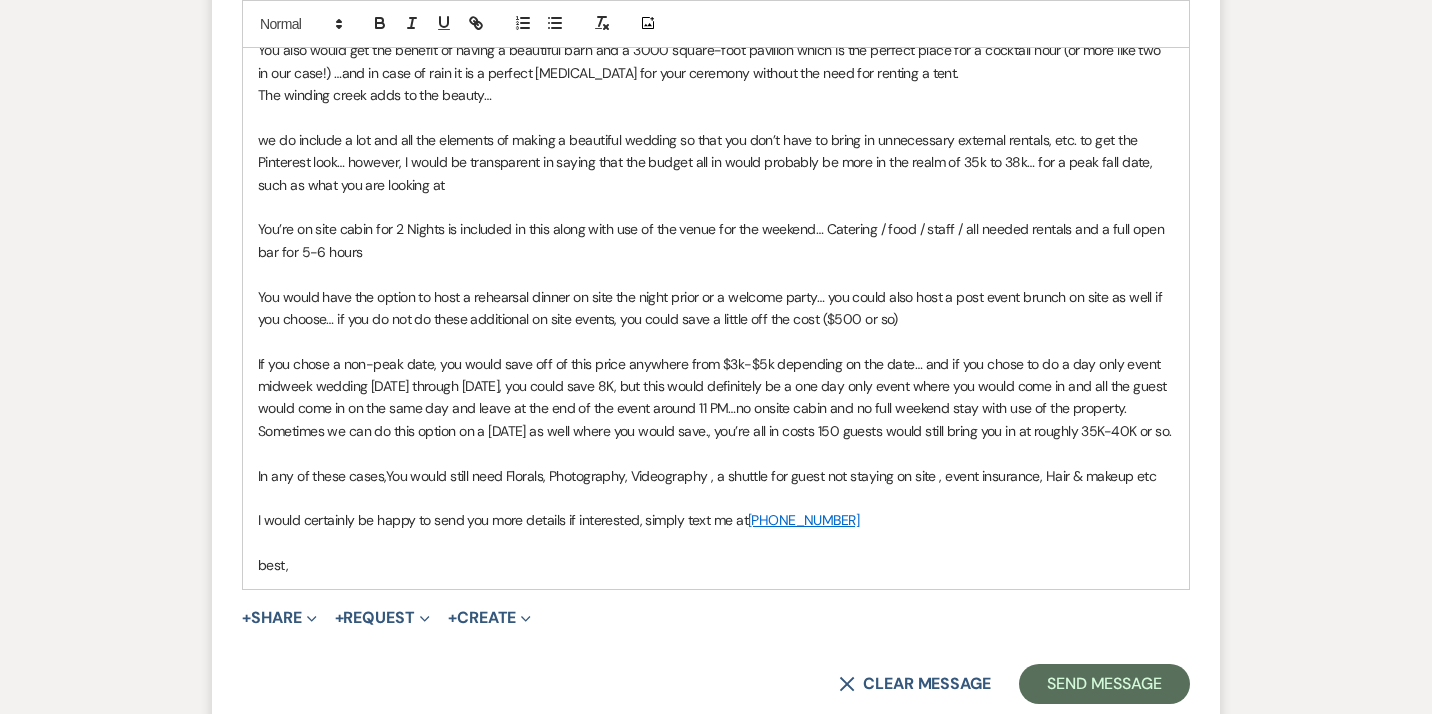 click on "best," at bounding box center (716, 565) 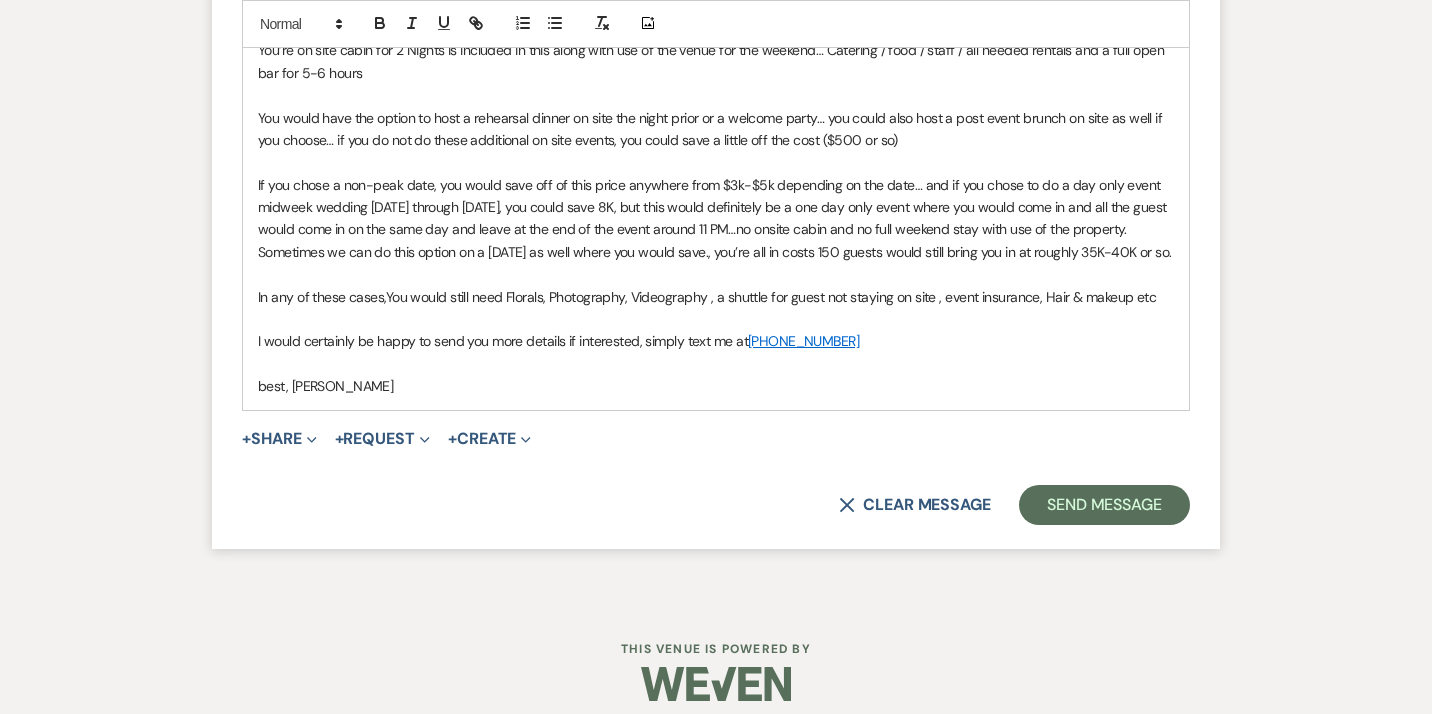 scroll, scrollTop: 1873, scrollLeft: 0, axis: vertical 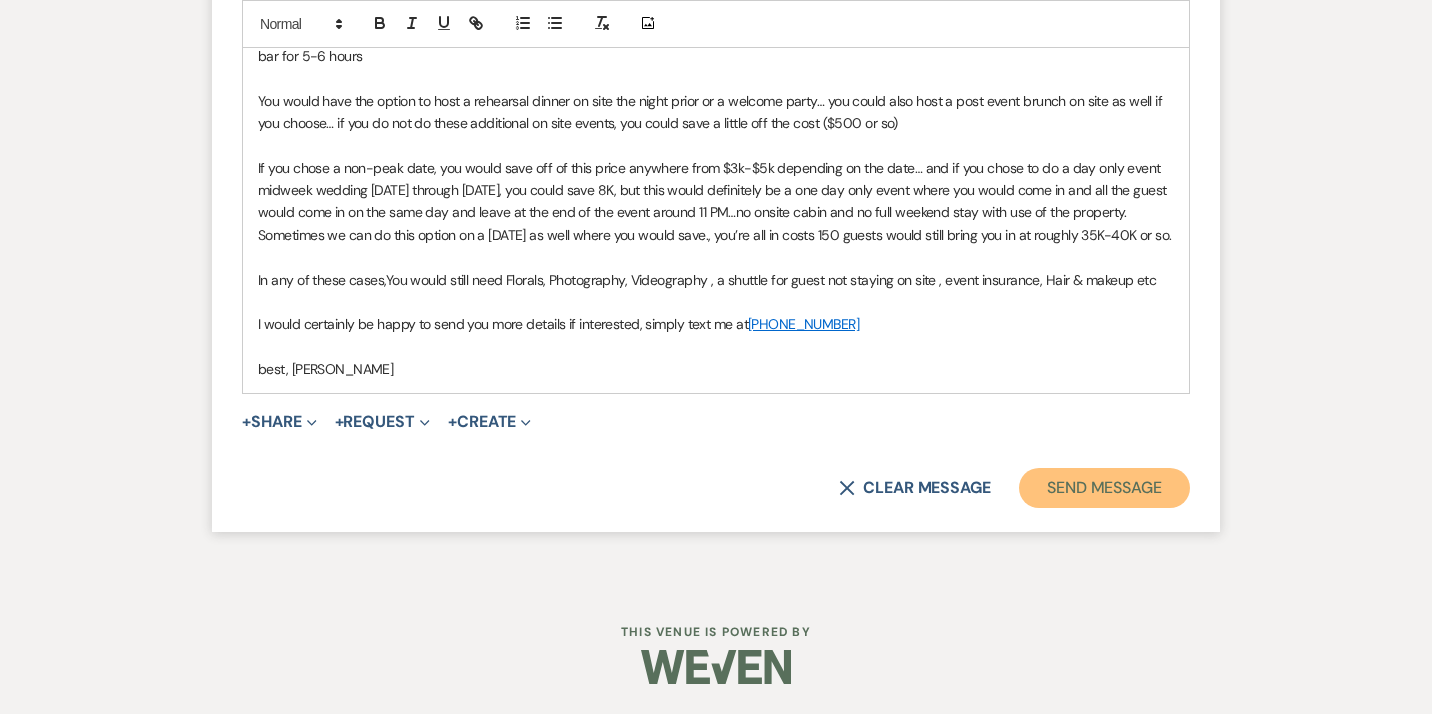 click on "Send Message" at bounding box center [1104, 488] 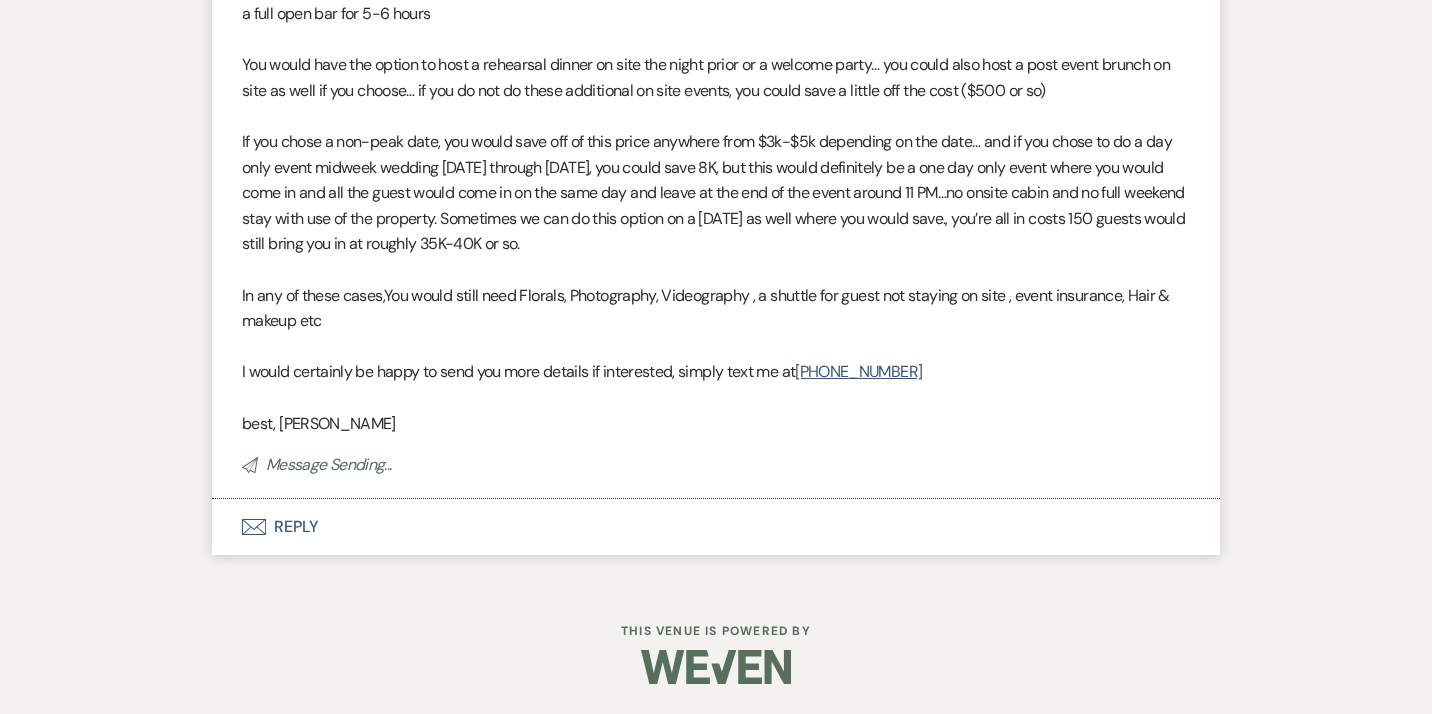 scroll, scrollTop: 1575, scrollLeft: 0, axis: vertical 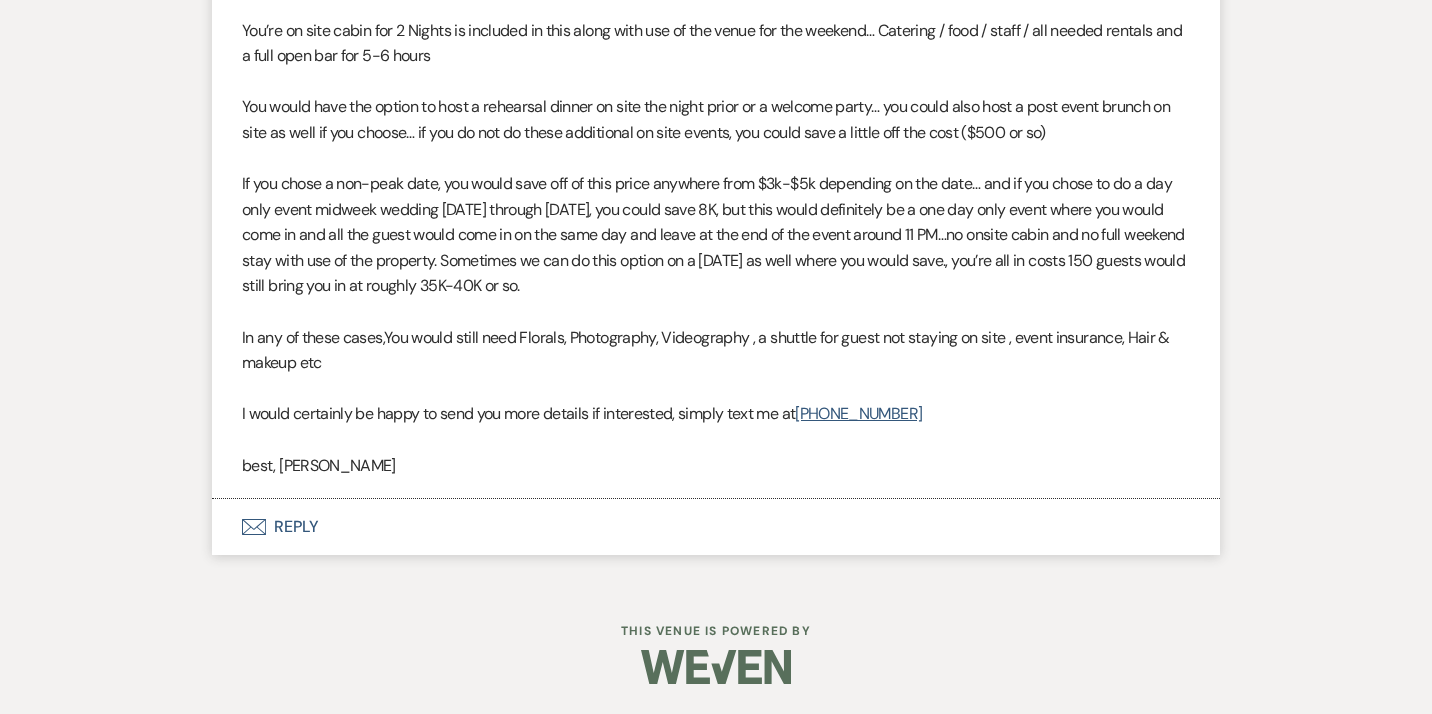 click on "If you chose a non-peak date, you would save off of this price anywhere from $3k-$5k depending on the date… and if you chose to do a day only event midweek wedding [DATE] through [DATE], you could save 8K, but this would definitely be a one day only event where you would come in and all the guest would come in on the same day and leave at the end of the event around 11 PM…no onsite cabin and no full weekend stay with use of the property. Sometimes we can do this option on a [DATE] as well where you would save., you’re all in costs 150 guests would still bring you in at roughly 35K-40K or so." at bounding box center (716, 235) 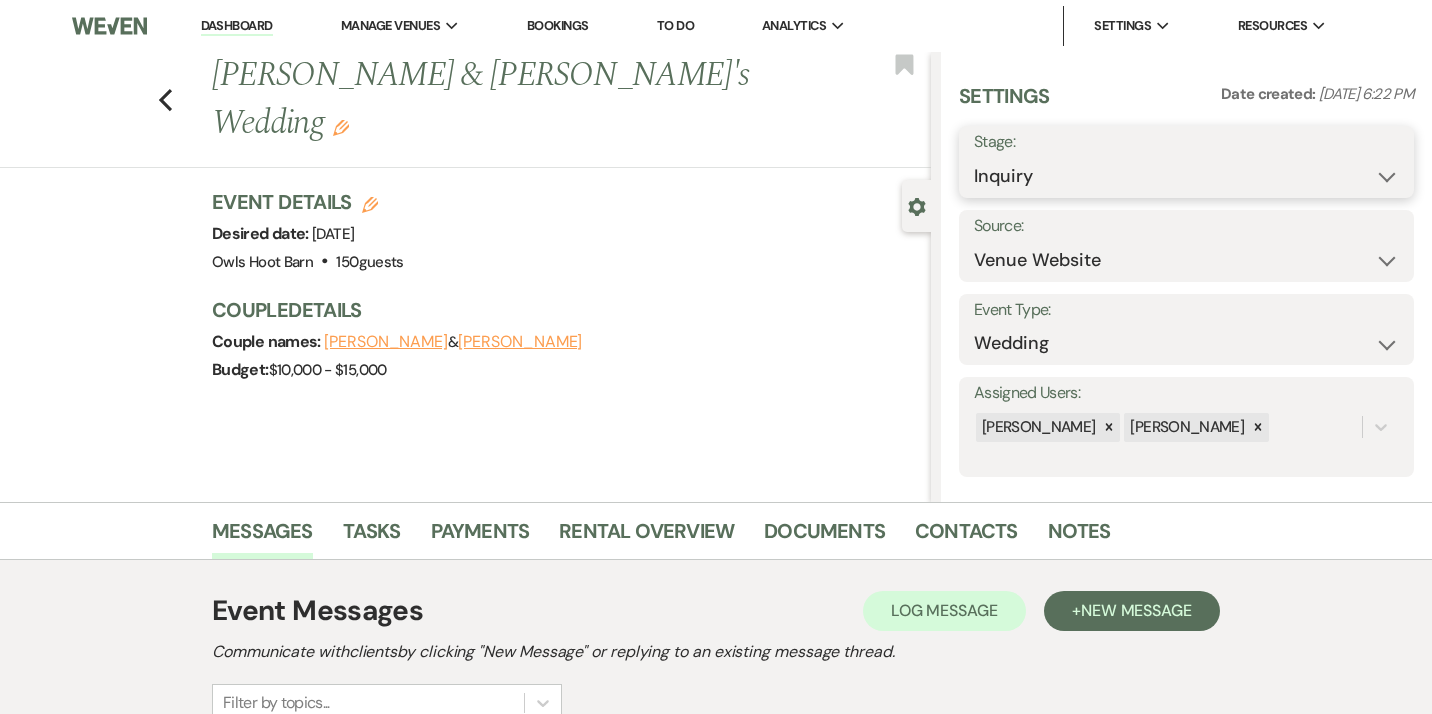 select on "8" 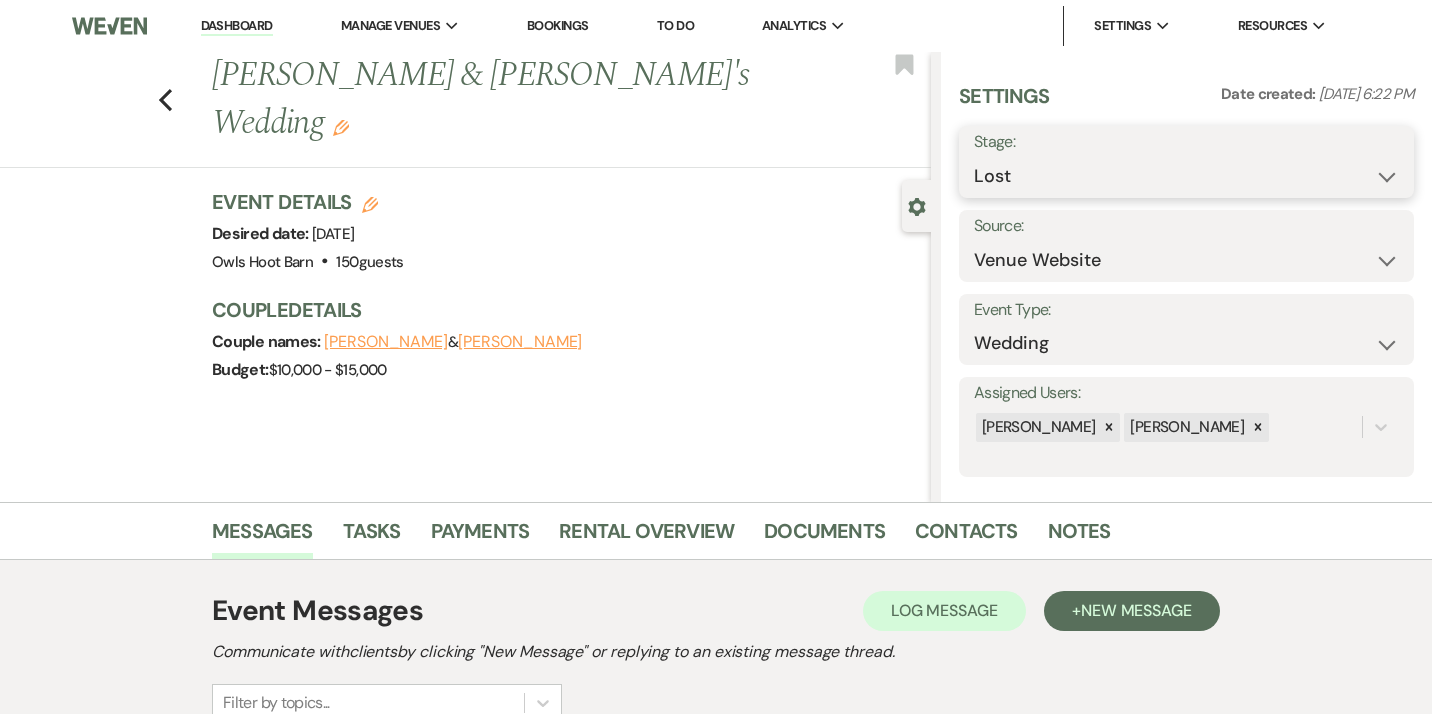 click on "Lost" at bounding box center (0, 0) 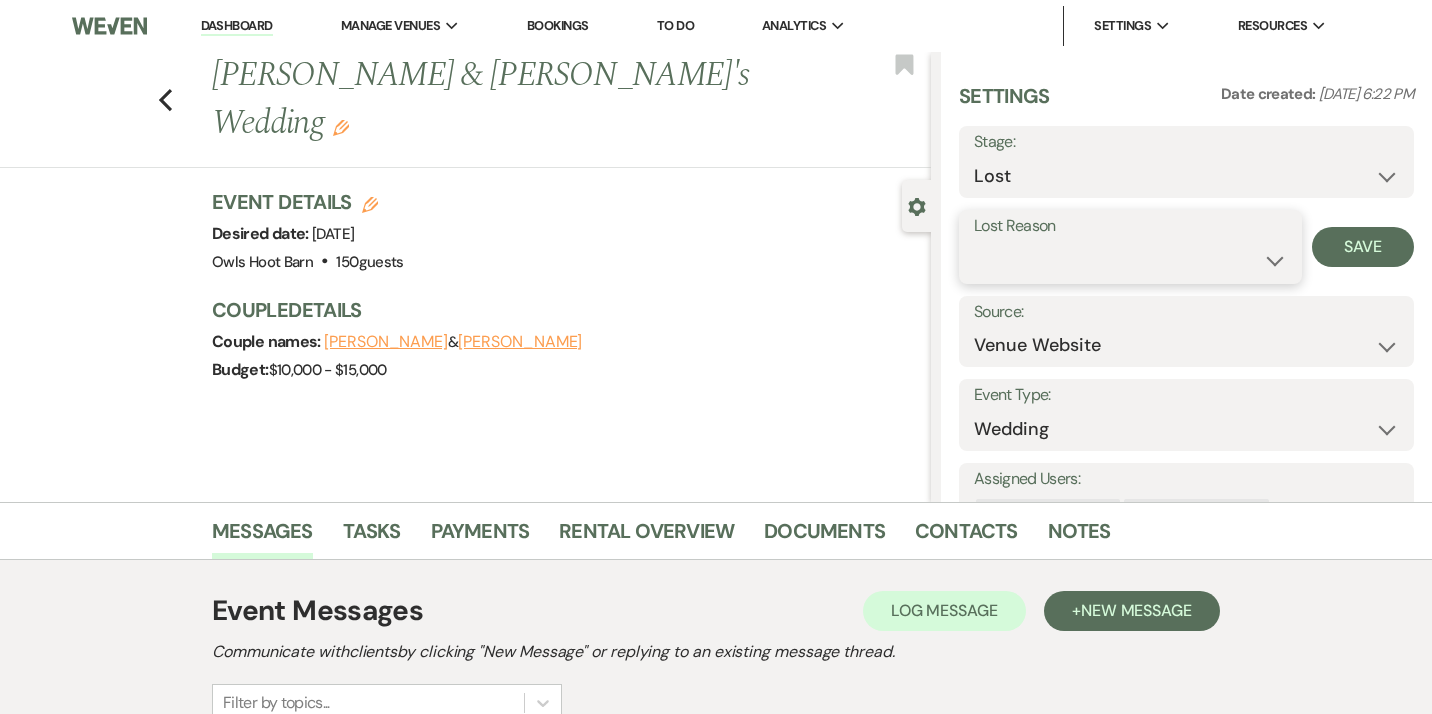 select on "7" 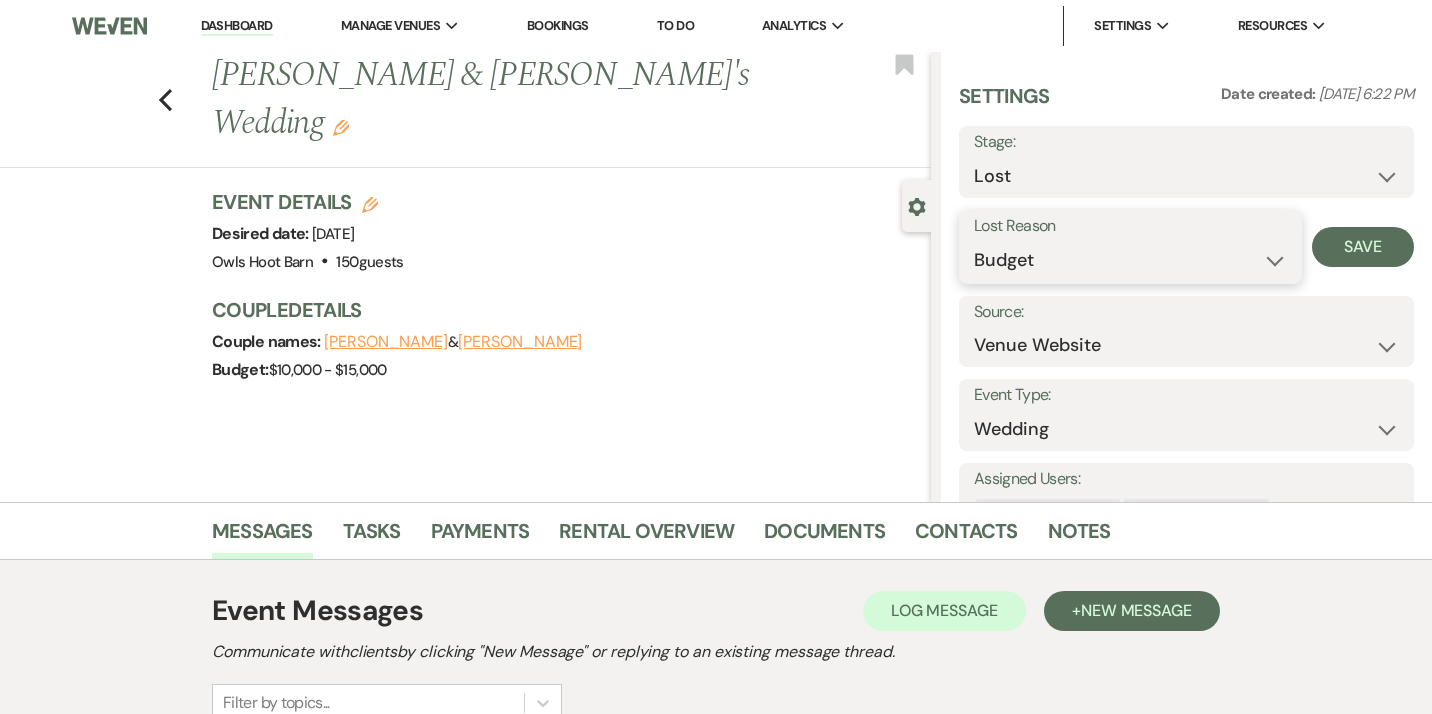 click on "Budget" at bounding box center [0, 0] 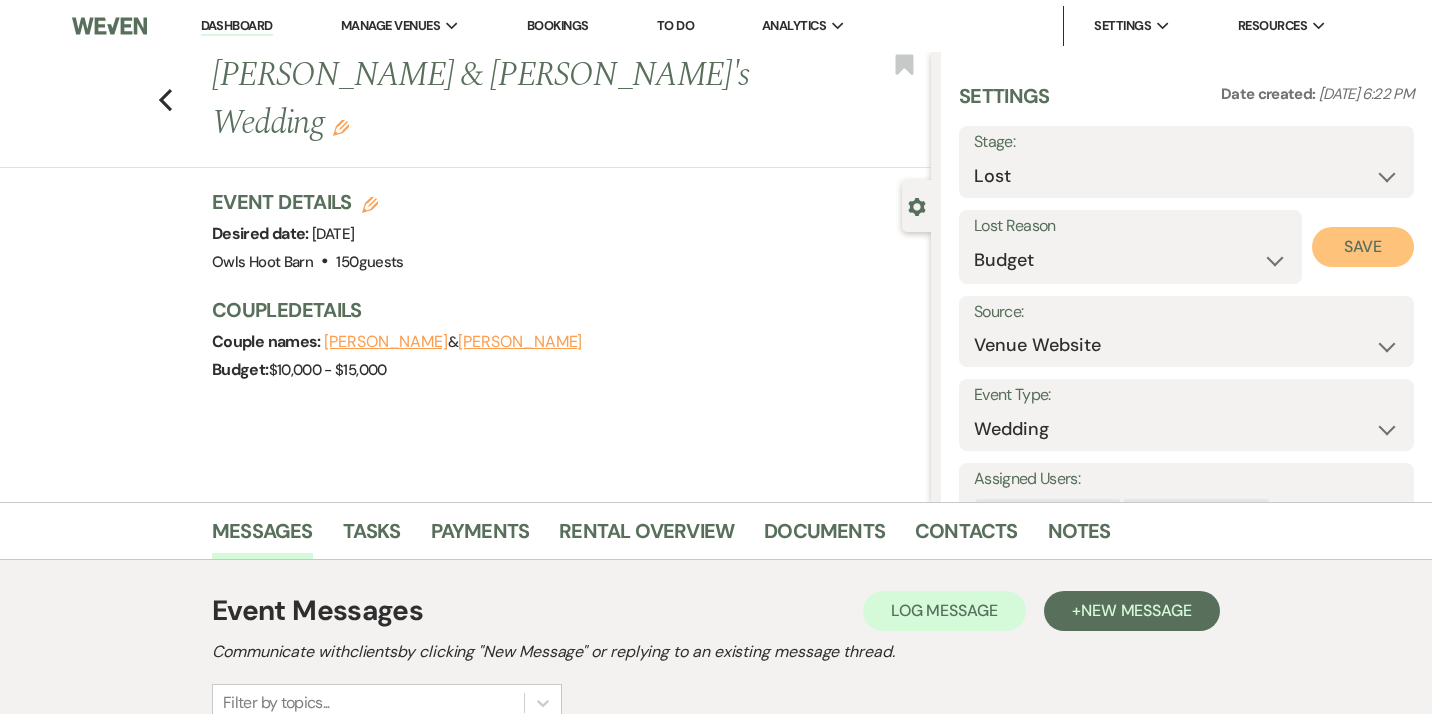 click on "Save" at bounding box center [1363, 247] 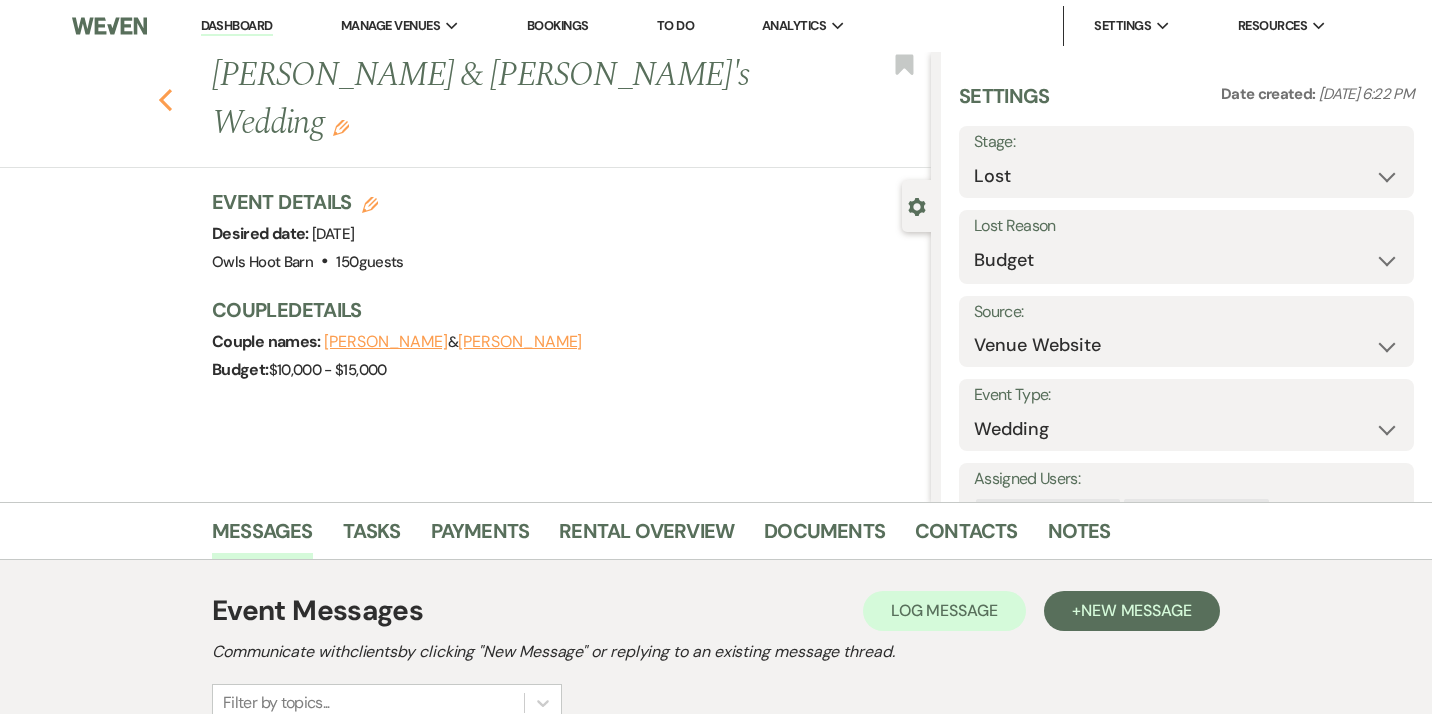 click on "Previous" 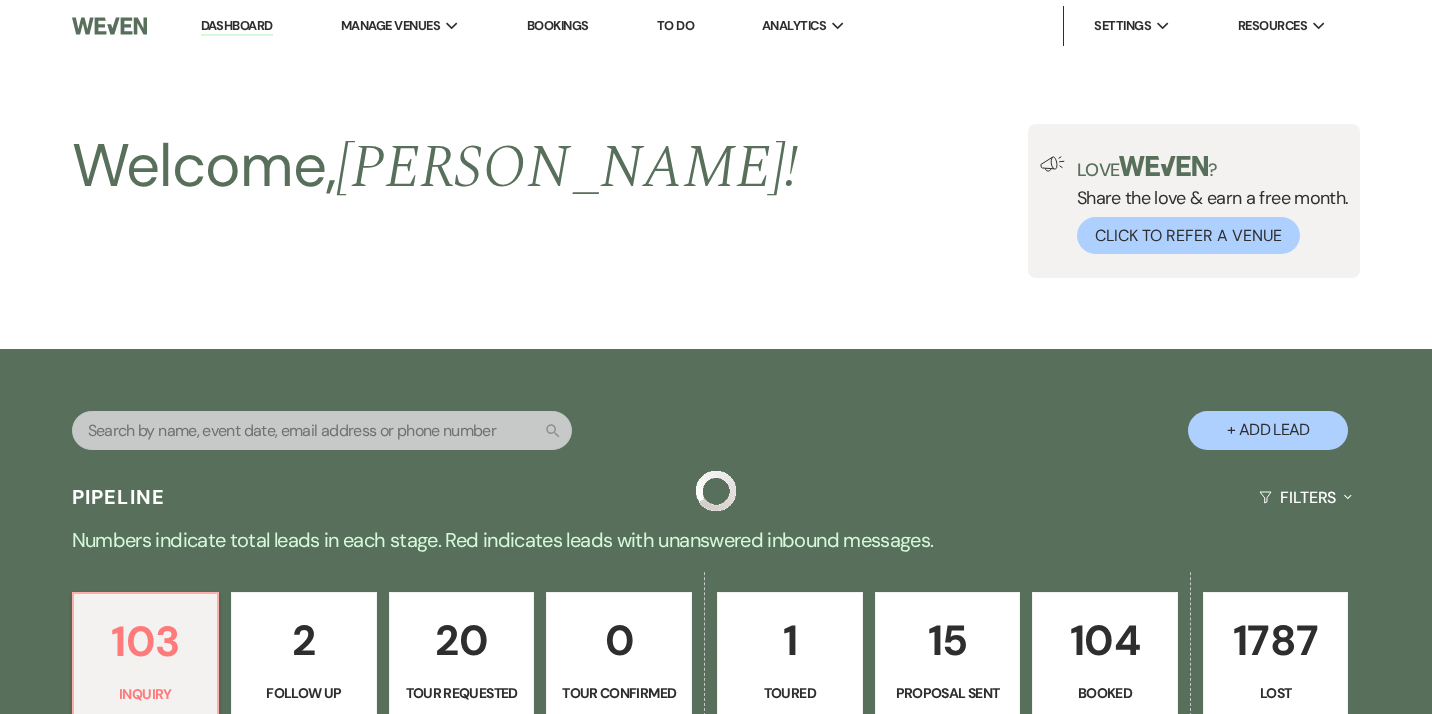 scroll, scrollTop: 774, scrollLeft: 0, axis: vertical 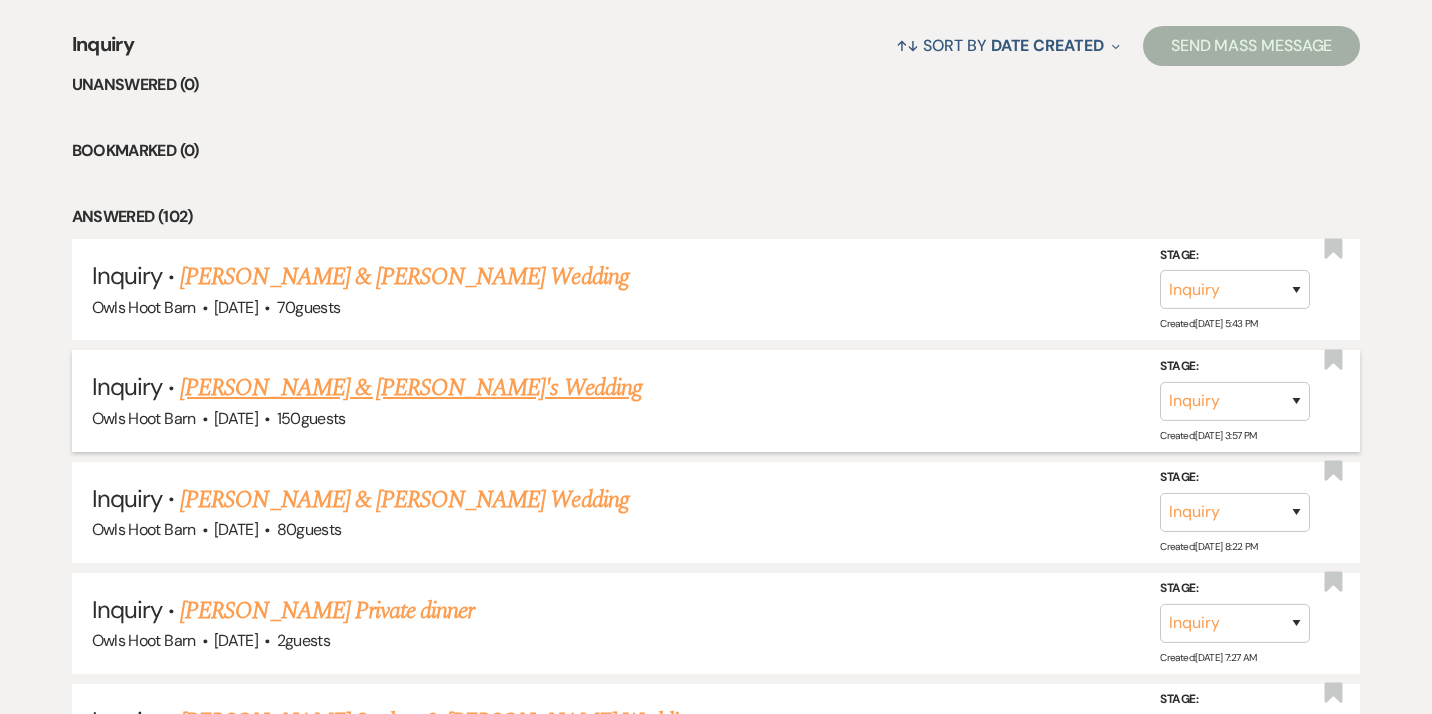 click on "[PERSON_NAME] & [PERSON_NAME]'s Wedding" at bounding box center (411, 388) 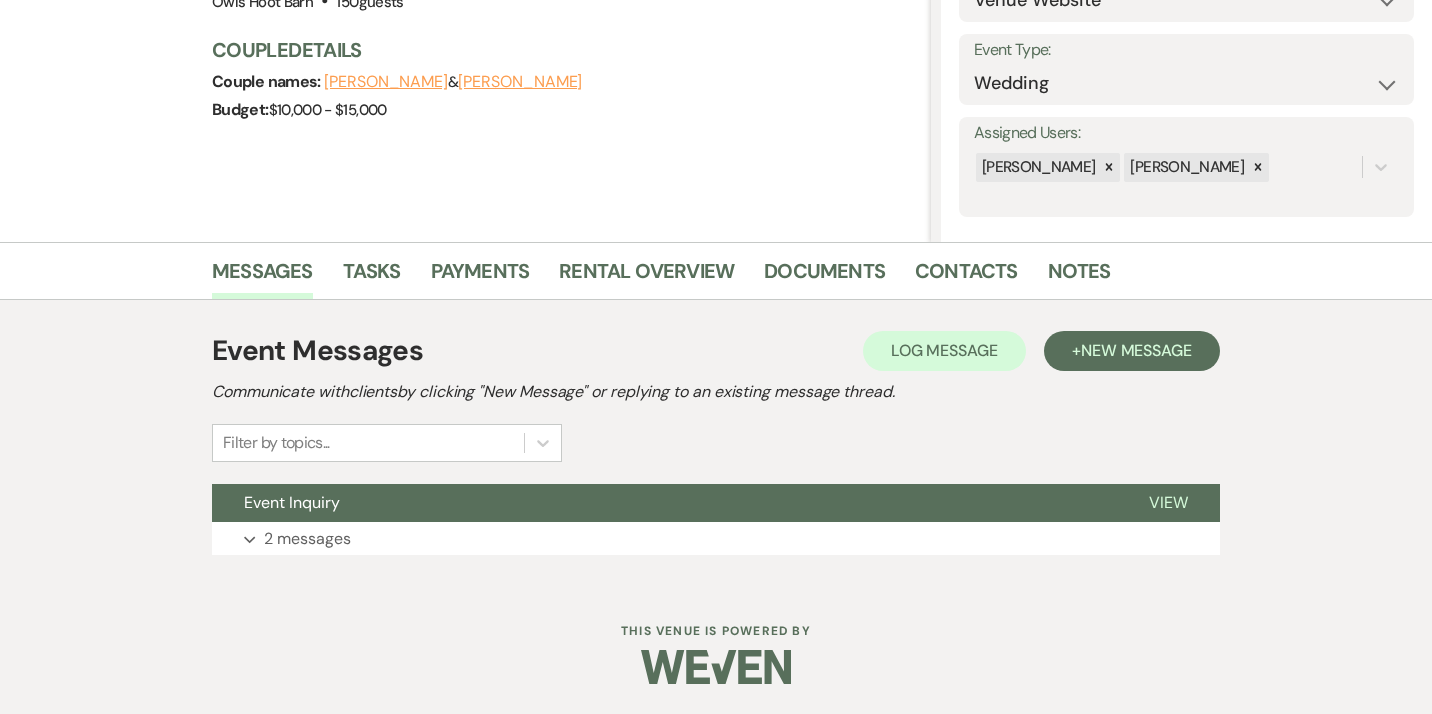 scroll, scrollTop: 15, scrollLeft: 0, axis: vertical 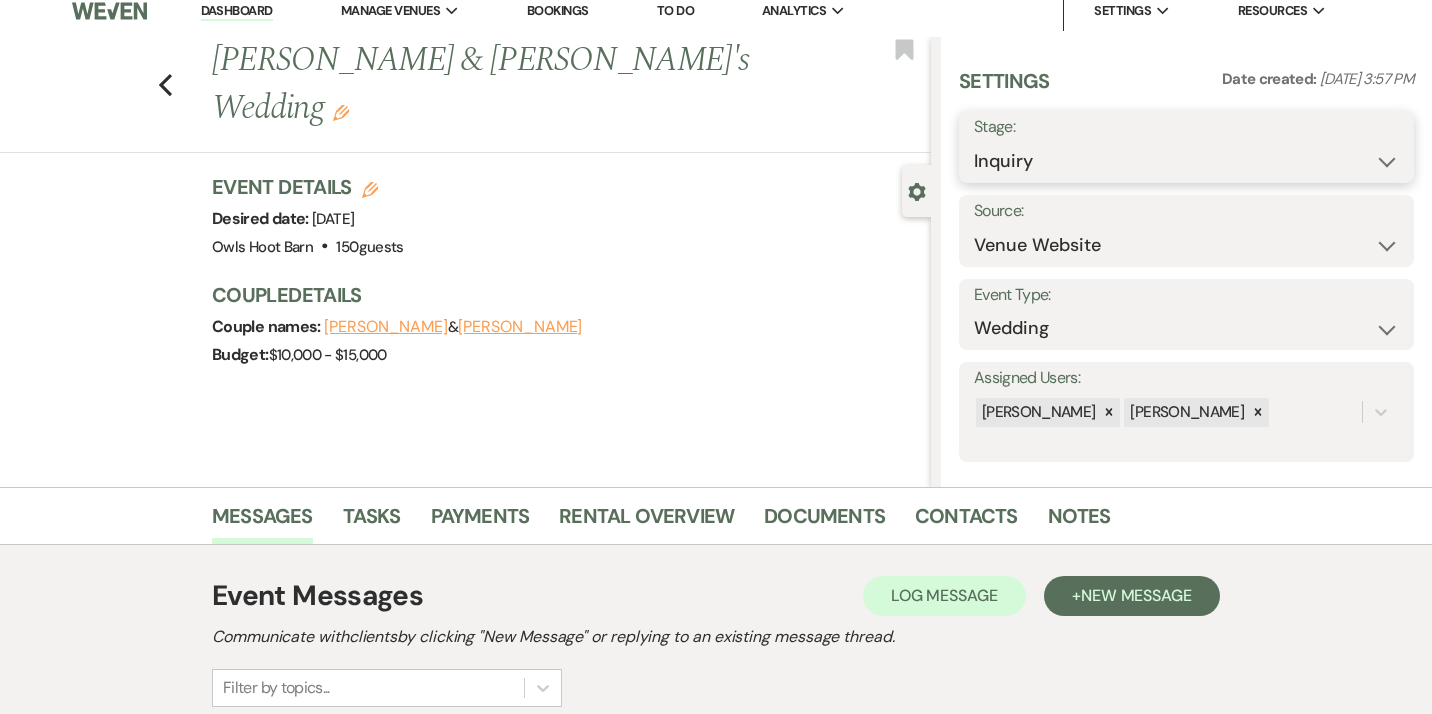 select on "8" 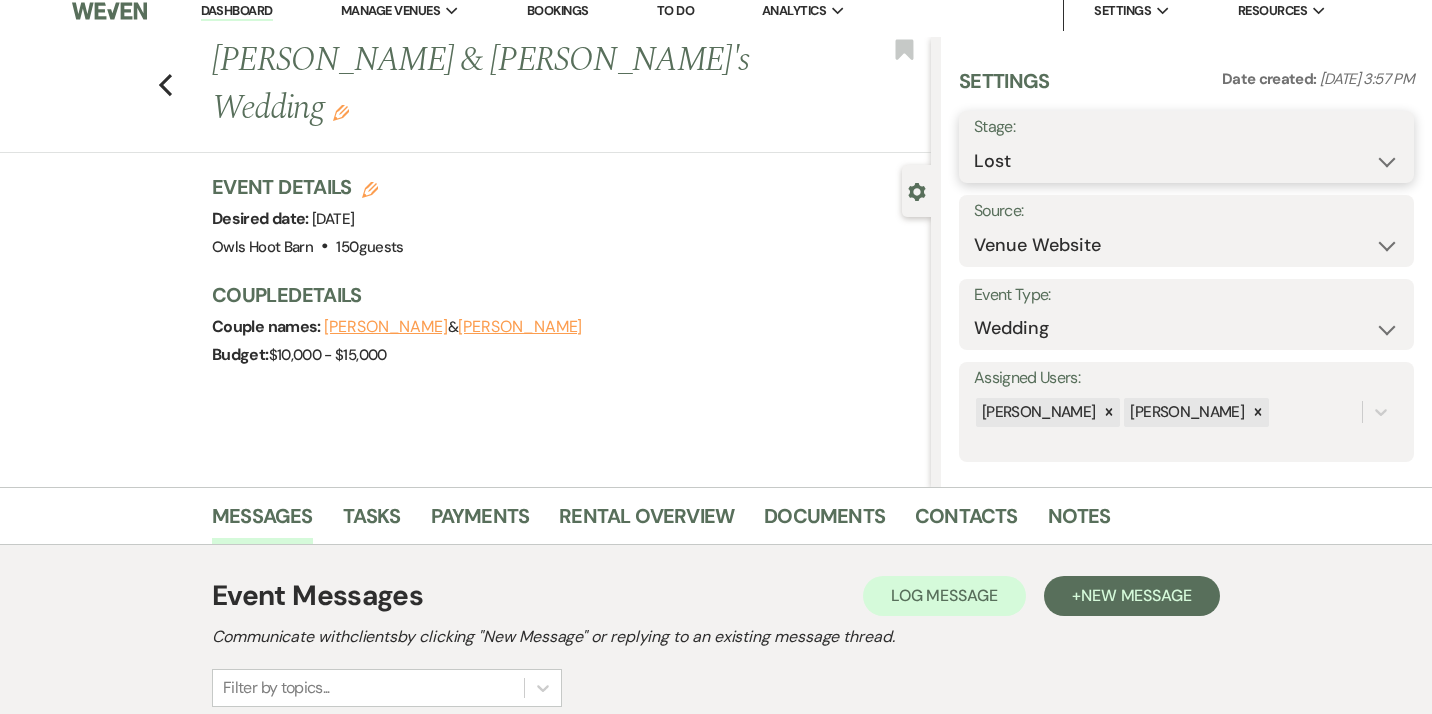 click on "Lost" at bounding box center (0, 0) 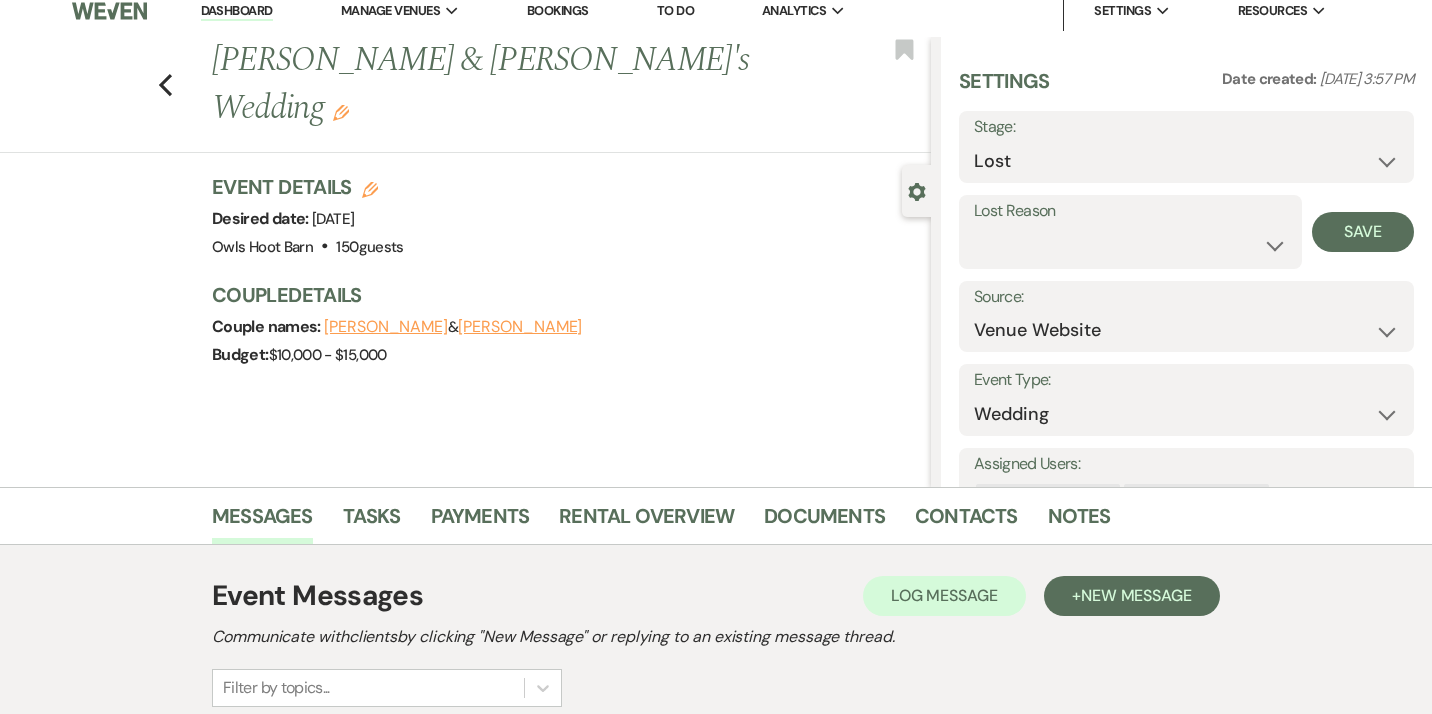 click on "Lost Reason Booked Elsewhere Budget Date Unavailable No Response Not a Good Match Capacity Cancelled Duplicate (hidden) Spam (hidden) Other (hidden) Other" at bounding box center [1130, 232] 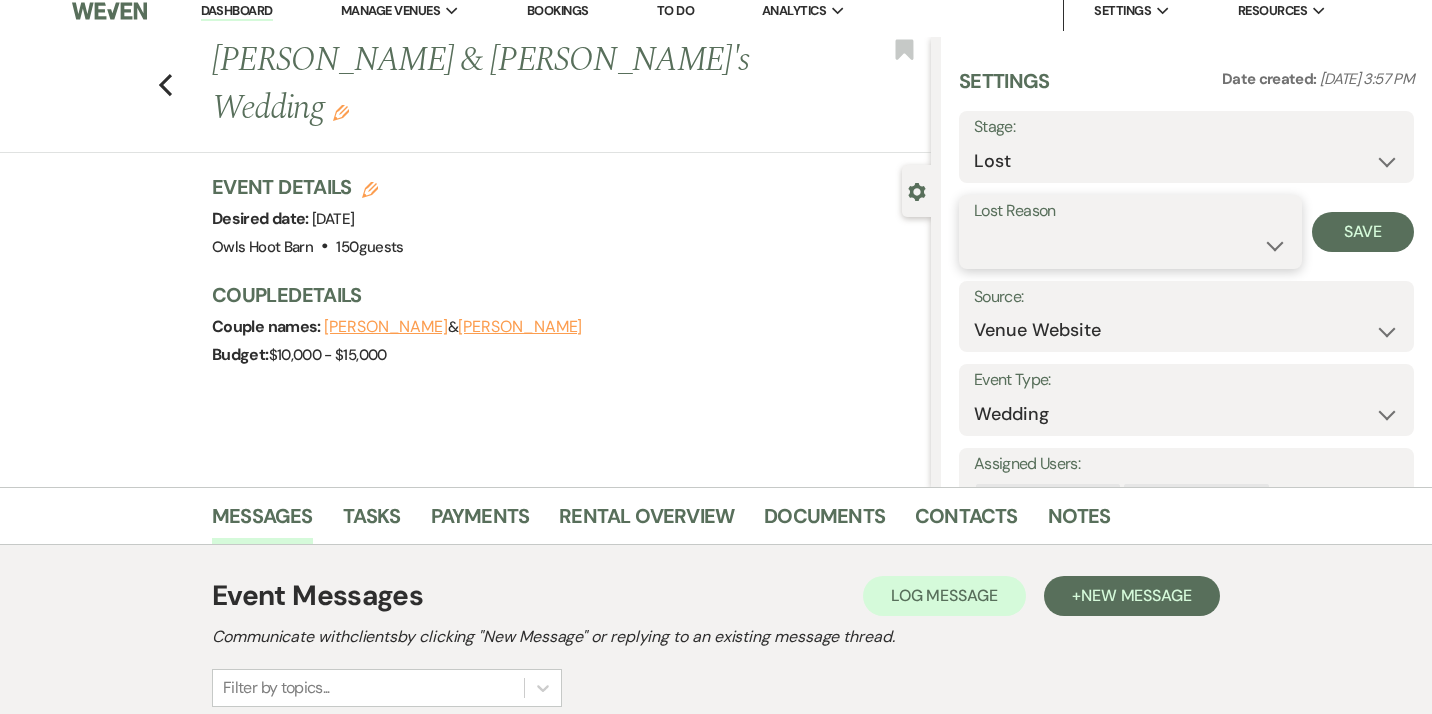 select on "7" 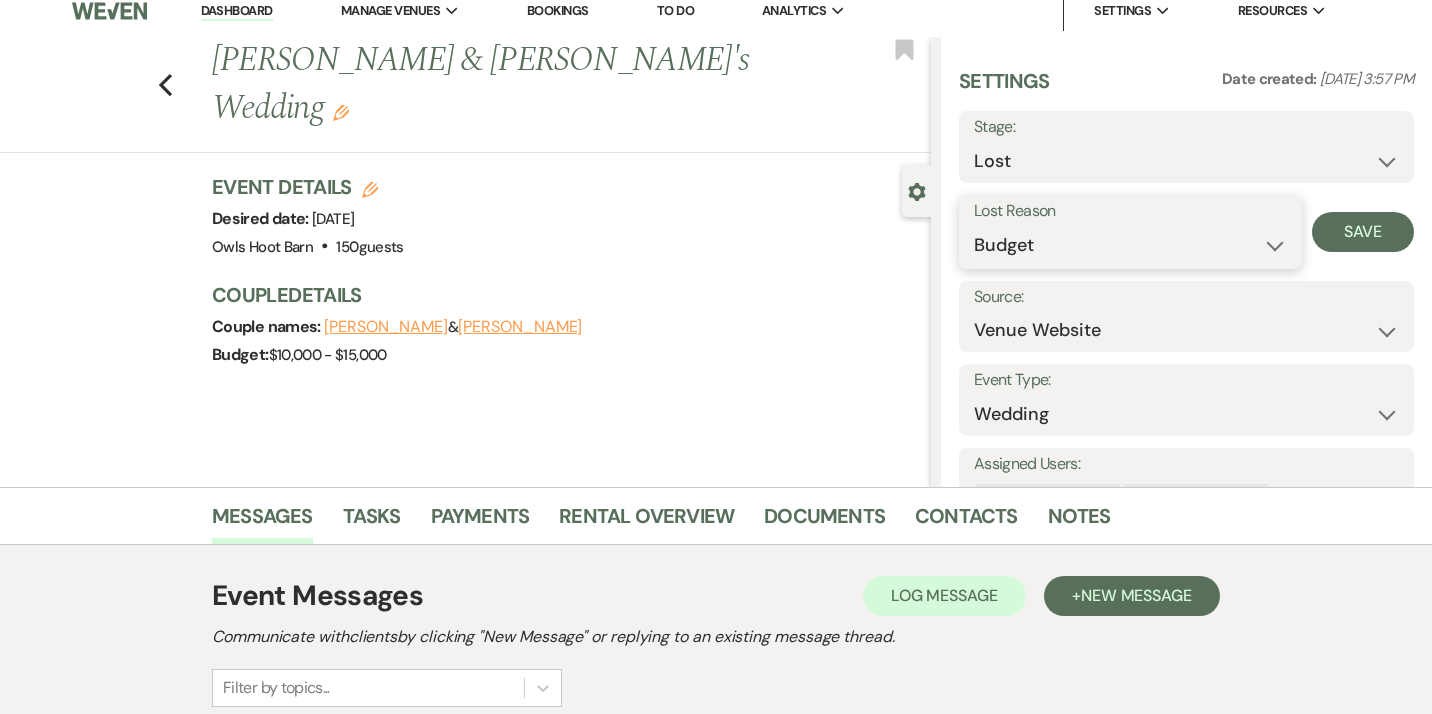 click on "Budget" at bounding box center [0, 0] 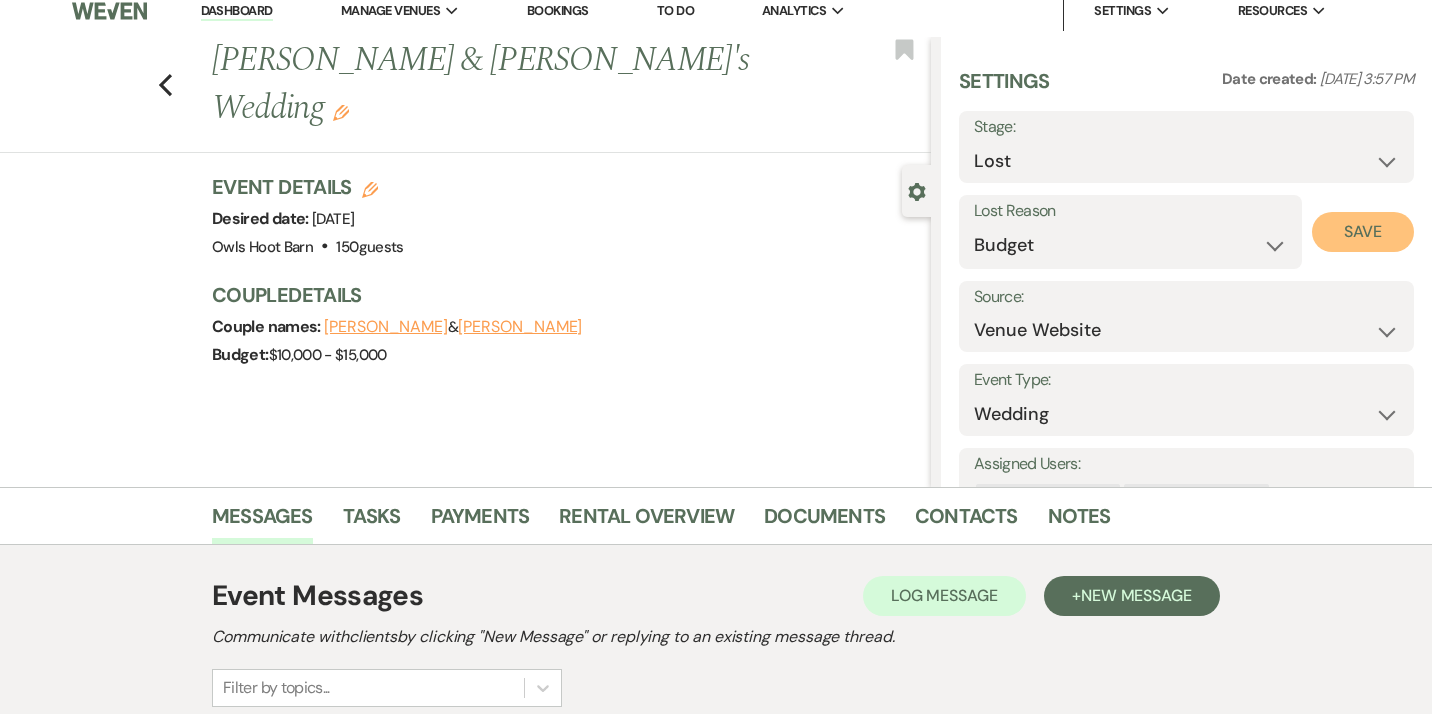 click on "Save" at bounding box center (1363, 232) 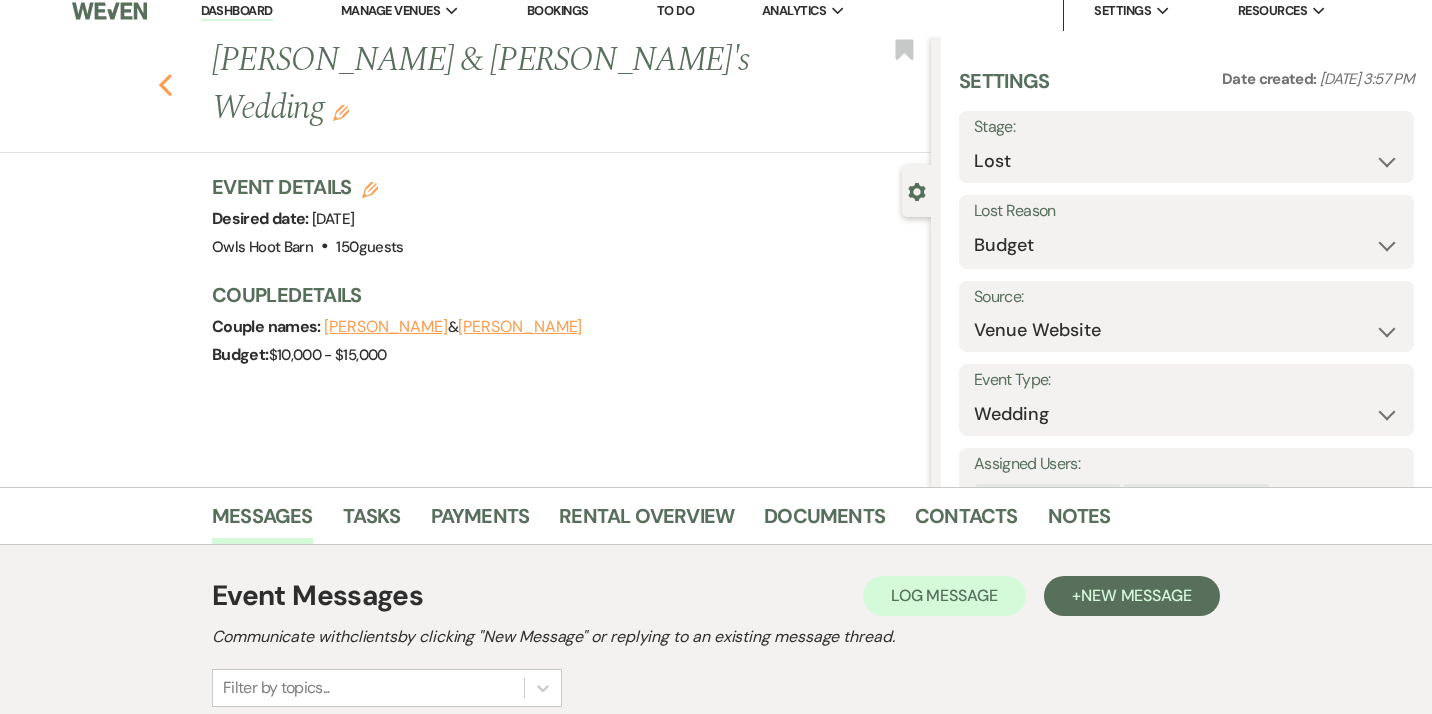 click on "Previous" 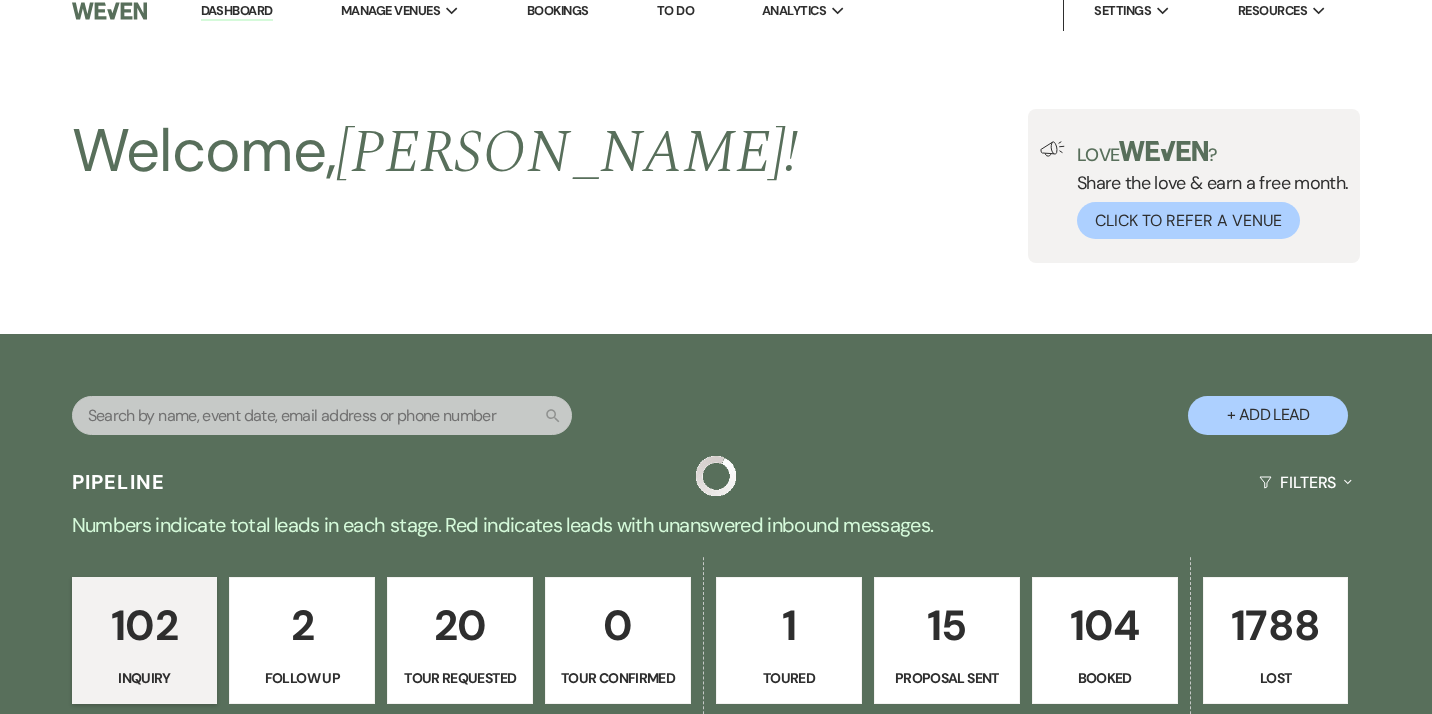scroll, scrollTop: 774, scrollLeft: 0, axis: vertical 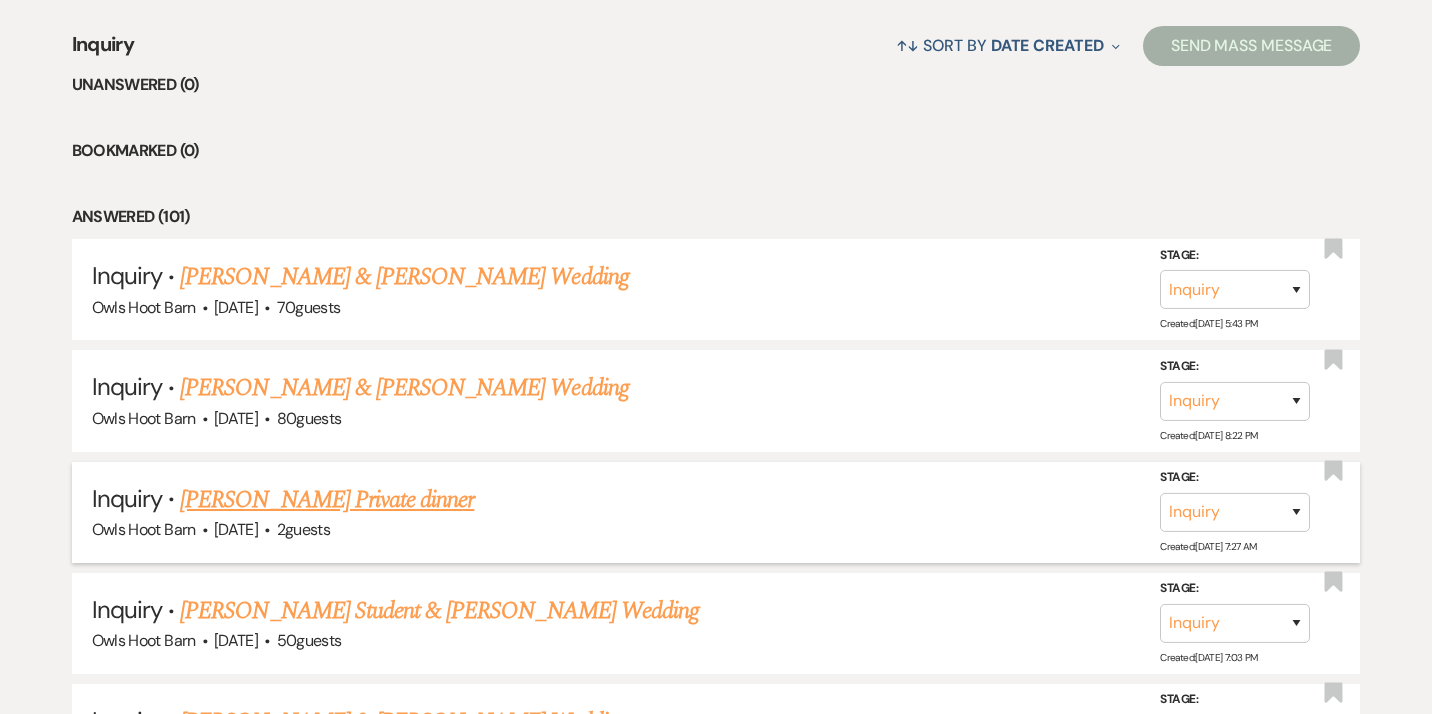 click on "[PERSON_NAME] Private dinner" at bounding box center [327, 500] 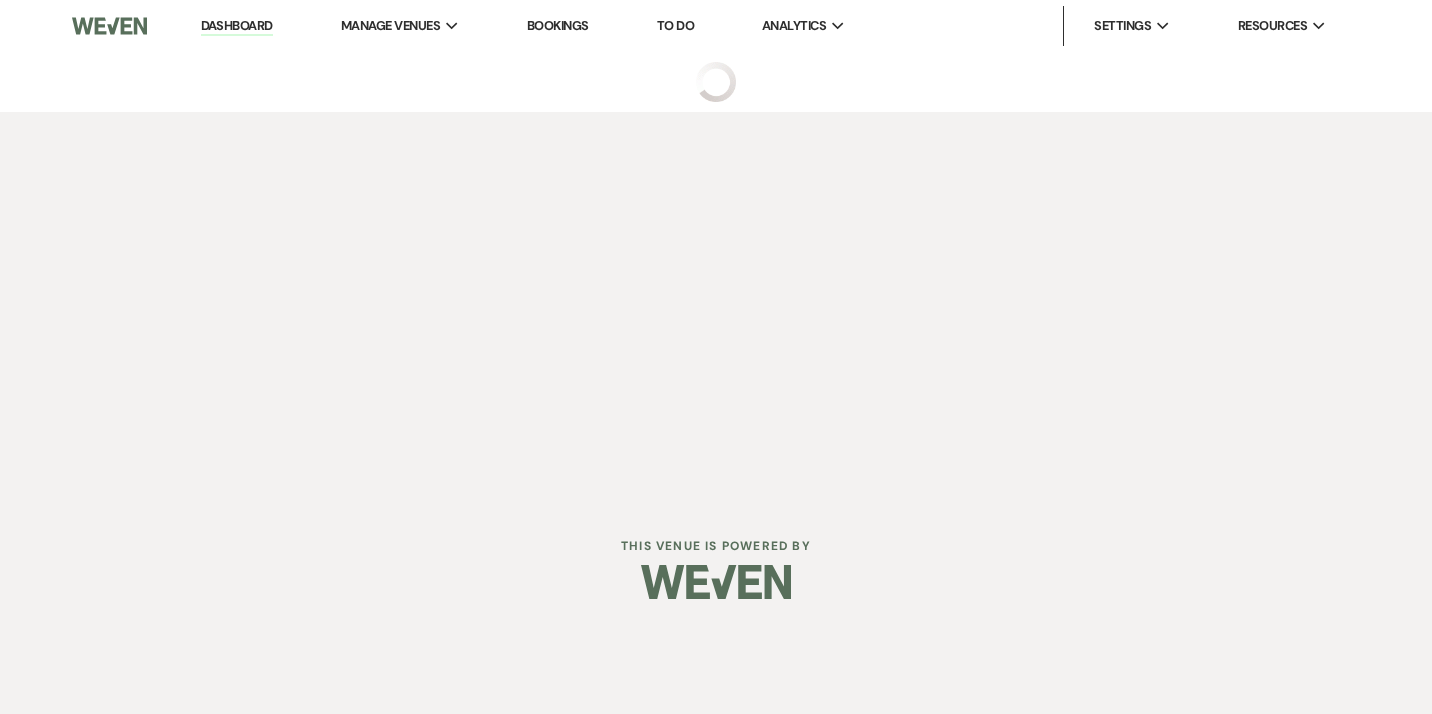 scroll, scrollTop: 0, scrollLeft: 0, axis: both 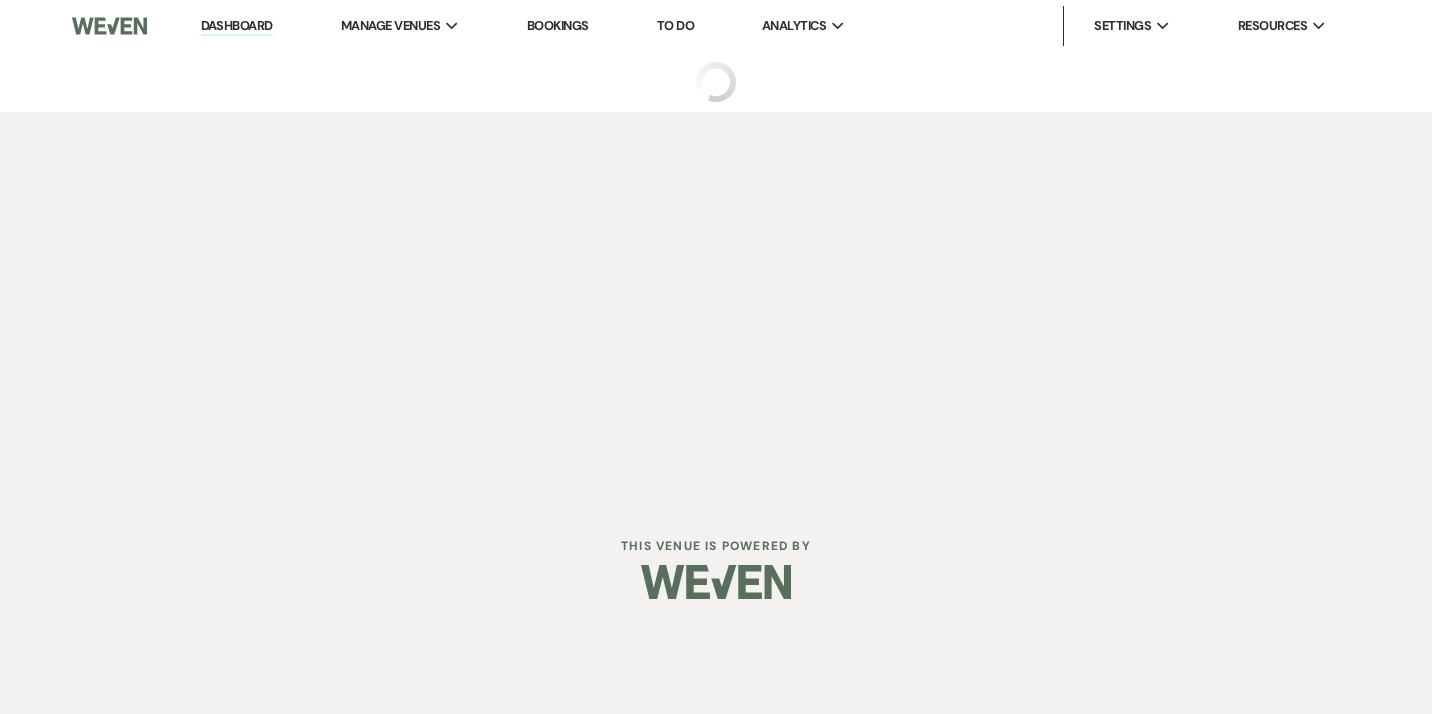 select on "5" 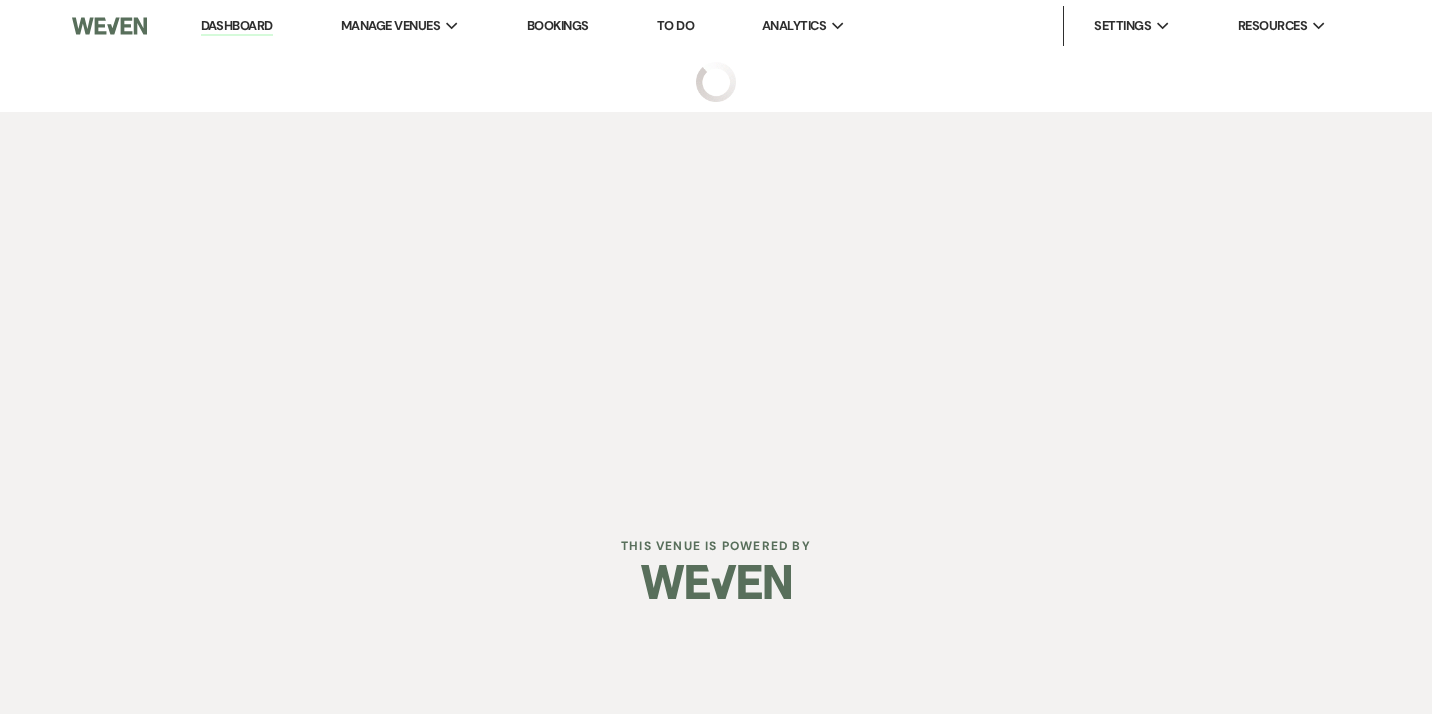 select on "13" 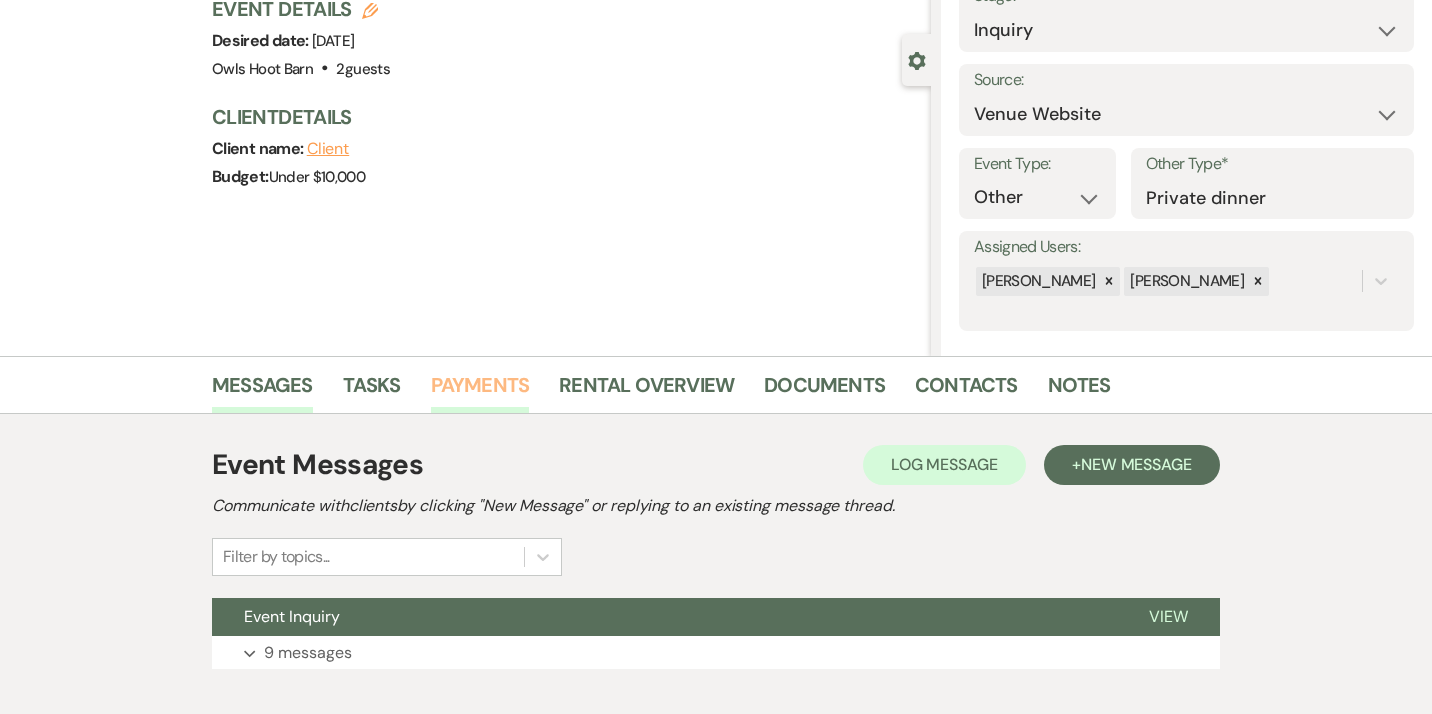 scroll, scrollTop: 260, scrollLeft: 0, axis: vertical 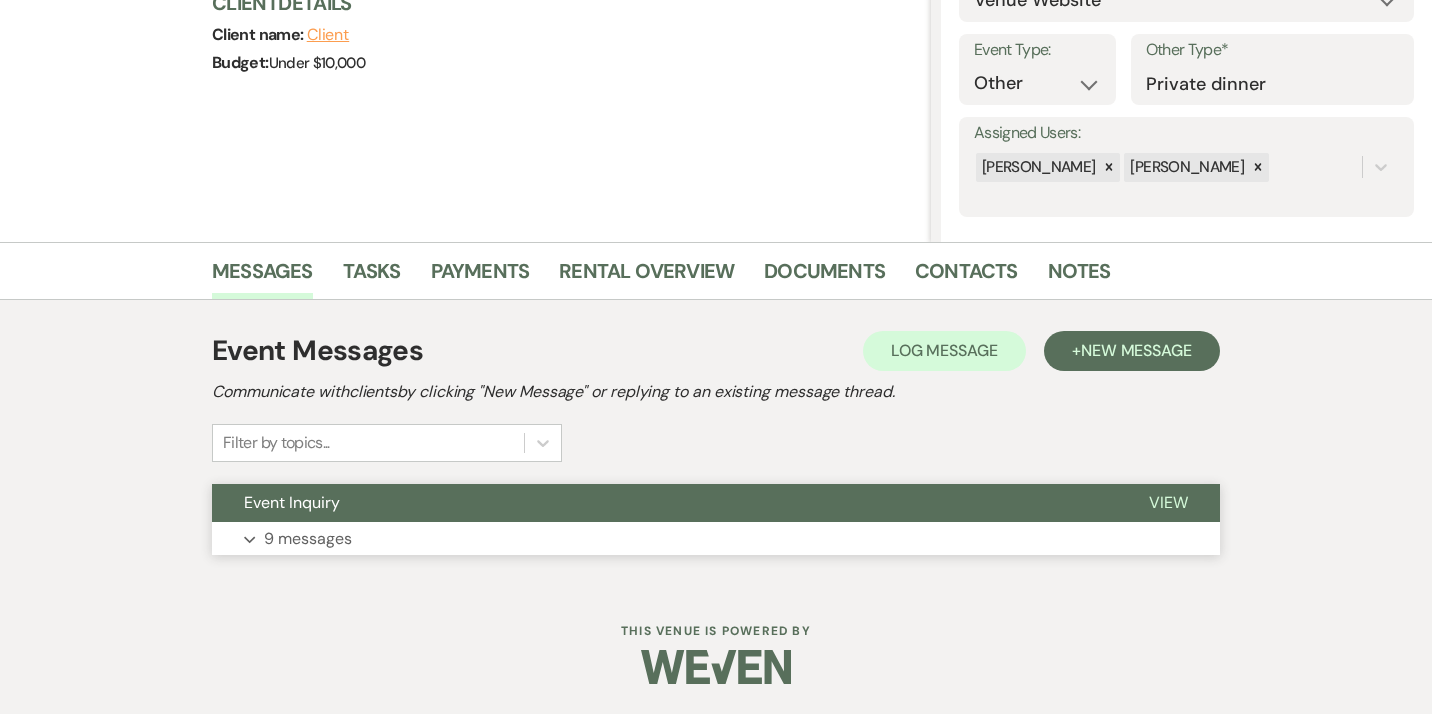 click on "Expand 9 messages" at bounding box center [716, 539] 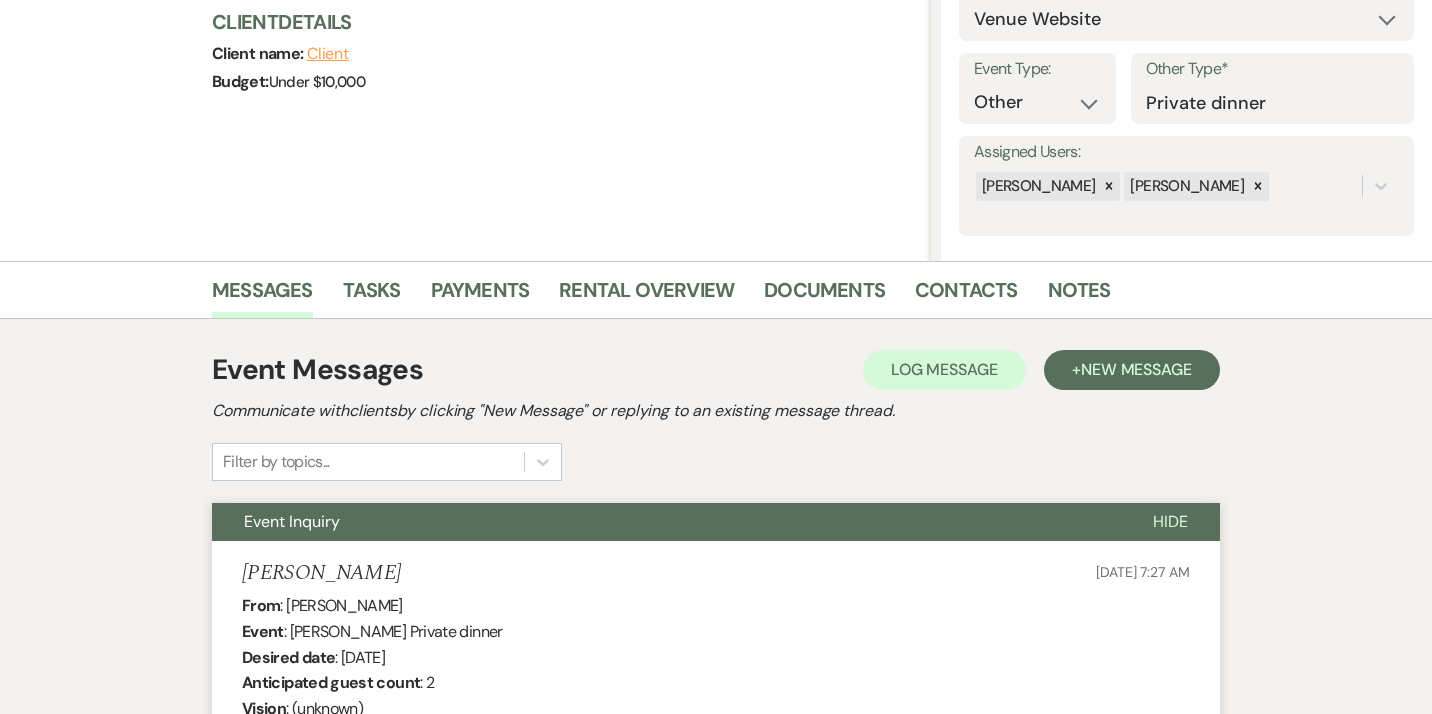 scroll, scrollTop: 0, scrollLeft: 0, axis: both 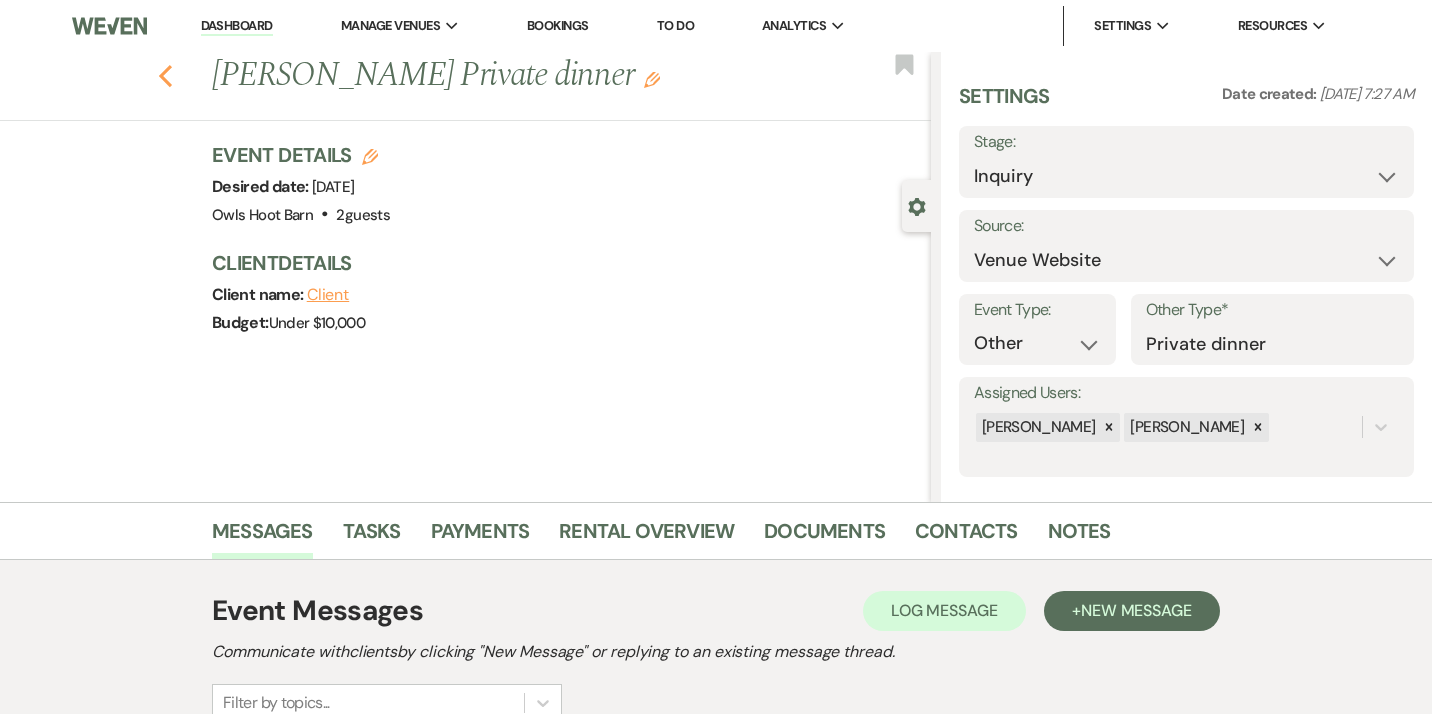 click on "Previous" 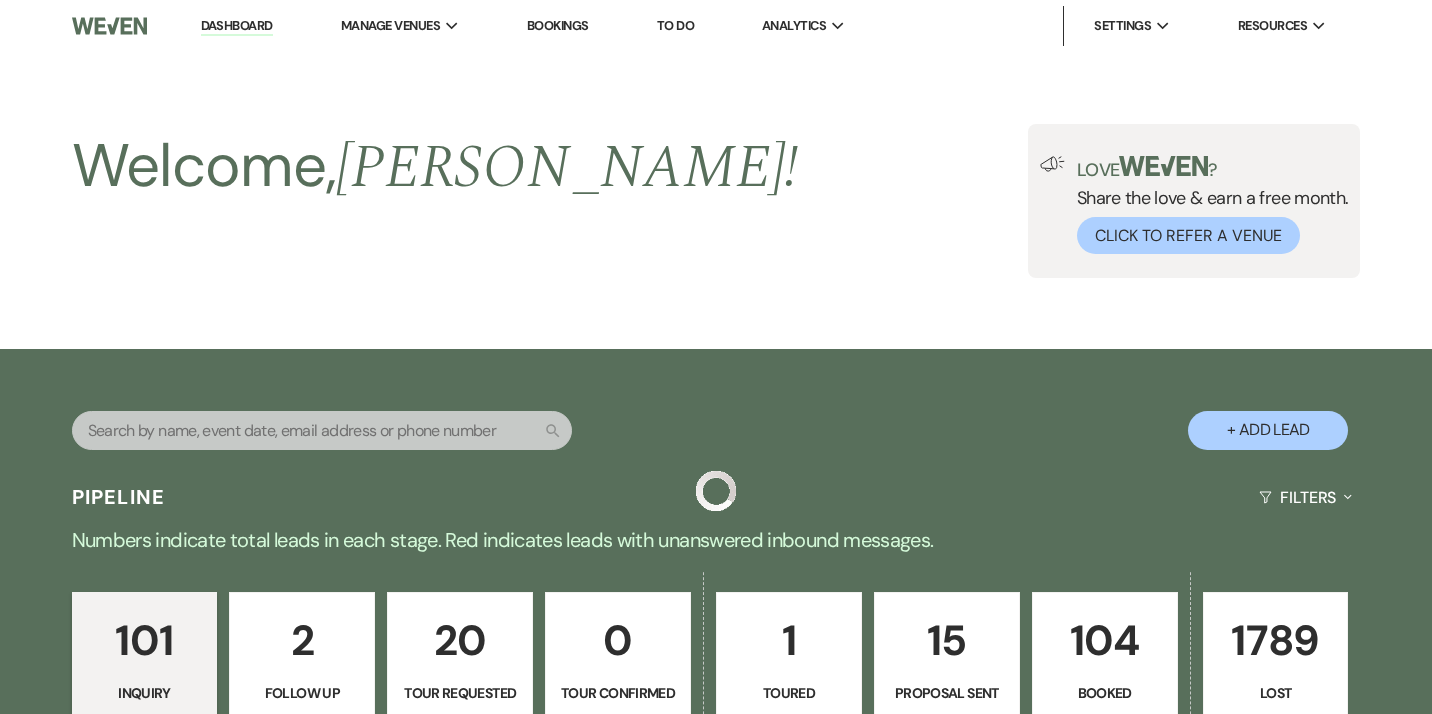 scroll, scrollTop: 774, scrollLeft: 0, axis: vertical 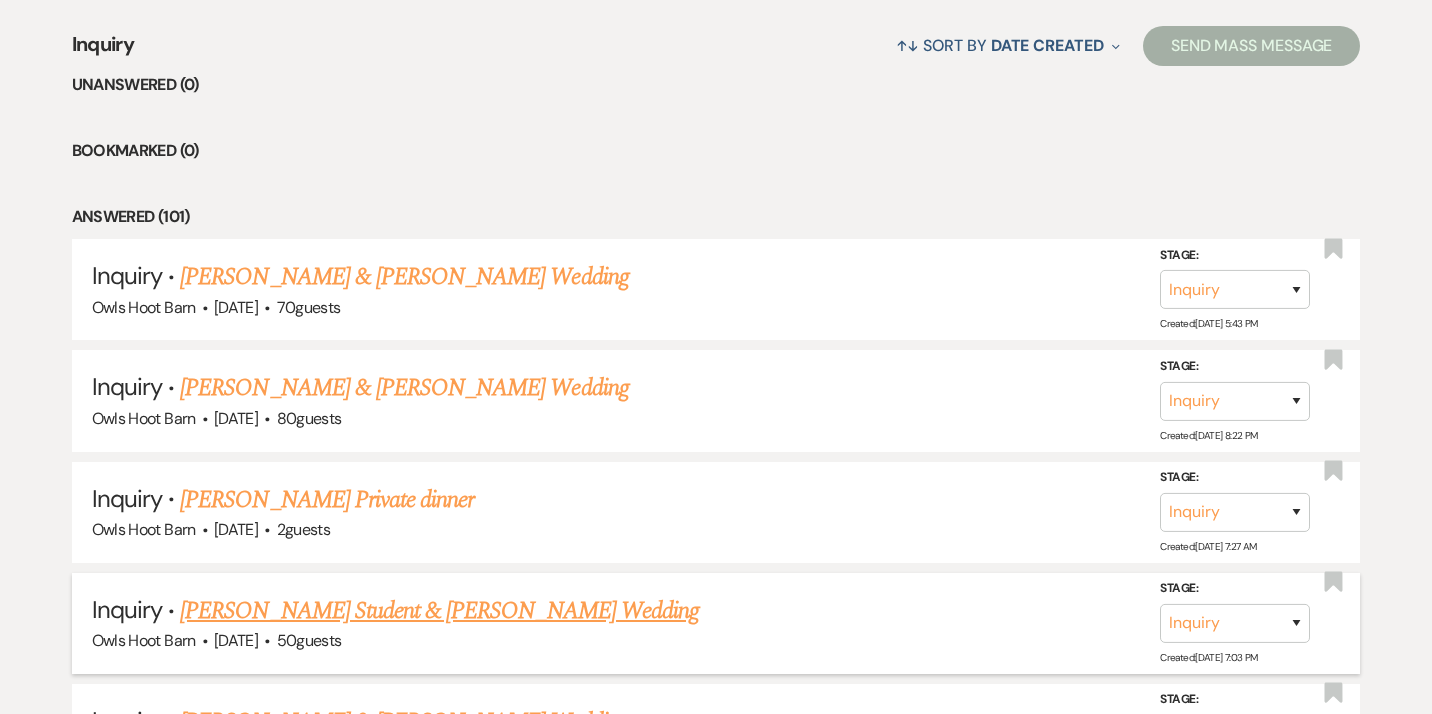 click on "[PERSON_NAME] Student & [PERSON_NAME] Wedding" at bounding box center [439, 611] 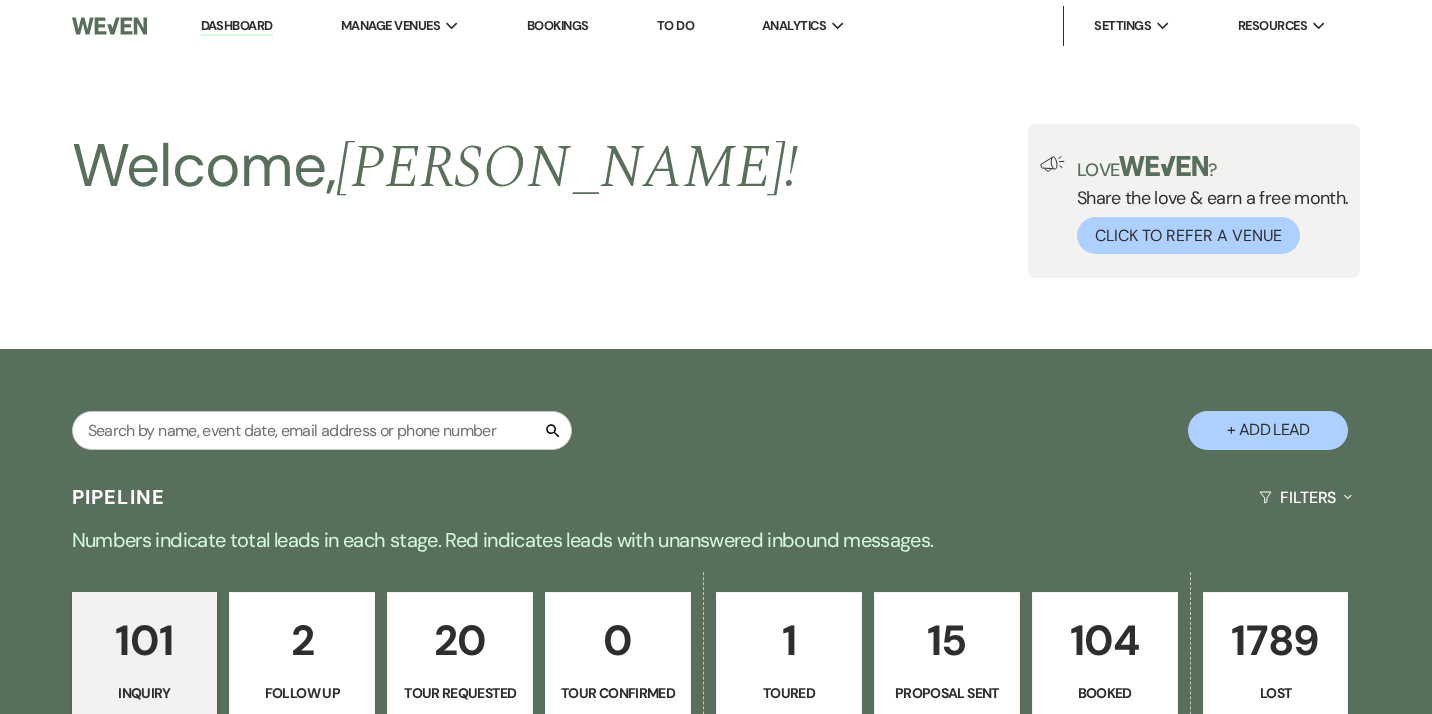 select on "5" 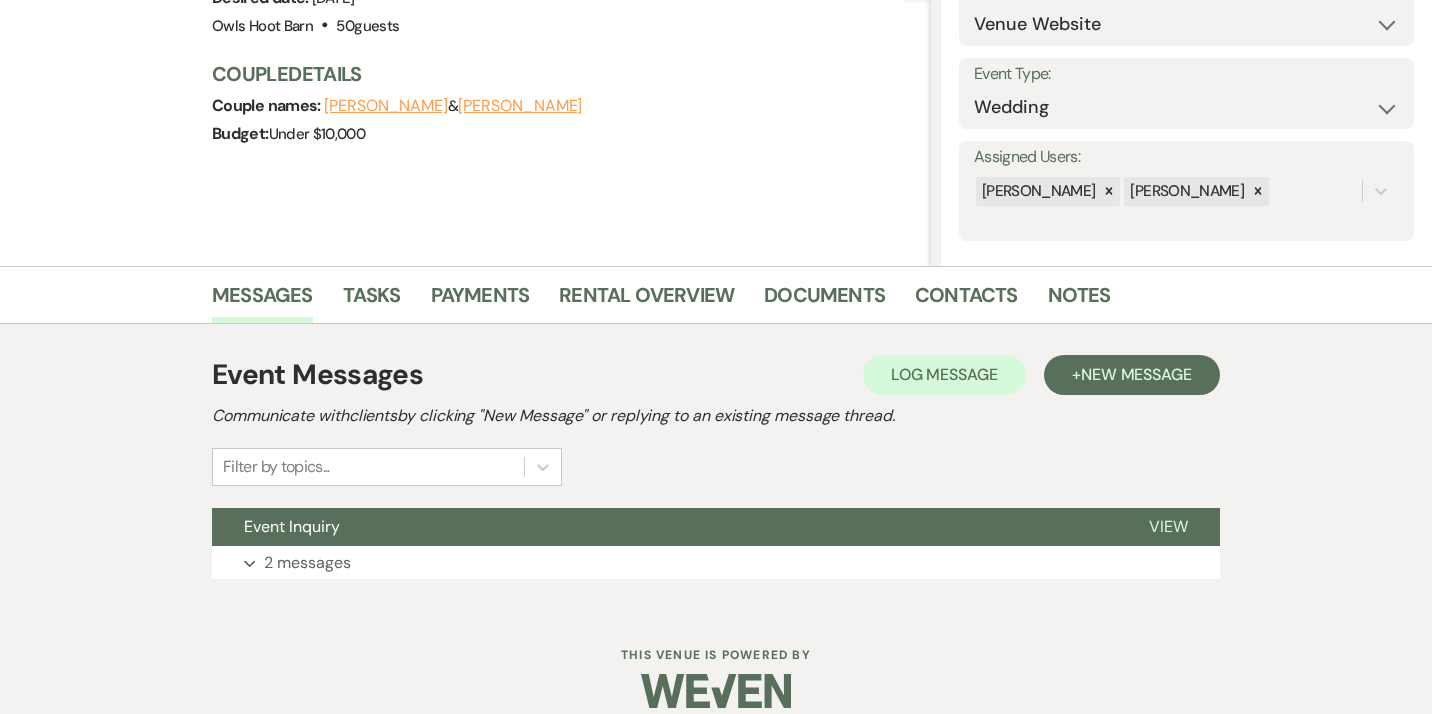 scroll, scrollTop: 240, scrollLeft: 0, axis: vertical 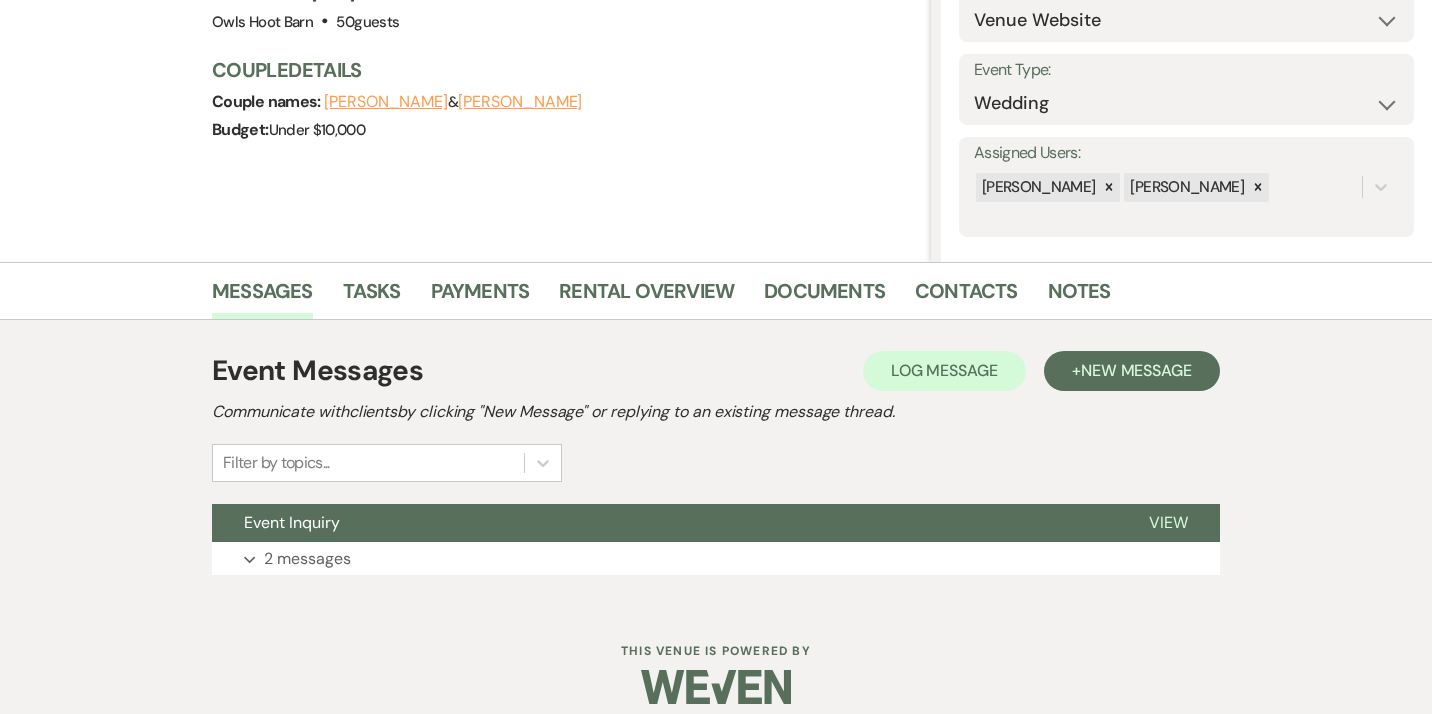 click on "Expand 2 messages" at bounding box center (716, 559) 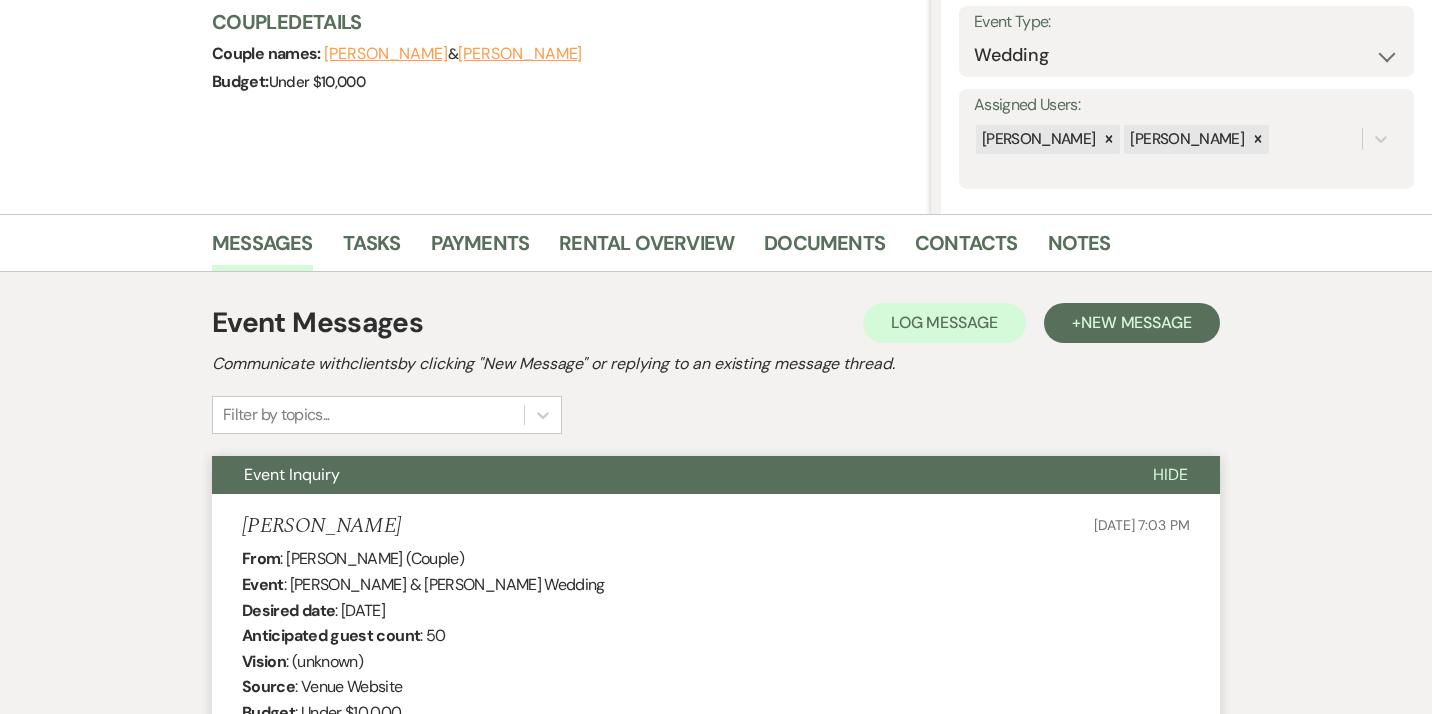 scroll, scrollTop: 0, scrollLeft: 0, axis: both 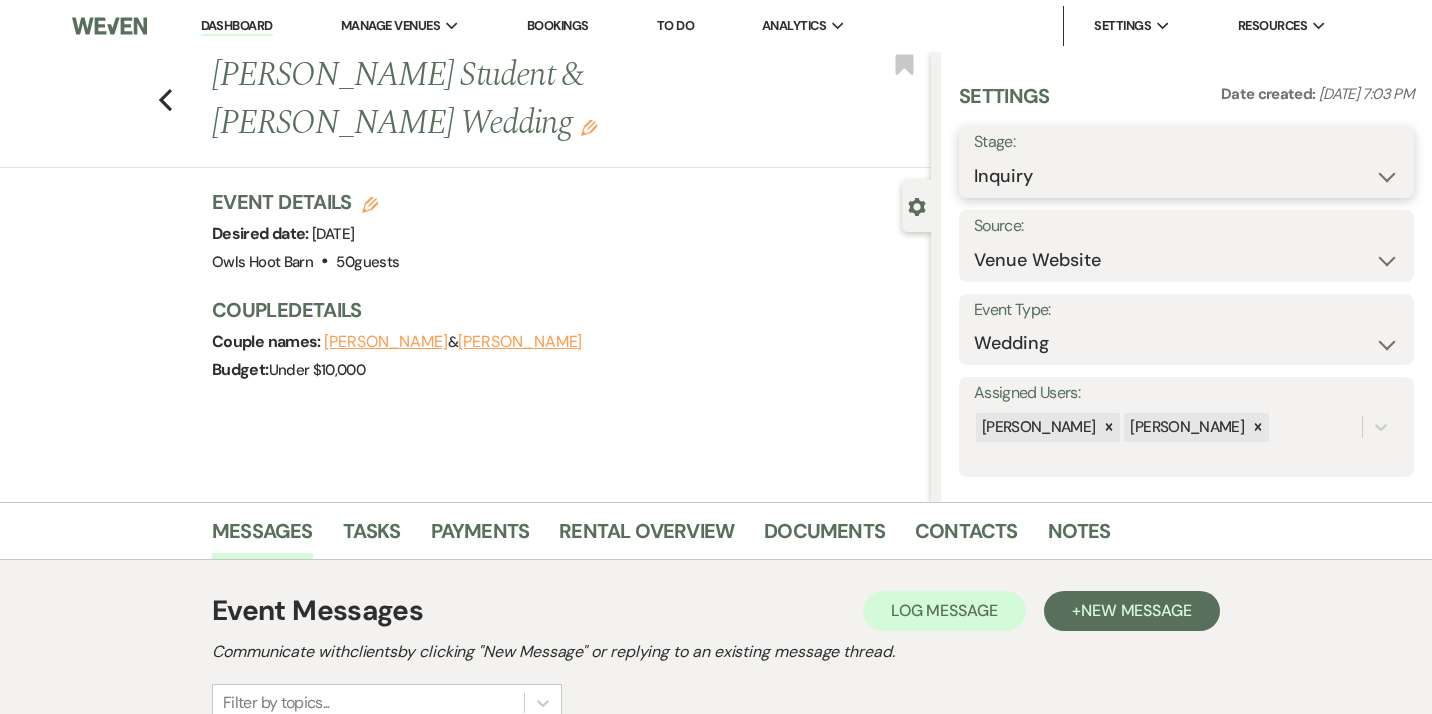 select on "8" 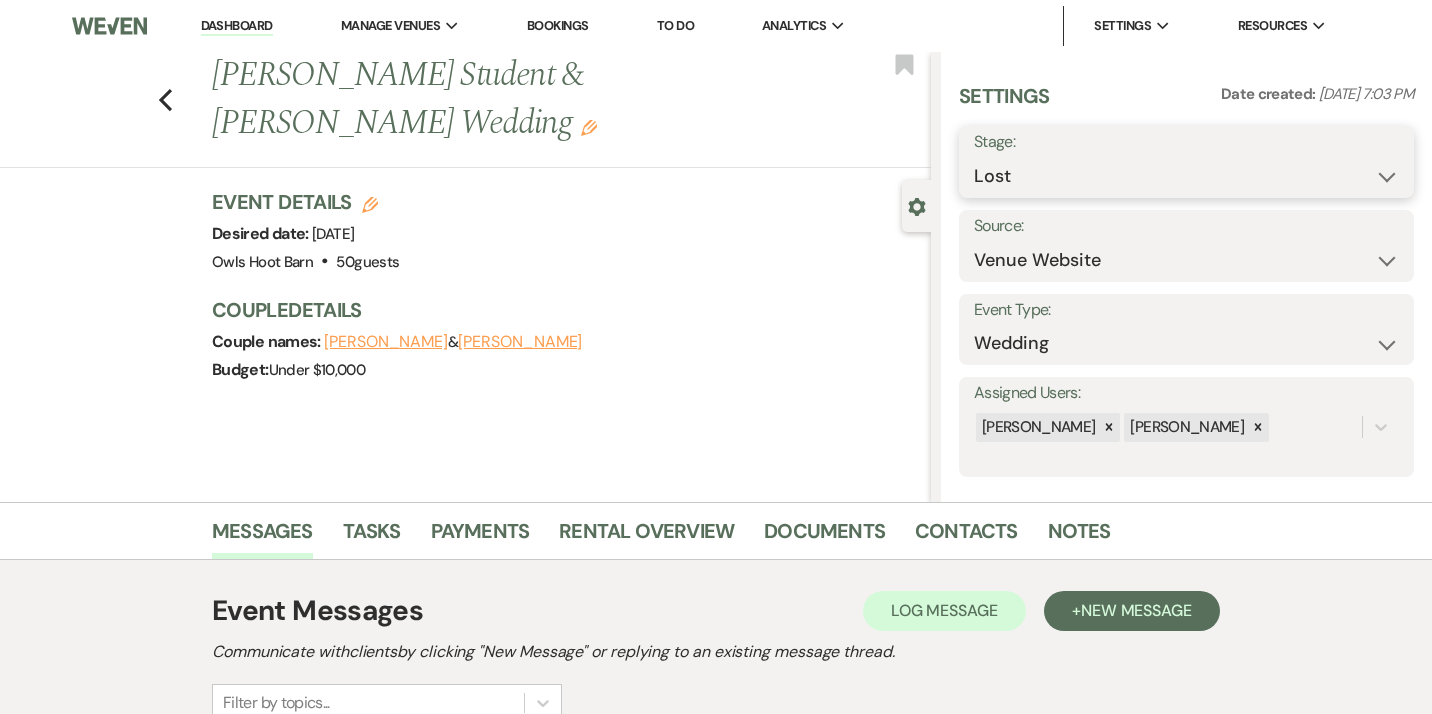 click on "Lost" at bounding box center [0, 0] 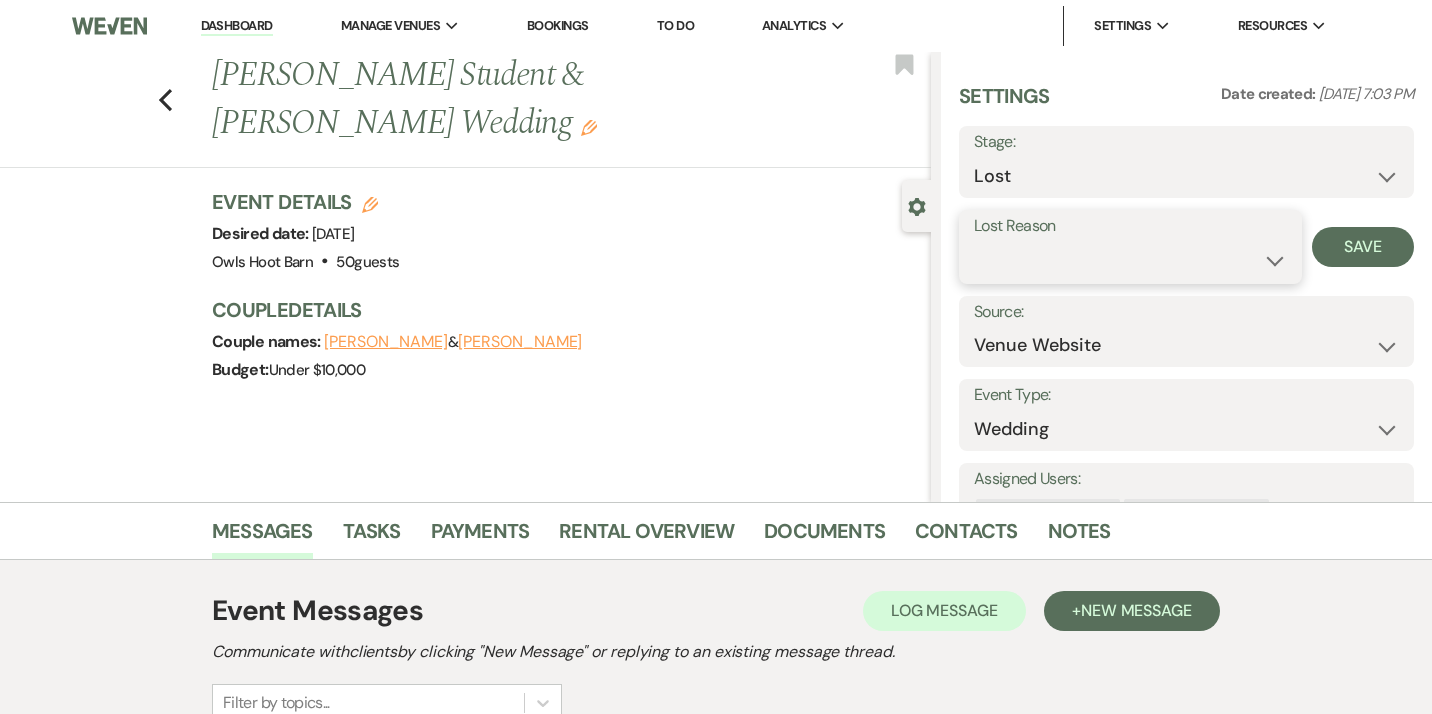 select on "7" 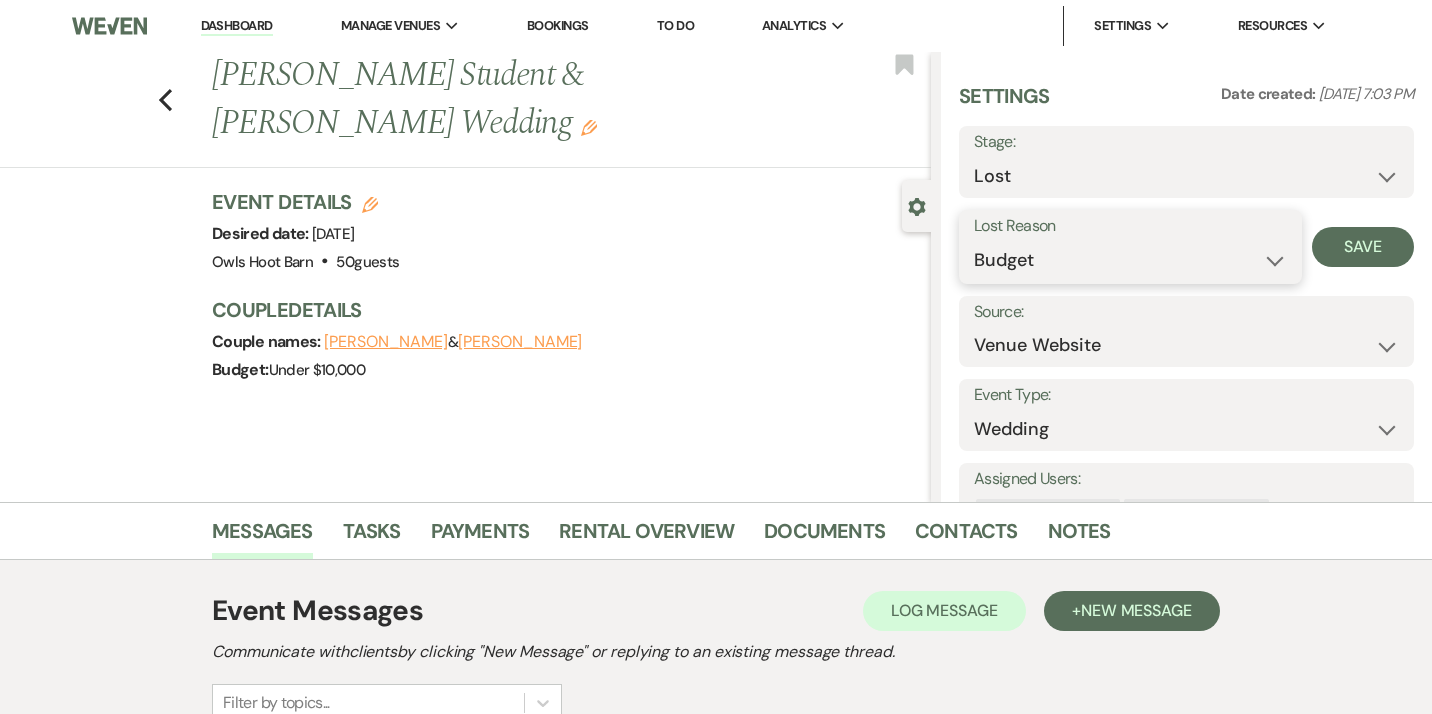 click on "Budget" at bounding box center (0, 0) 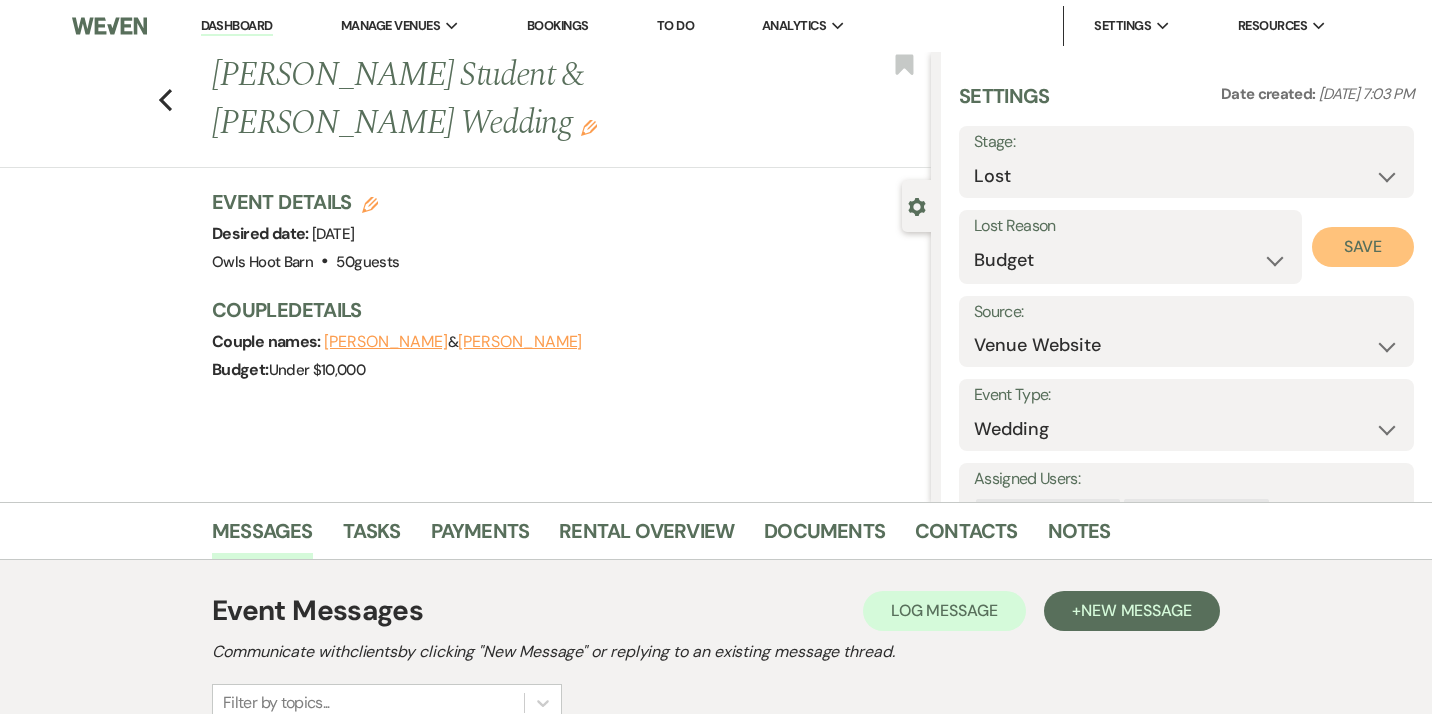 click on "Save" at bounding box center [1363, 247] 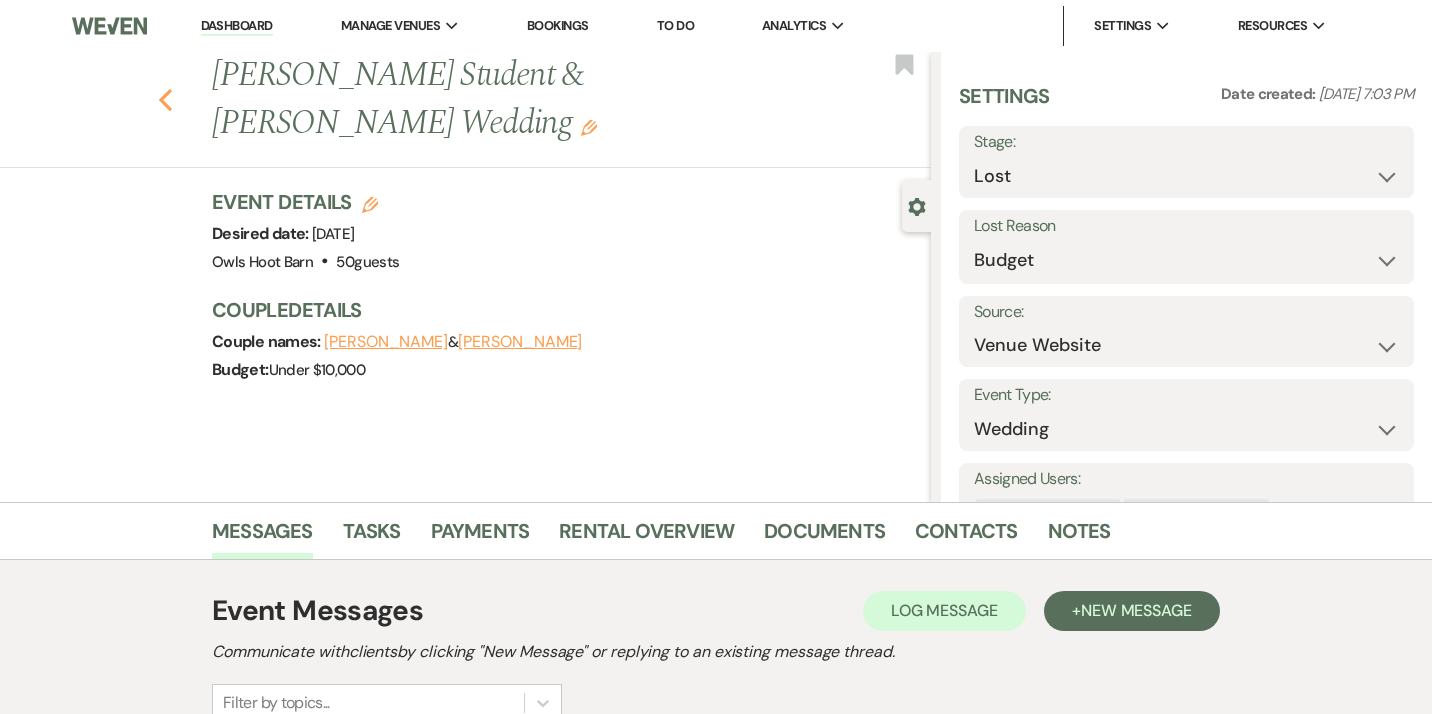 click on "Previous" 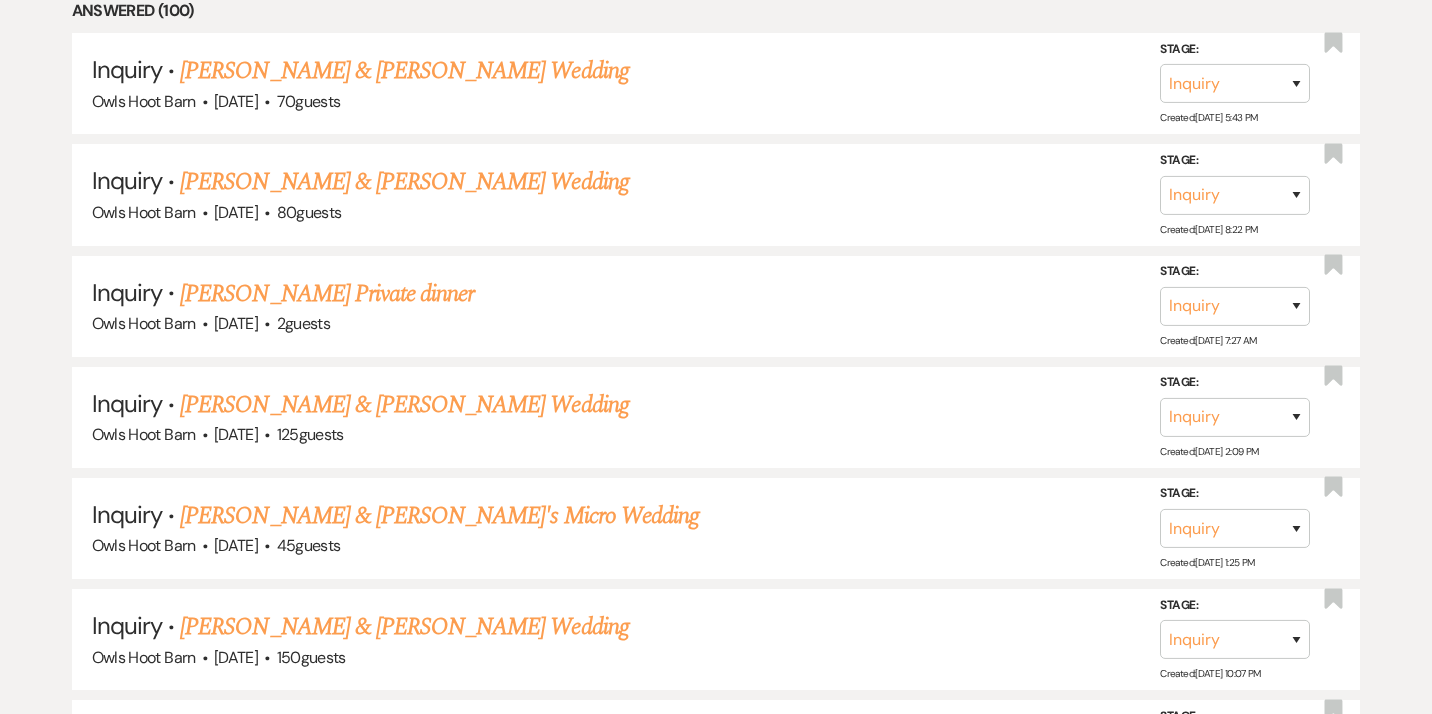 scroll, scrollTop: 987, scrollLeft: 0, axis: vertical 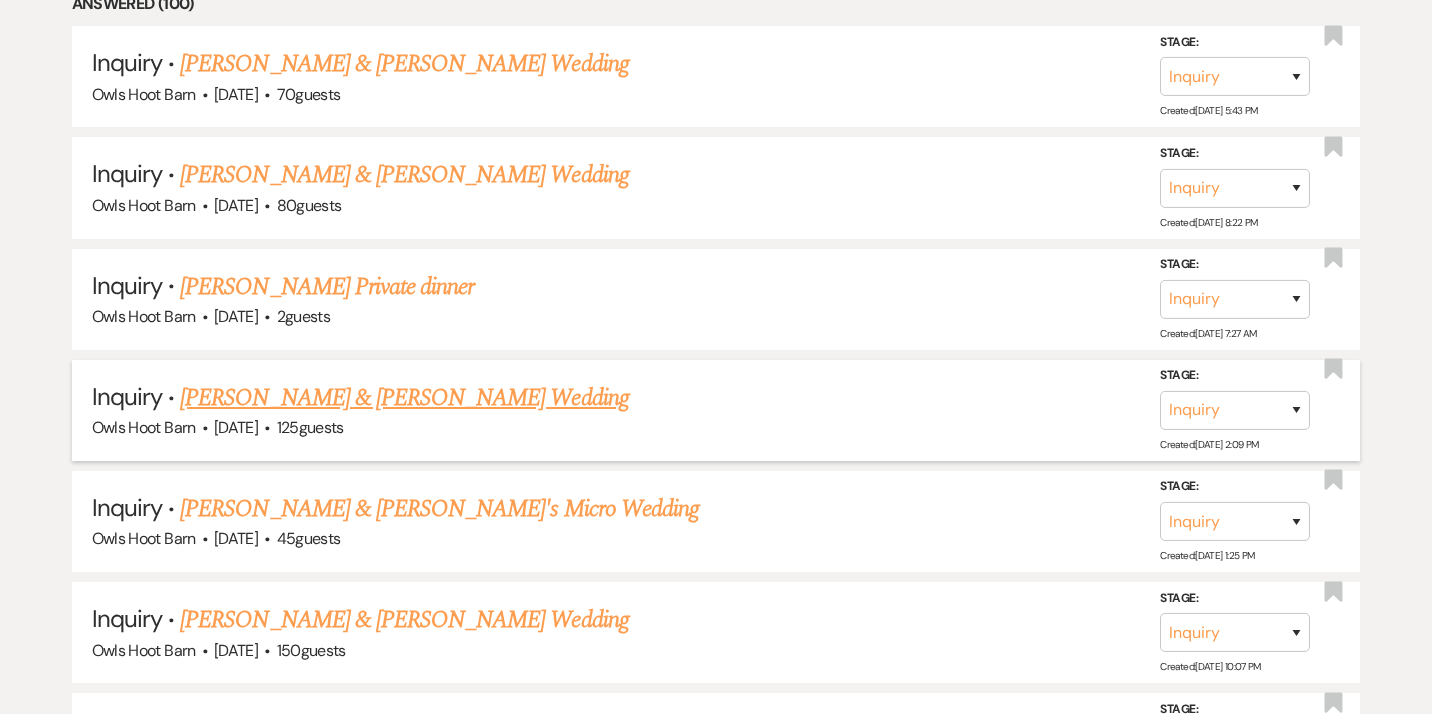 click on "[PERSON_NAME] & [PERSON_NAME] Wedding" at bounding box center [404, 398] 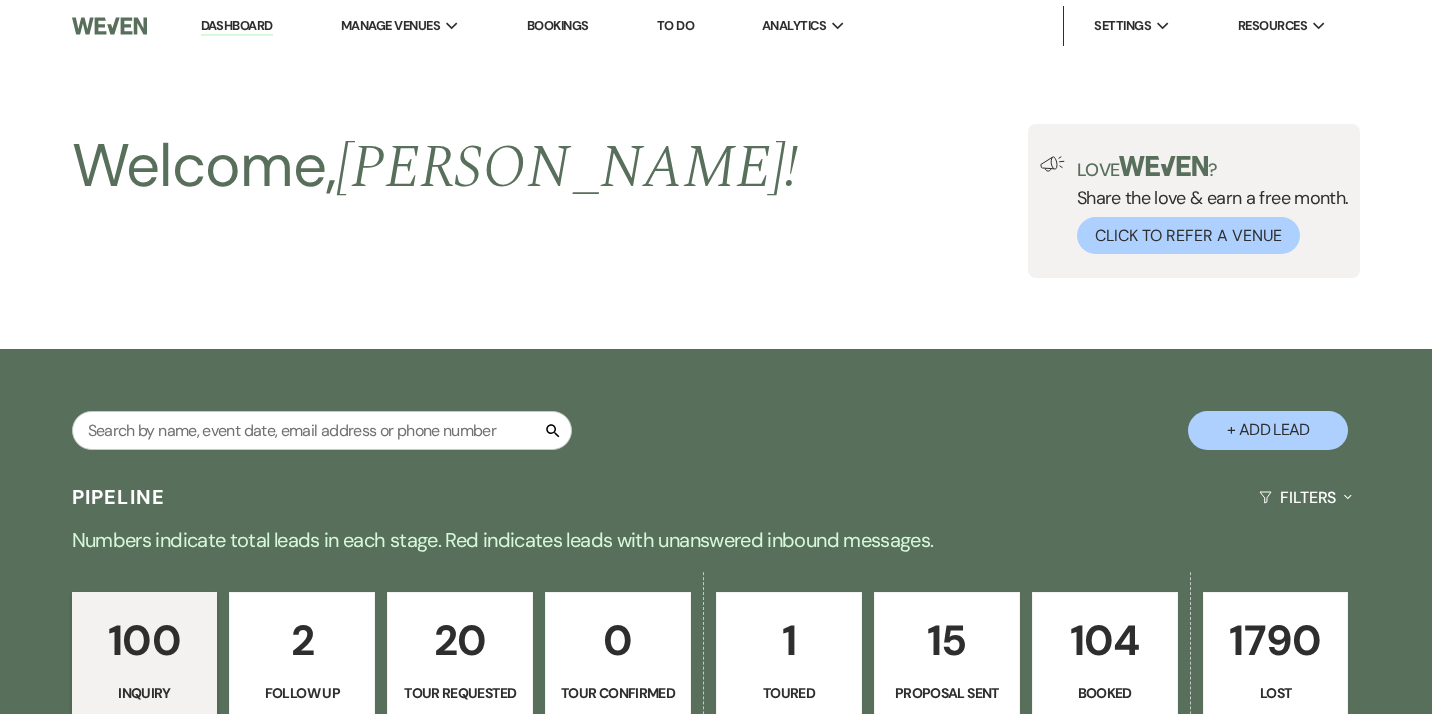select on "5" 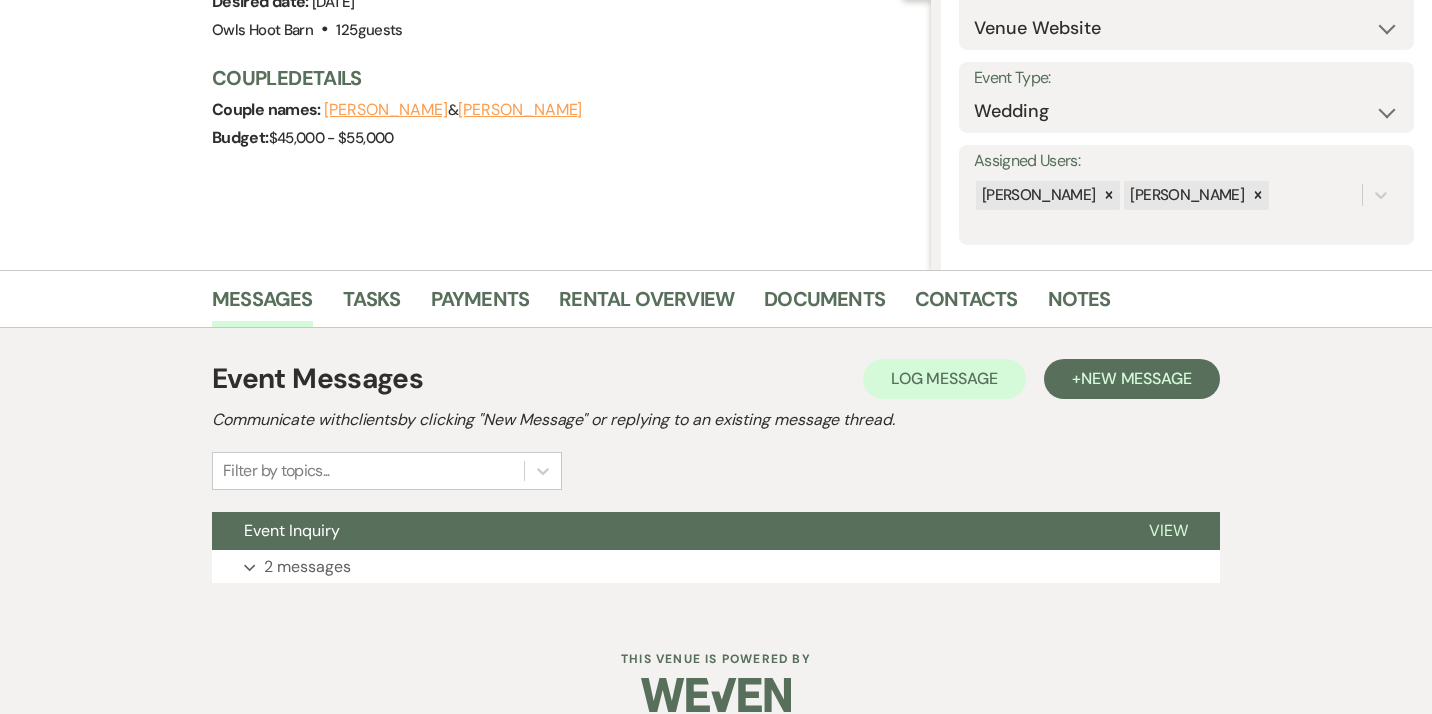 scroll, scrollTop: 260, scrollLeft: 0, axis: vertical 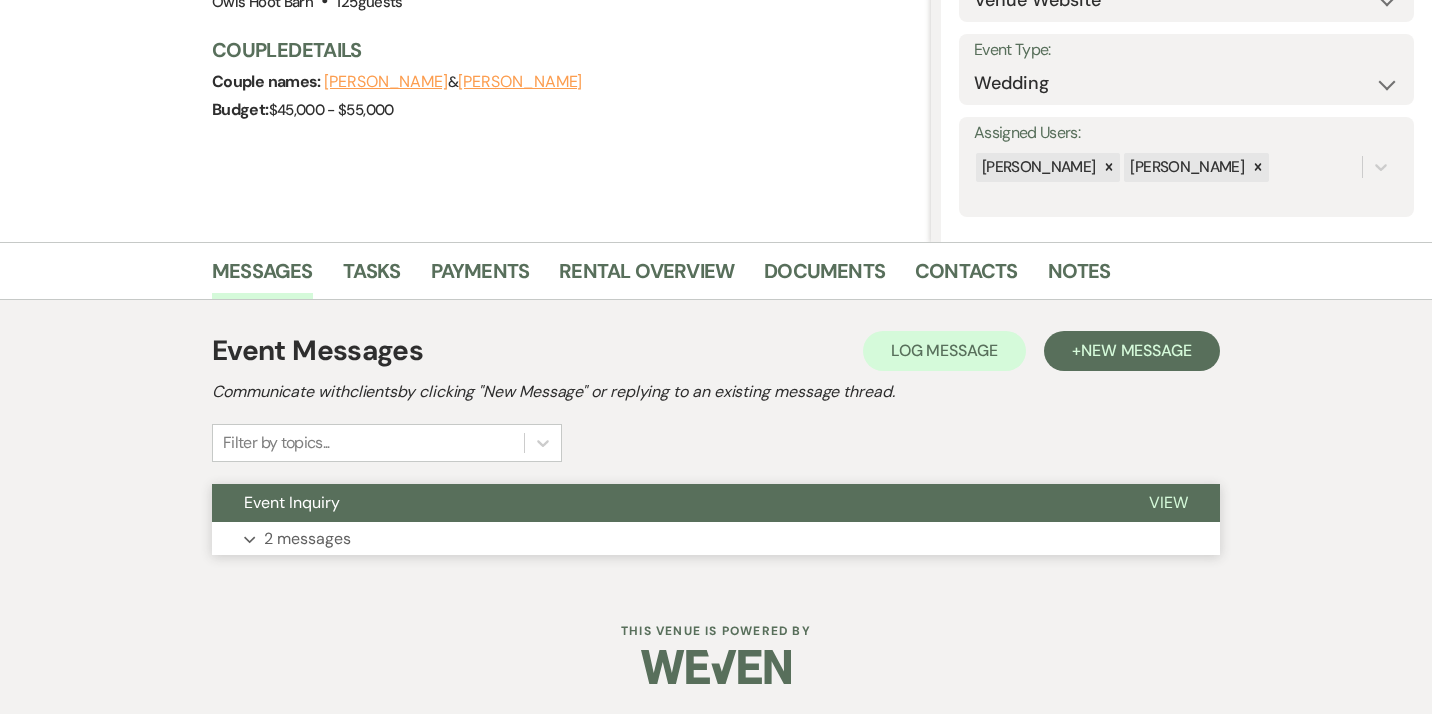 click on "Expand 2 messages" at bounding box center (716, 539) 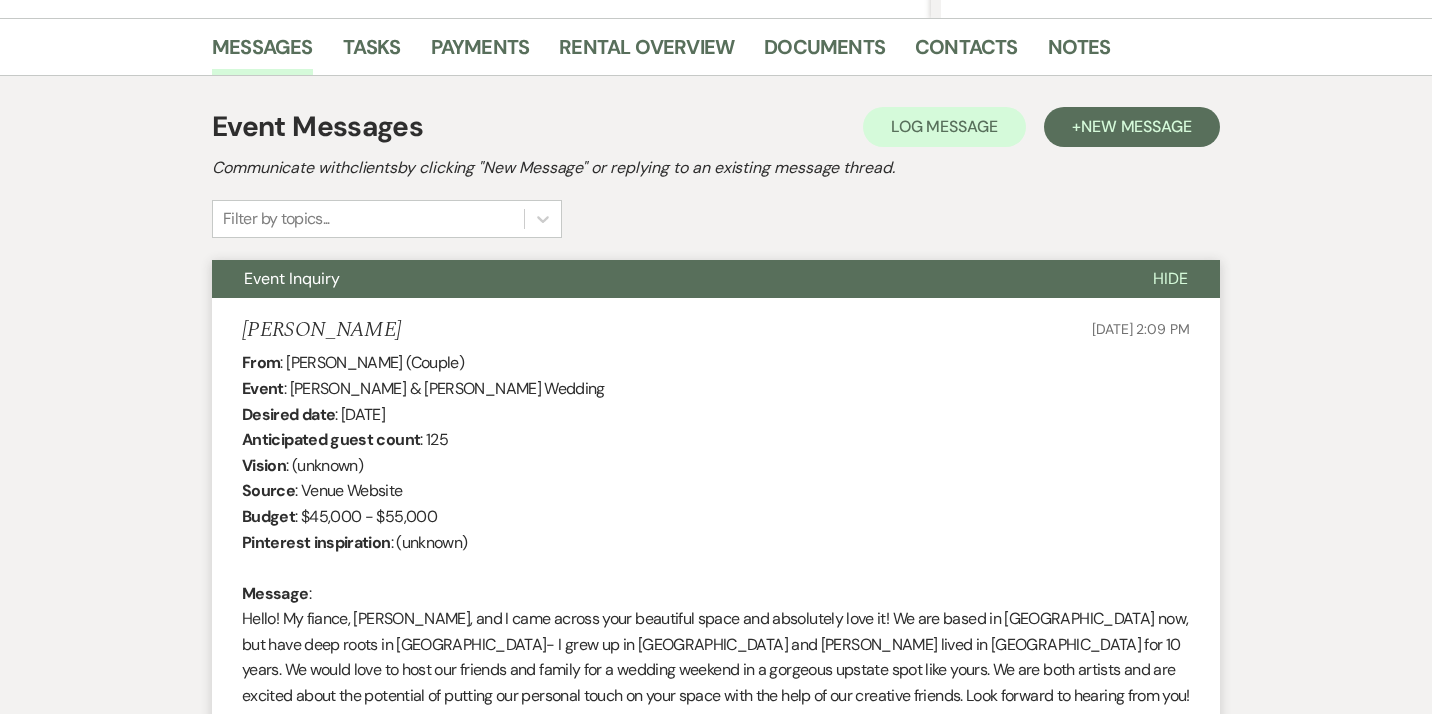 scroll, scrollTop: 0, scrollLeft: 0, axis: both 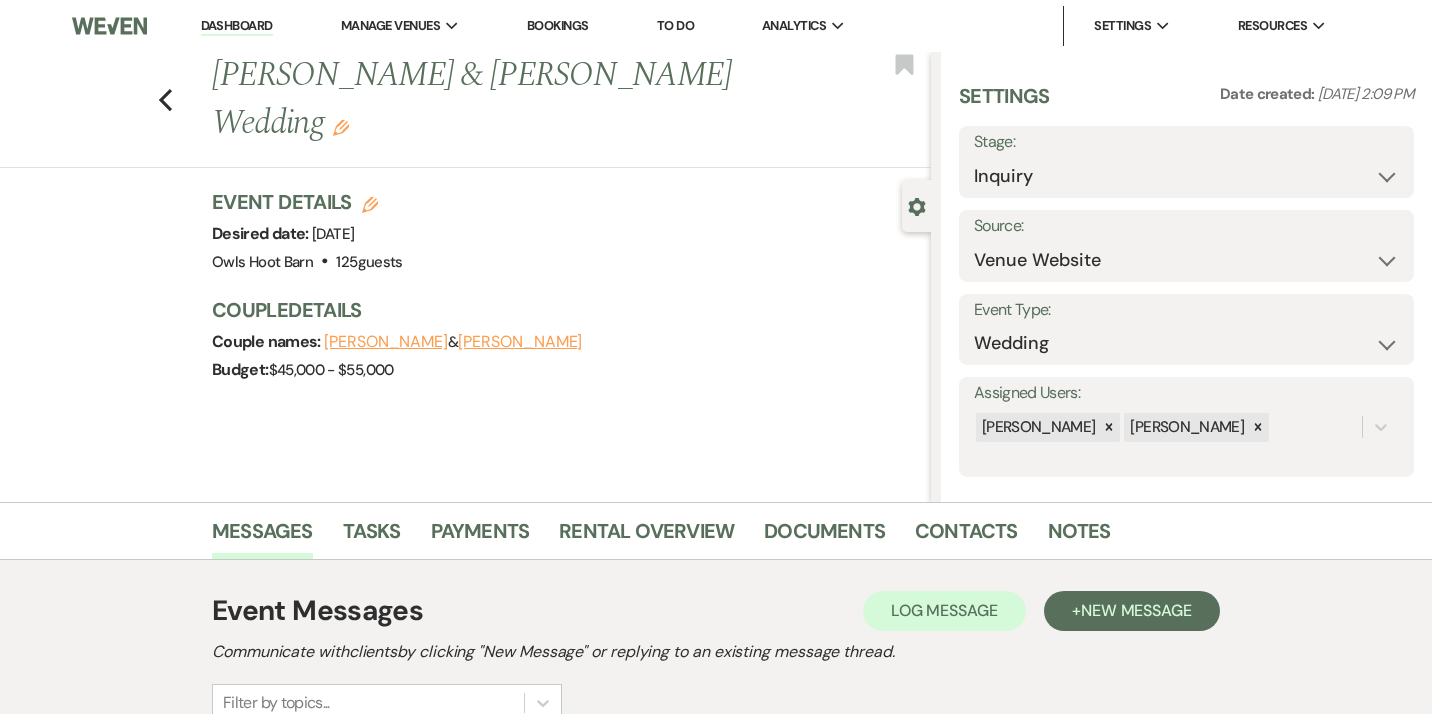 click on "Previous [PERSON_NAME] & [PERSON_NAME] Wedding Edit Bookmark" at bounding box center [460, 110] 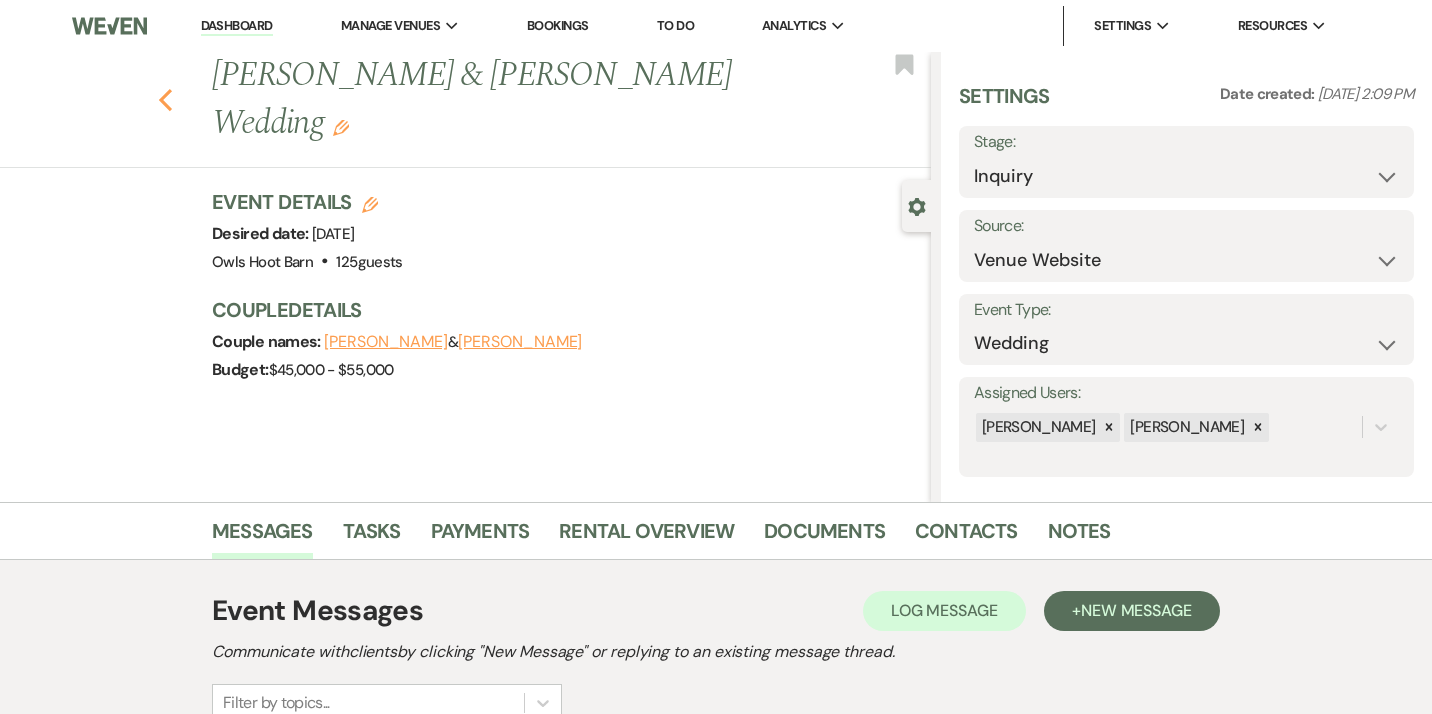 click on "Previous" 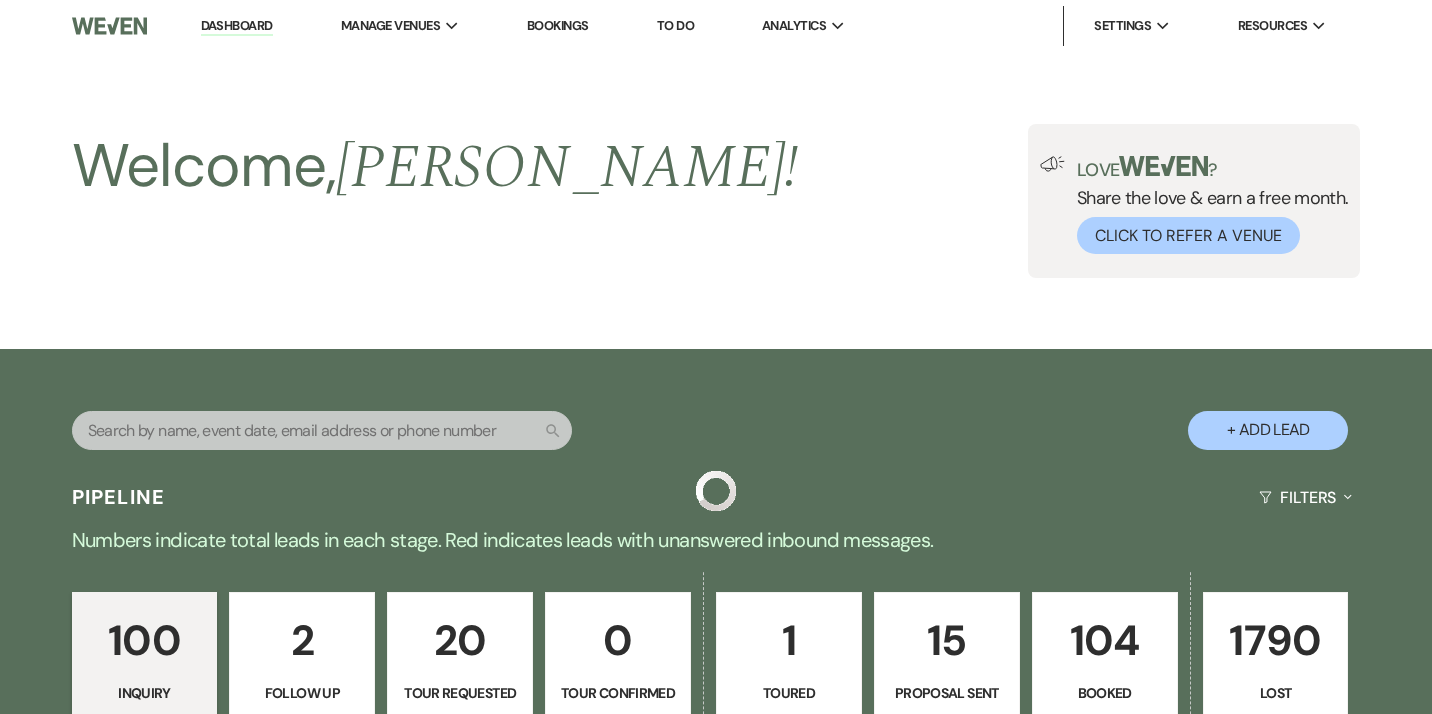 scroll, scrollTop: 987, scrollLeft: 0, axis: vertical 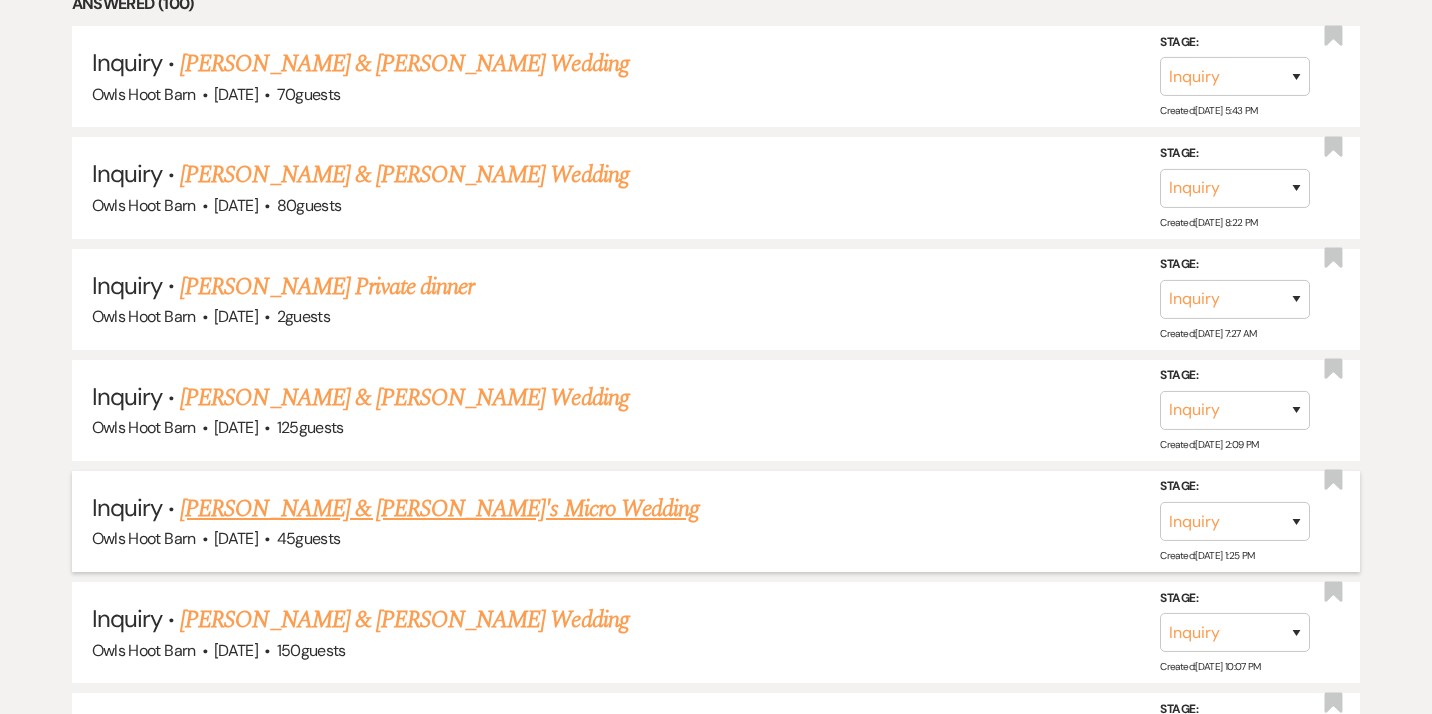 click on "[PERSON_NAME] & [PERSON_NAME]'s Micro Wedding" at bounding box center (439, 509) 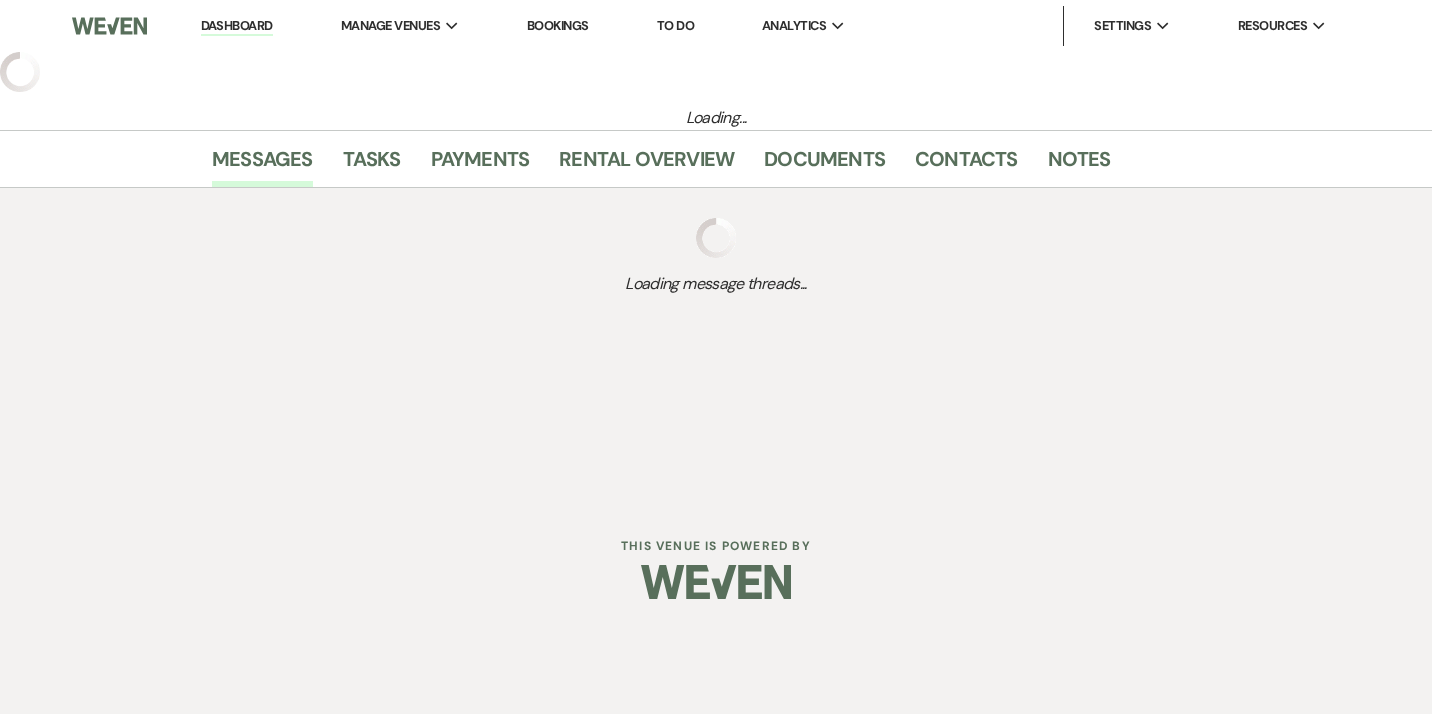 scroll, scrollTop: 0, scrollLeft: 0, axis: both 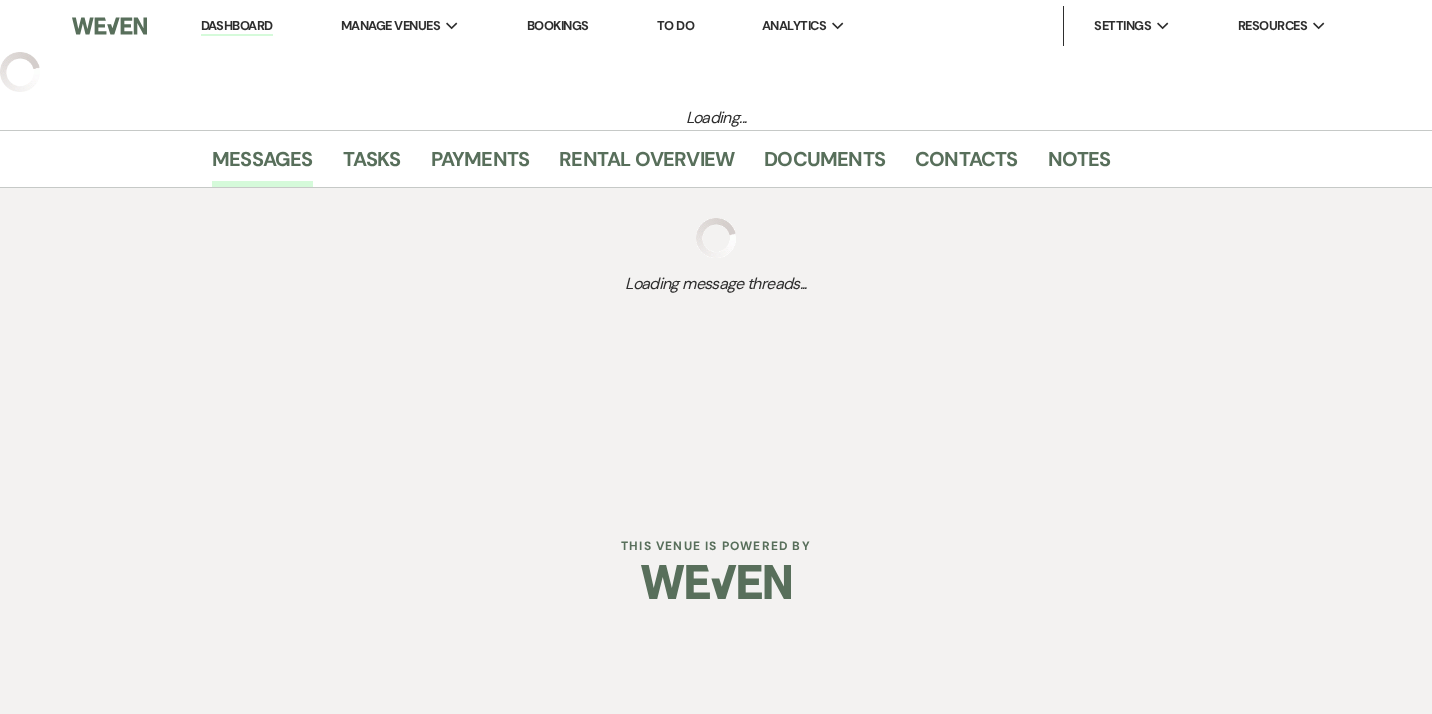 select on "5" 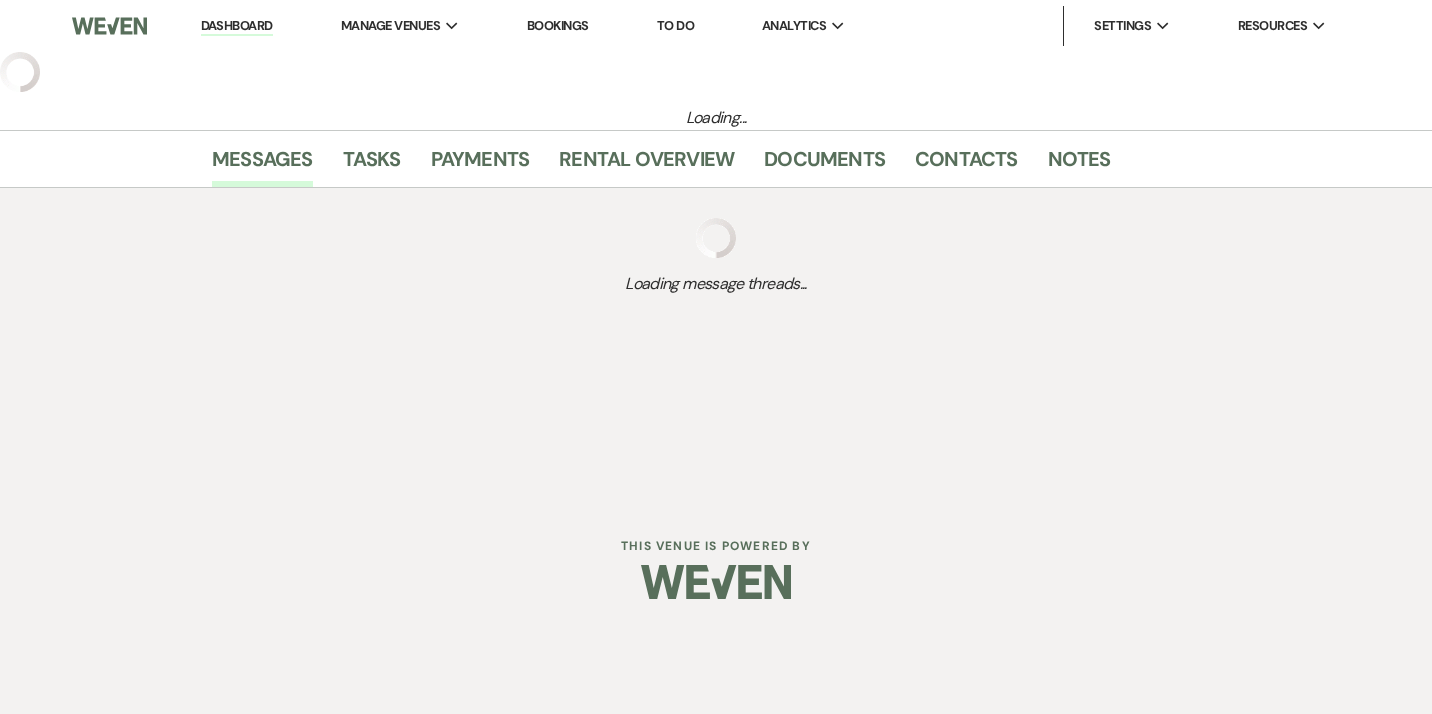 select on "16" 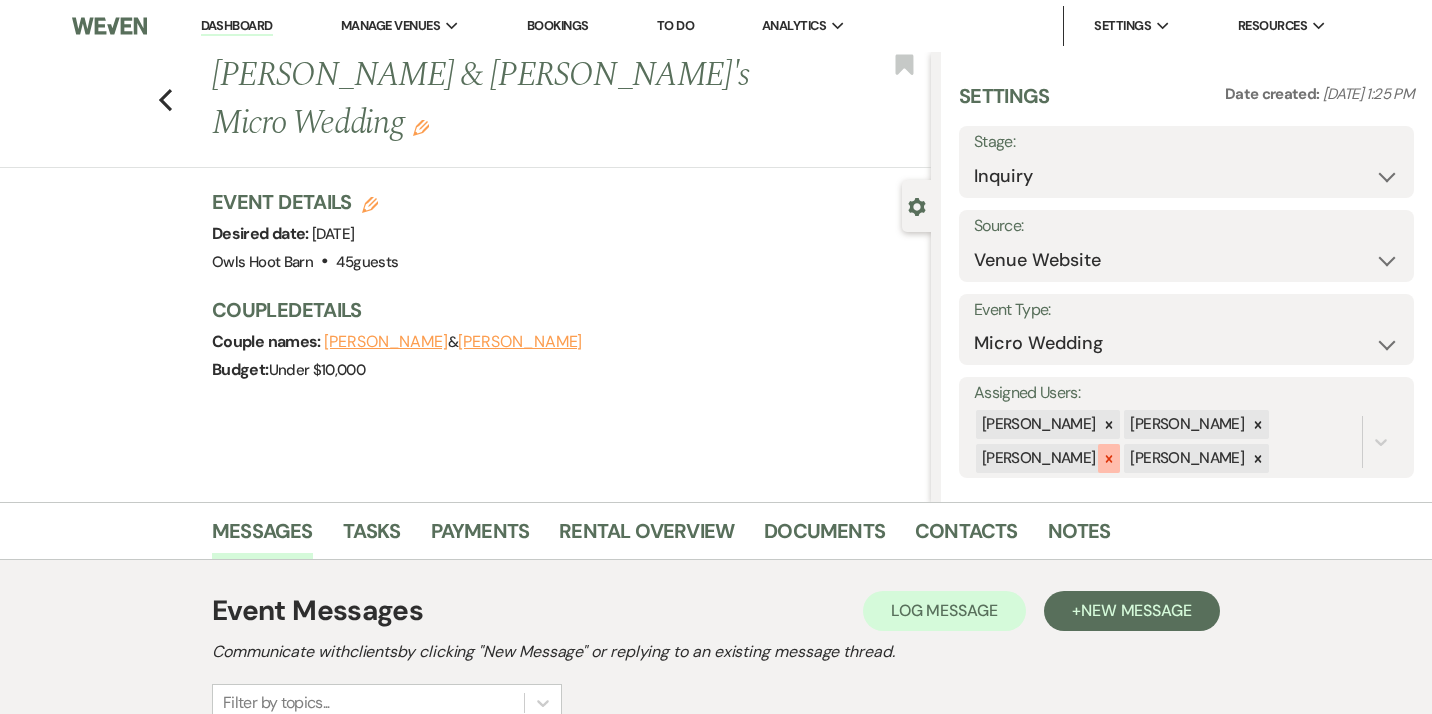 click 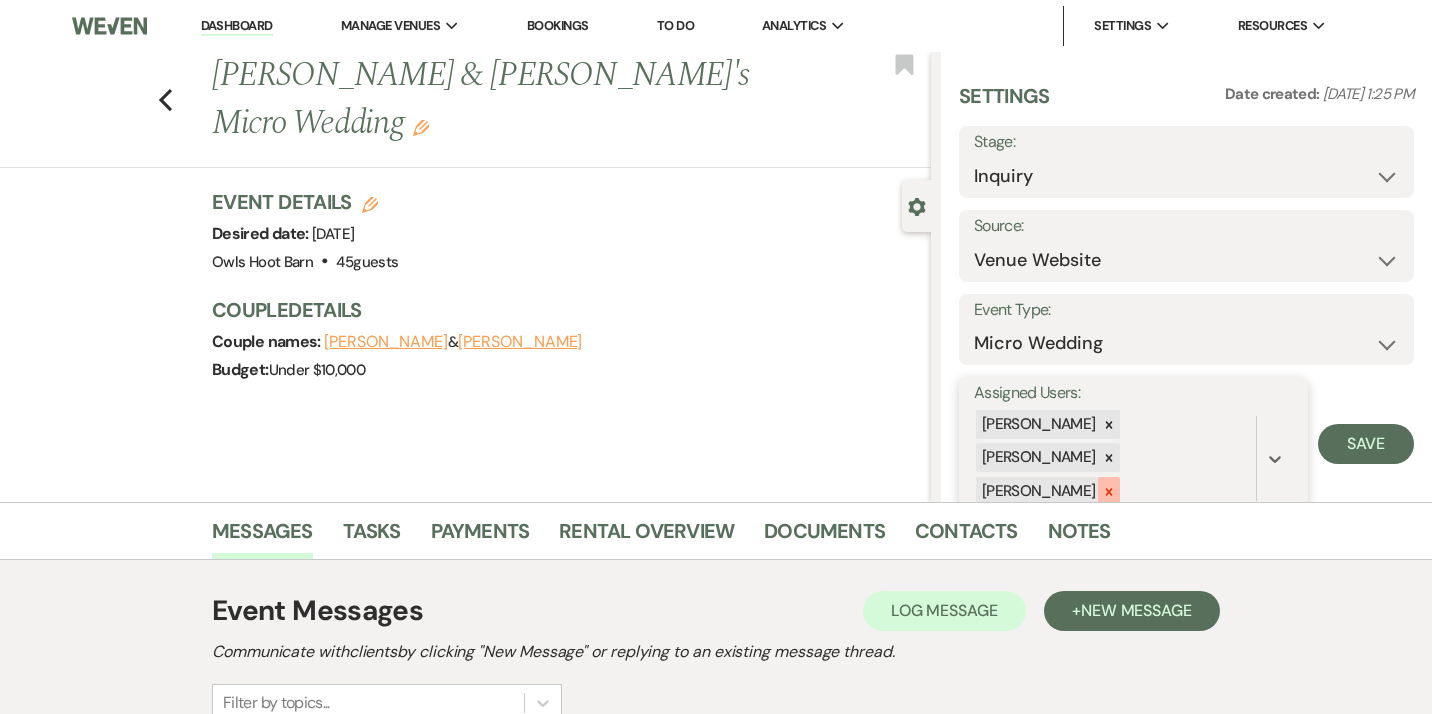 click 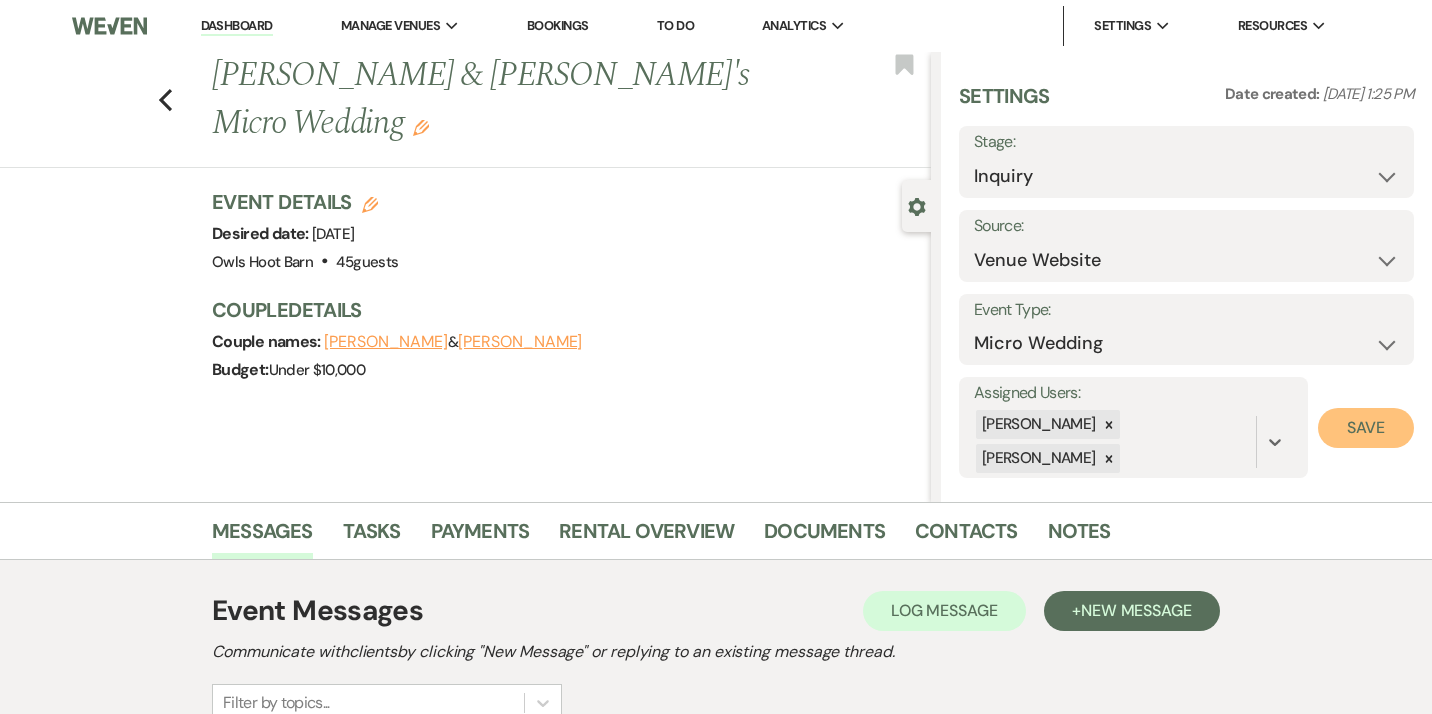 click on "Save" at bounding box center [1366, 428] 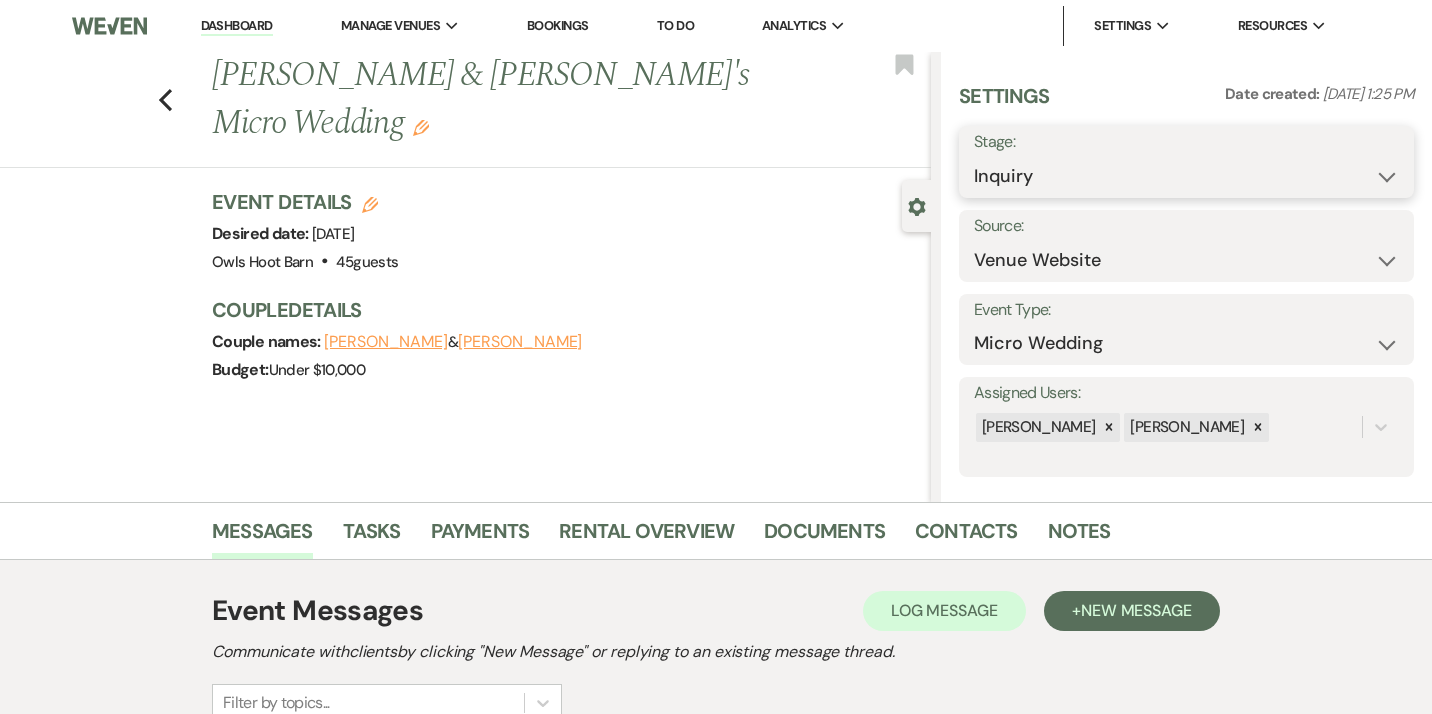 select on "8" 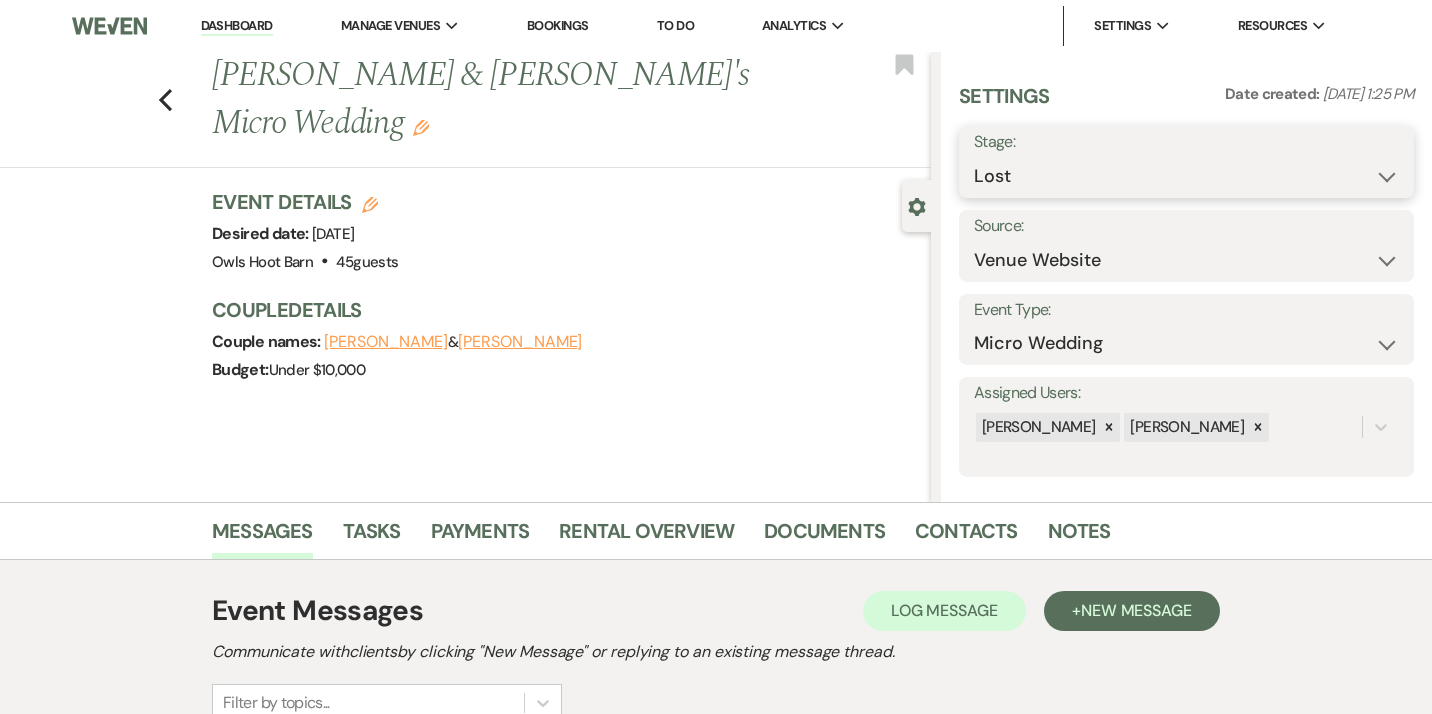 click on "Lost" at bounding box center [0, 0] 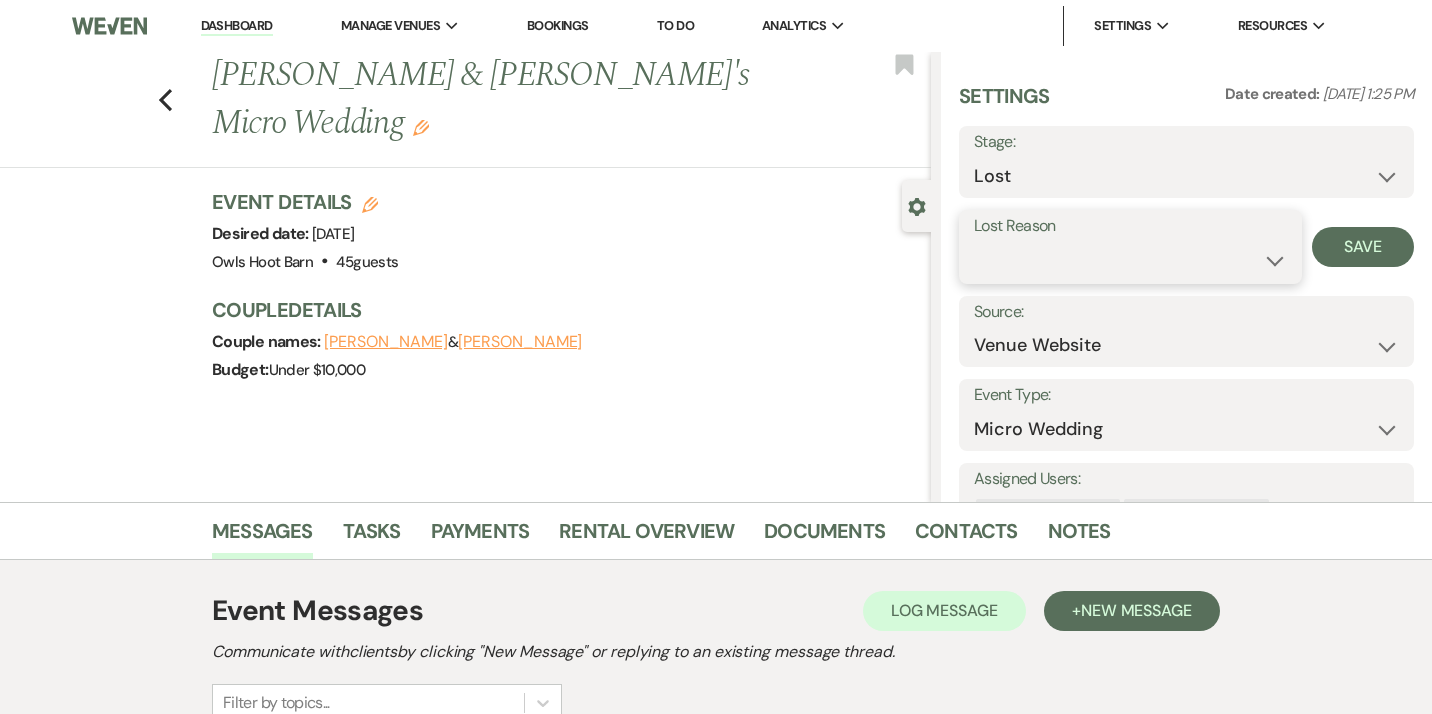 select on "7" 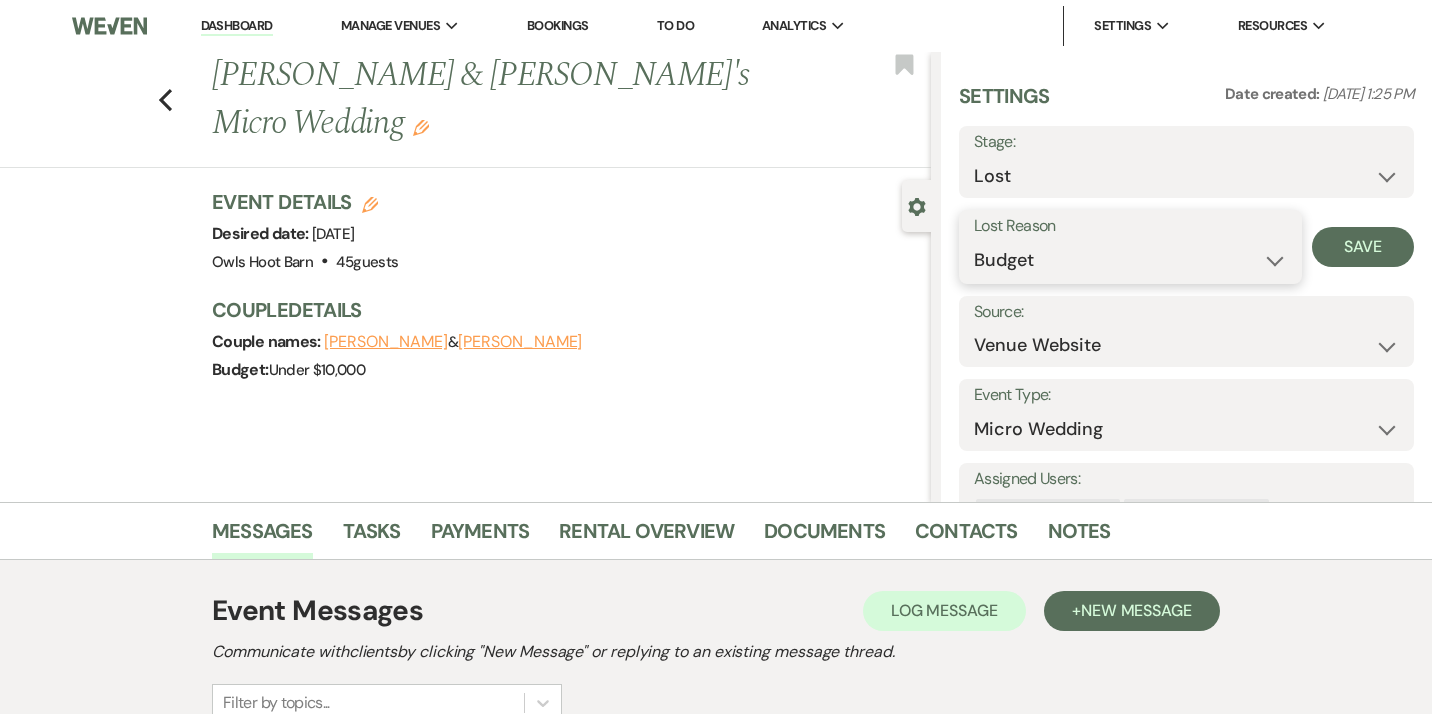 click on "Budget" at bounding box center (0, 0) 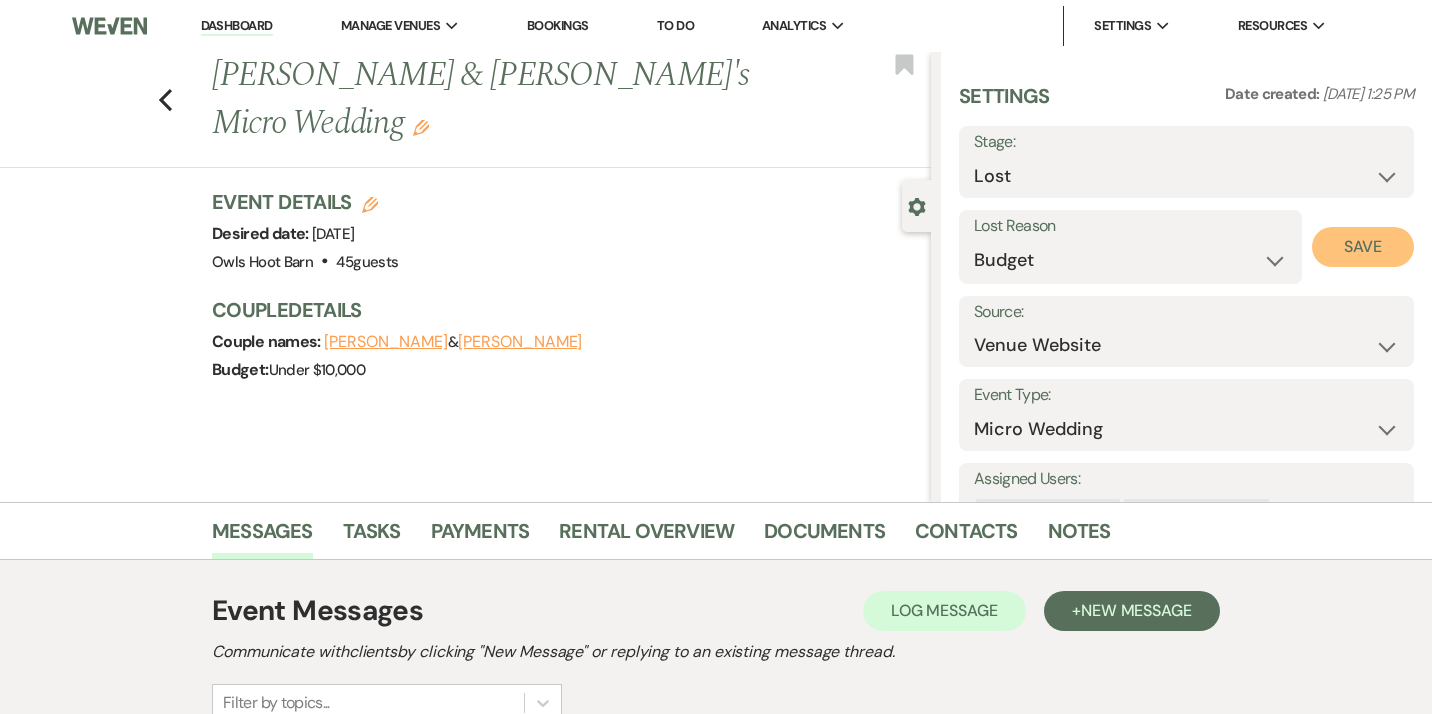 click on "Save" at bounding box center [1363, 247] 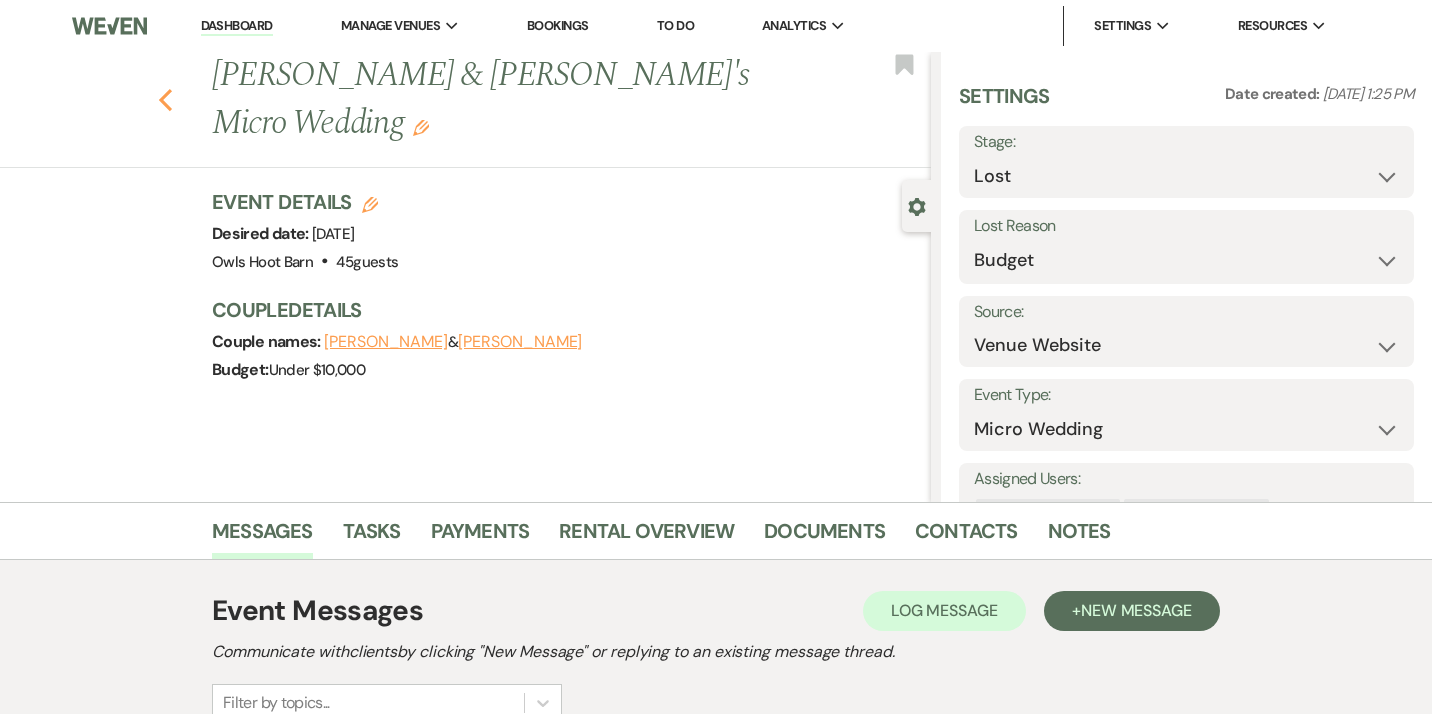click 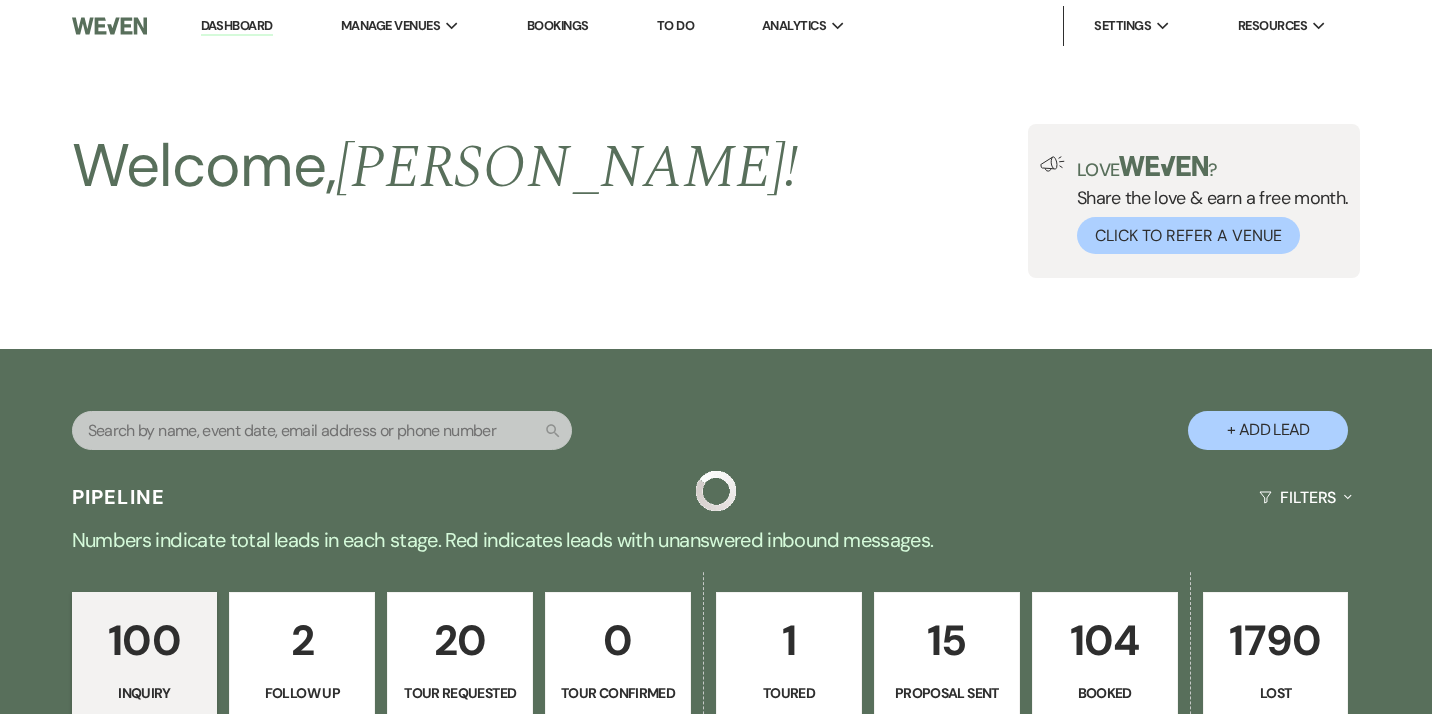 scroll, scrollTop: 987, scrollLeft: 0, axis: vertical 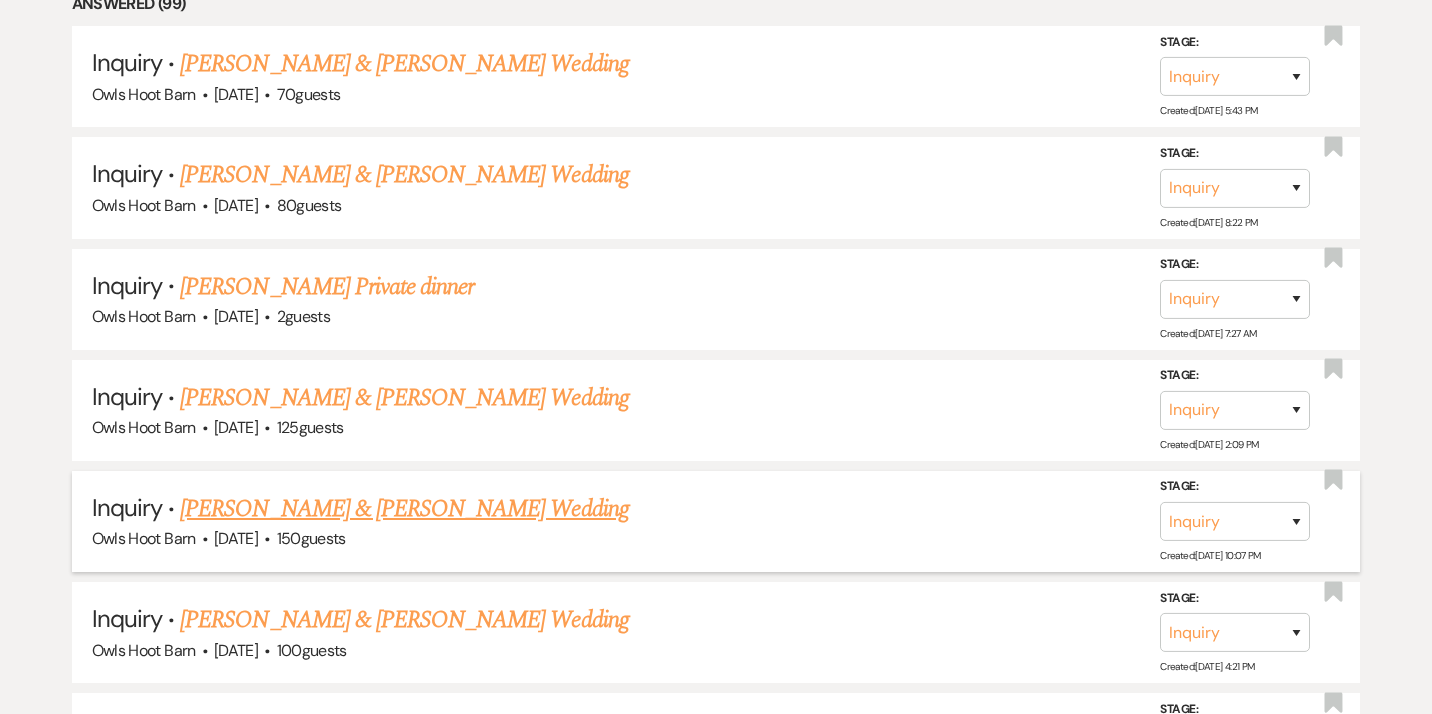 click on "[PERSON_NAME] & [PERSON_NAME] Wedding" at bounding box center (404, 509) 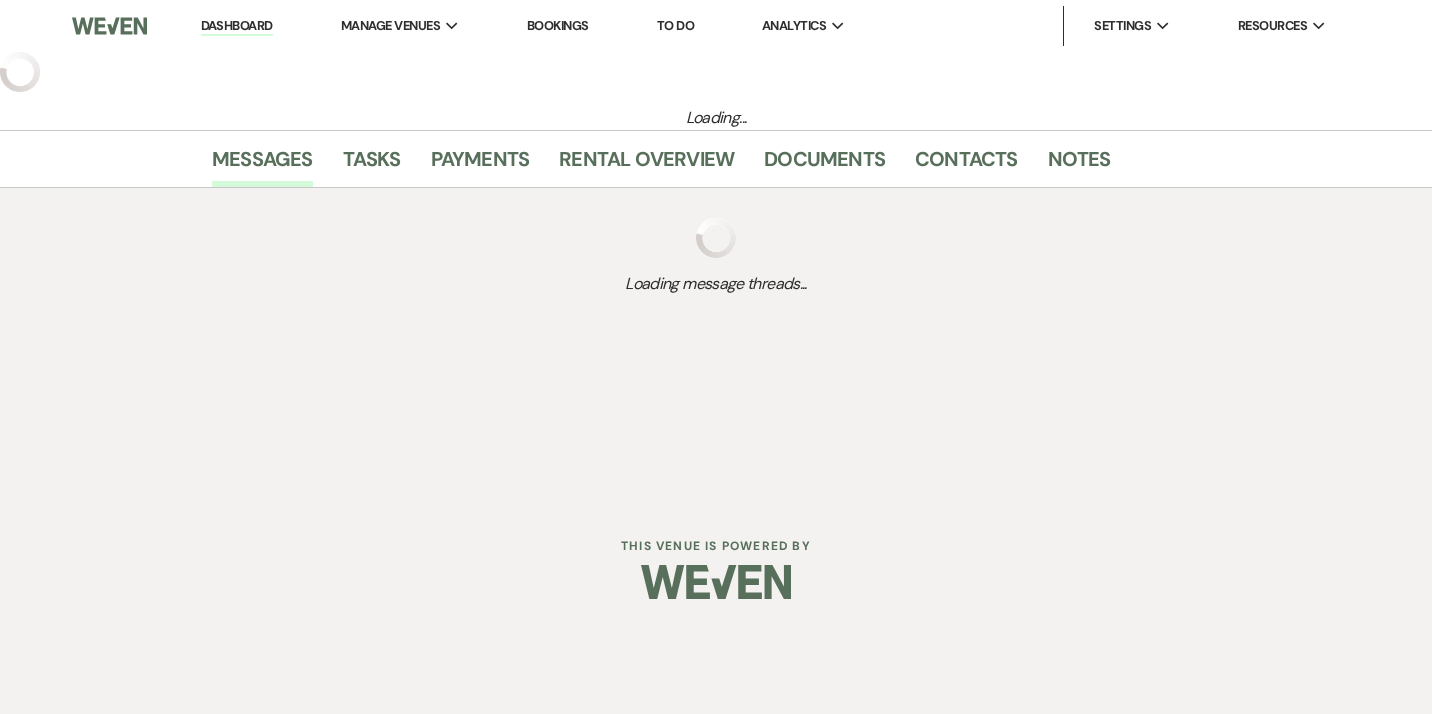 scroll, scrollTop: 0, scrollLeft: 0, axis: both 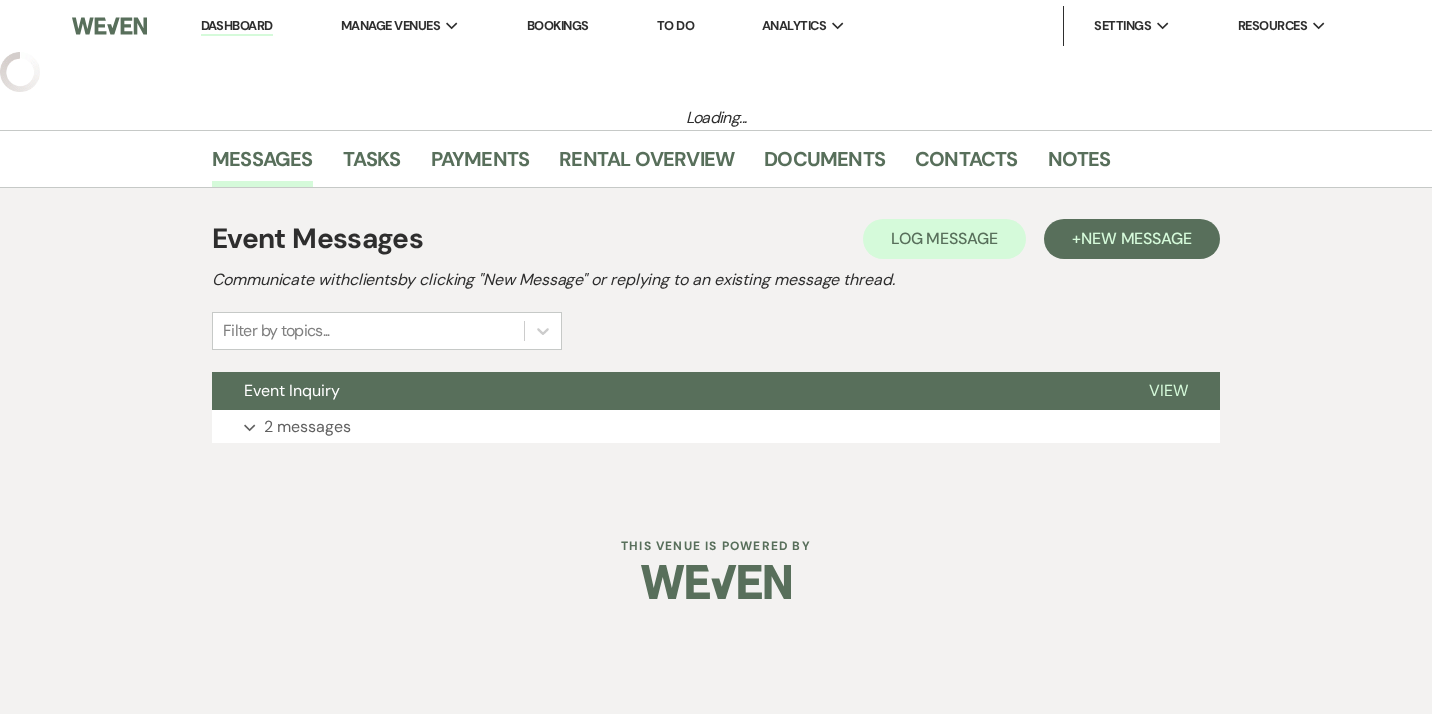 select on "5" 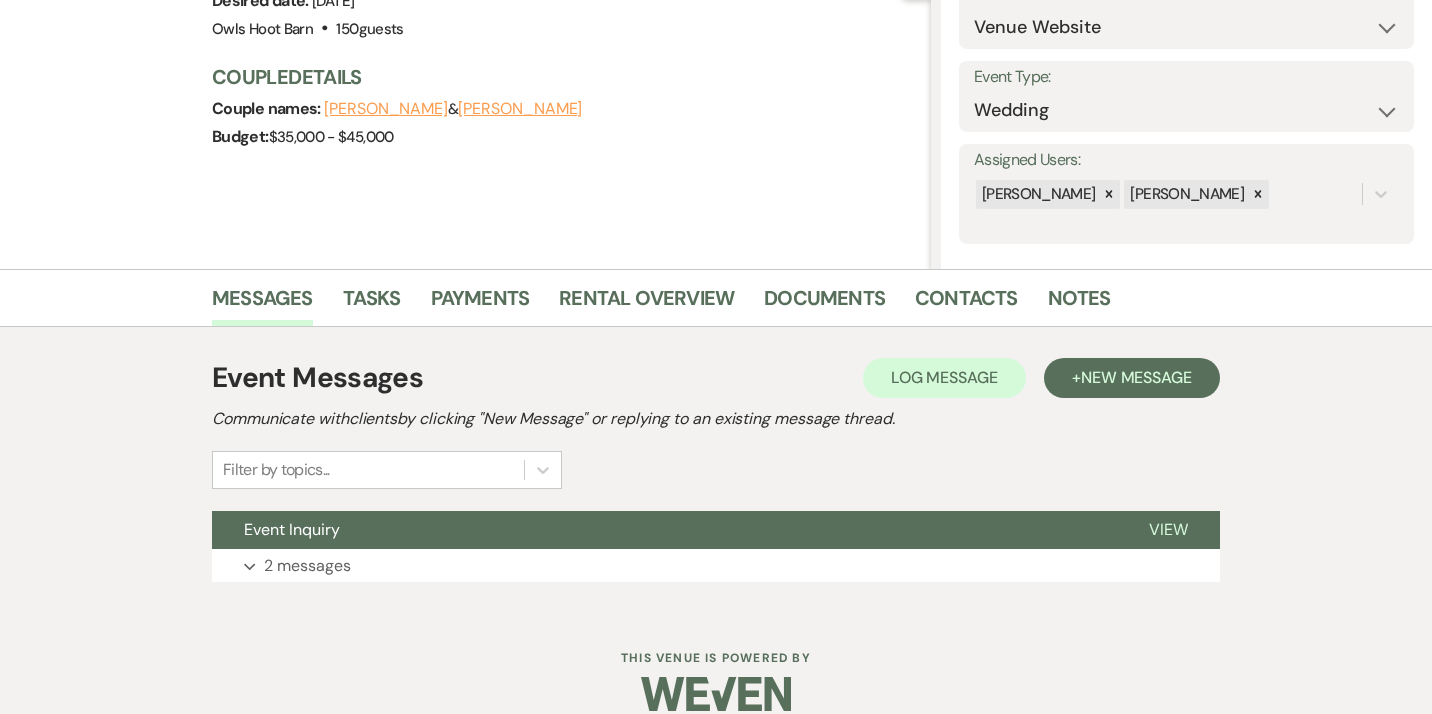 scroll, scrollTop: 237, scrollLeft: 0, axis: vertical 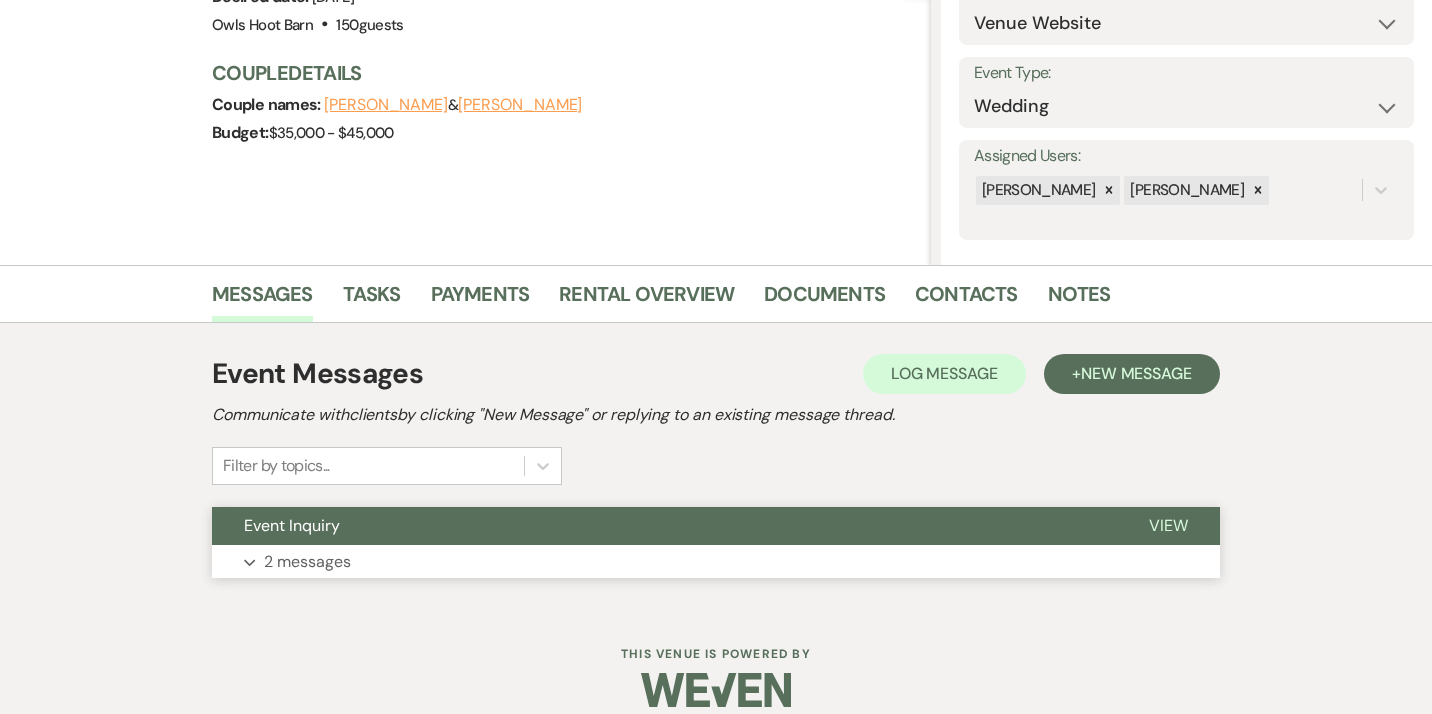click on "Expand 2 messages" at bounding box center [716, 562] 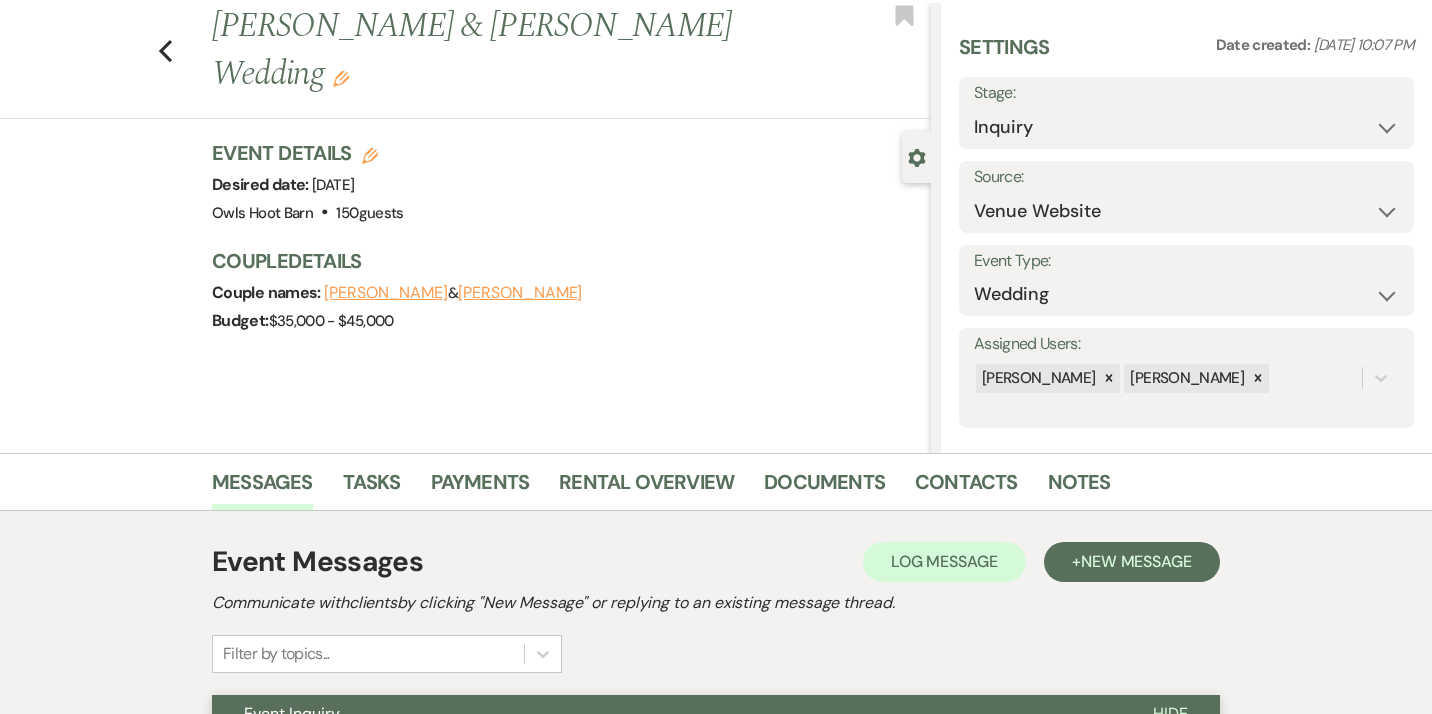 scroll, scrollTop: 0, scrollLeft: 0, axis: both 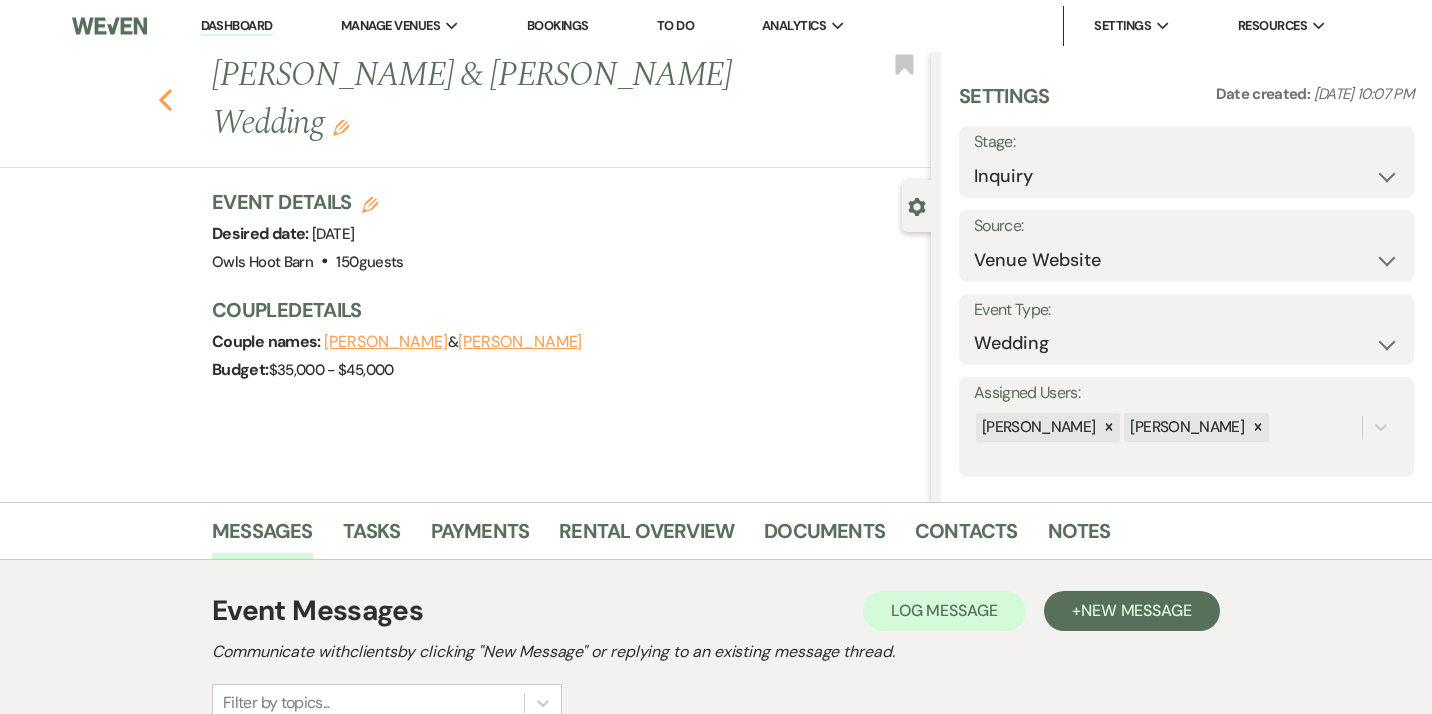 click 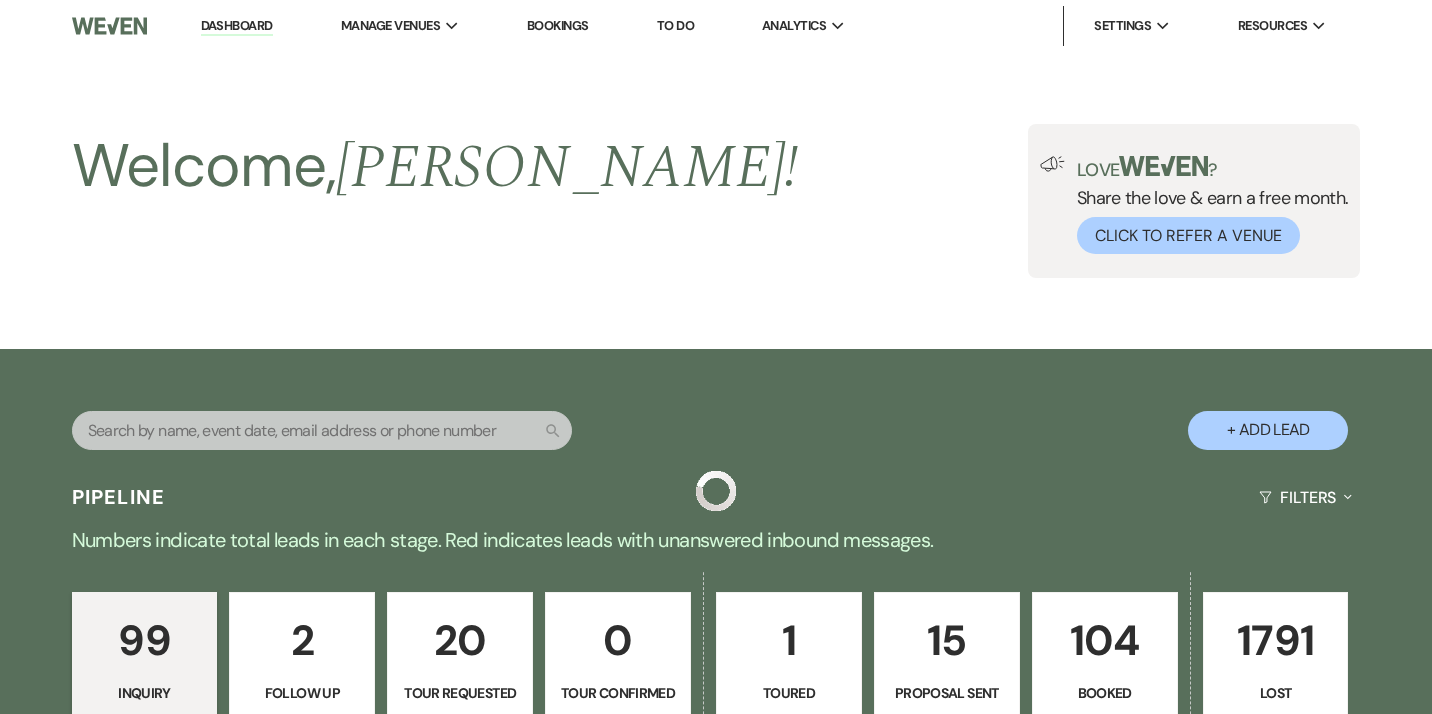 scroll, scrollTop: 987, scrollLeft: 0, axis: vertical 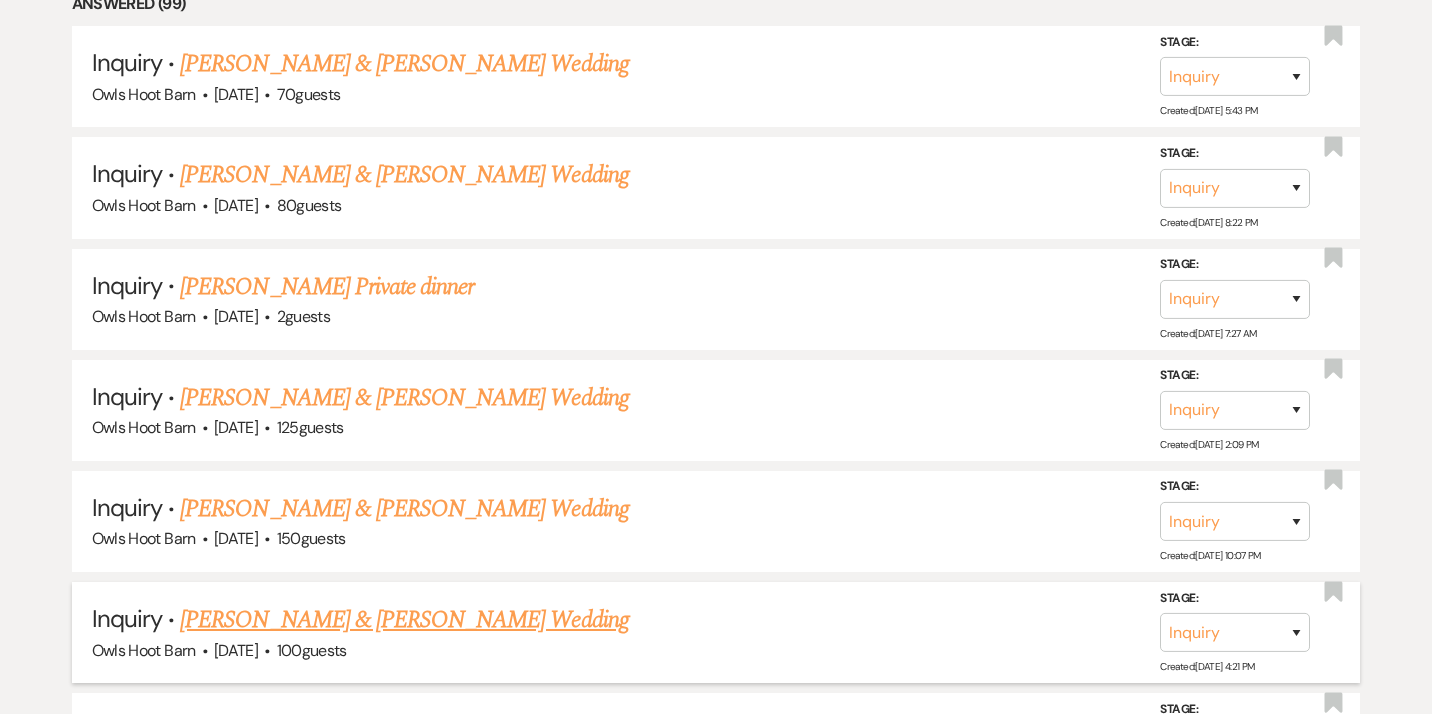 click on "[PERSON_NAME] & [PERSON_NAME] Wedding" at bounding box center (404, 620) 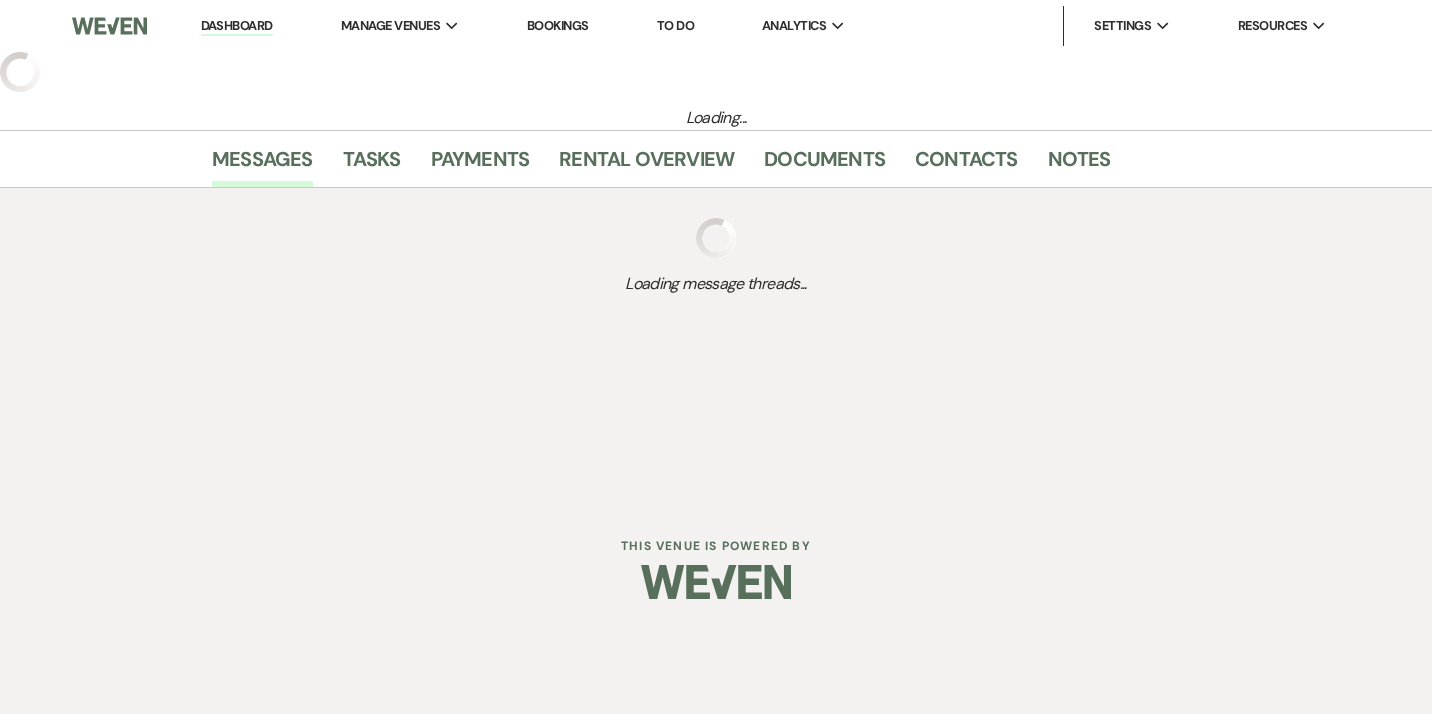scroll, scrollTop: 0, scrollLeft: 0, axis: both 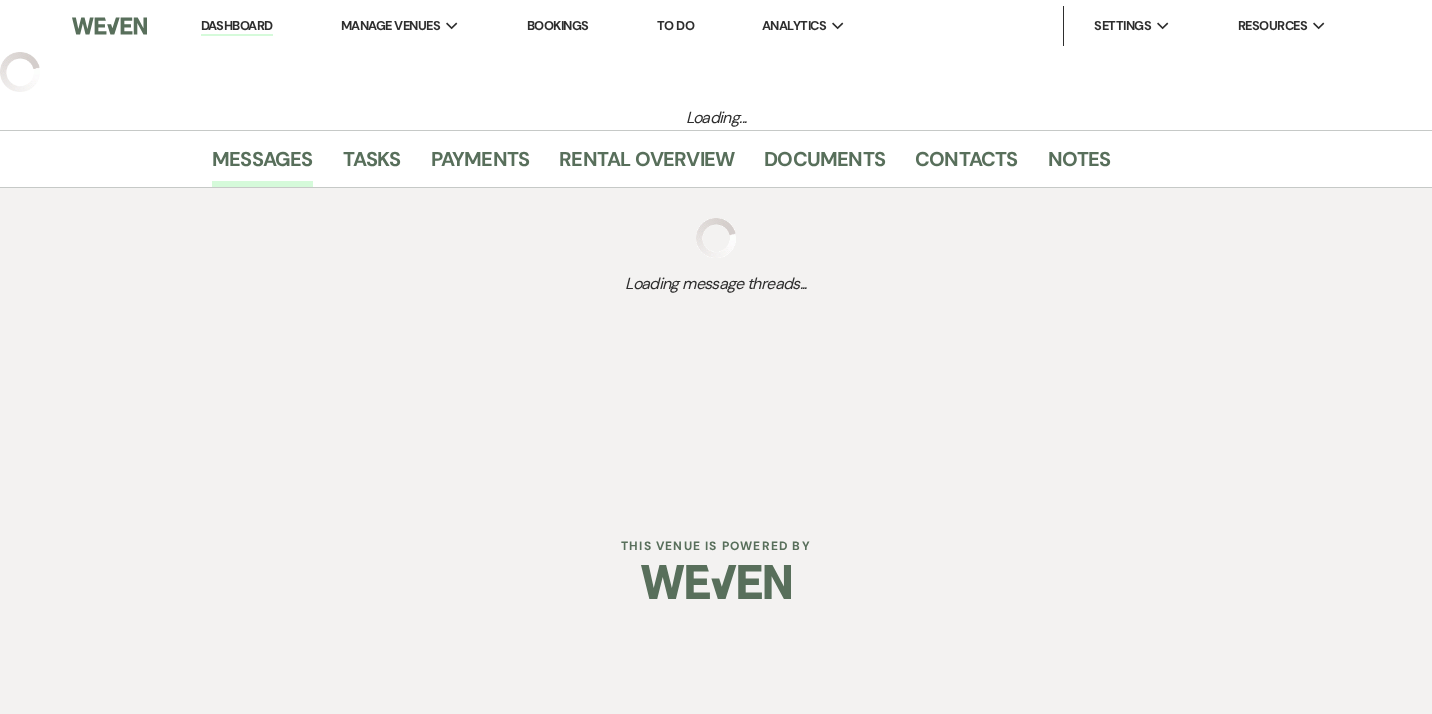 select on "5" 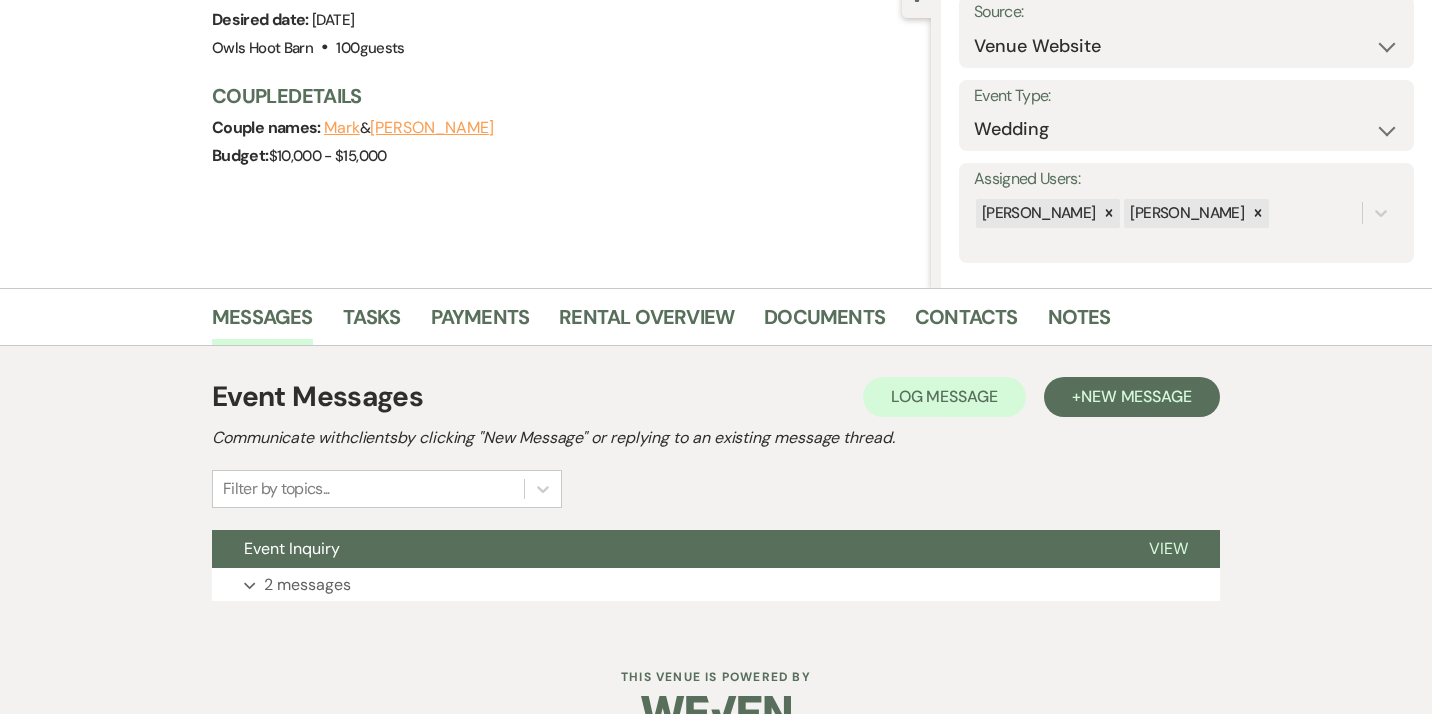 scroll, scrollTop: 241, scrollLeft: 0, axis: vertical 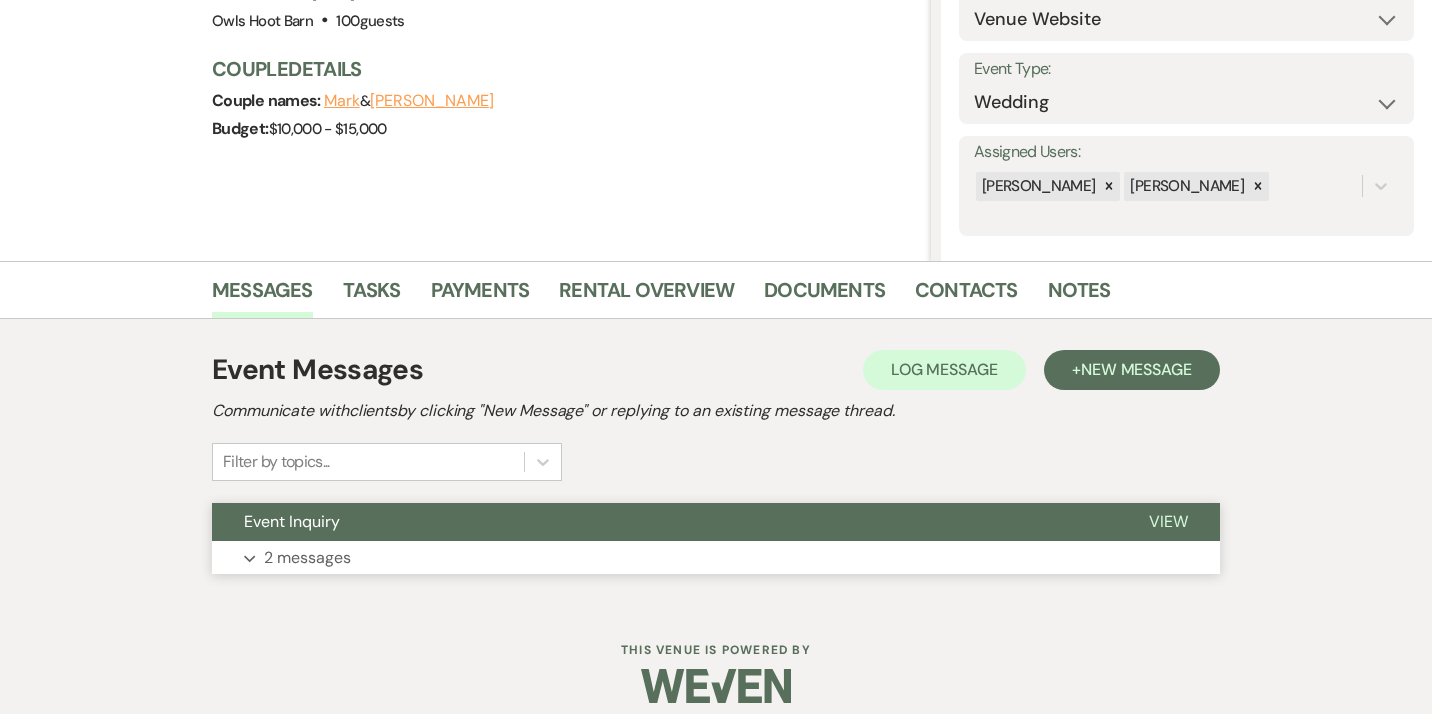 click on "Expand 2 messages" at bounding box center (716, 558) 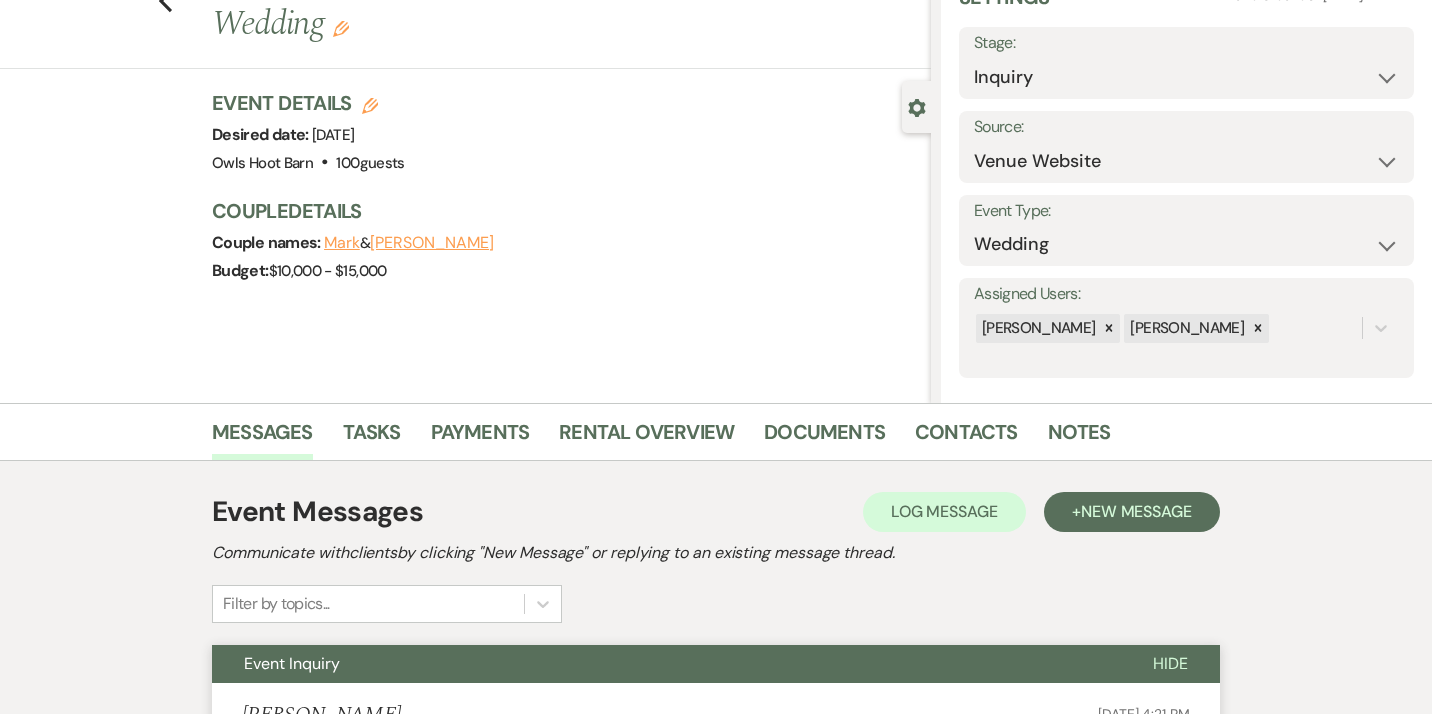 scroll, scrollTop: 0, scrollLeft: 0, axis: both 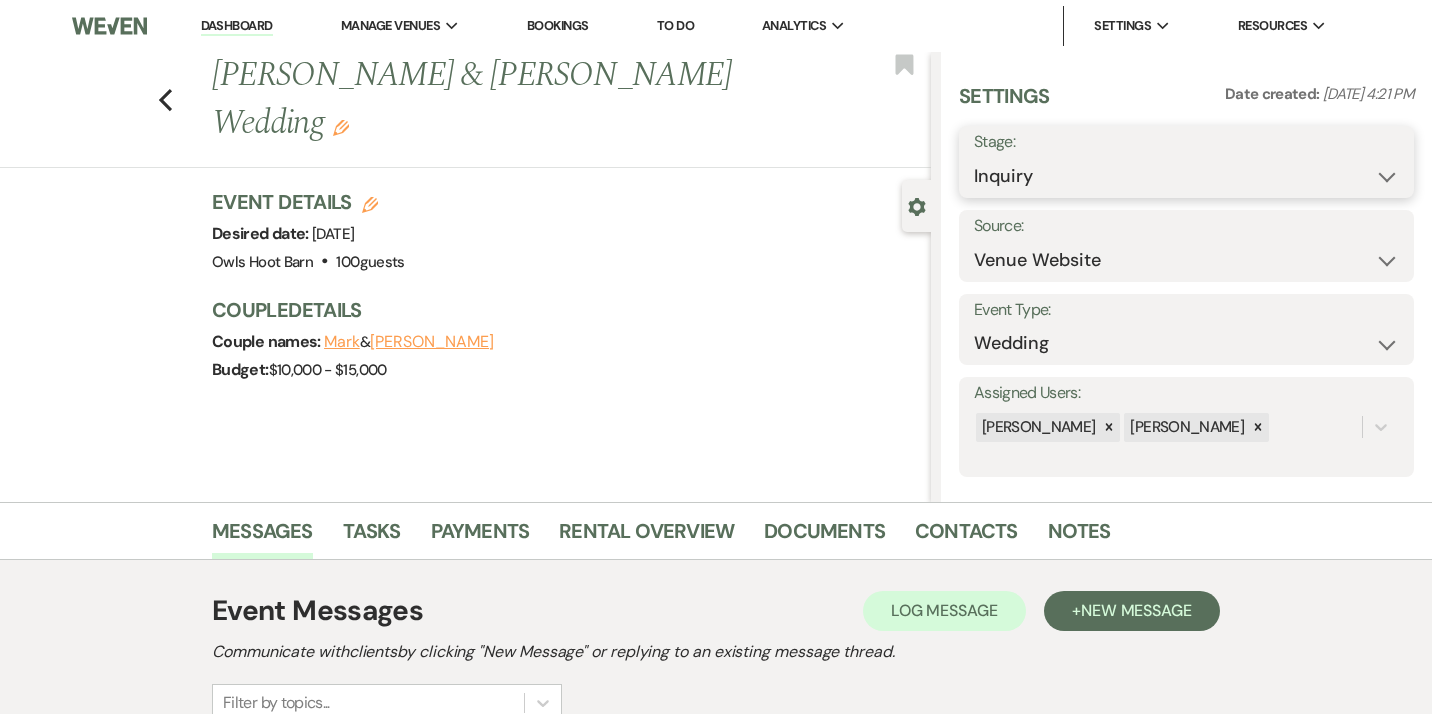 select on "8" 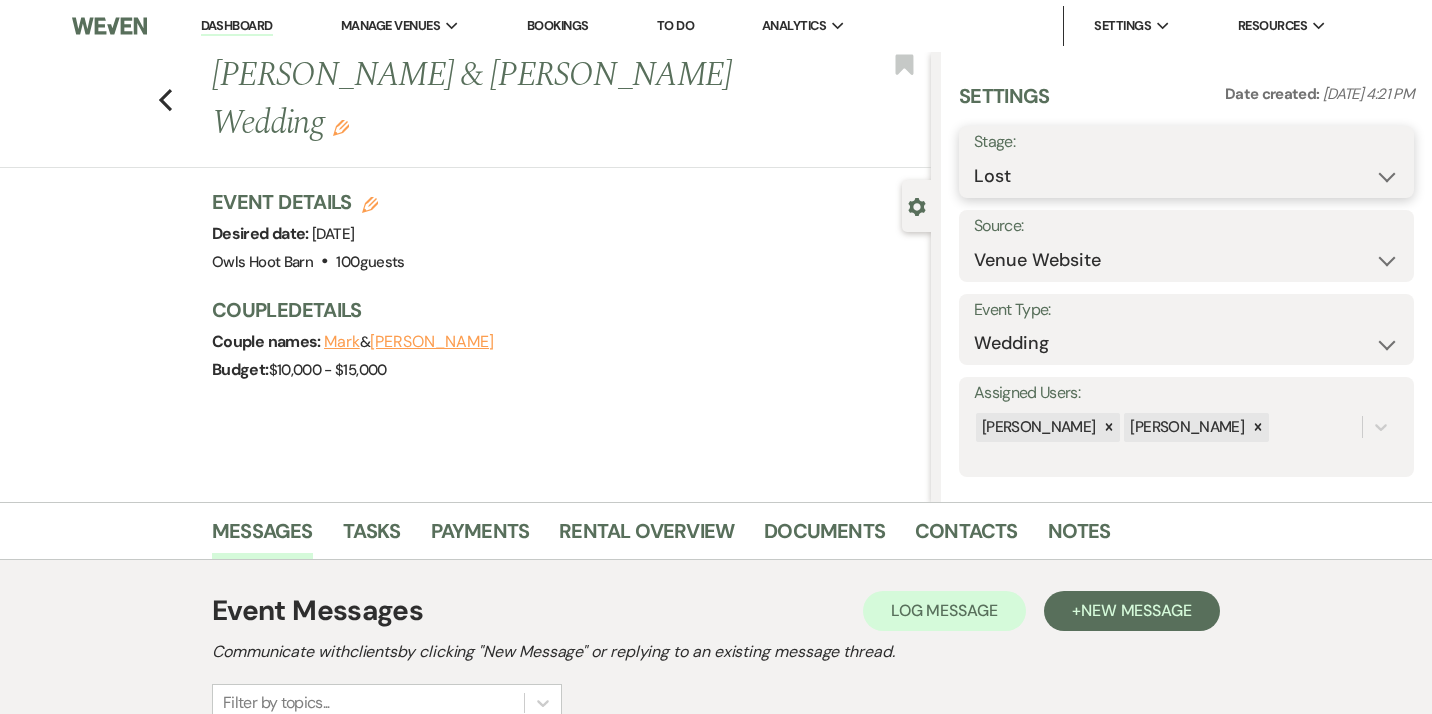 click on "Lost" at bounding box center [0, 0] 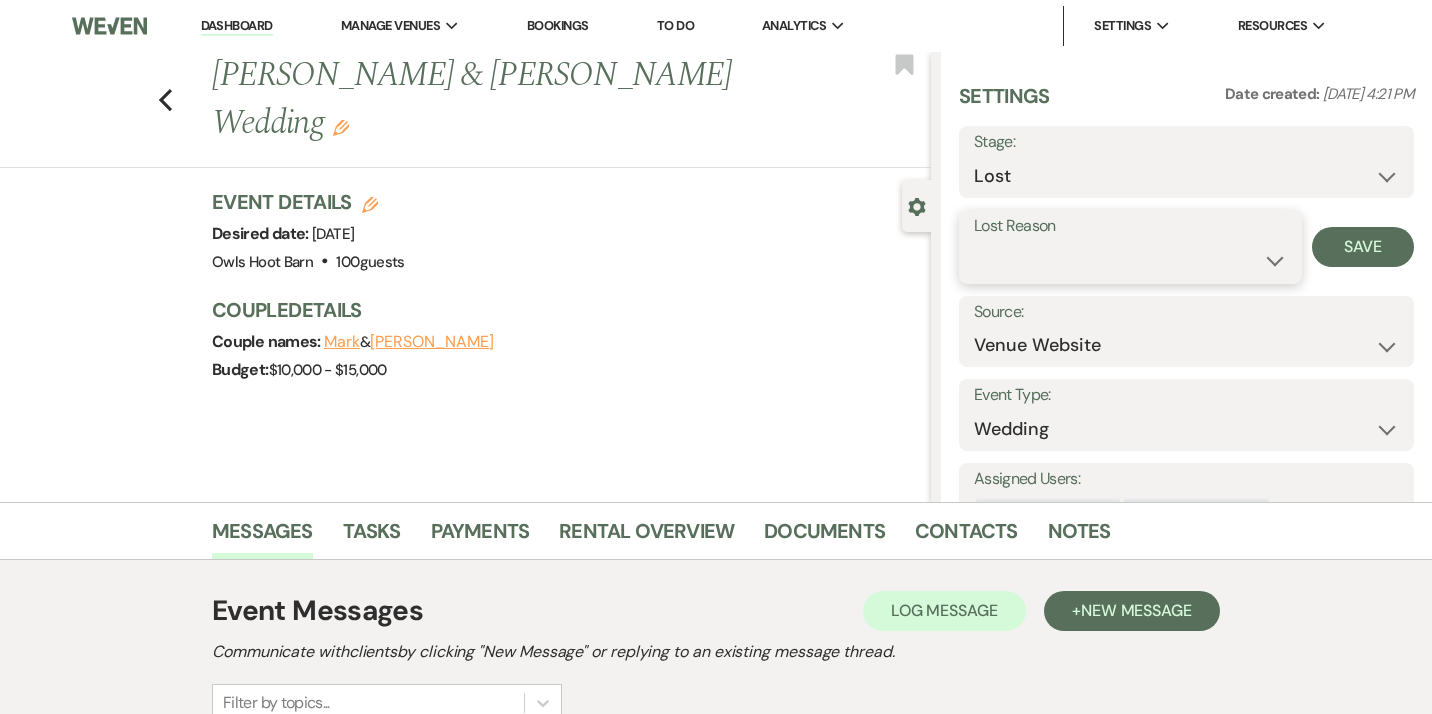 select on "7" 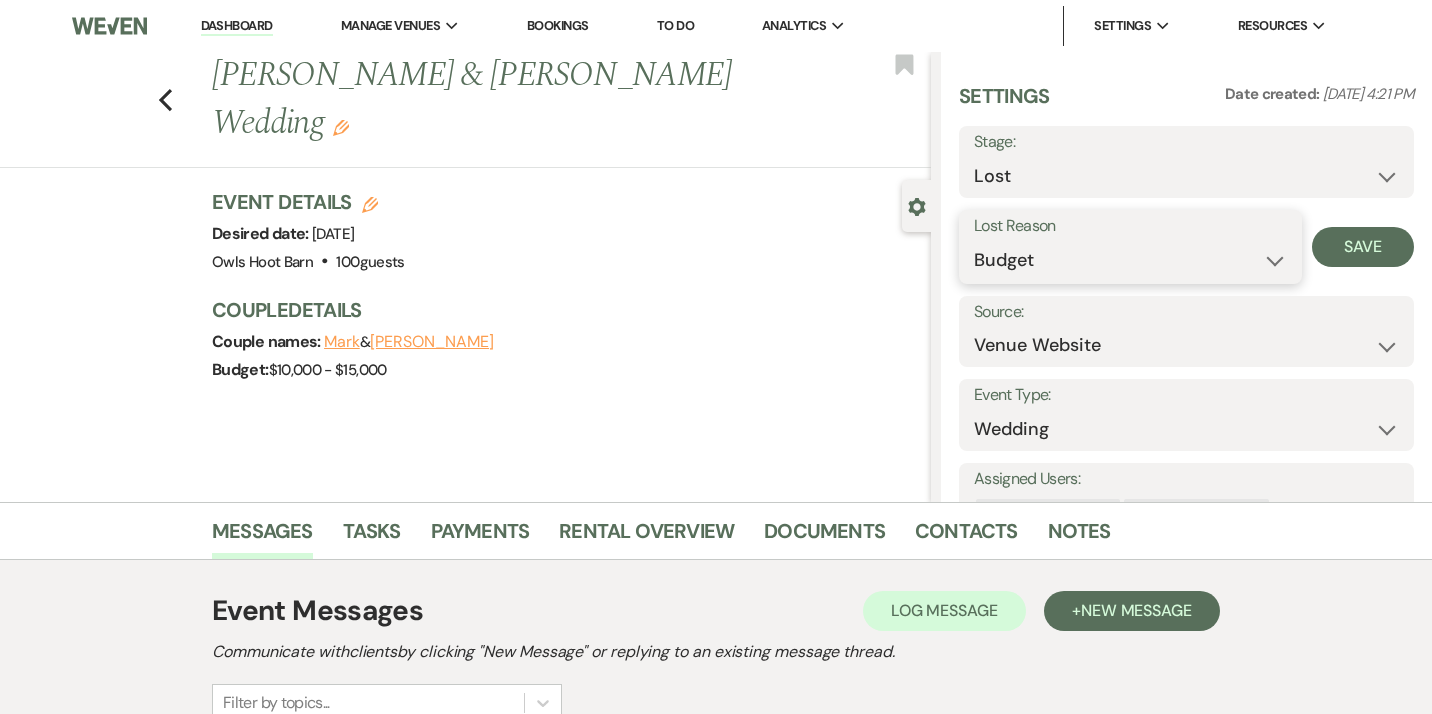 click on "Budget" at bounding box center [0, 0] 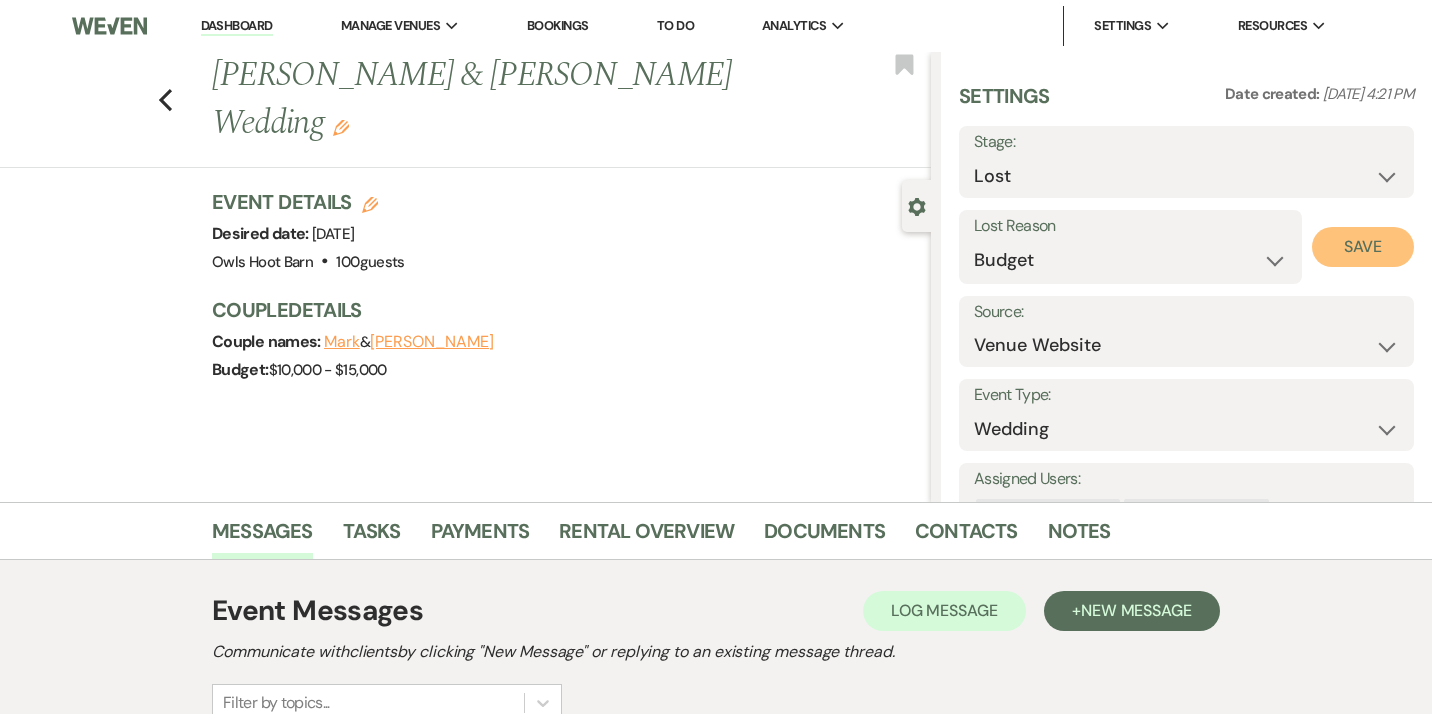 click on "Save" at bounding box center [1363, 247] 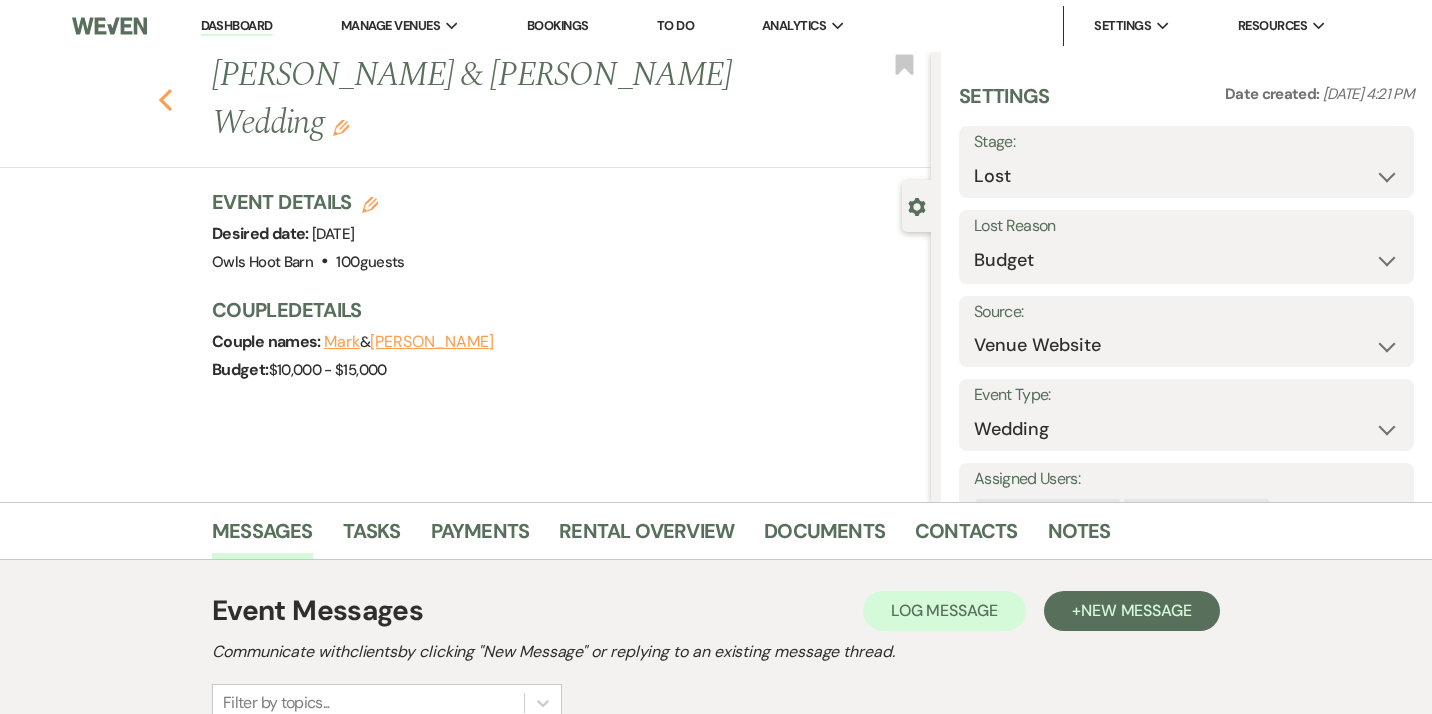 click 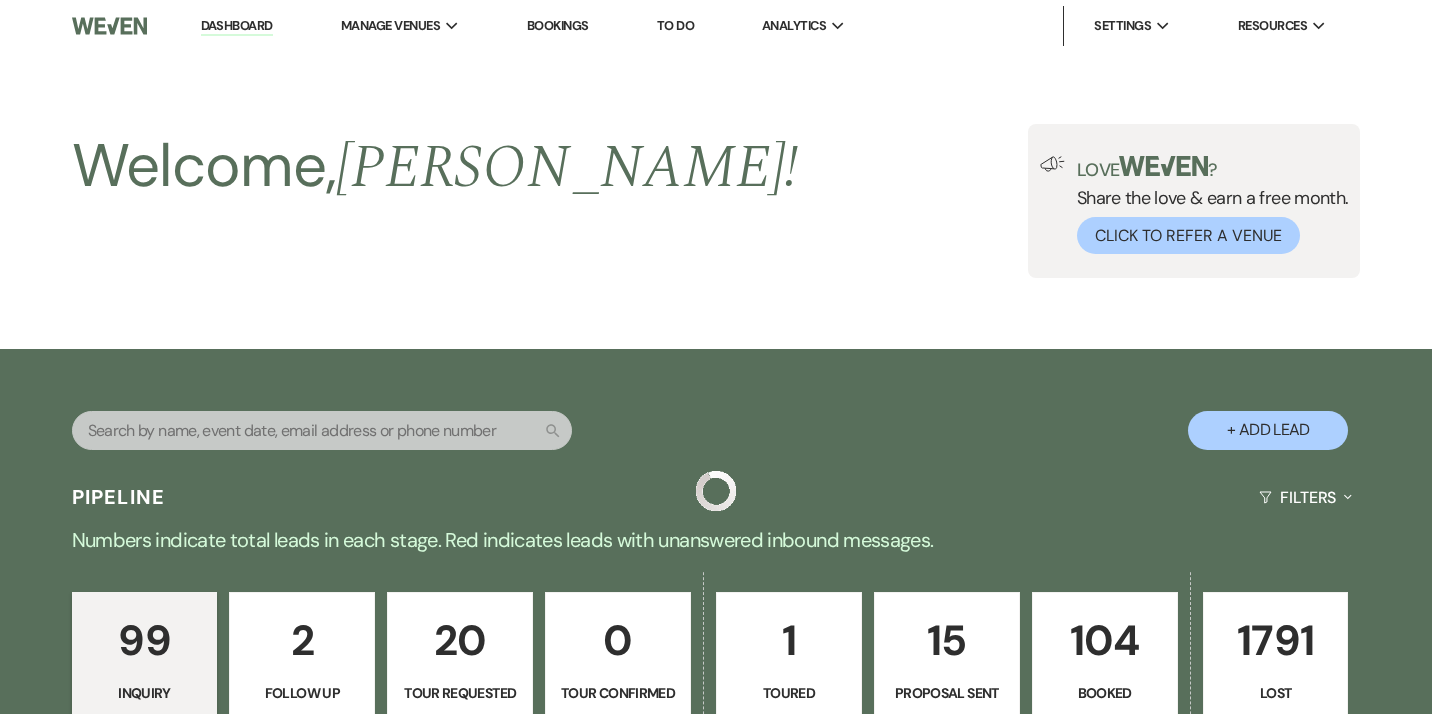 scroll, scrollTop: 987, scrollLeft: 0, axis: vertical 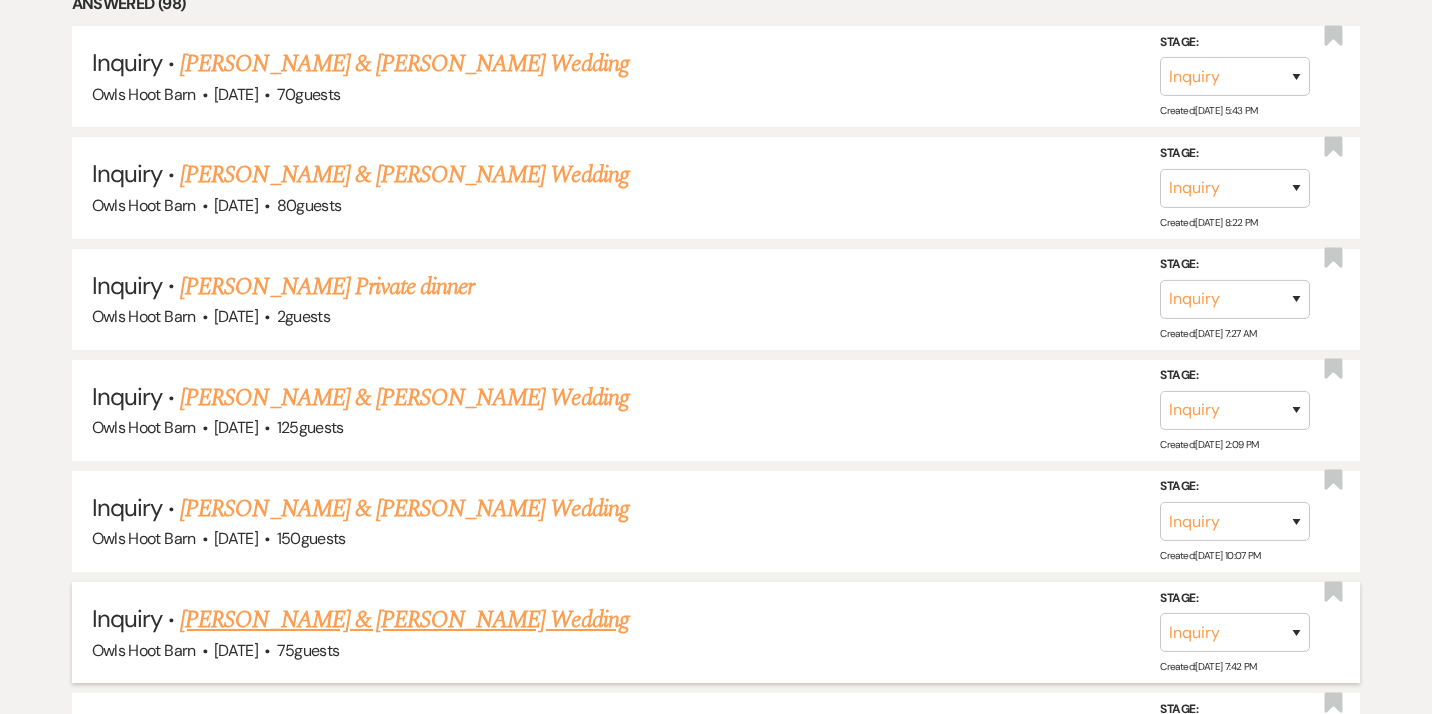 click on "[PERSON_NAME] & [PERSON_NAME] Wedding" at bounding box center (404, 620) 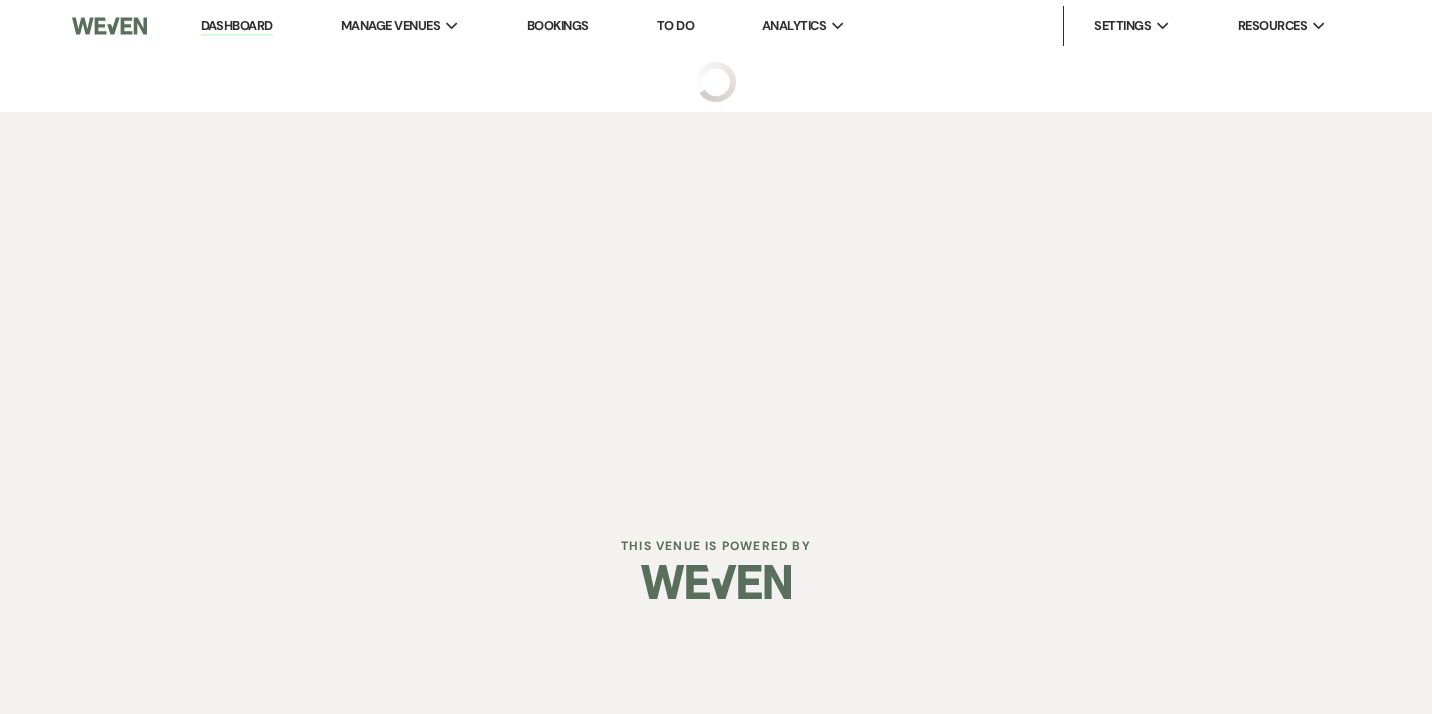 scroll, scrollTop: 0, scrollLeft: 0, axis: both 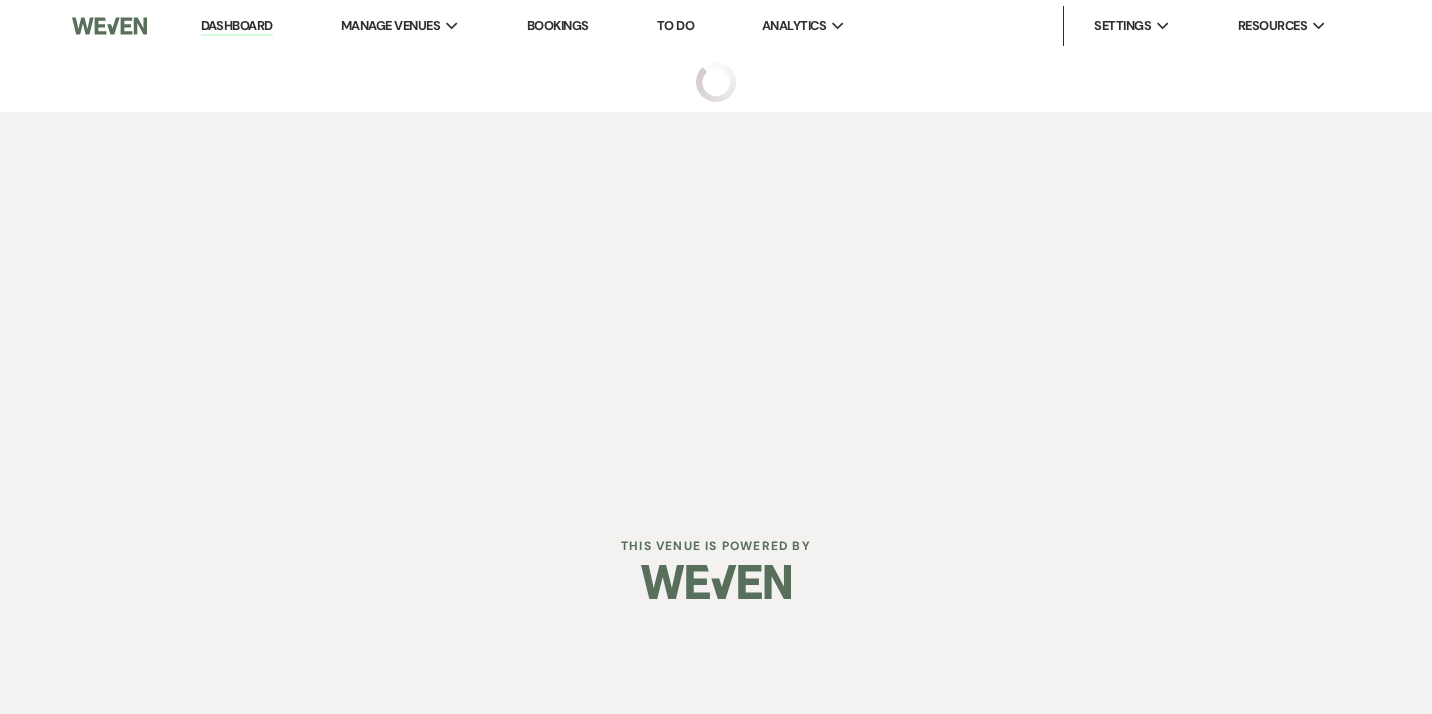 select on "5" 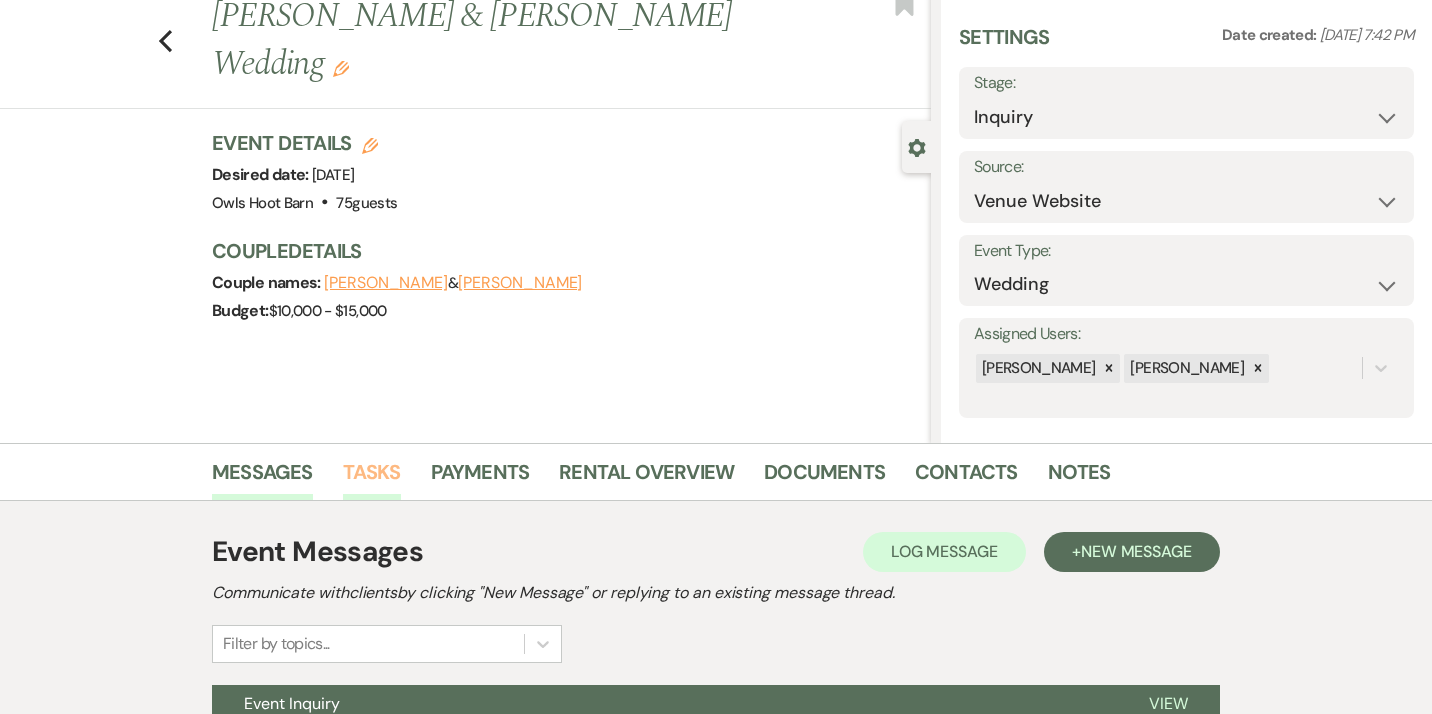 scroll, scrollTop: 62, scrollLeft: 0, axis: vertical 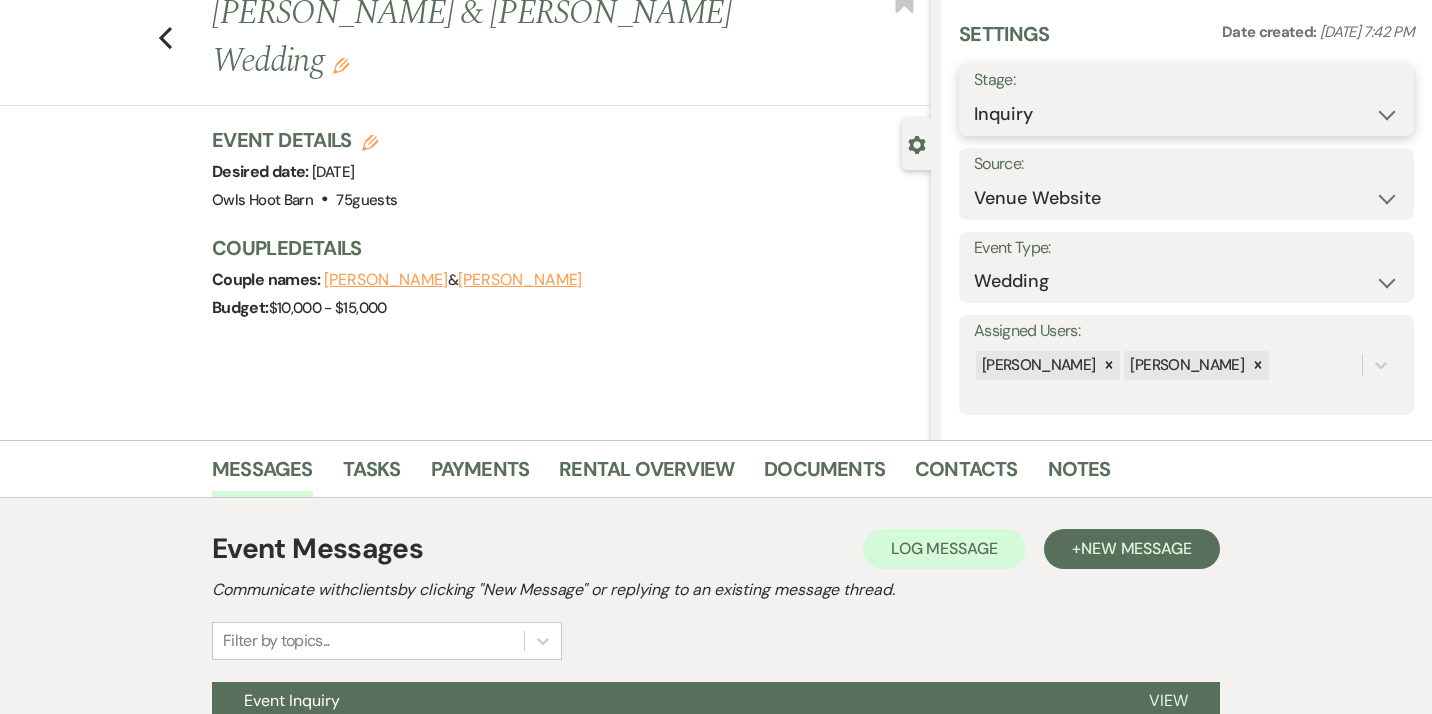 select on "8" 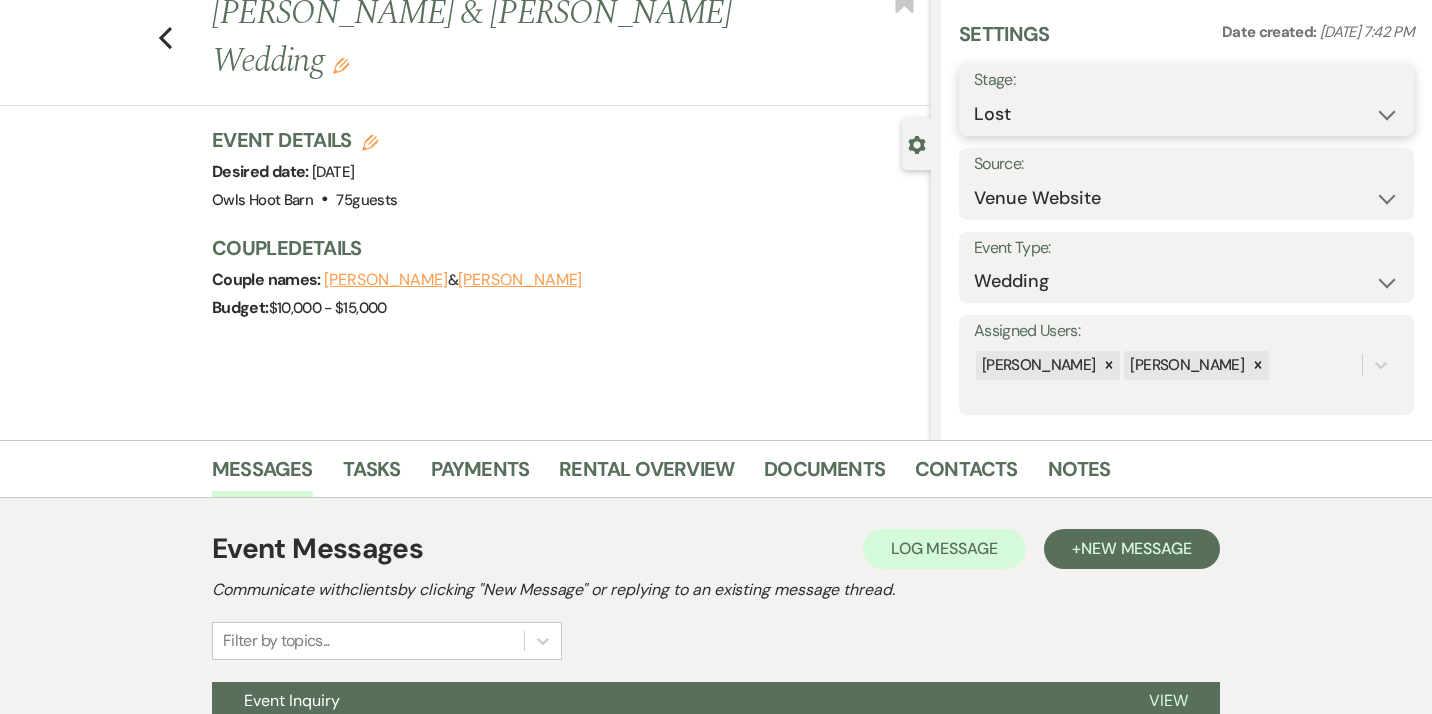 click on "Lost" at bounding box center [0, 0] 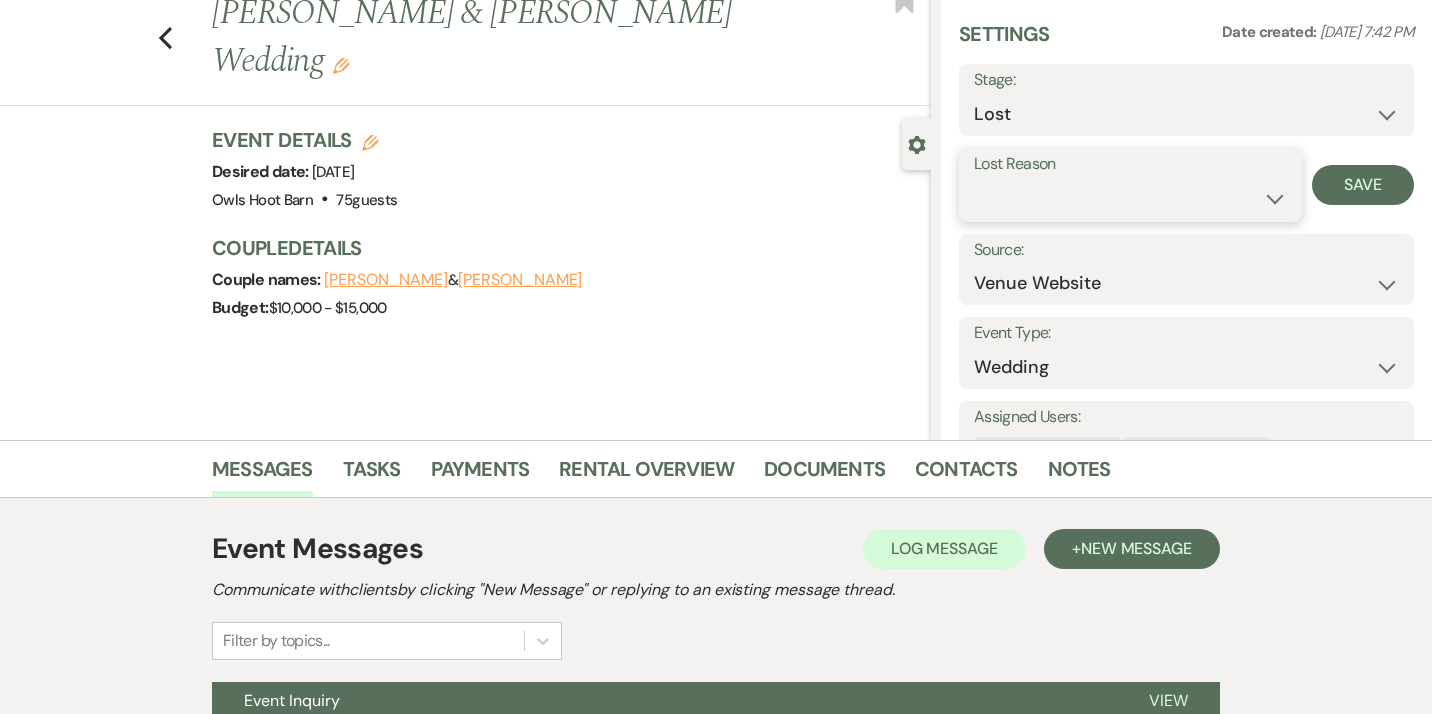 select on "7" 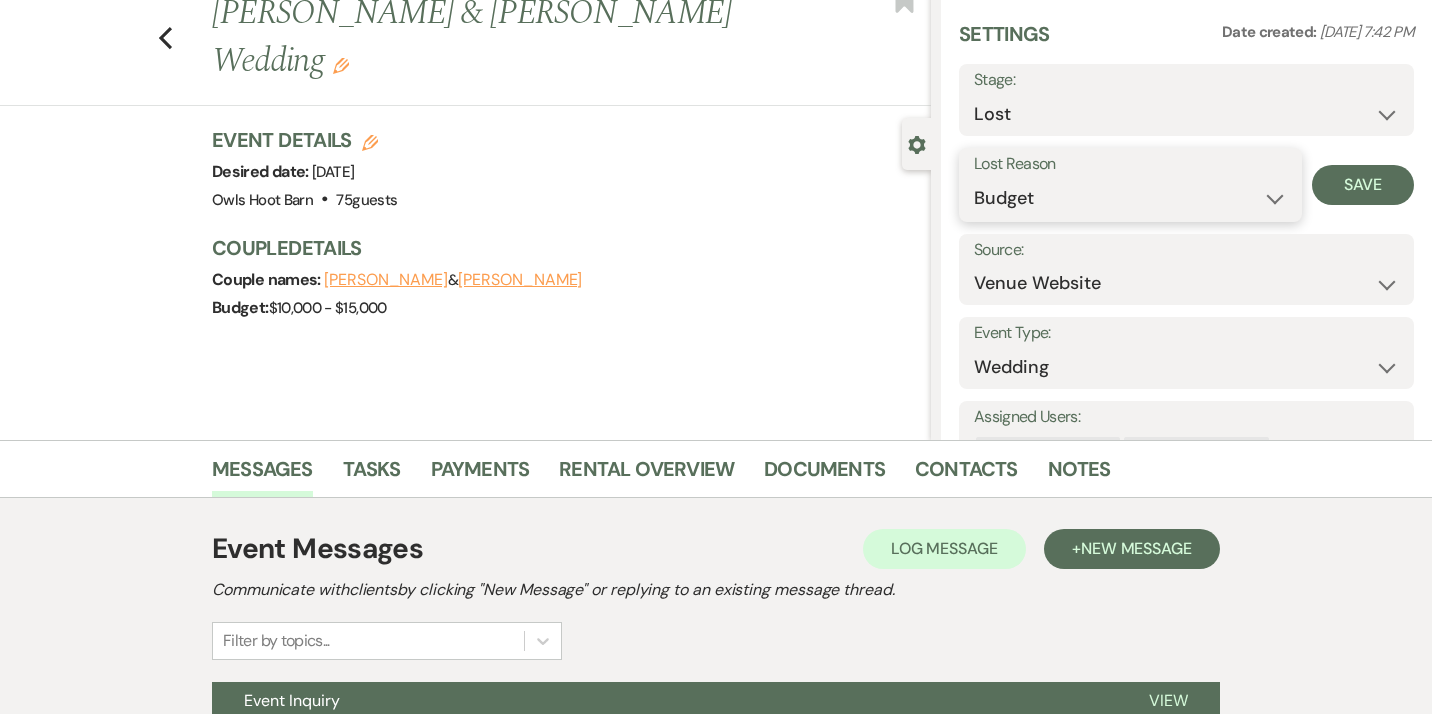 click on "Budget" at bounding box center (0, 0) 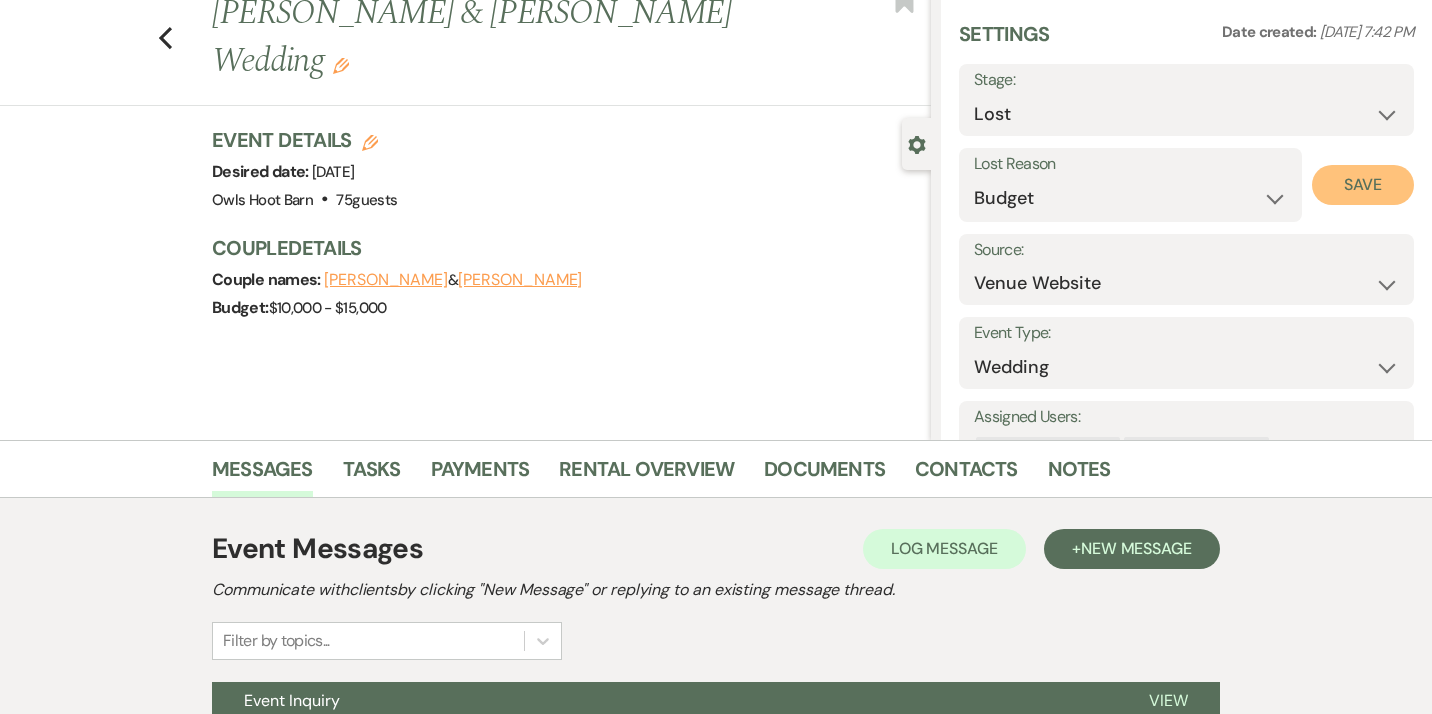 click on "Save" at bounding box center [1363, 185] 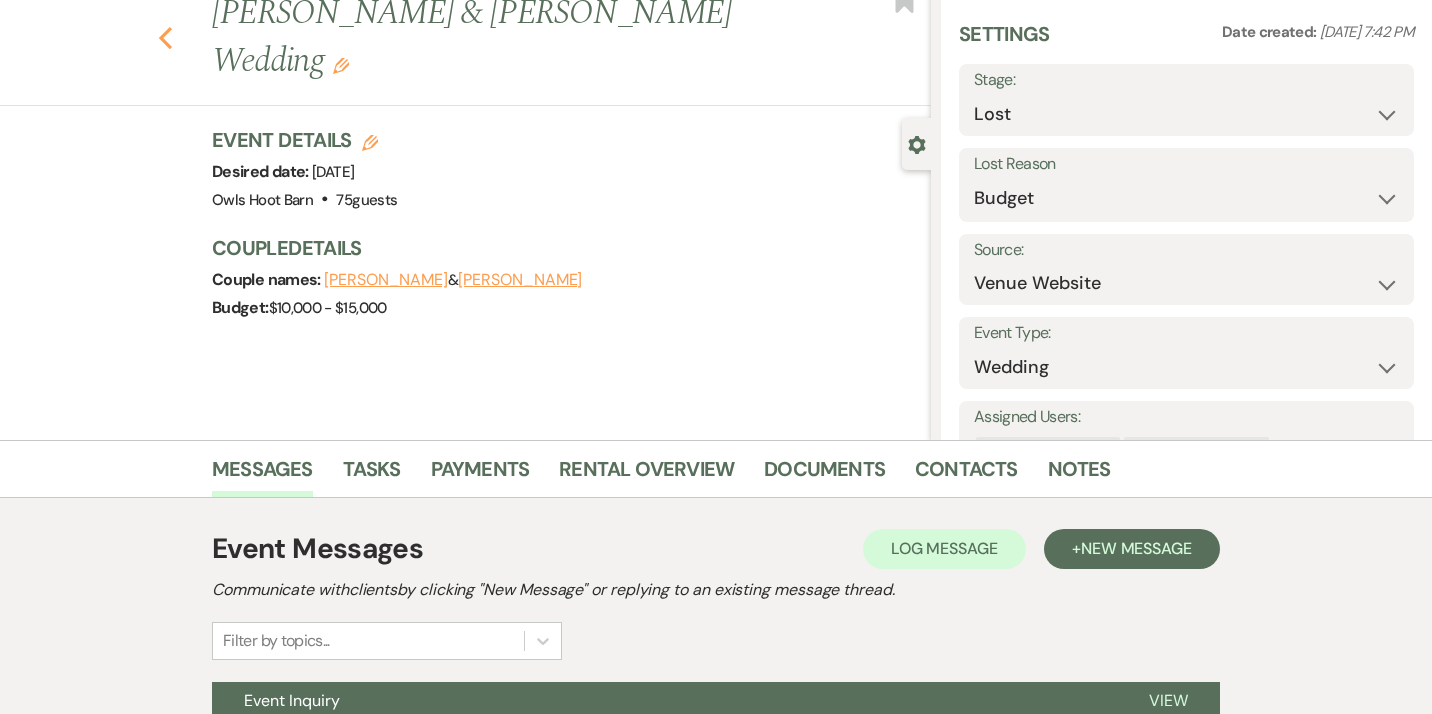 click 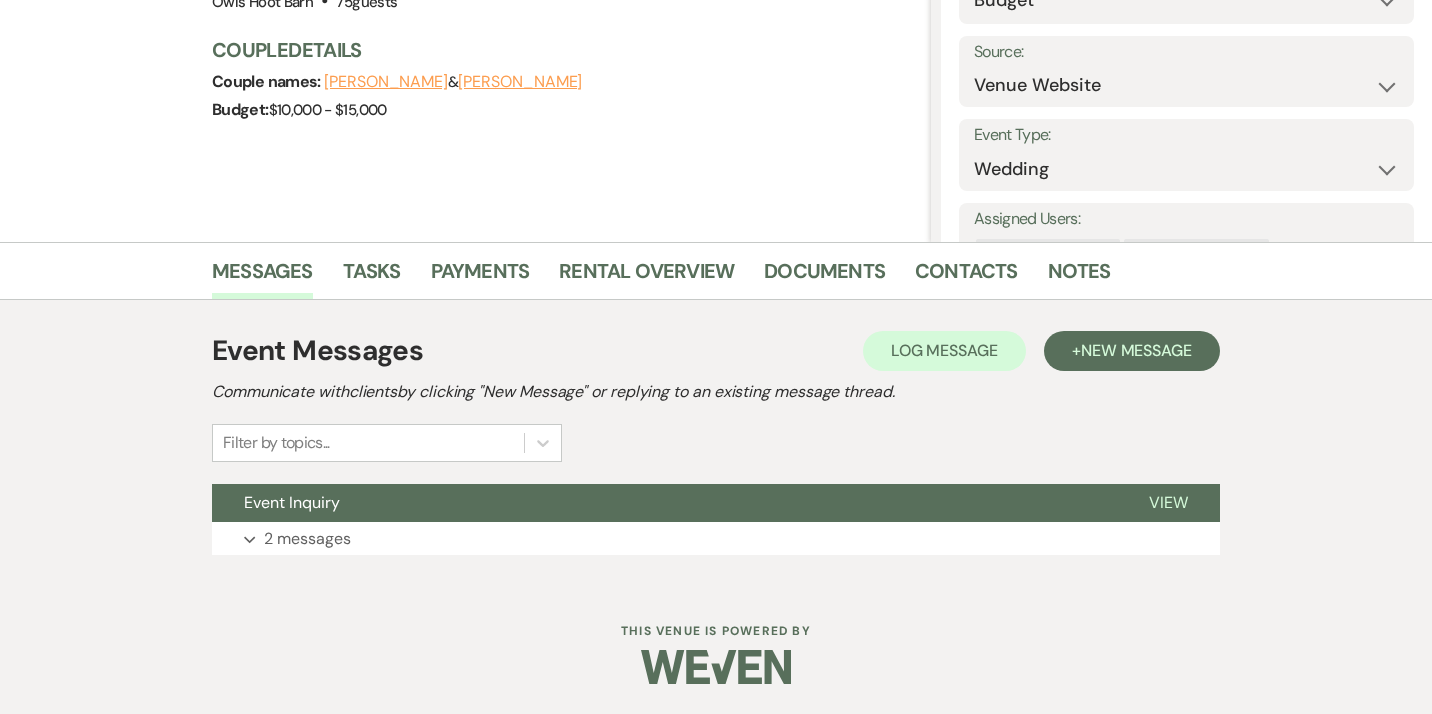 select on "8" 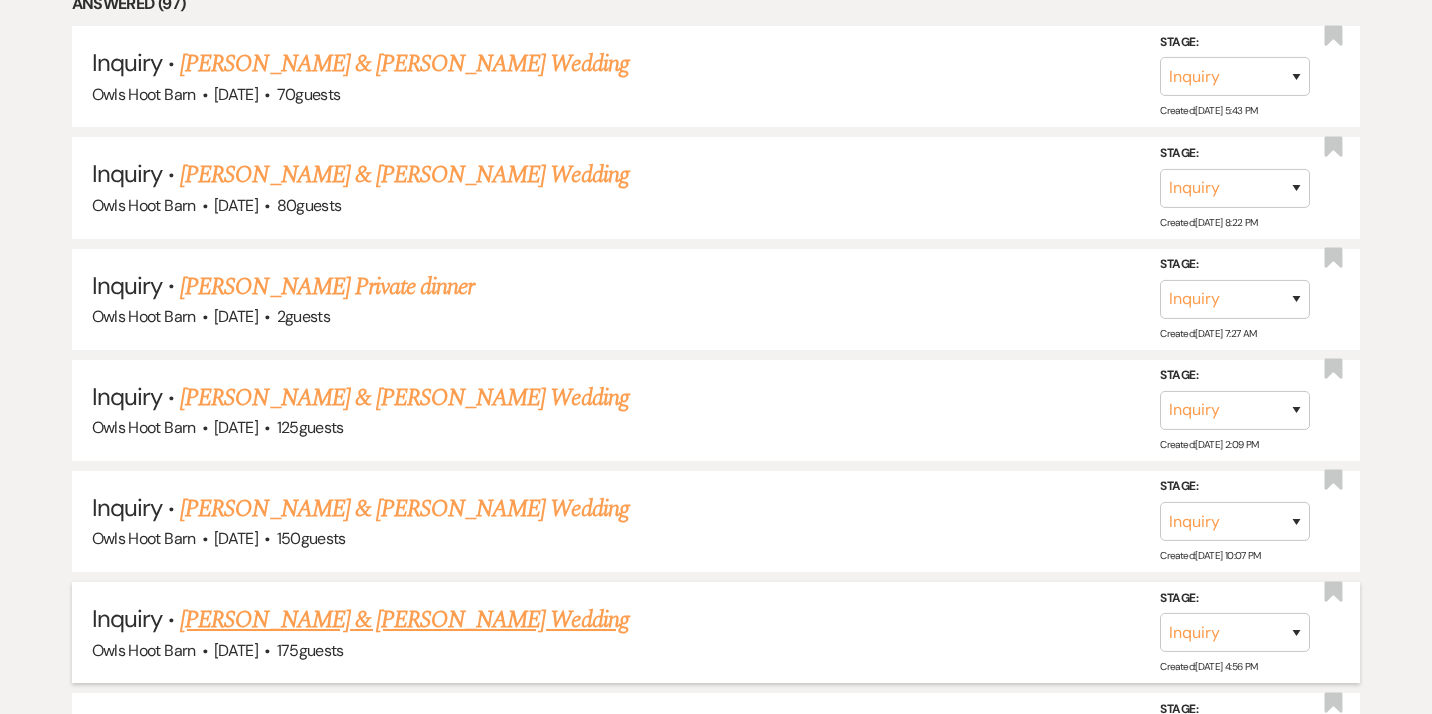 click on "[PERSON_NAME] & [PERSON_NAME] Wedding" at bounding box center (404, 620) 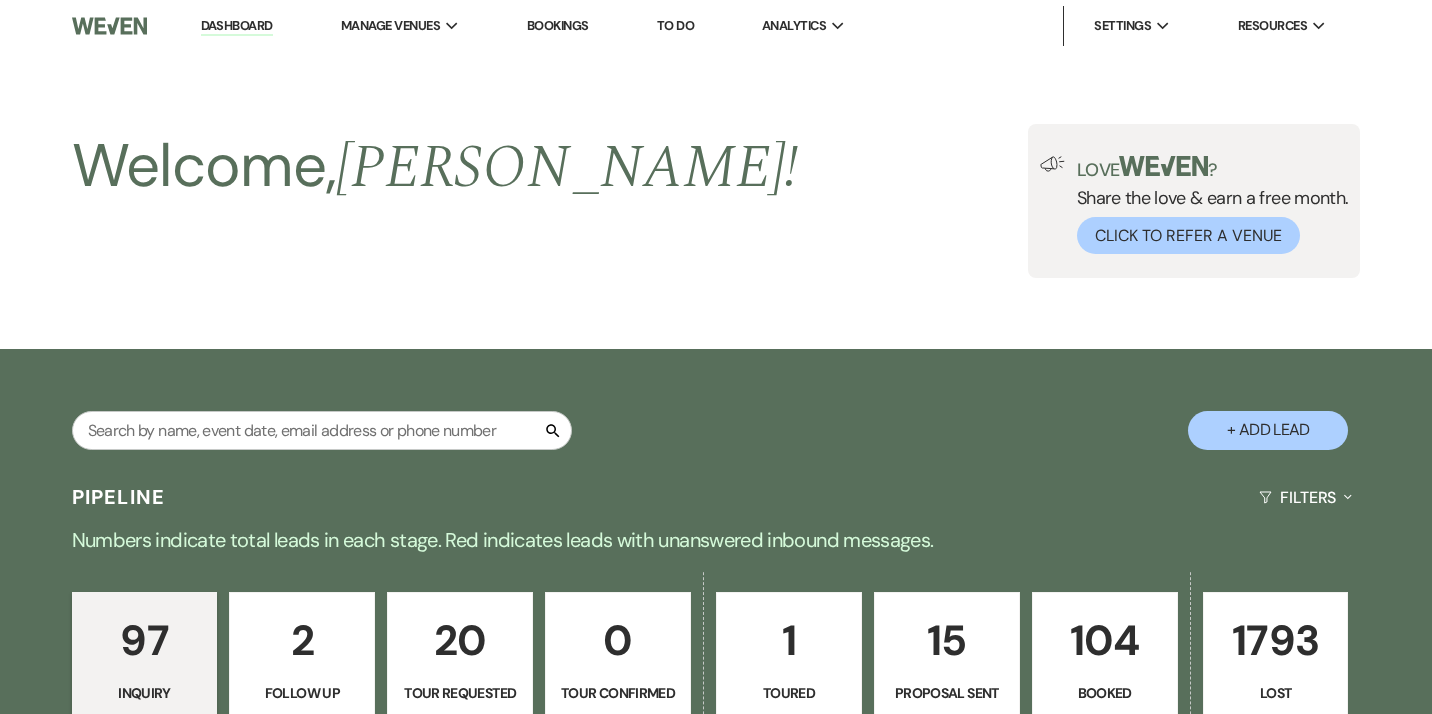 select on "5" 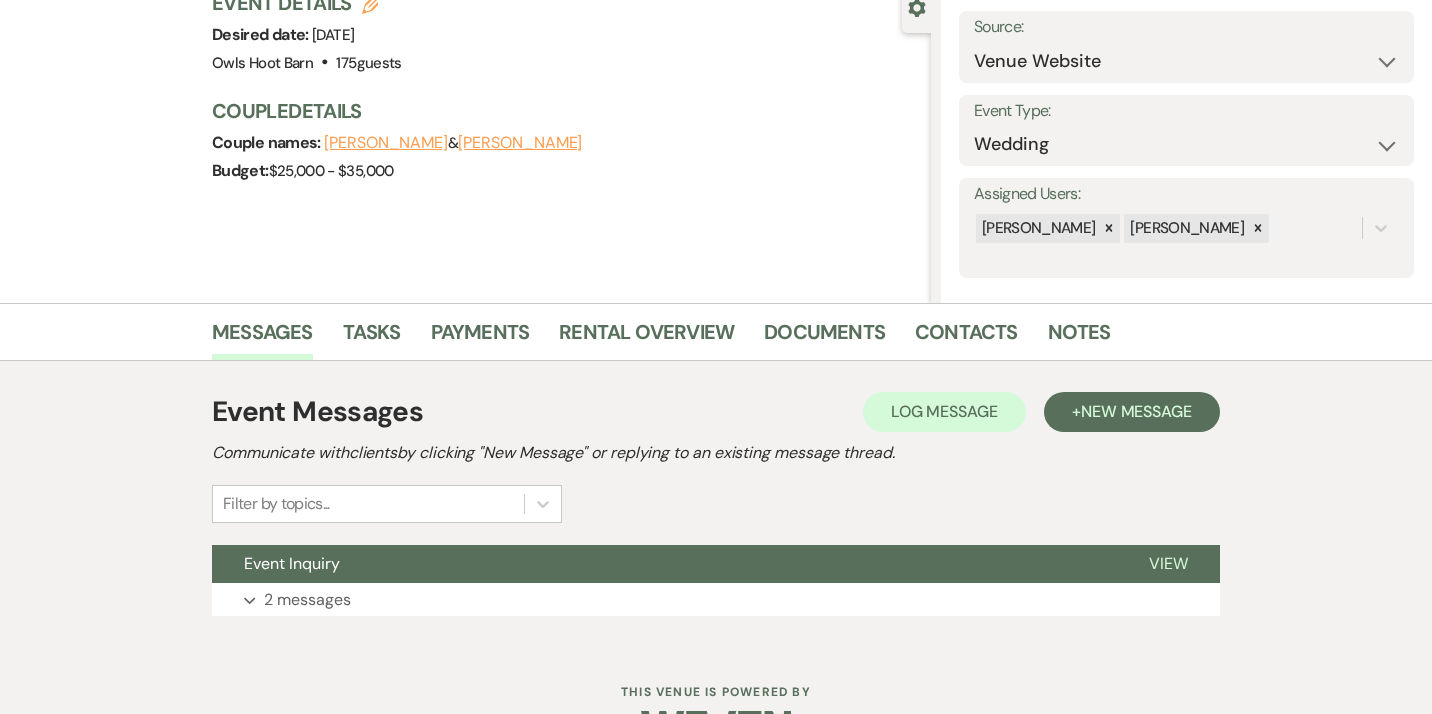 scroll, scrollTop: 260, scrollLeft: 0, axis: vertical 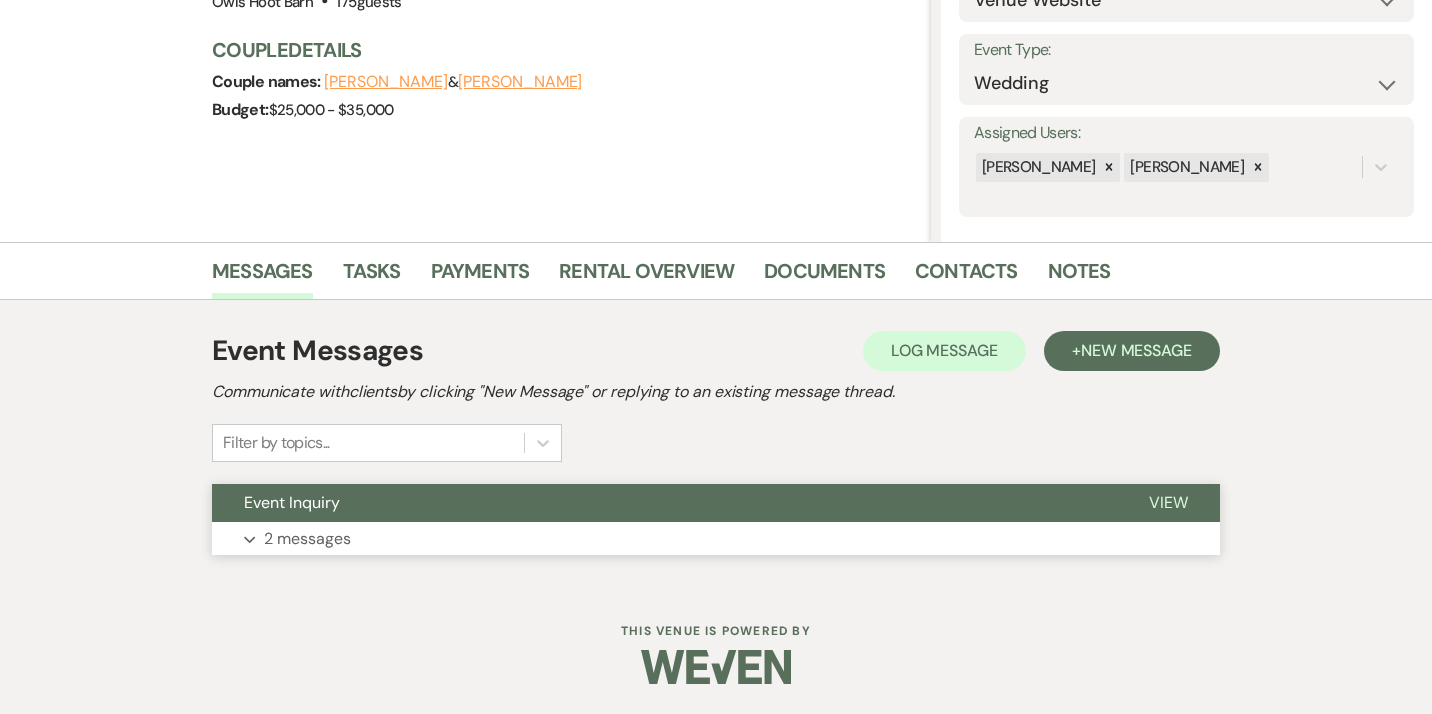 click on "Expand 2 messages" at bounding box center [716, 539] 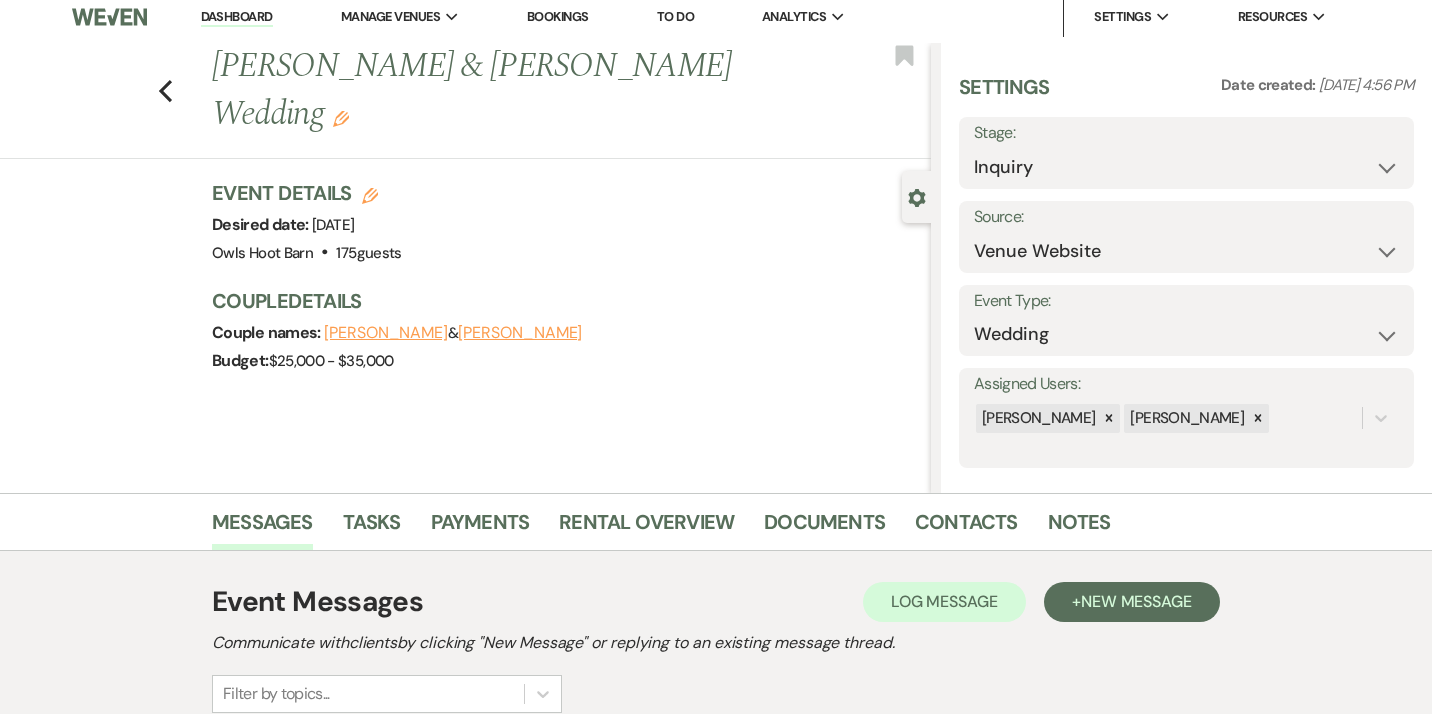 scroll, scrollTop: 0, scrollLeft: 0, axis: both 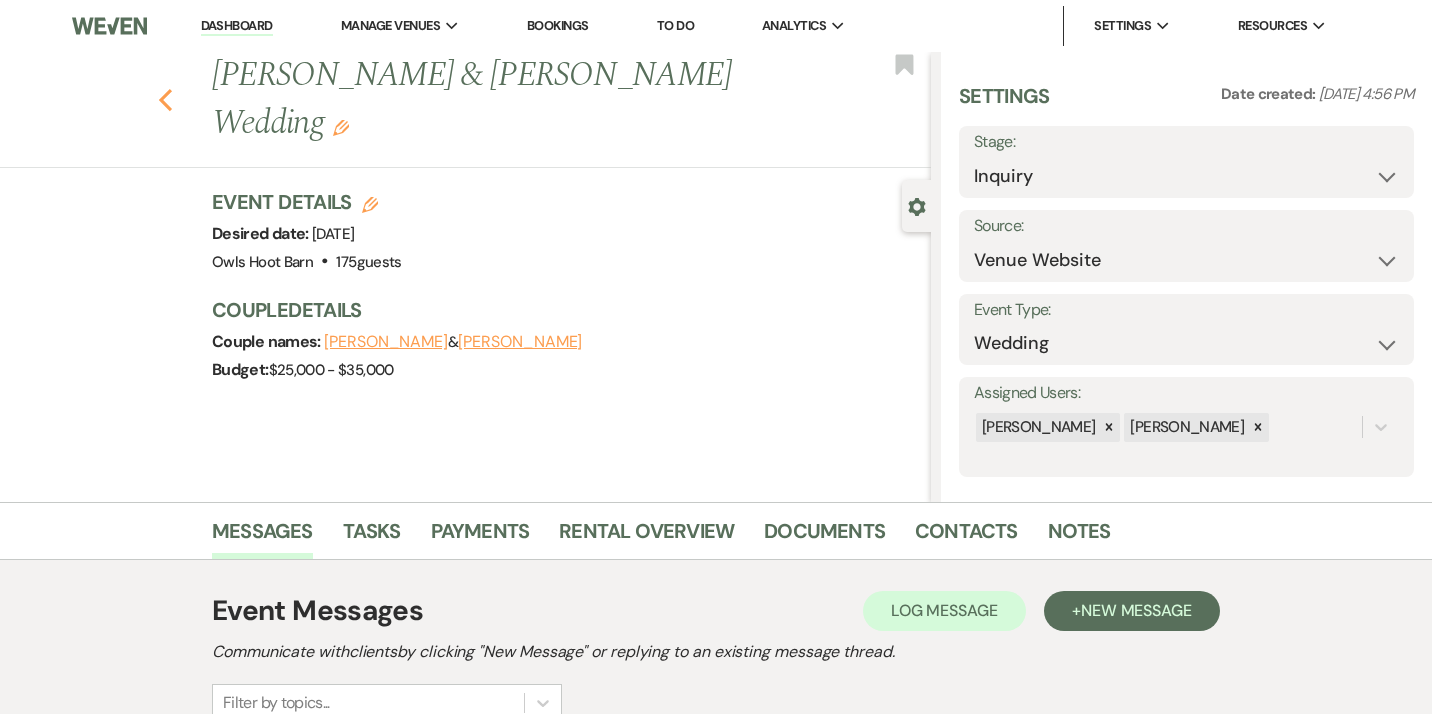 click 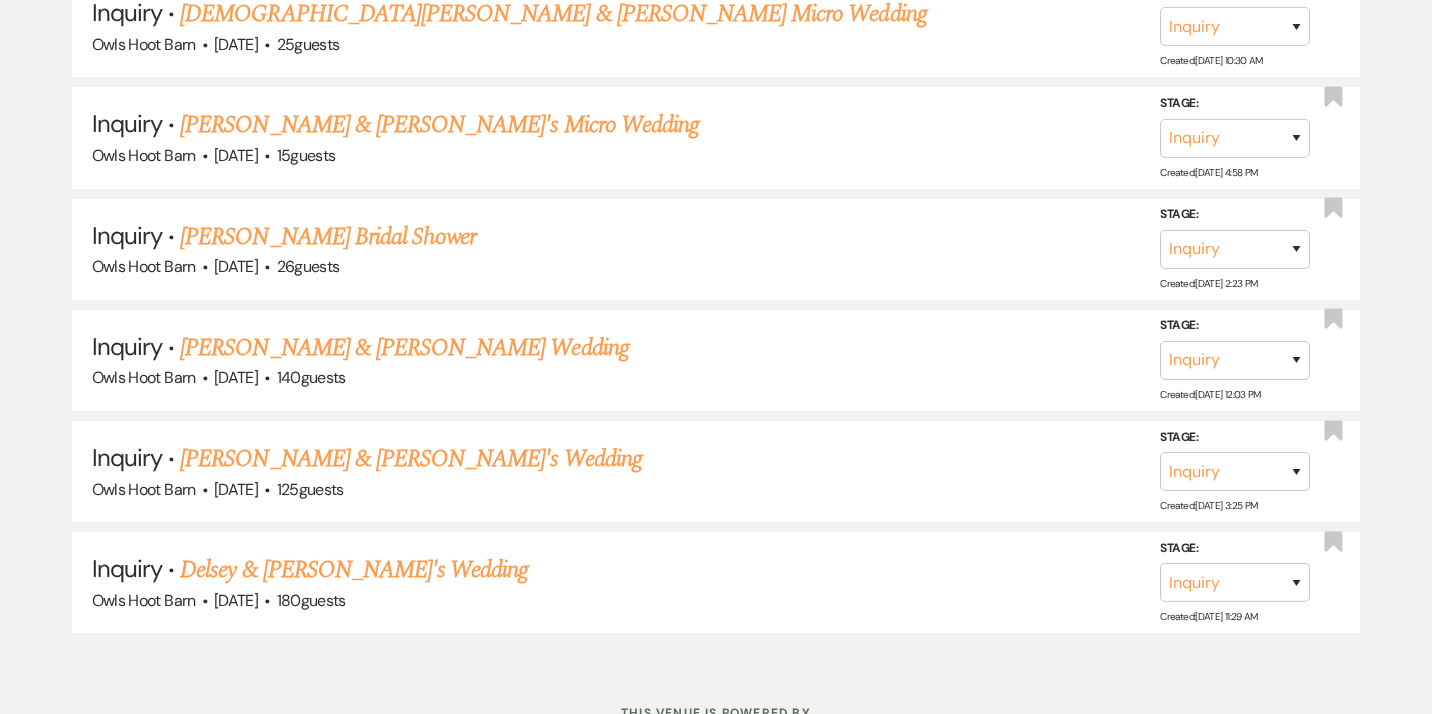 scroll, scrollTop: 11166, scrollLeft: 0, axis: vertical 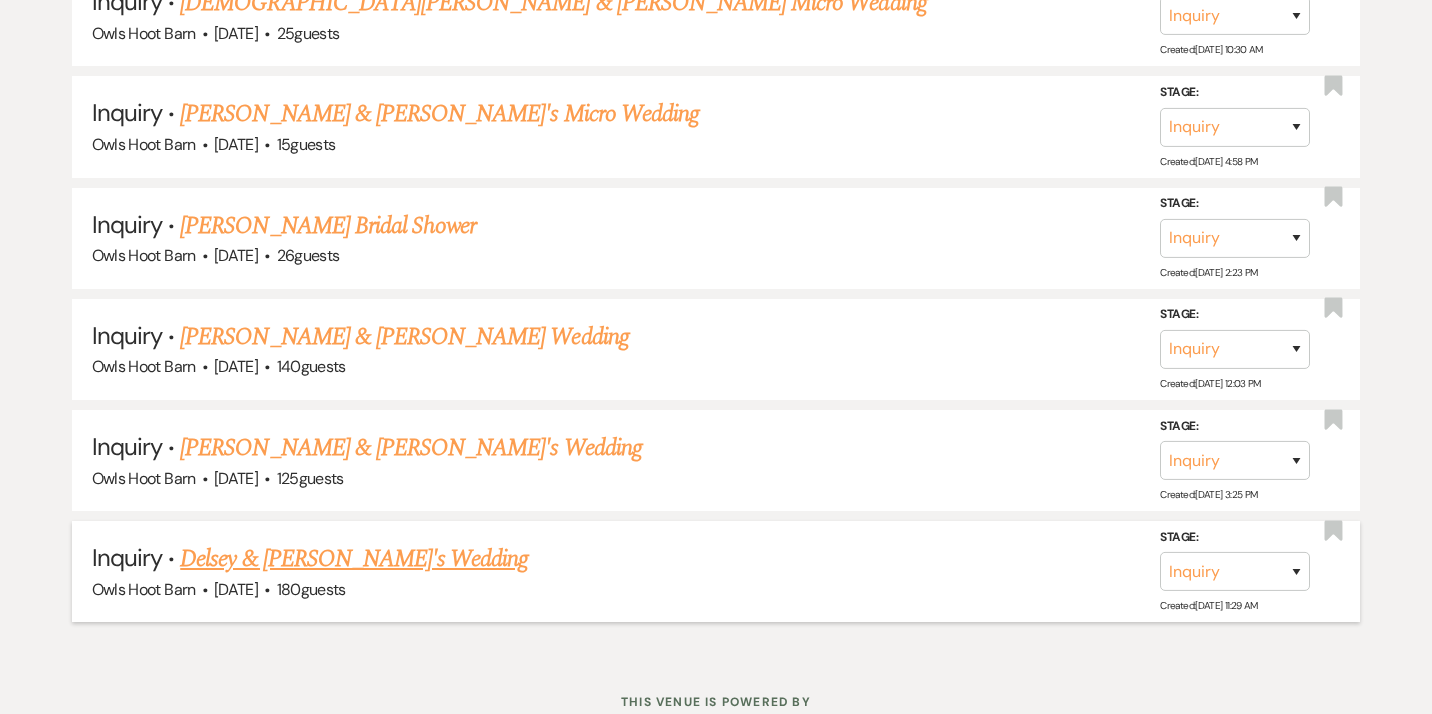 click on "Delsey & [PERSON_NAME]'s Wedding" at bounding box center (354, 559) 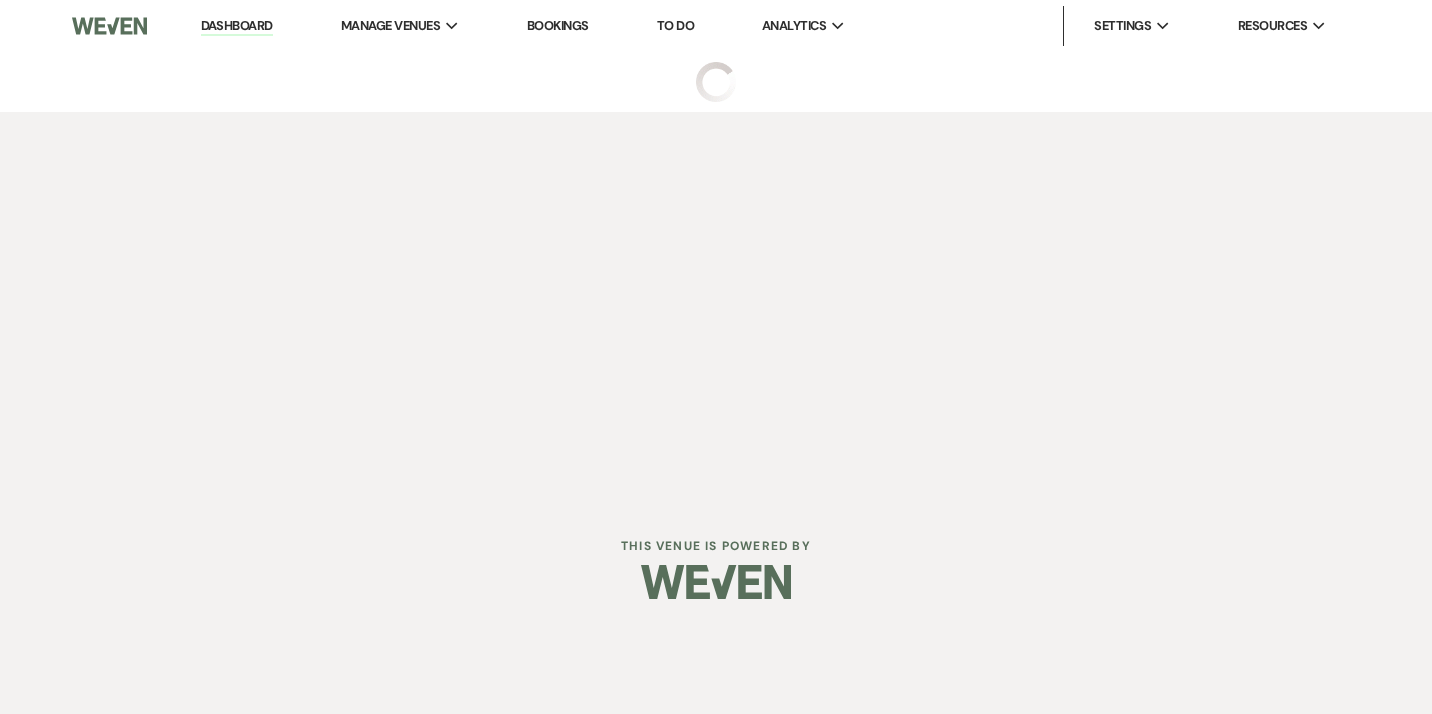 scroll, scrollTop: 0, scrollLeft: 0, axis: both 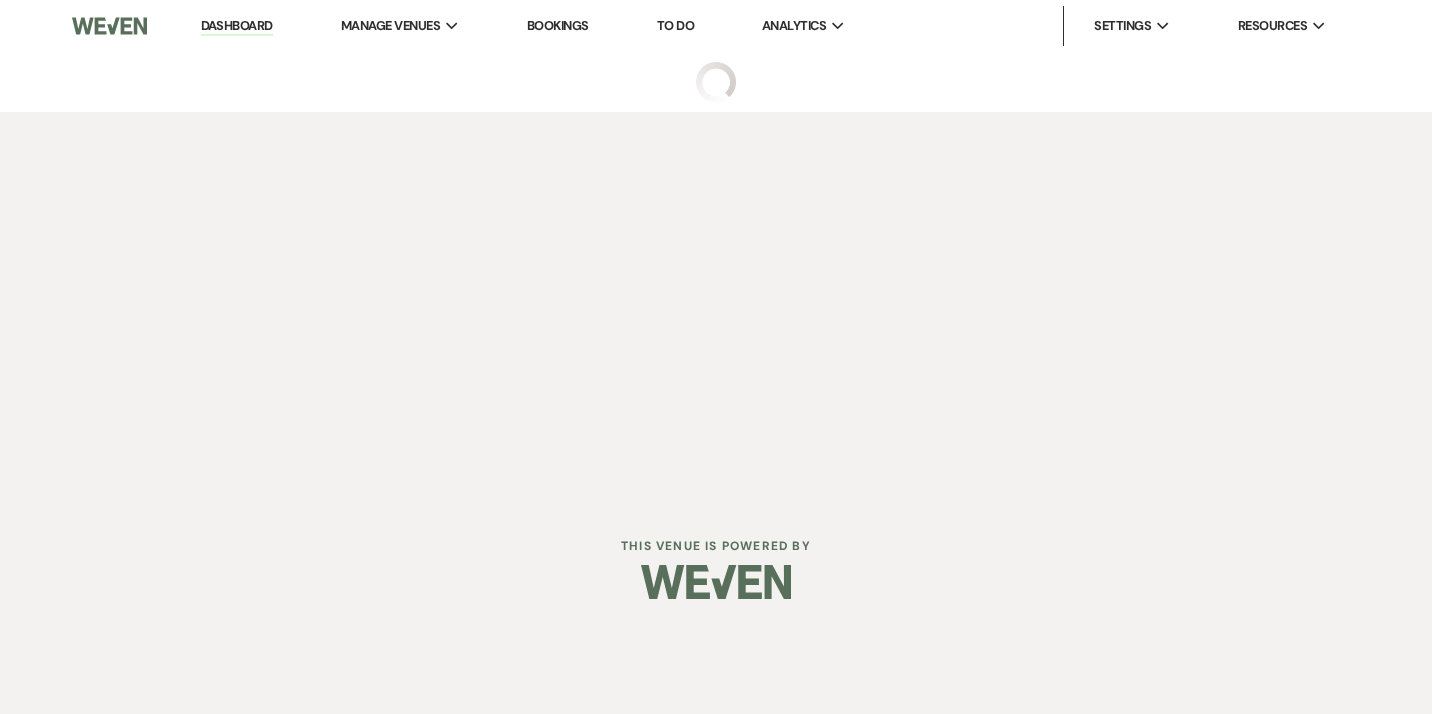 select on "5" 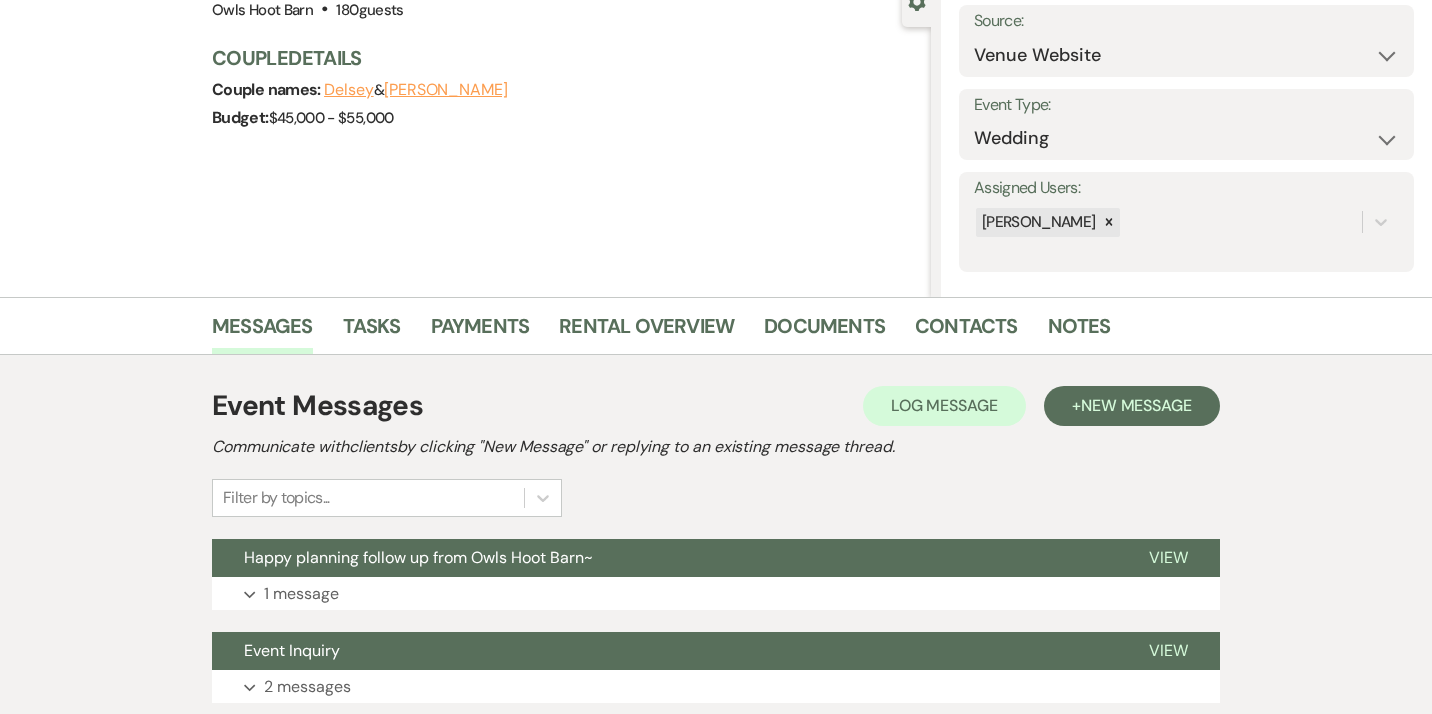 scroll, scrollTop: 207, scrollLeft: 0, axis: vertical 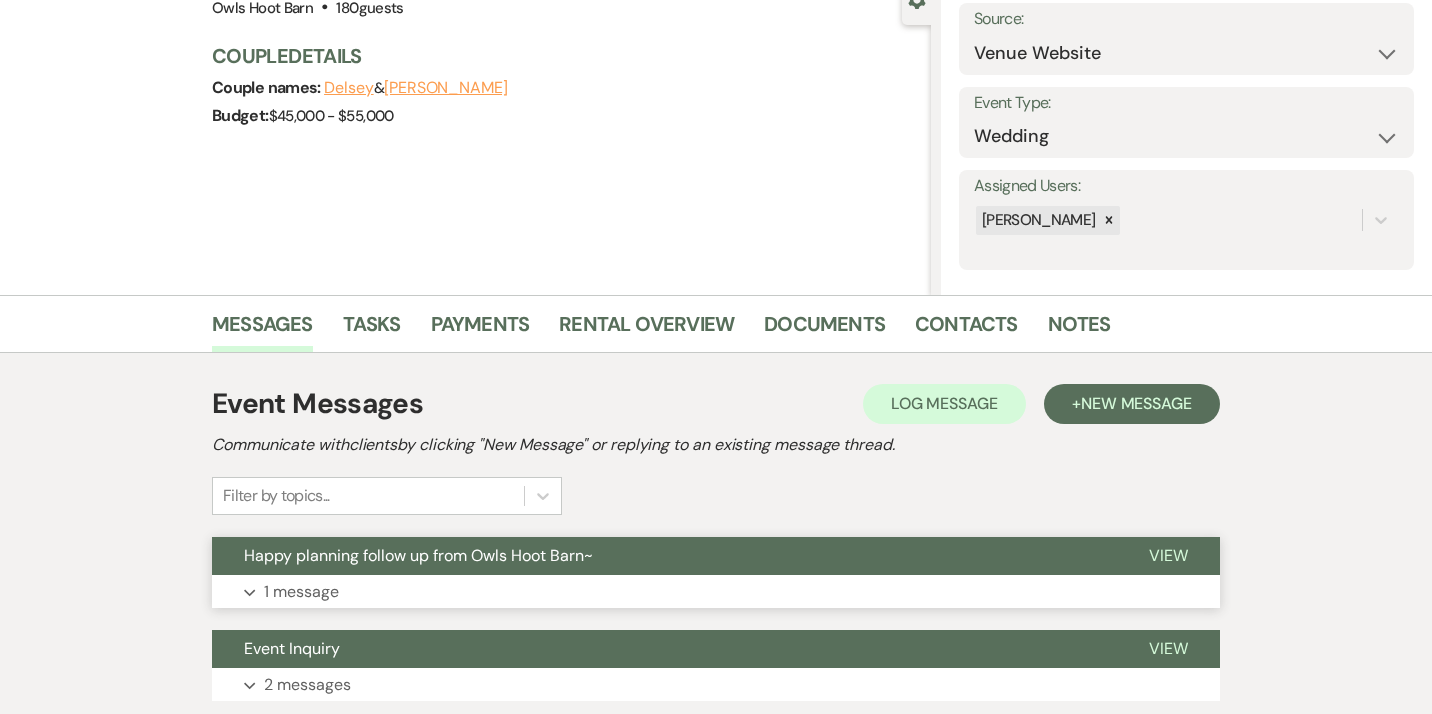 click on "Expand 1 message" at bounding box center [716, 592] 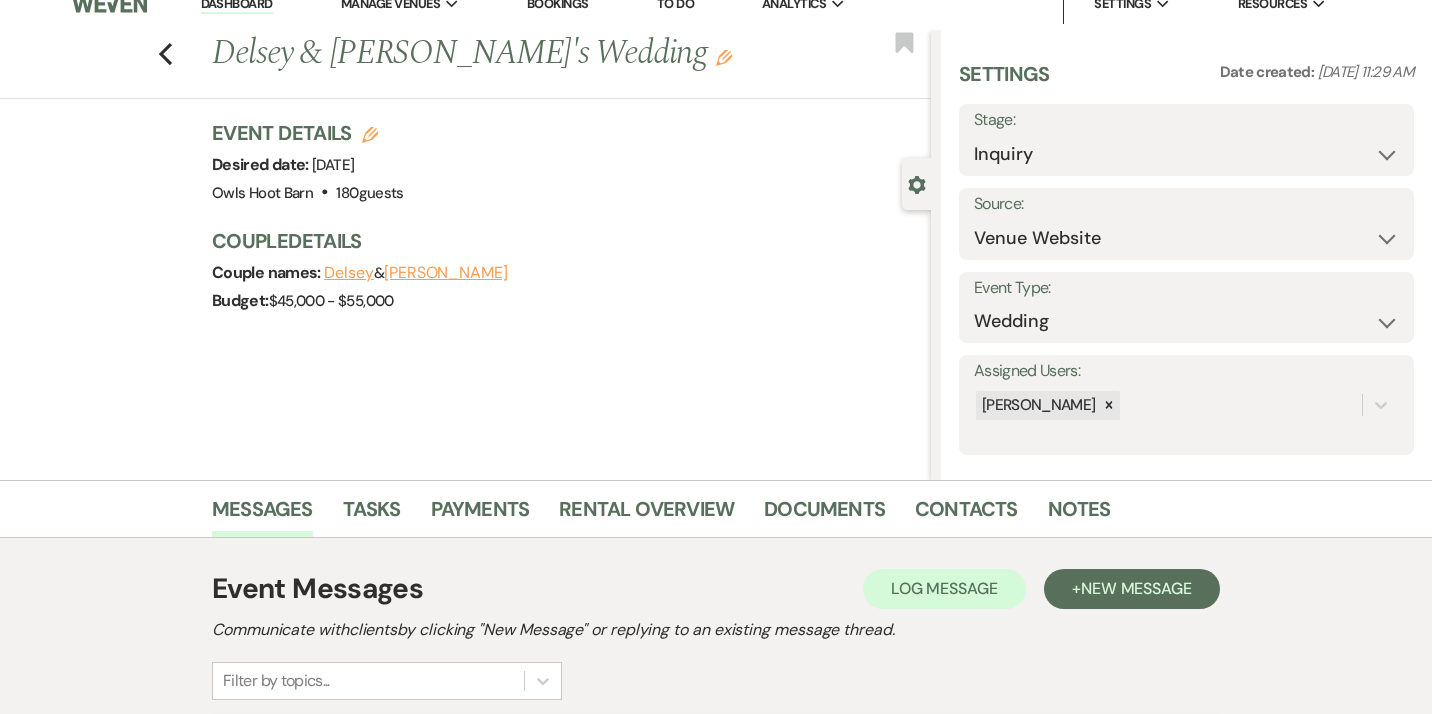 scroll, scrollTop: 0, scrollLeft: 0, axis: both 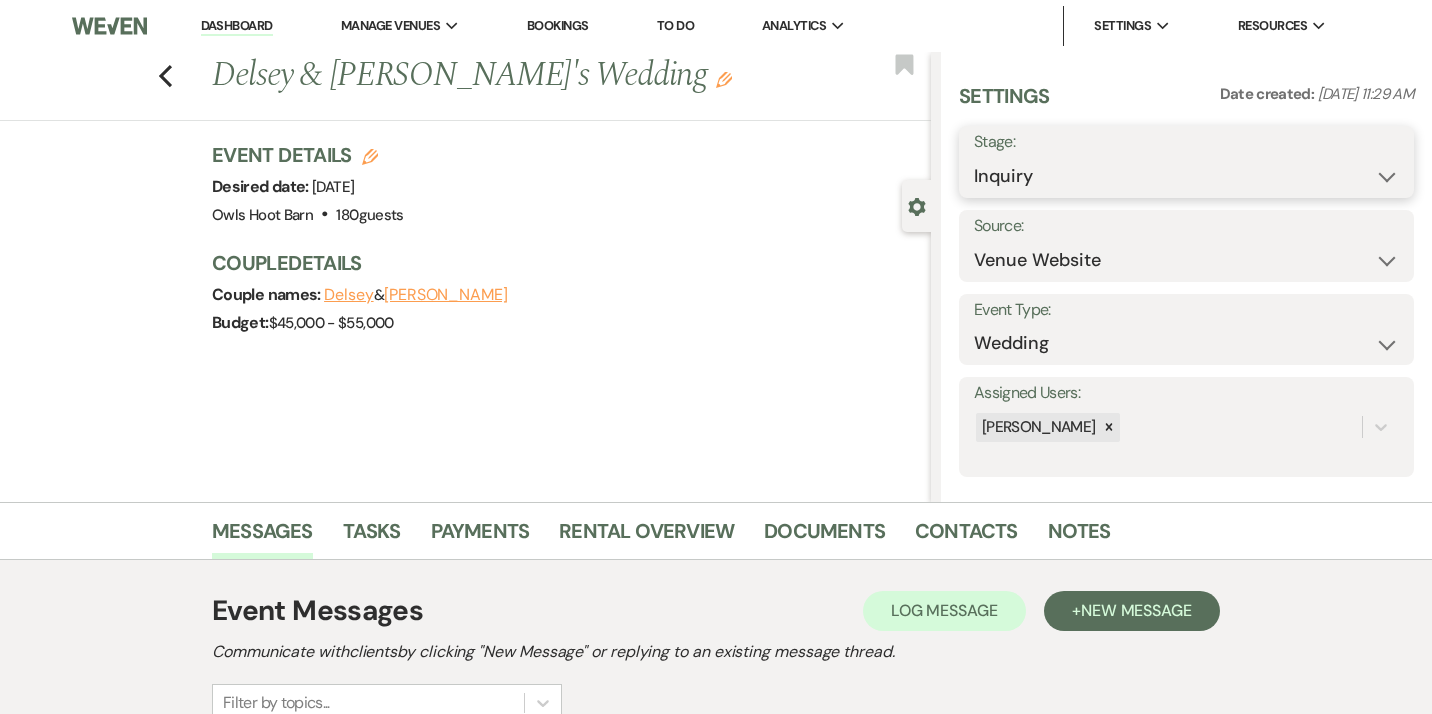 select on "8" 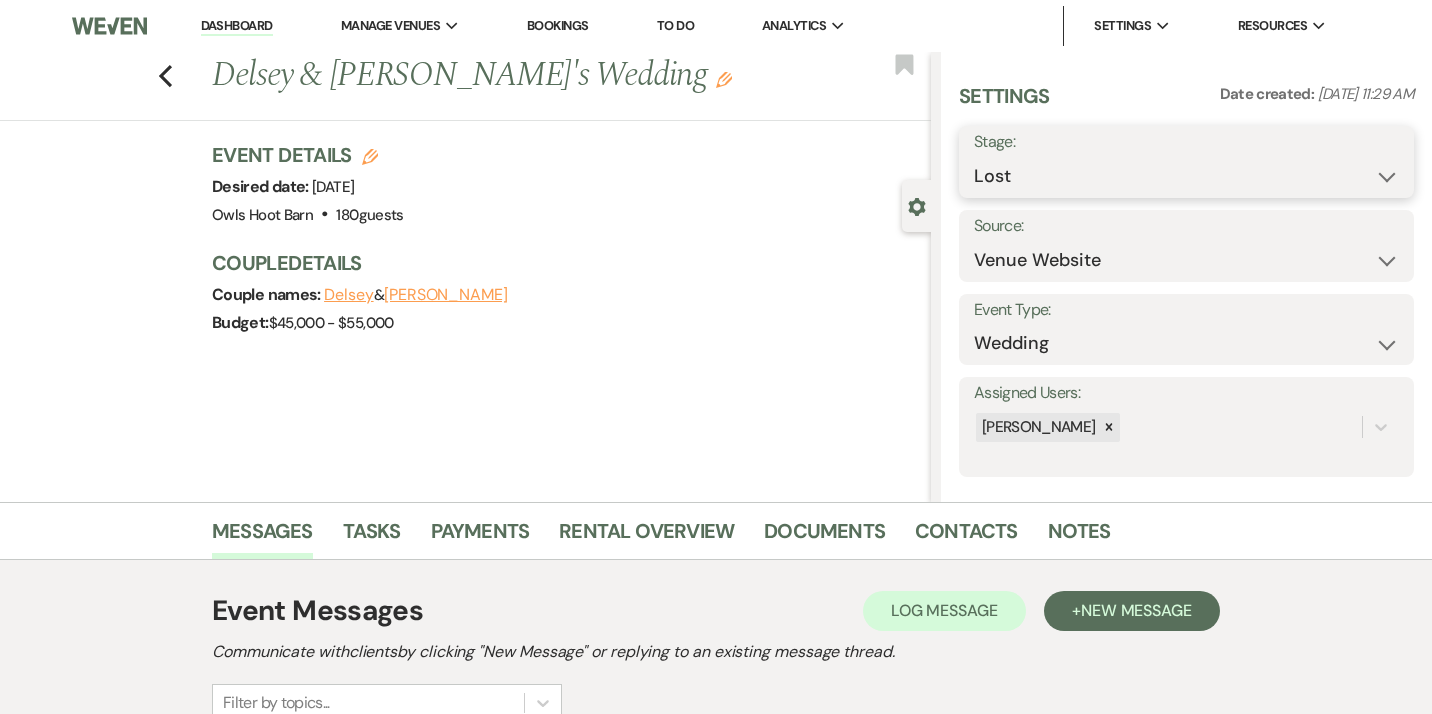 click on "Lost" at bounding box center (0, 0) 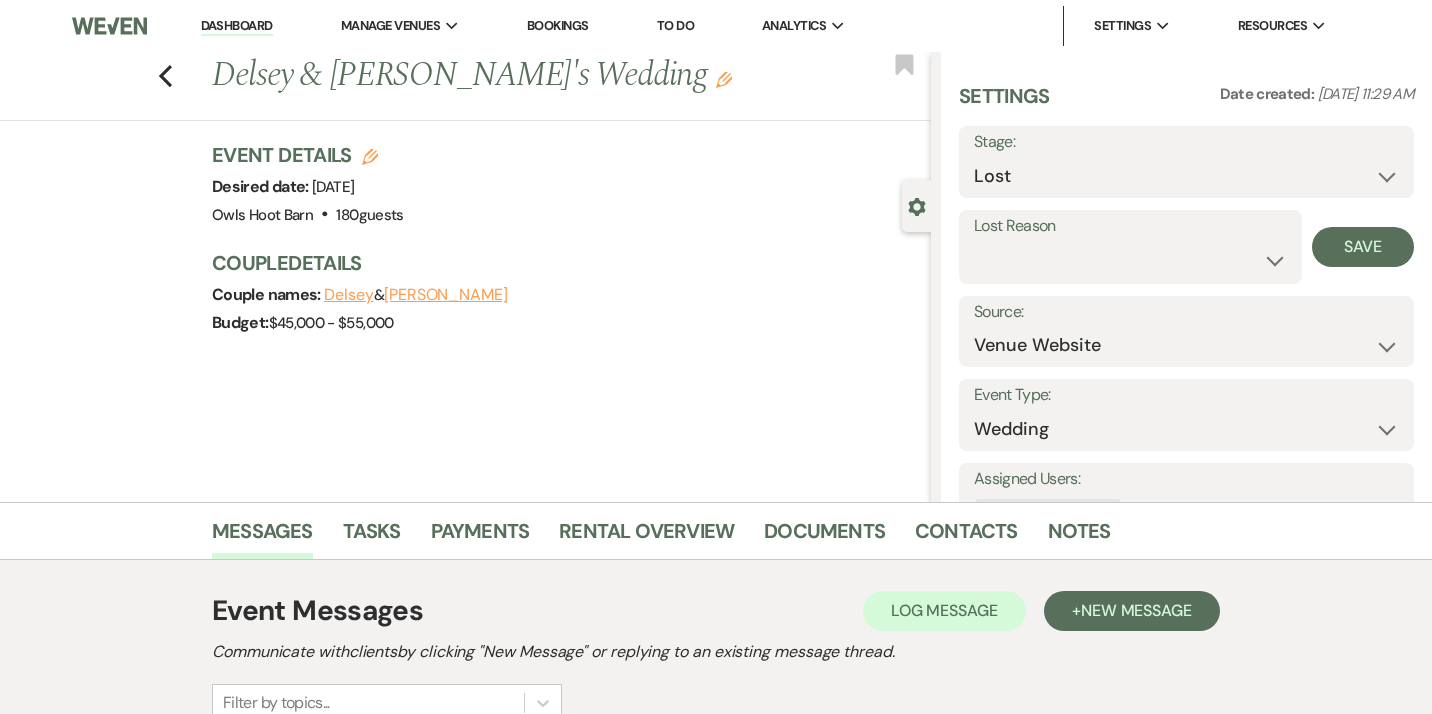 click on "Lost Reason" at bounding box center [1130, 226] 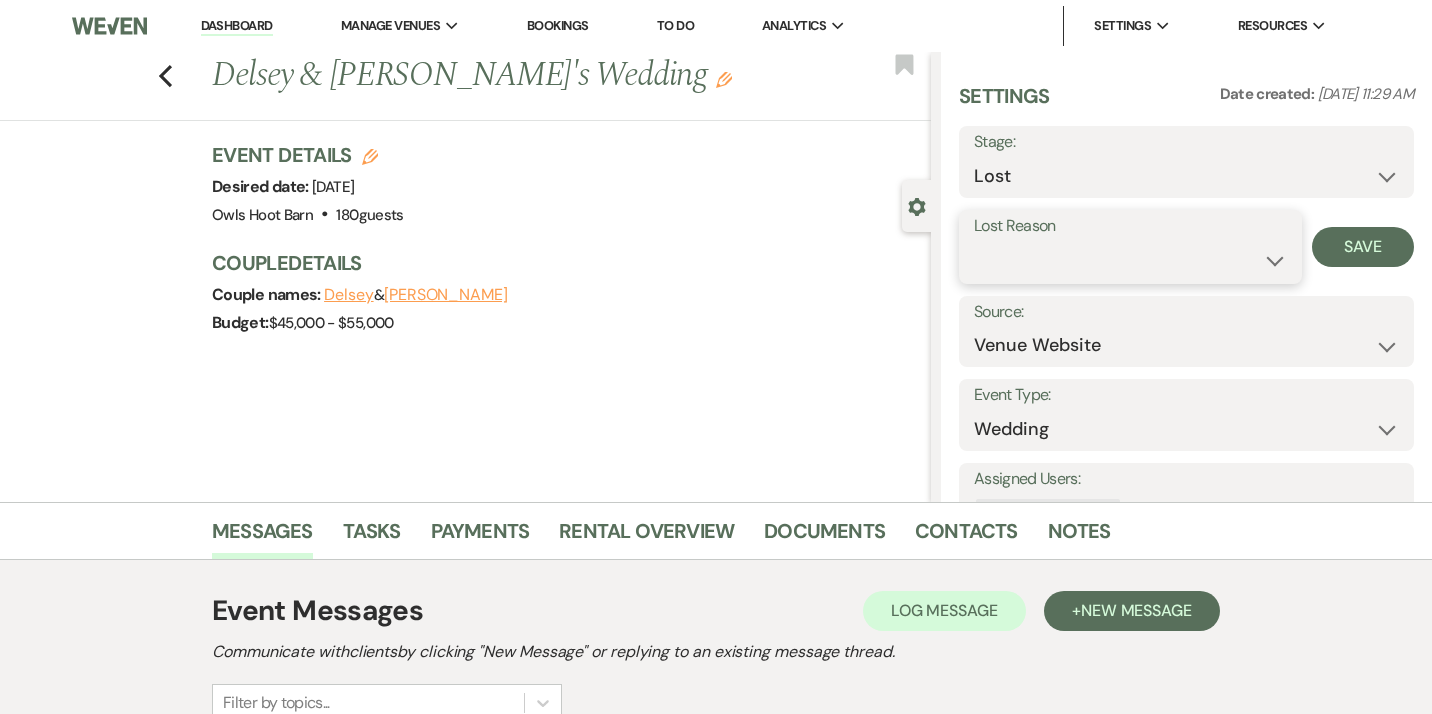 select on "5" 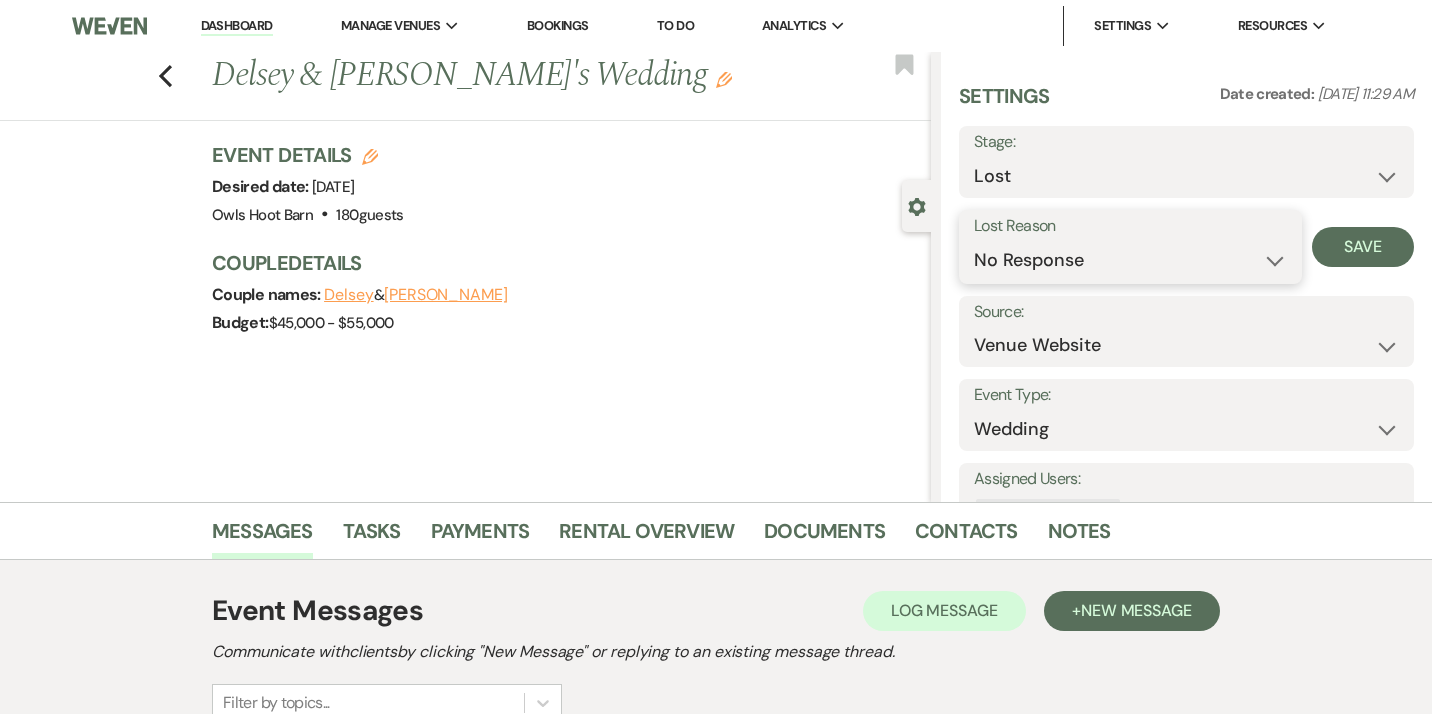 click on "No Response" at bounding box center [0, 0] 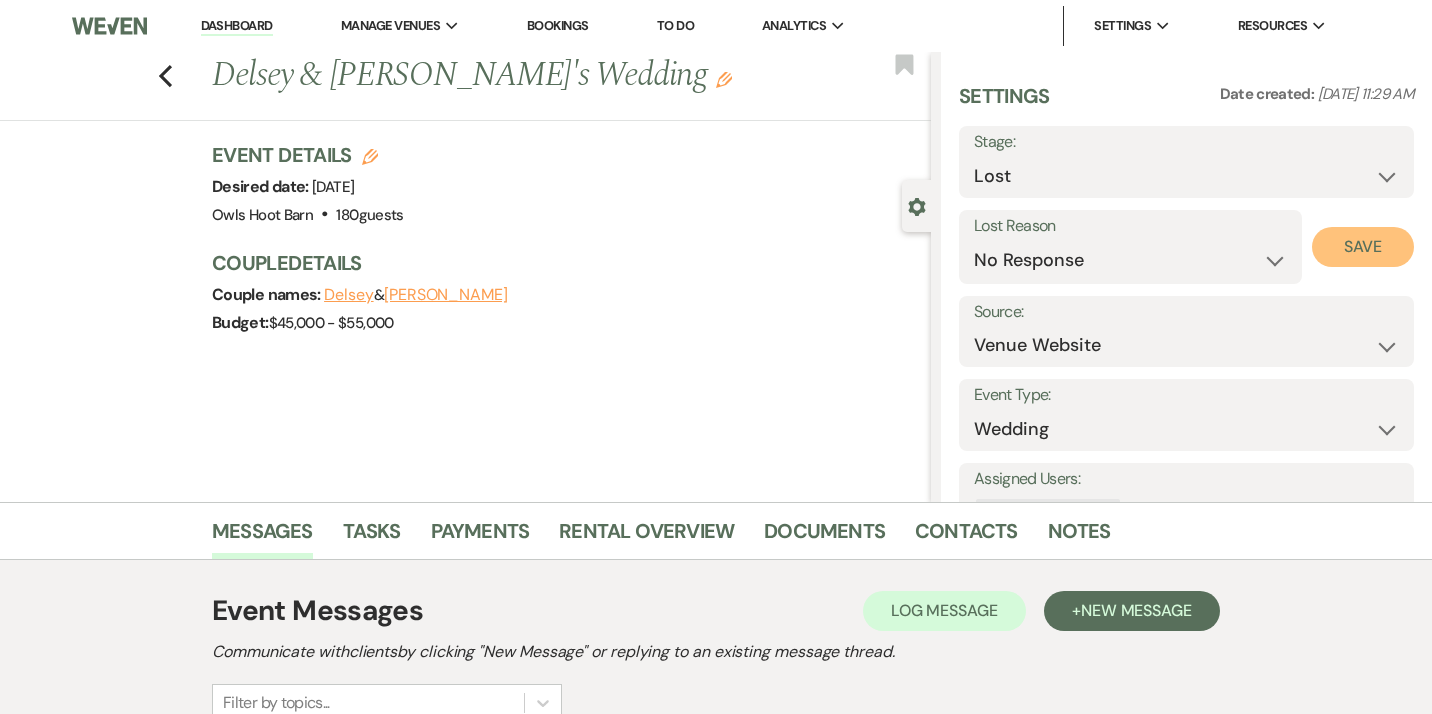 click on "Save" at bounding box center (1363, 247) 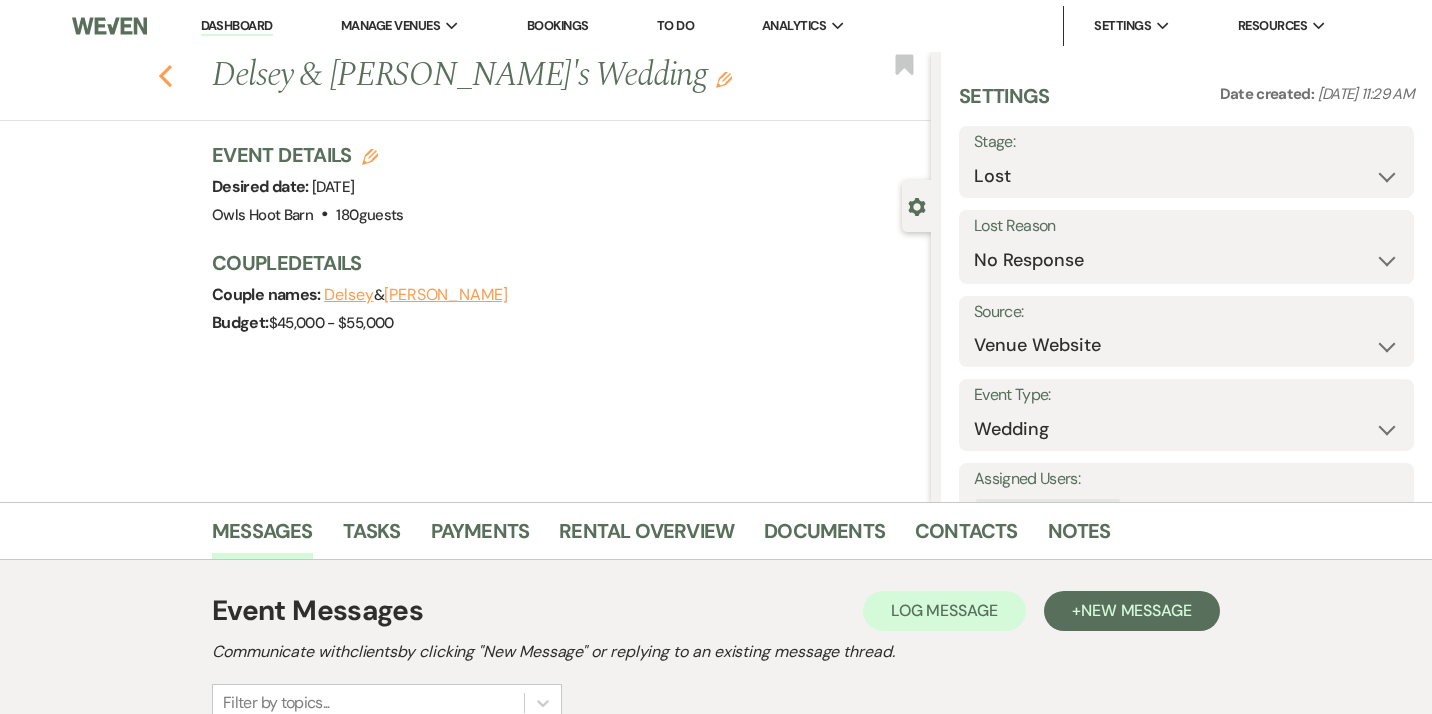 click on "Previous" 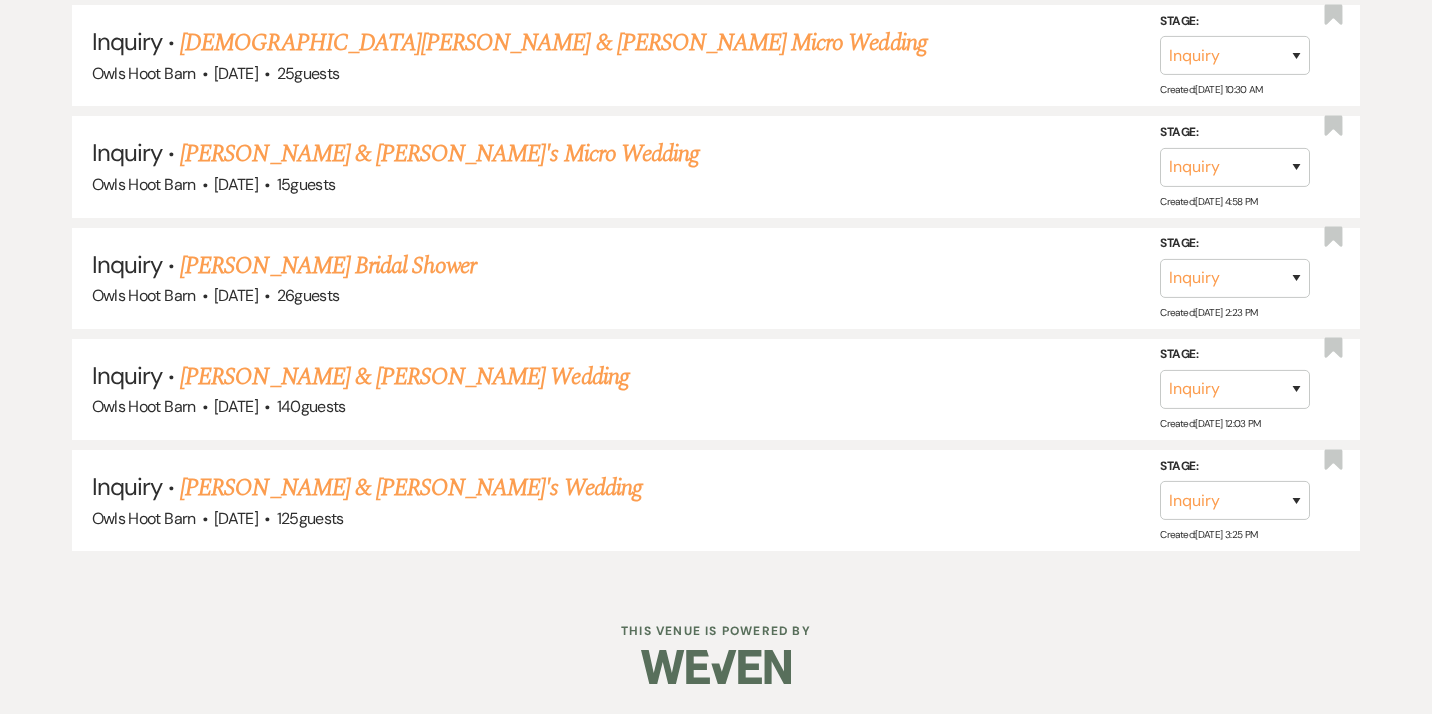 scroll, scrollTop: 11055, scrollLeft: 0, axis: vertical 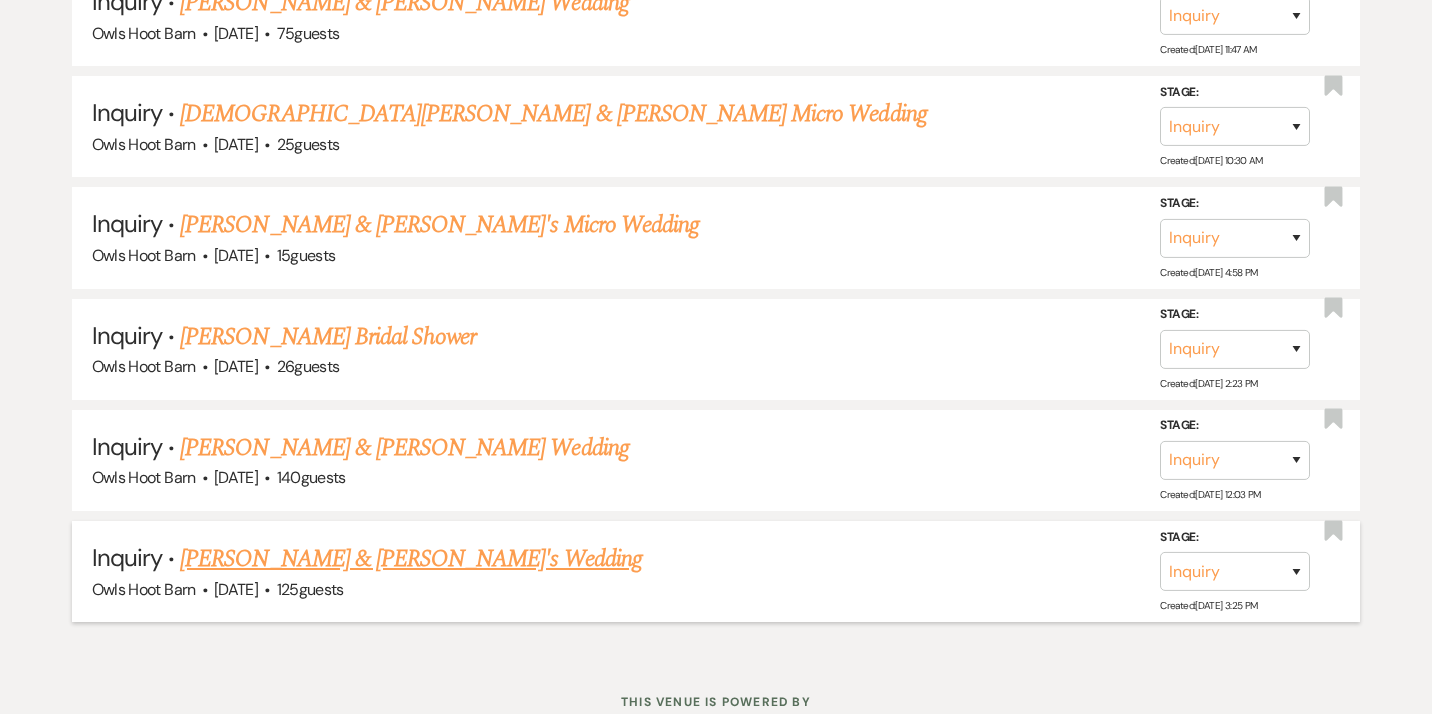 click on "[PERSON_NAME] & [PERSON_NAME]'s Wedding" at bounding box center (411, 559) 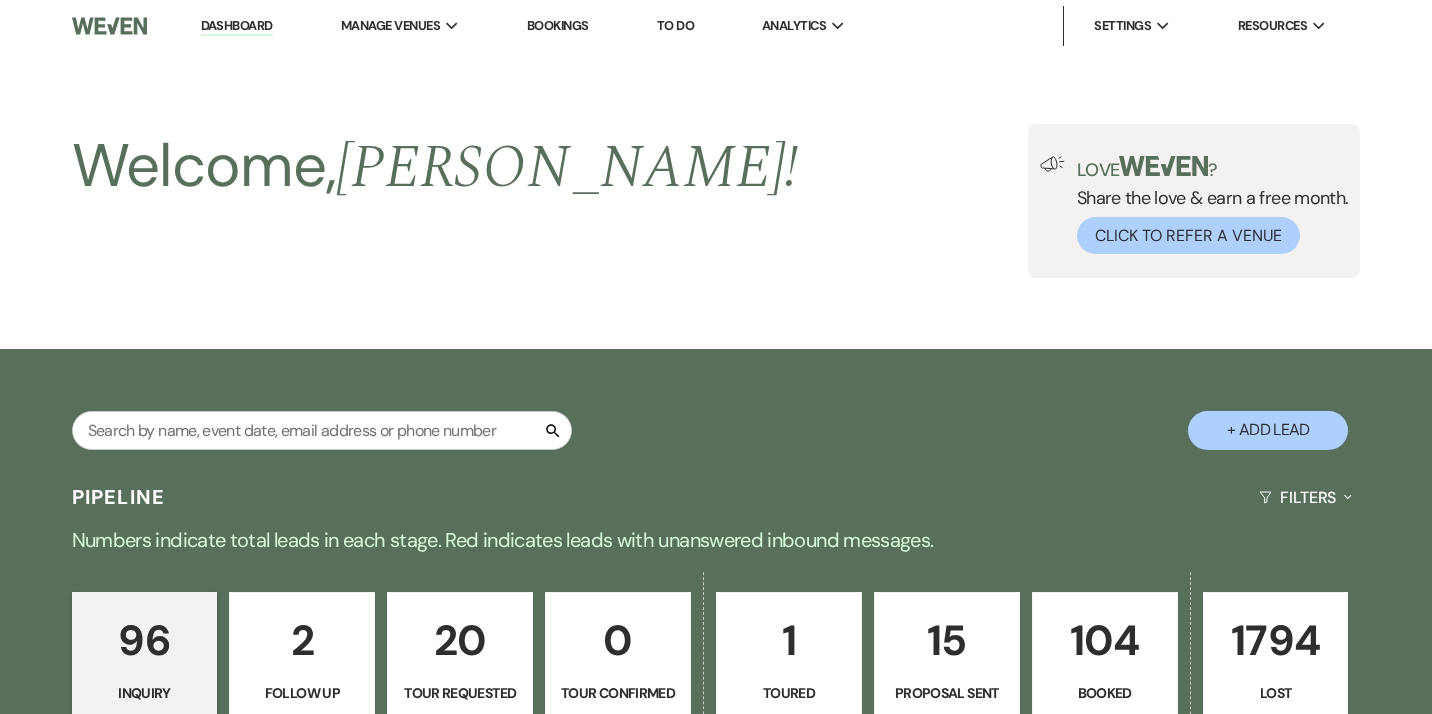 select on "5" 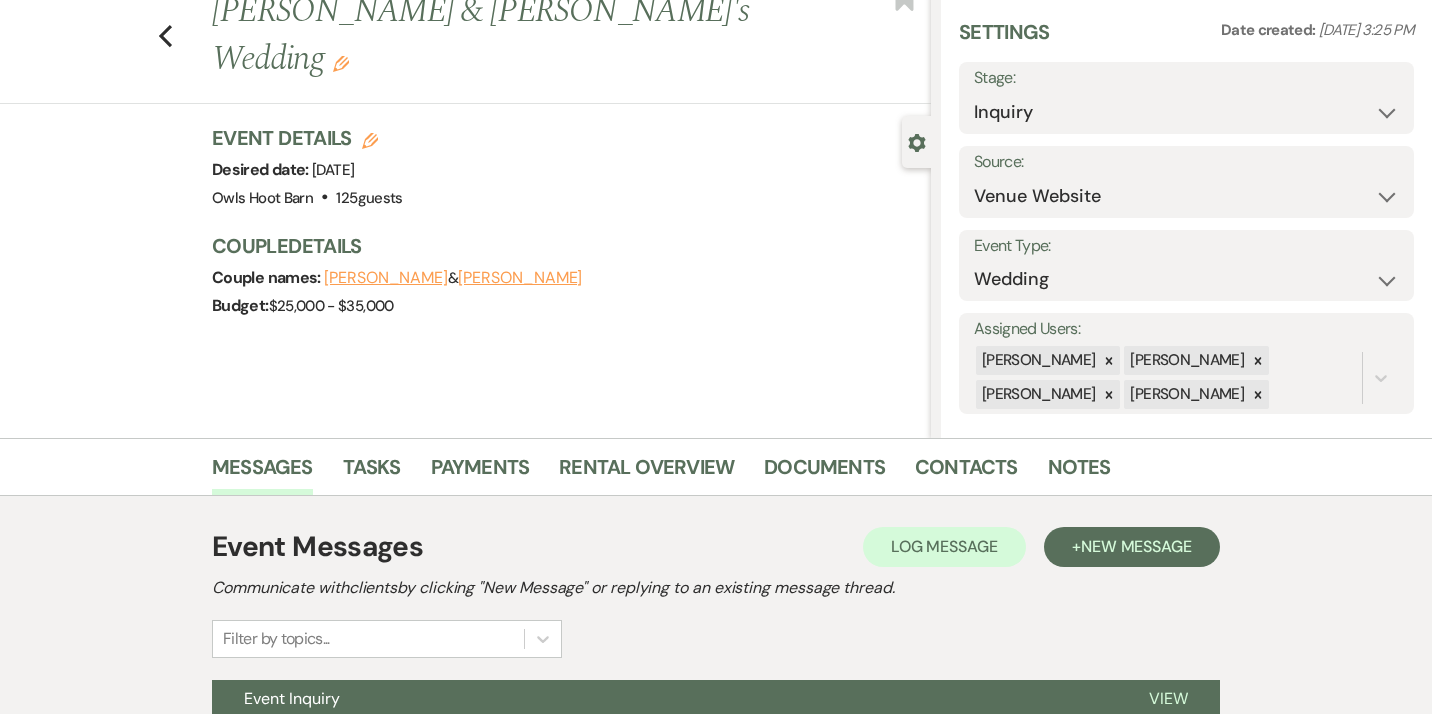 scroll, scrollTop: 70, scrollLeft: 0, axis: vertical 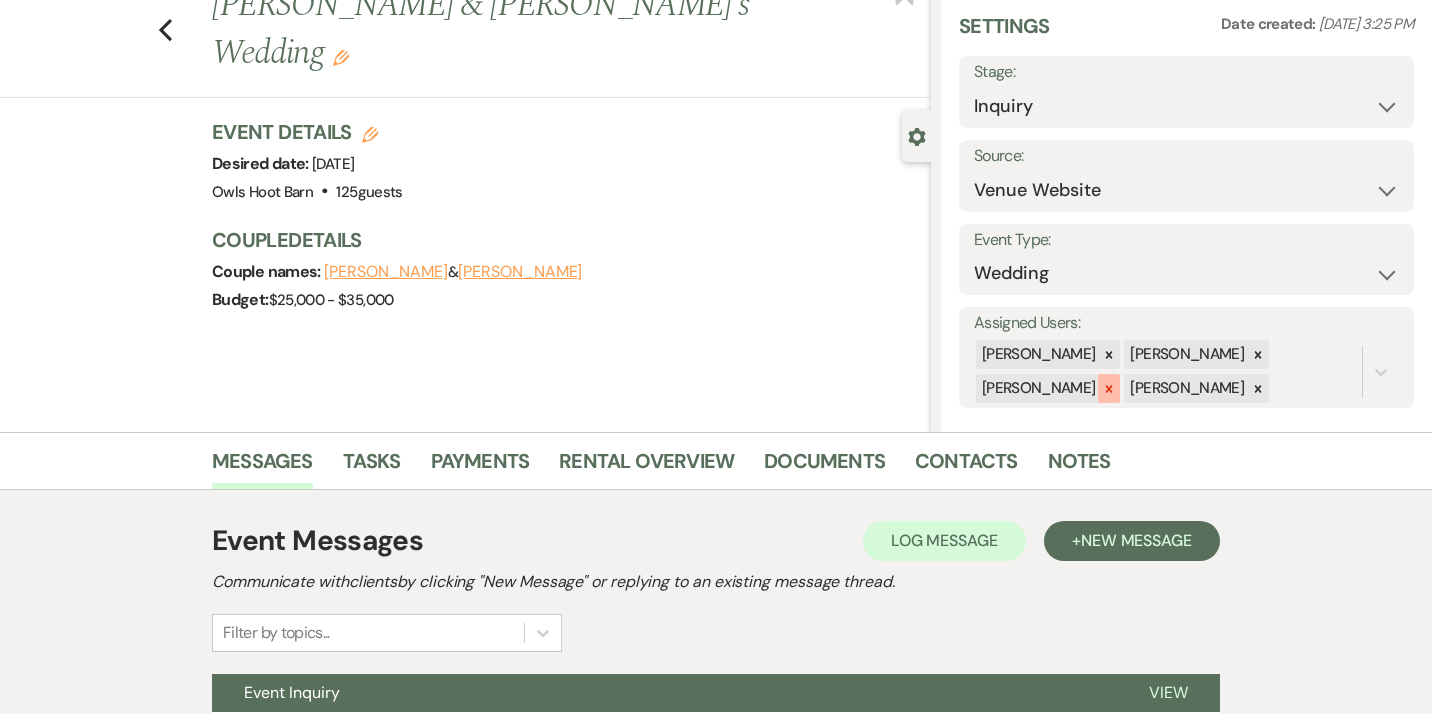 click 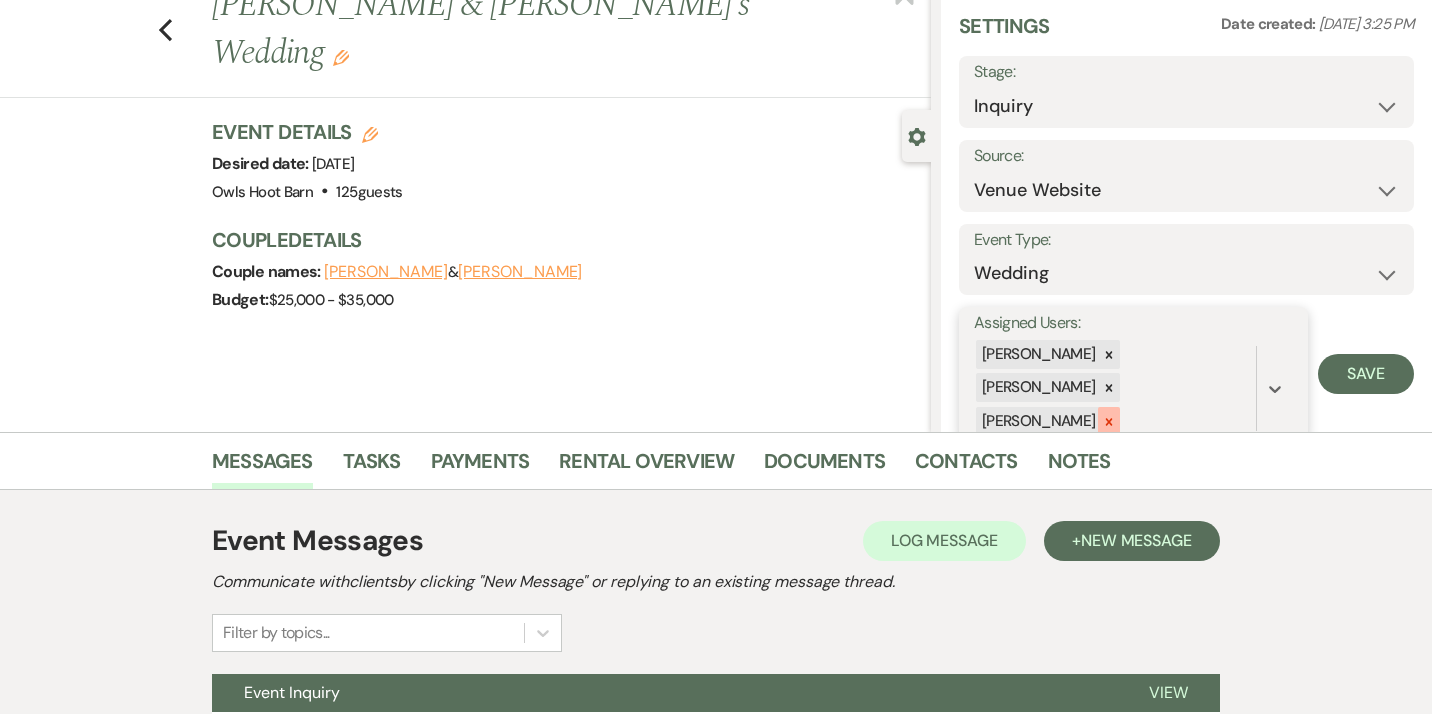 click at bounding box center [1109, 421] 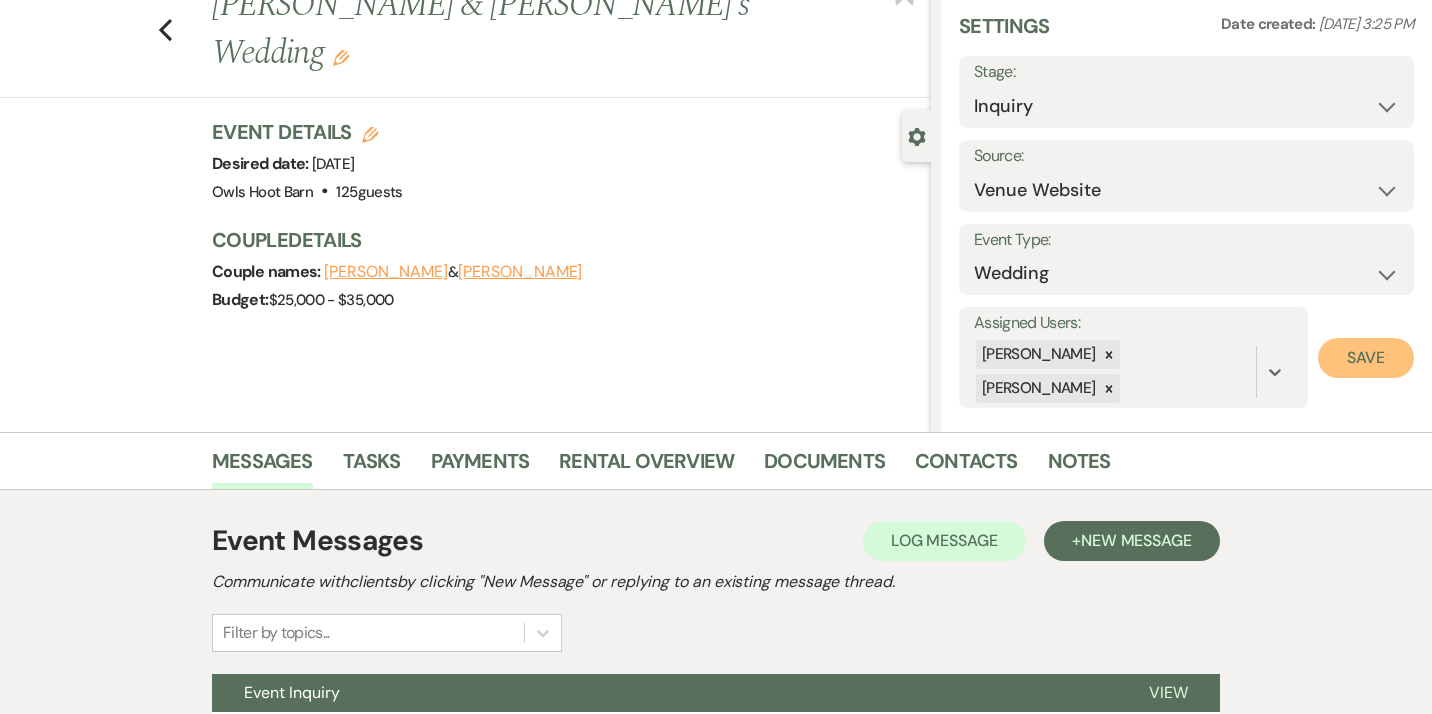 click on "Save" at bounding box center (1366, 358) 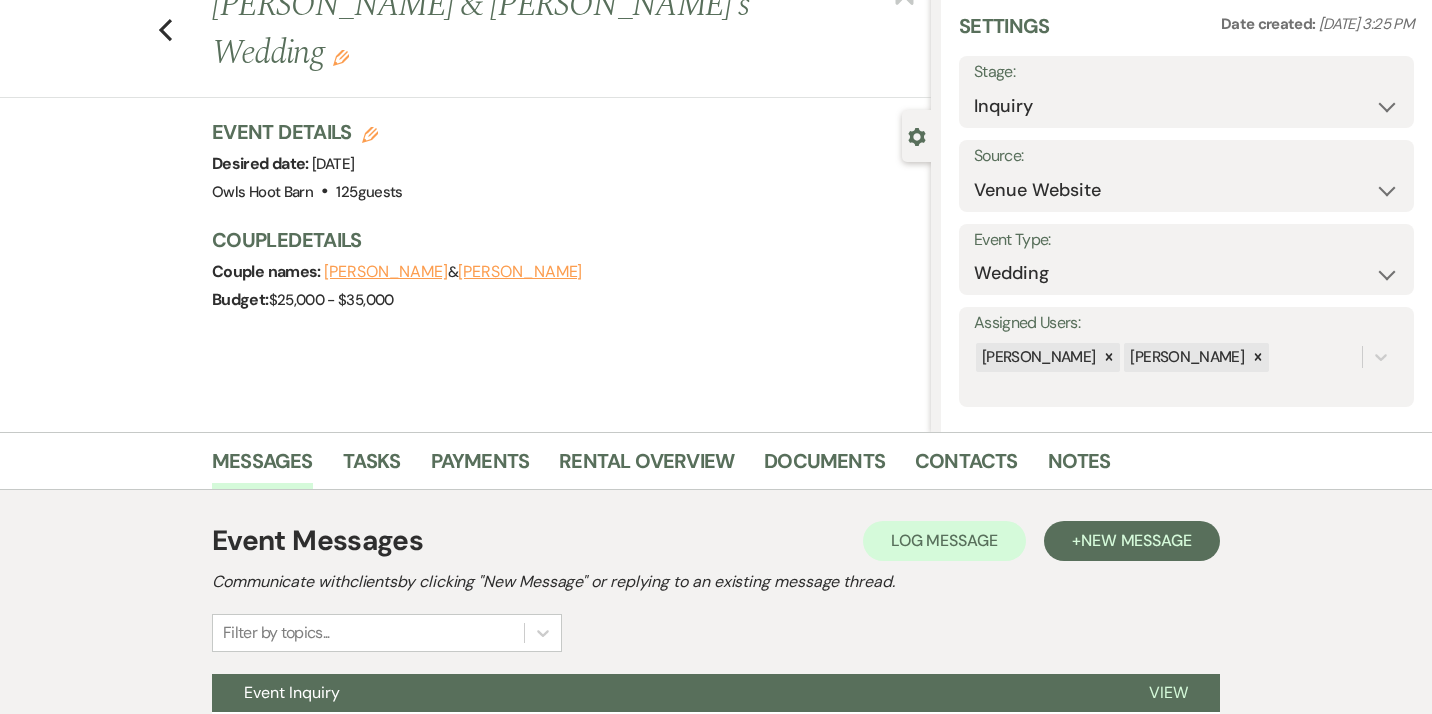 scroll, scrollTop: 18, scrollLeft: 0, axis: vertical 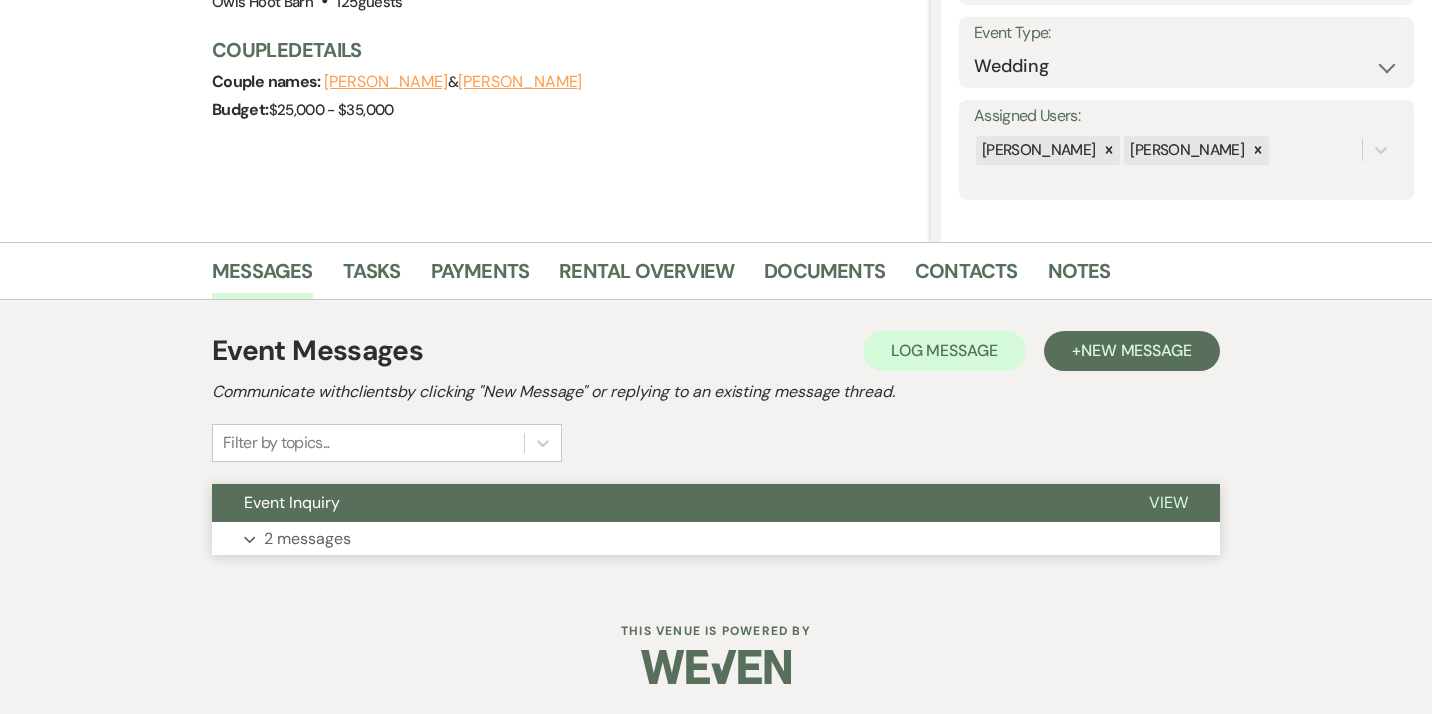 click on "Expand 2 messages" at bounding box center [716, 539] 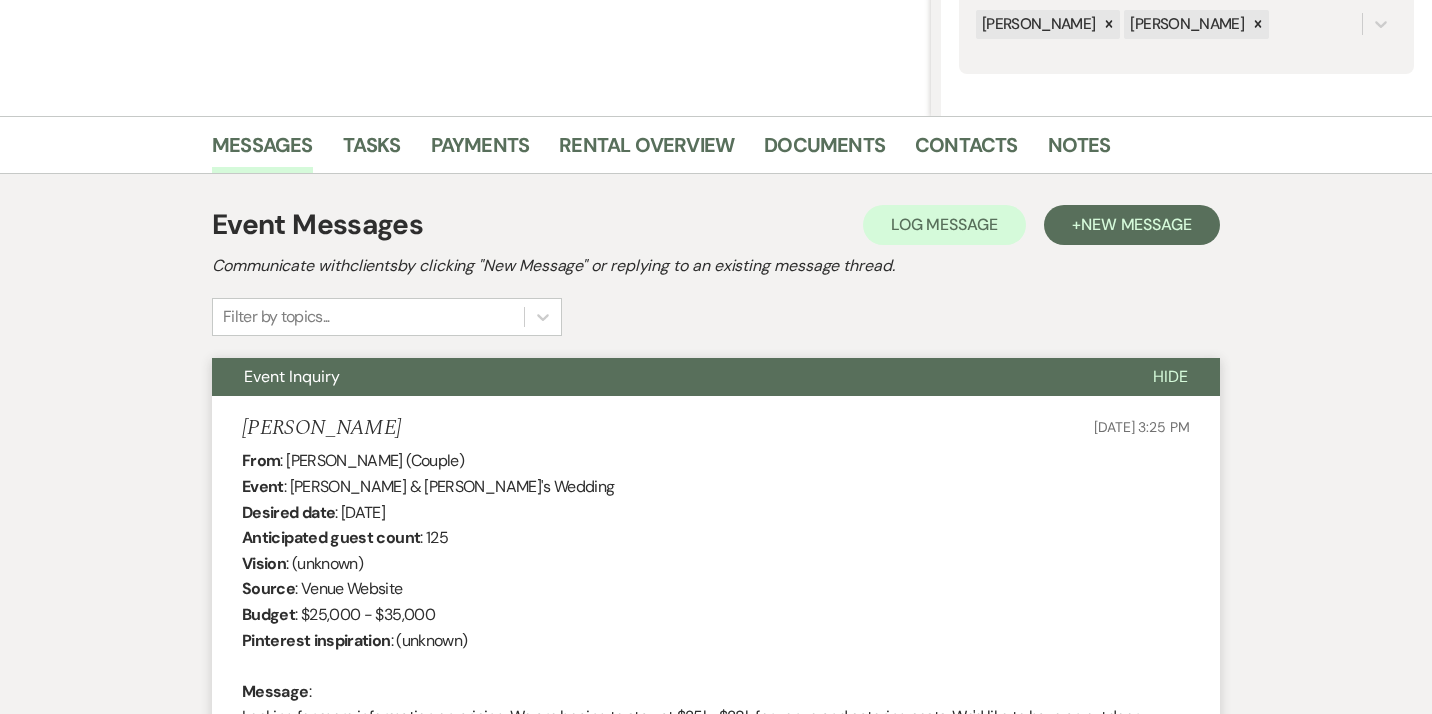 scroll, scrollTop: 0, scrollLeft: 0, axis: both 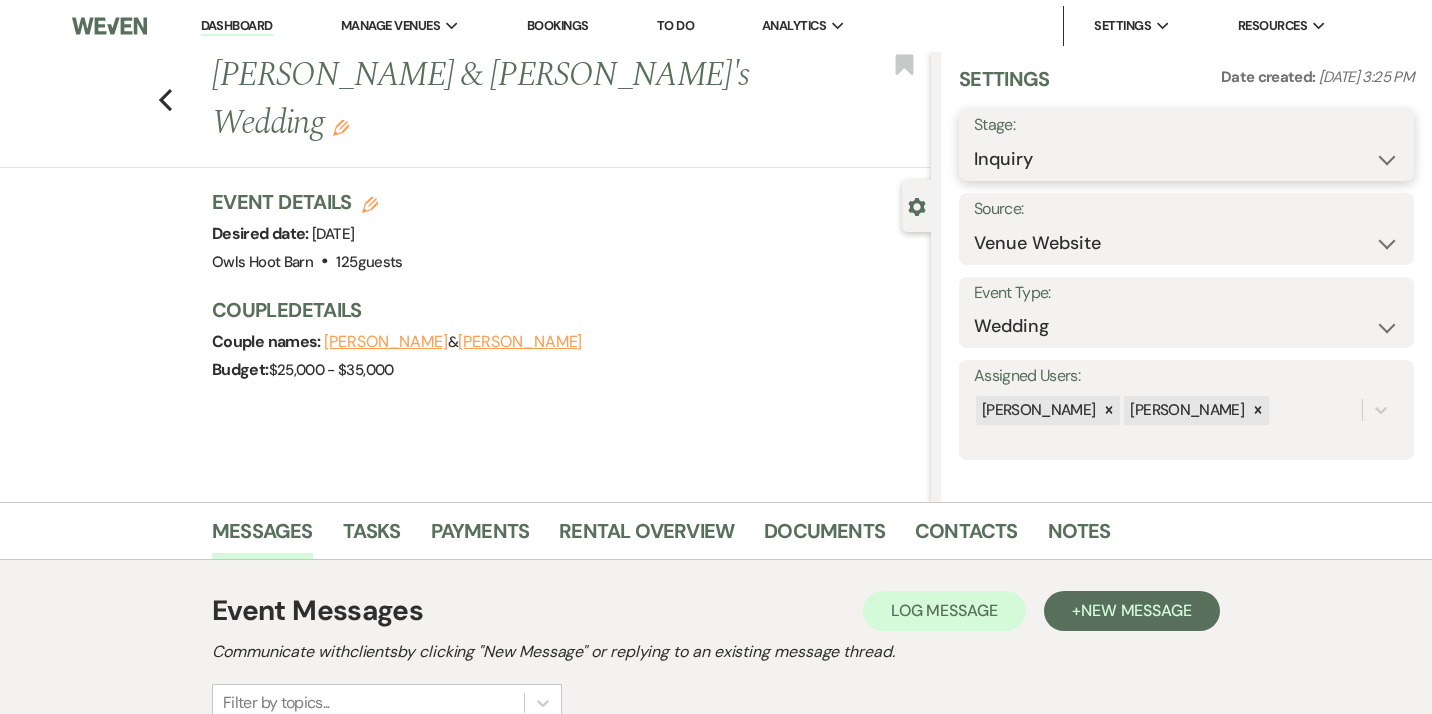 select on "8" 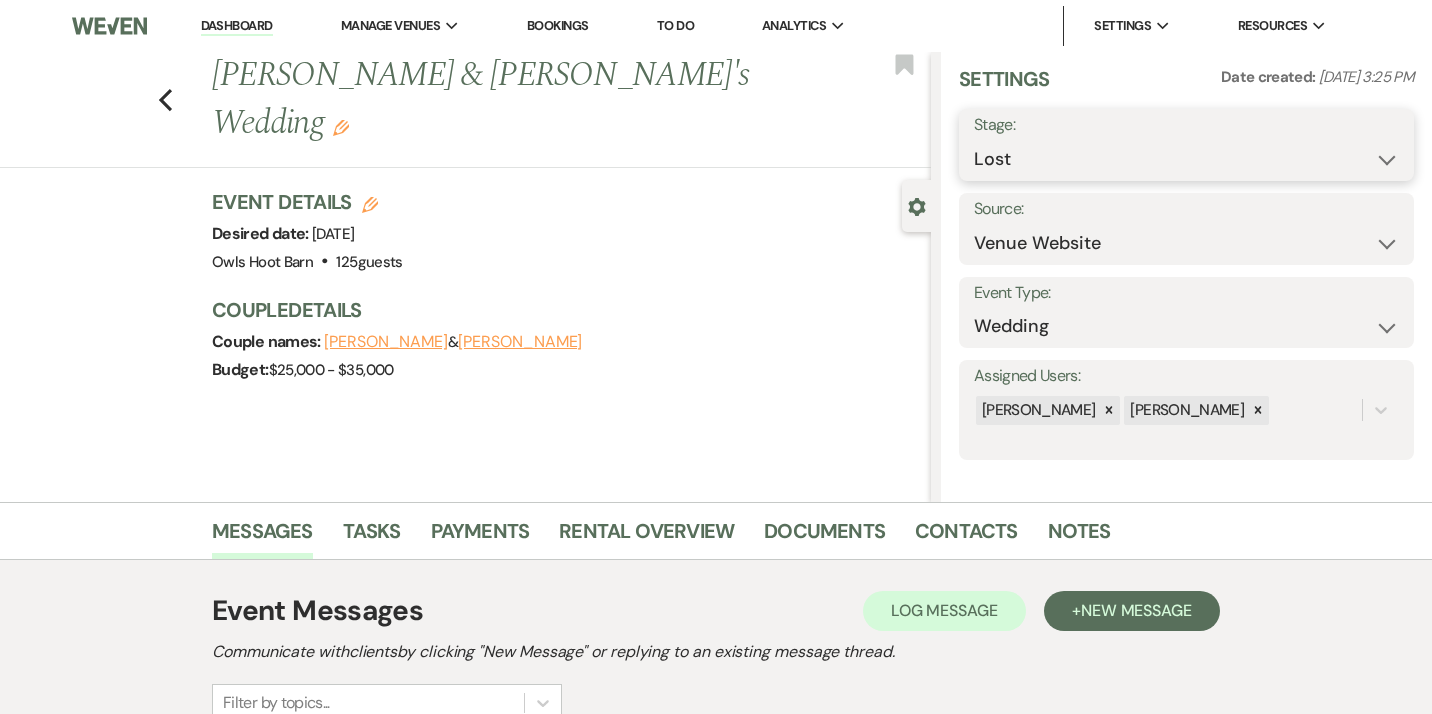click on "Lost" at bounding box center [0, 0] 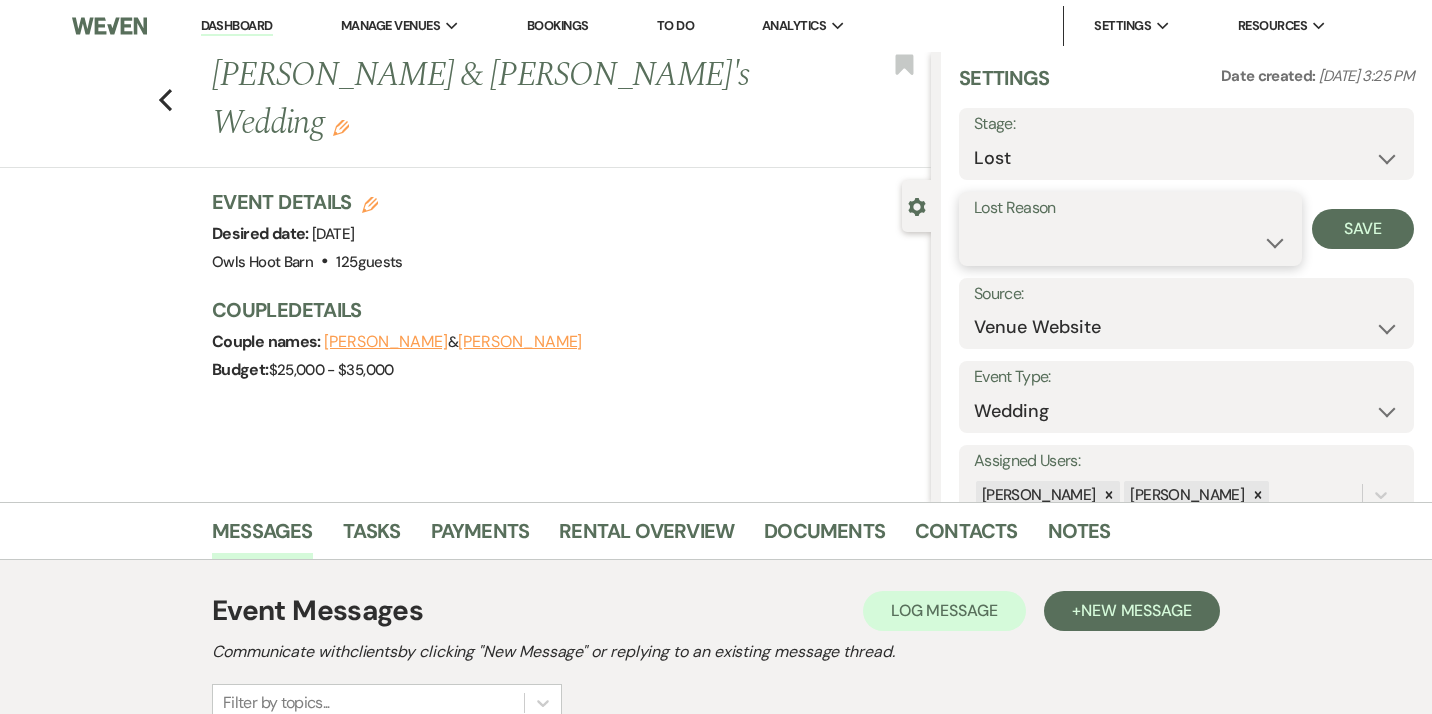 select on "5" 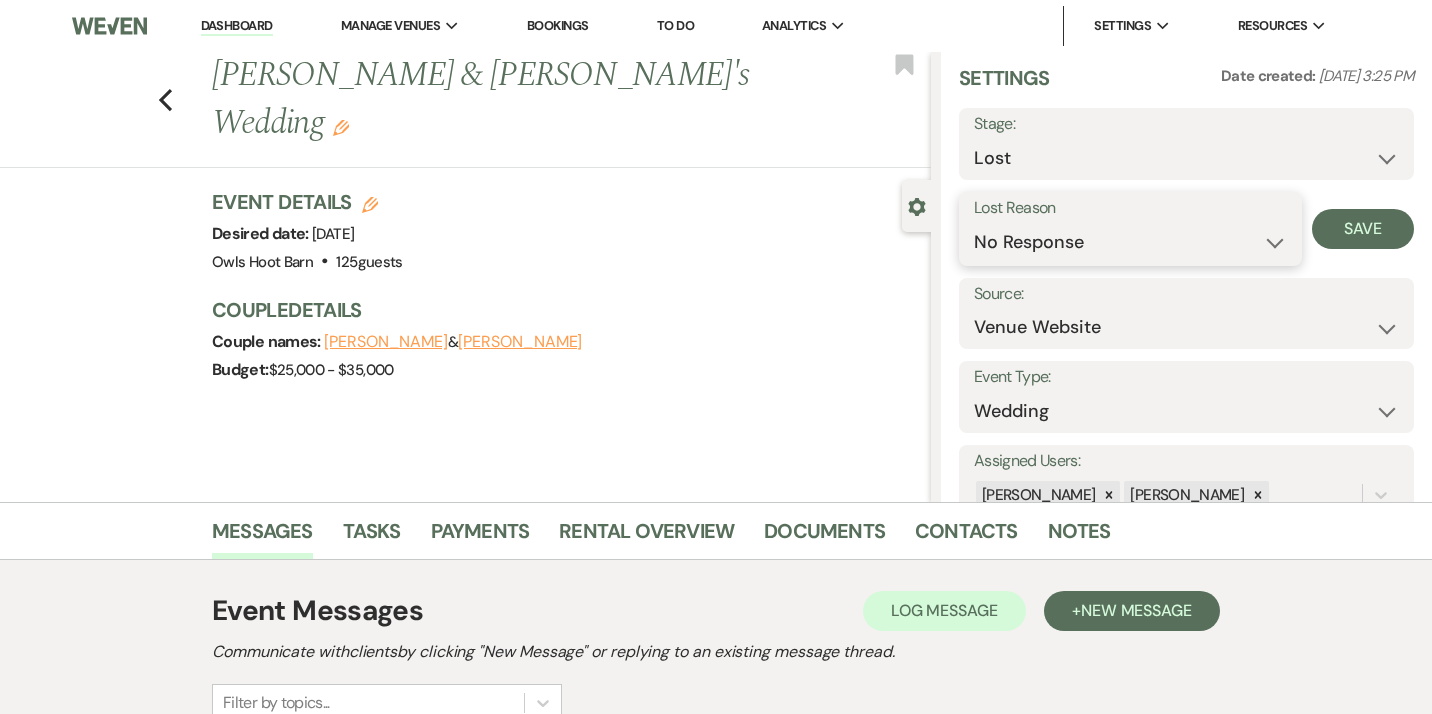 click on "No Response" at bounding box center (0, 0) 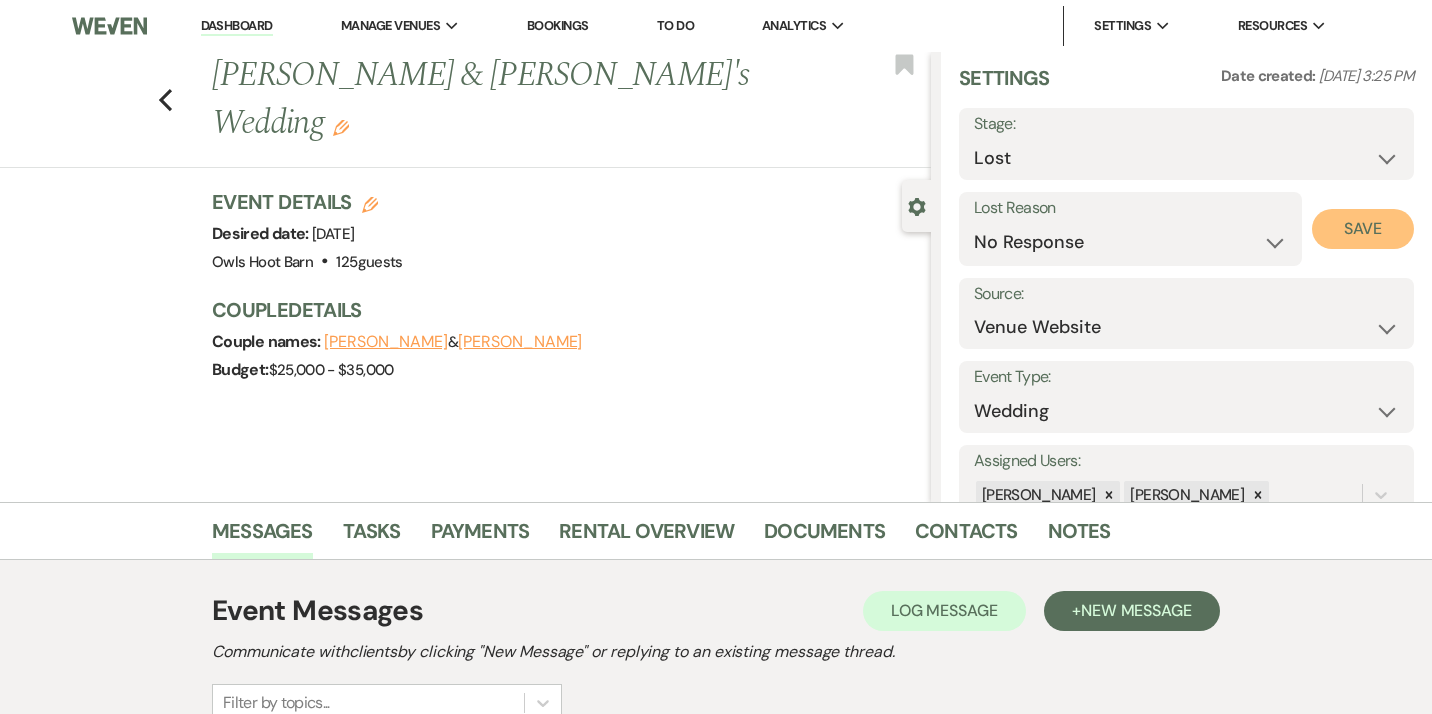 click on "Save" at bounding box center (1363, 229) 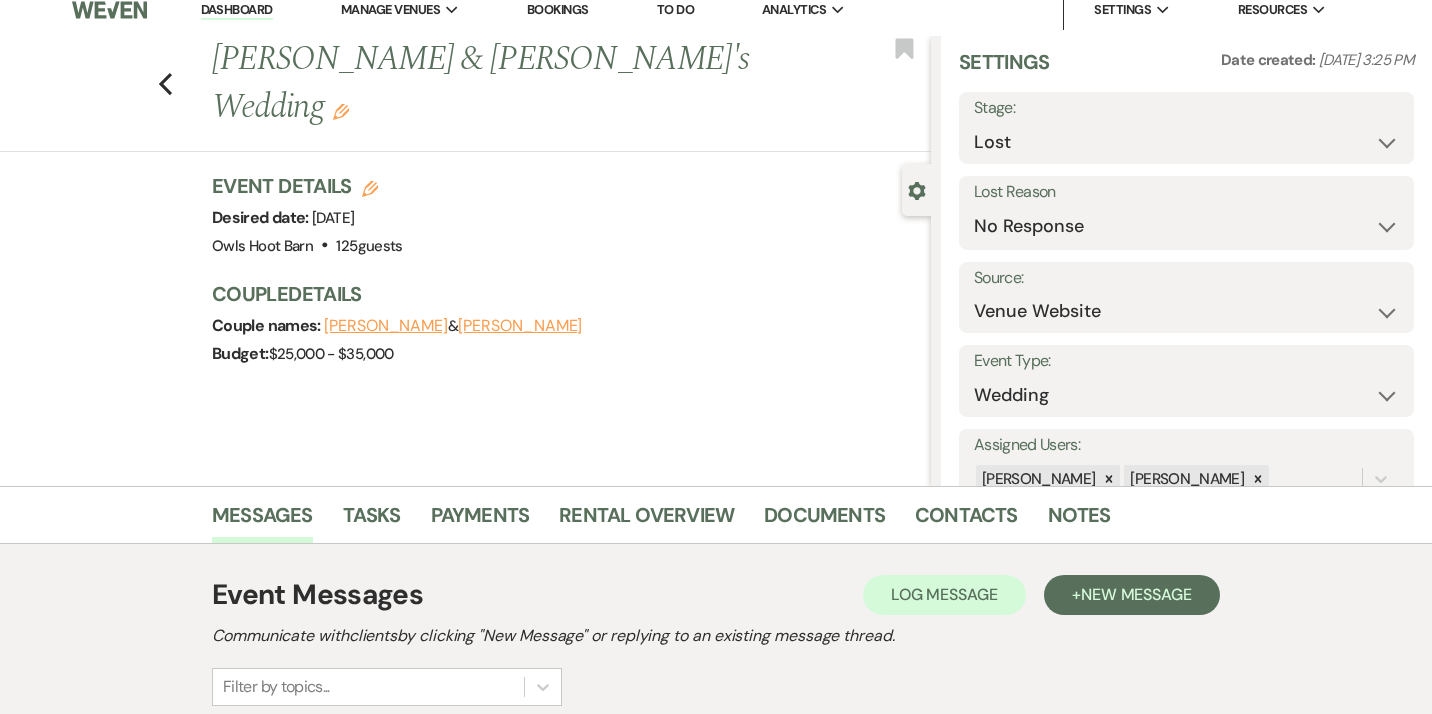 scroll, scrollTop: 0, scrollLeft: 0, axis: both 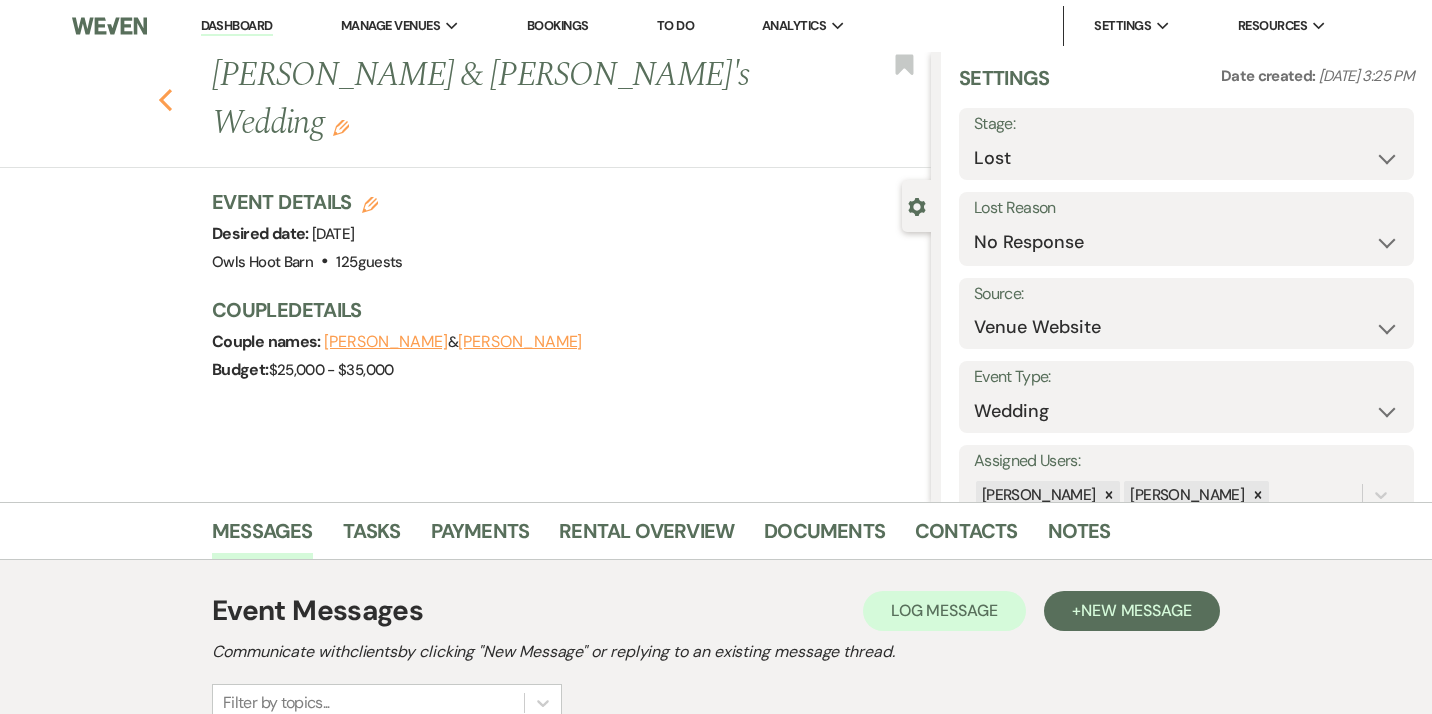 click 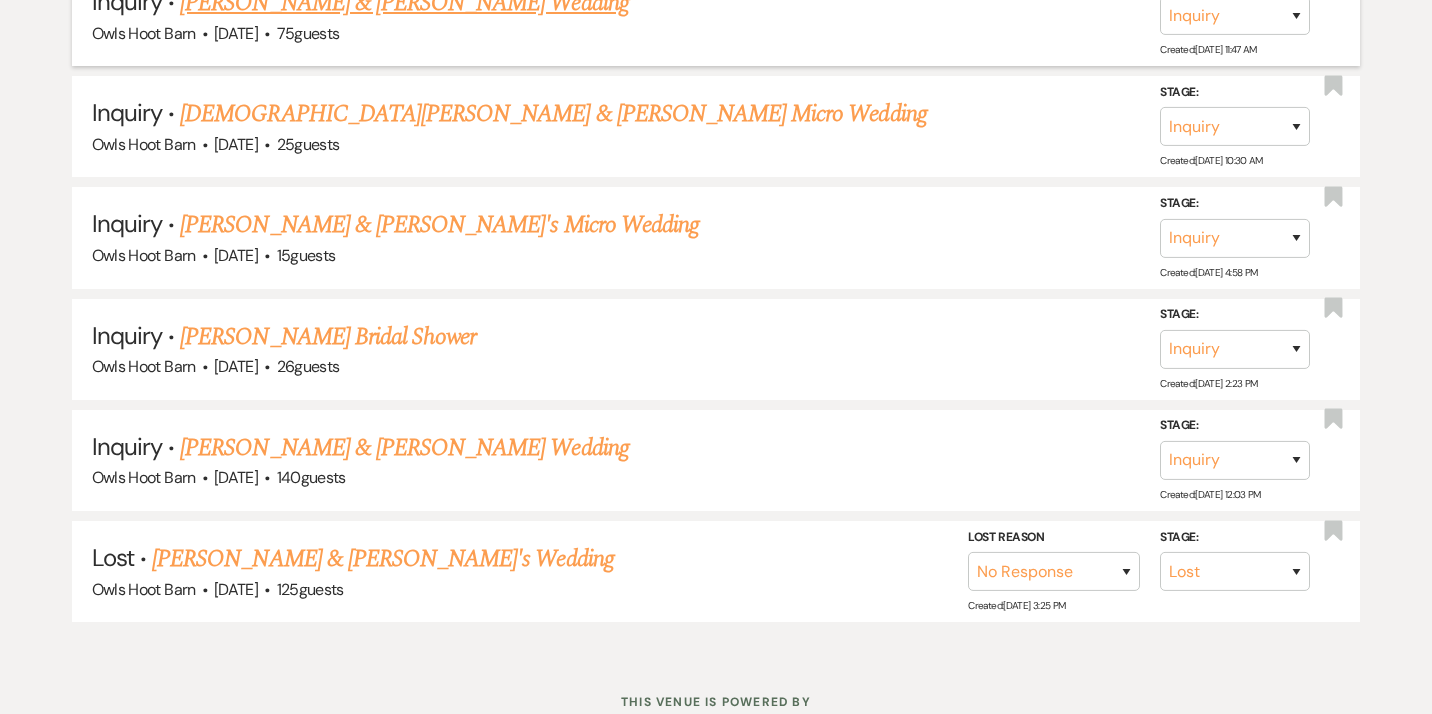 scroll, scrollTop: 10945, scrollLeft: 0, axis: vertical 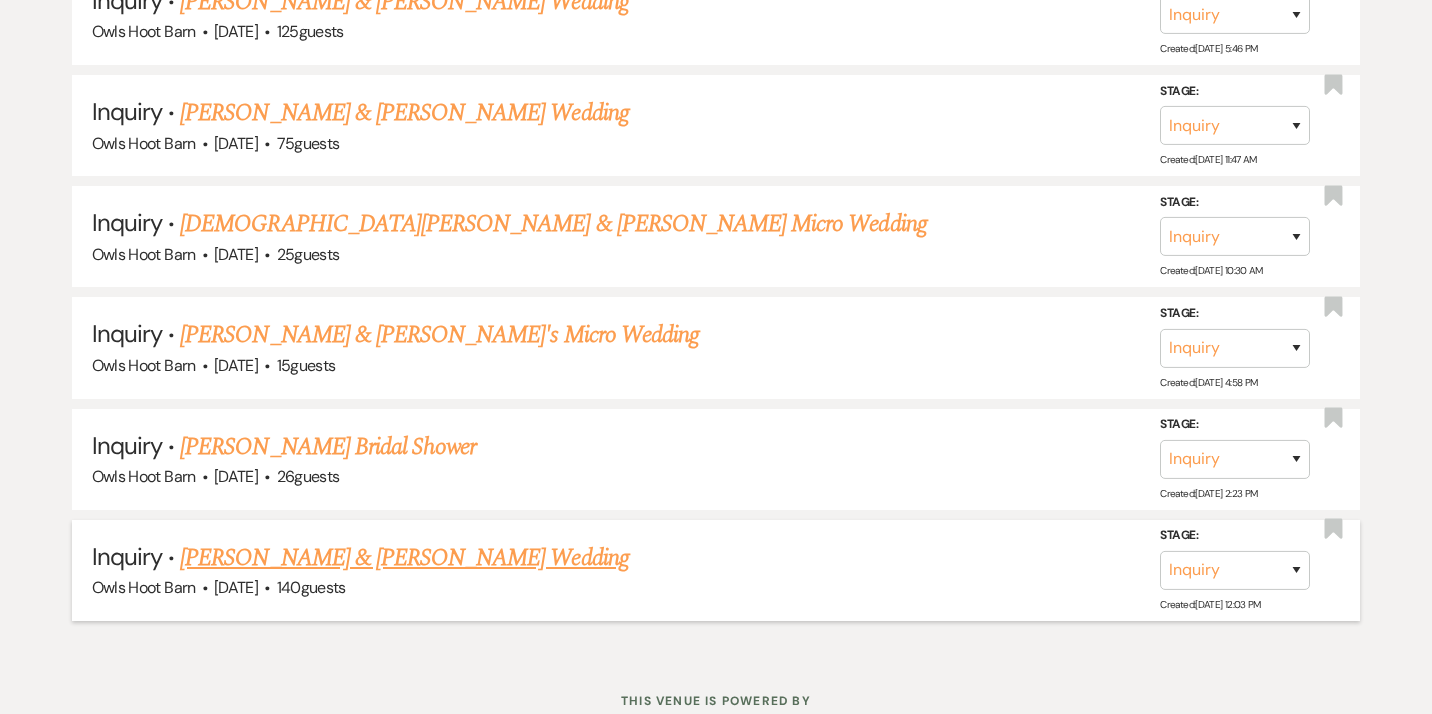 click on "[PERSON_NAME] & [PERSON_NAME] Wedding" at bounding box center [404, 558] 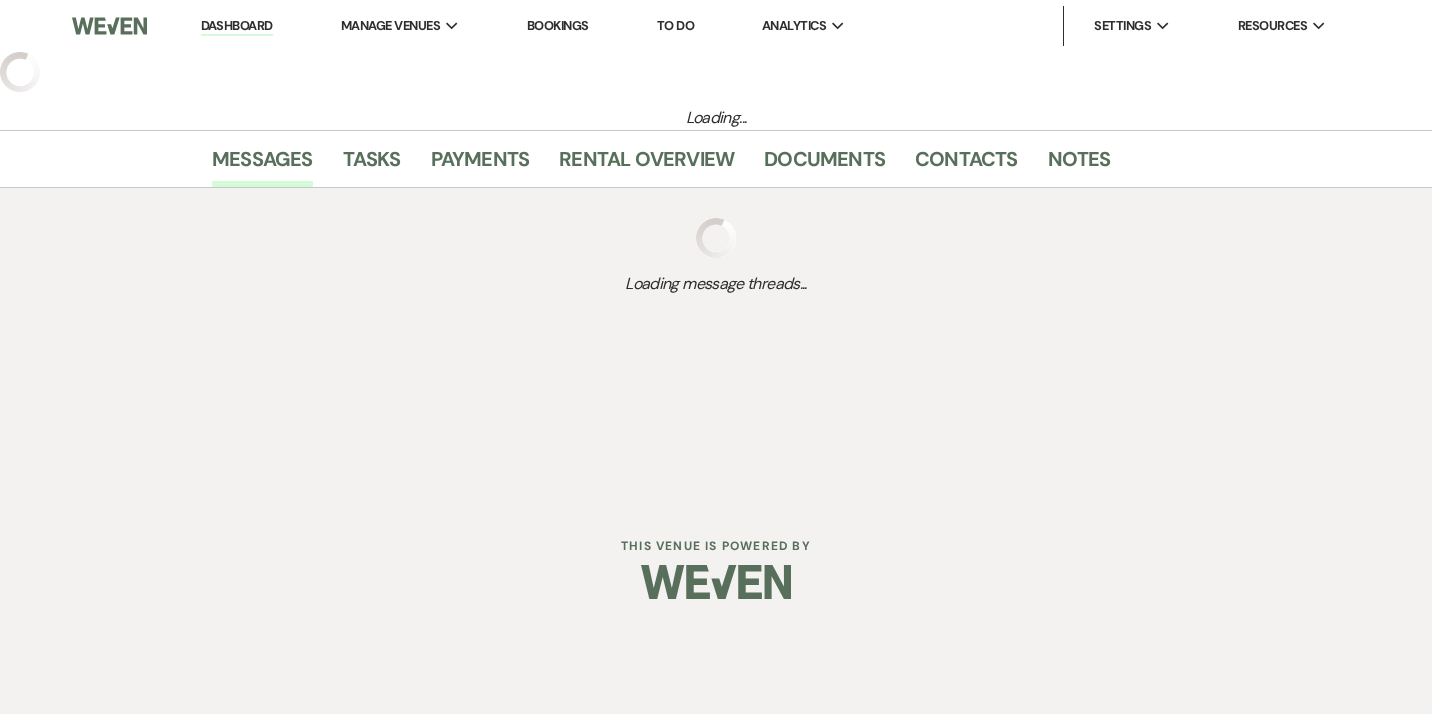 scroll, scrollTop: 0, scrollLeft: 0, axis: both 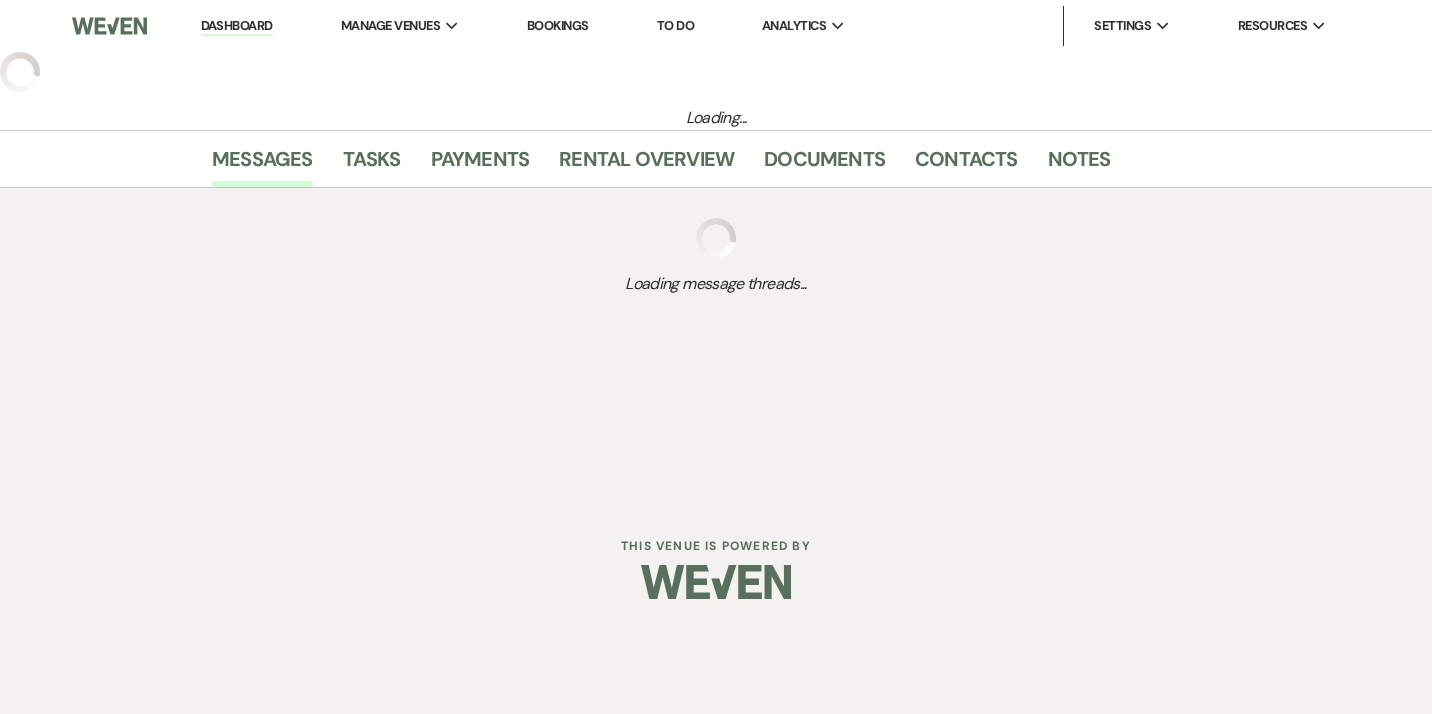 select on "5" 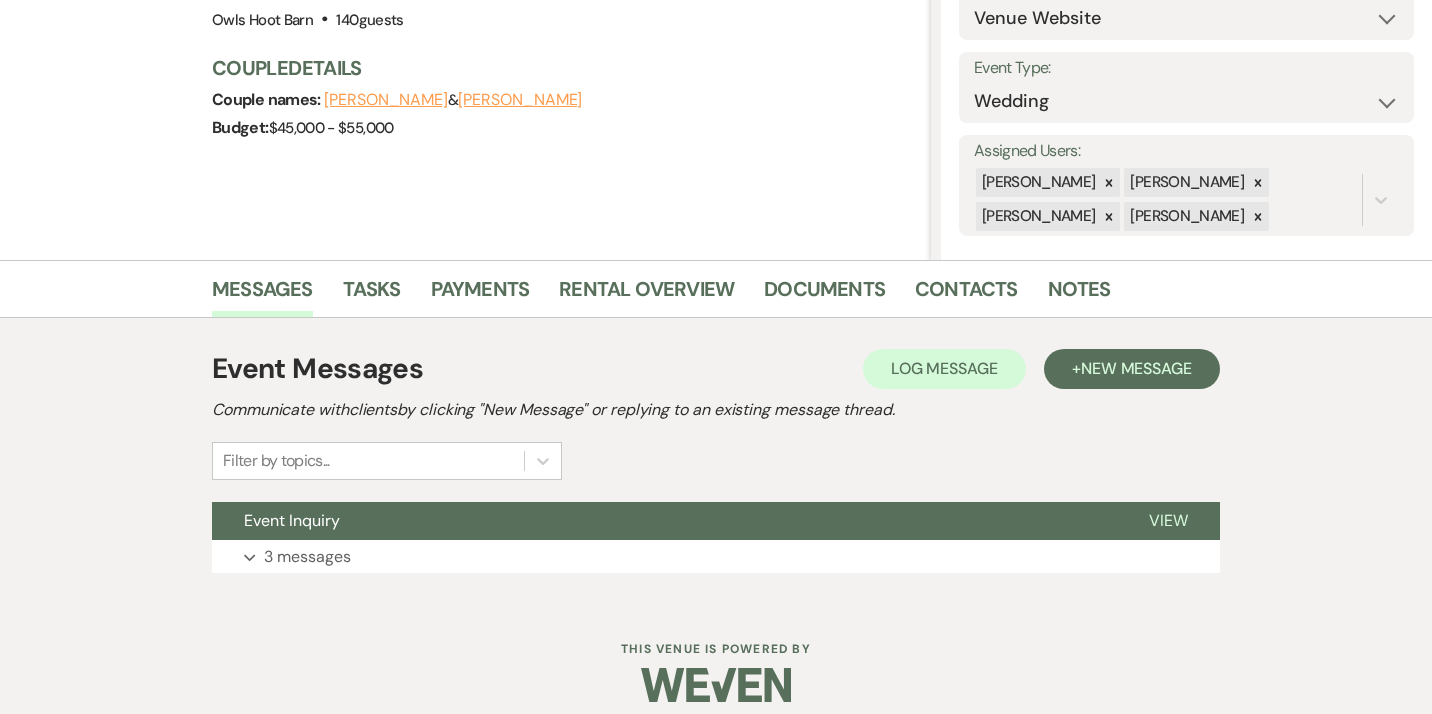 scroll, scrollTop: 260, scrollLeft: 0, axis: vertical 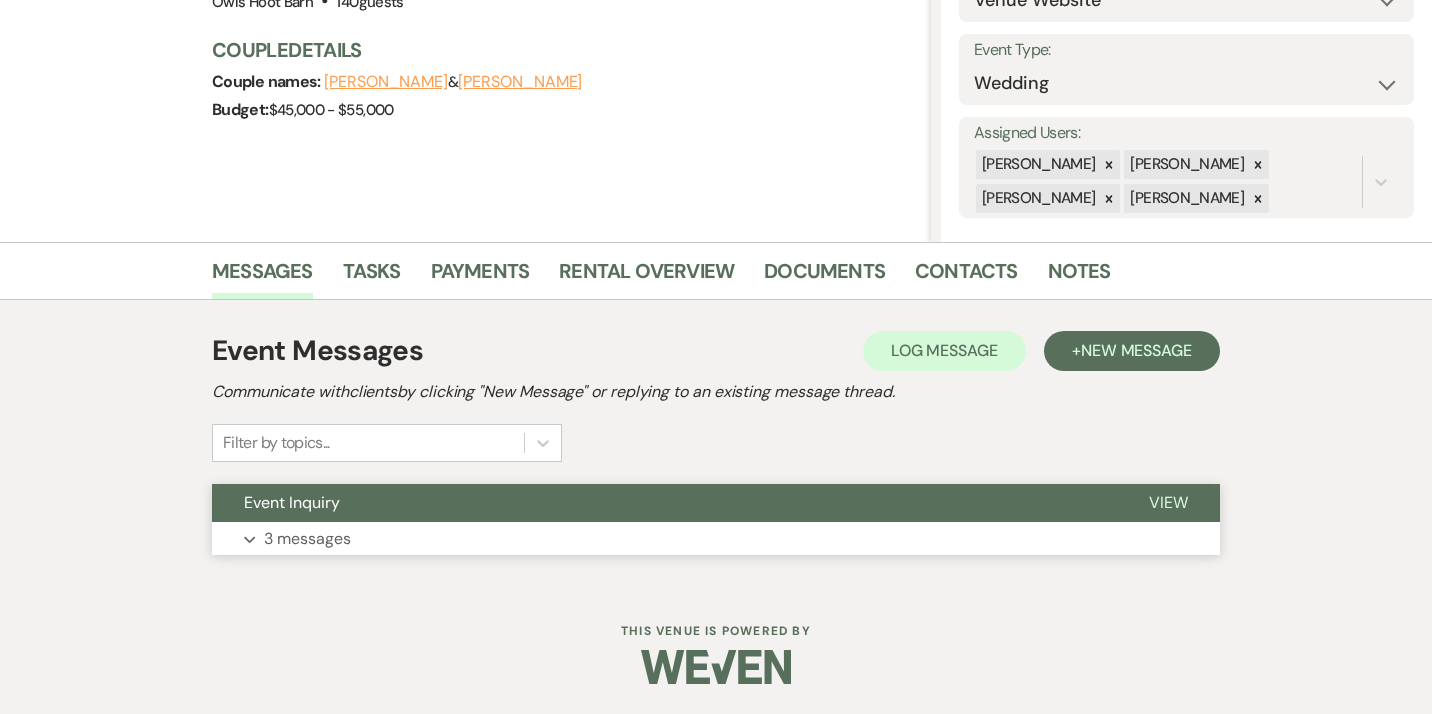 click on "3 messages" at bounding box center (307, 539) 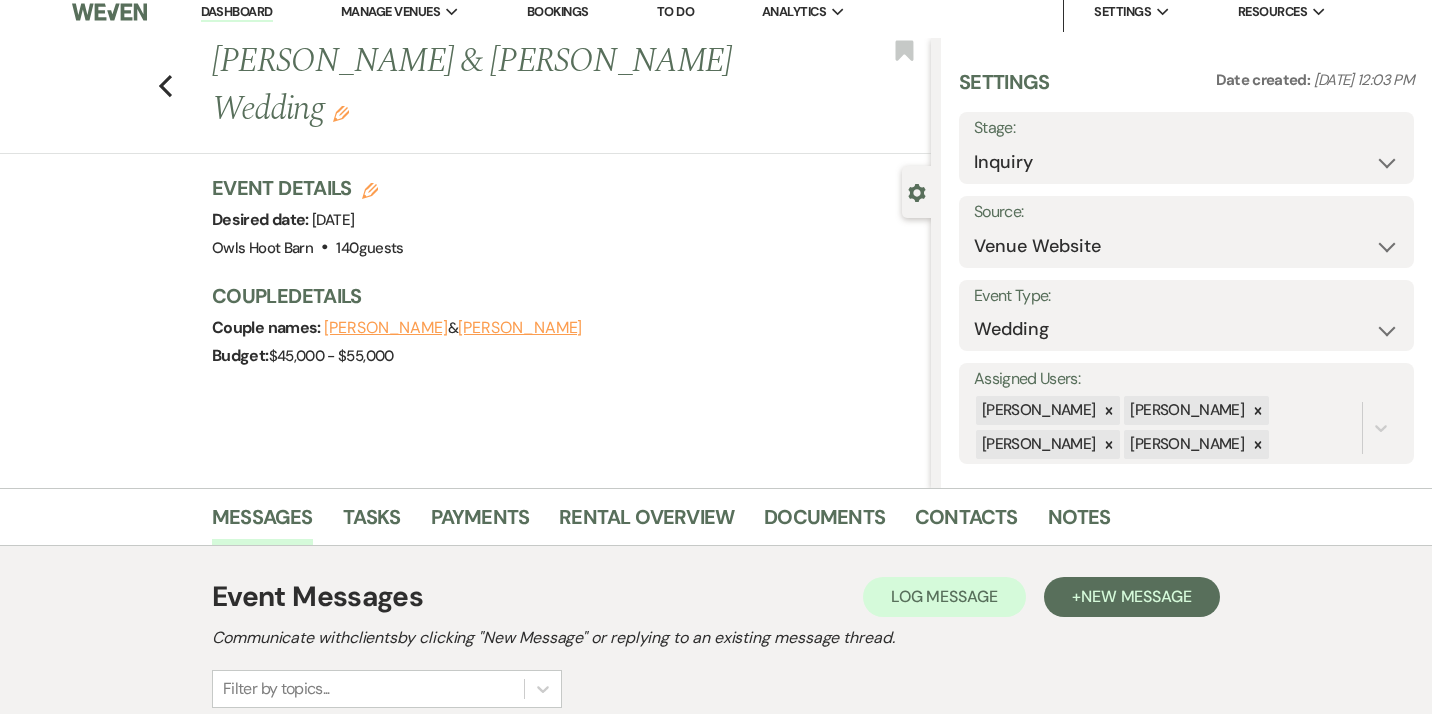 scroll, scrollTop: 0, scrollLeft: 0, axis: both 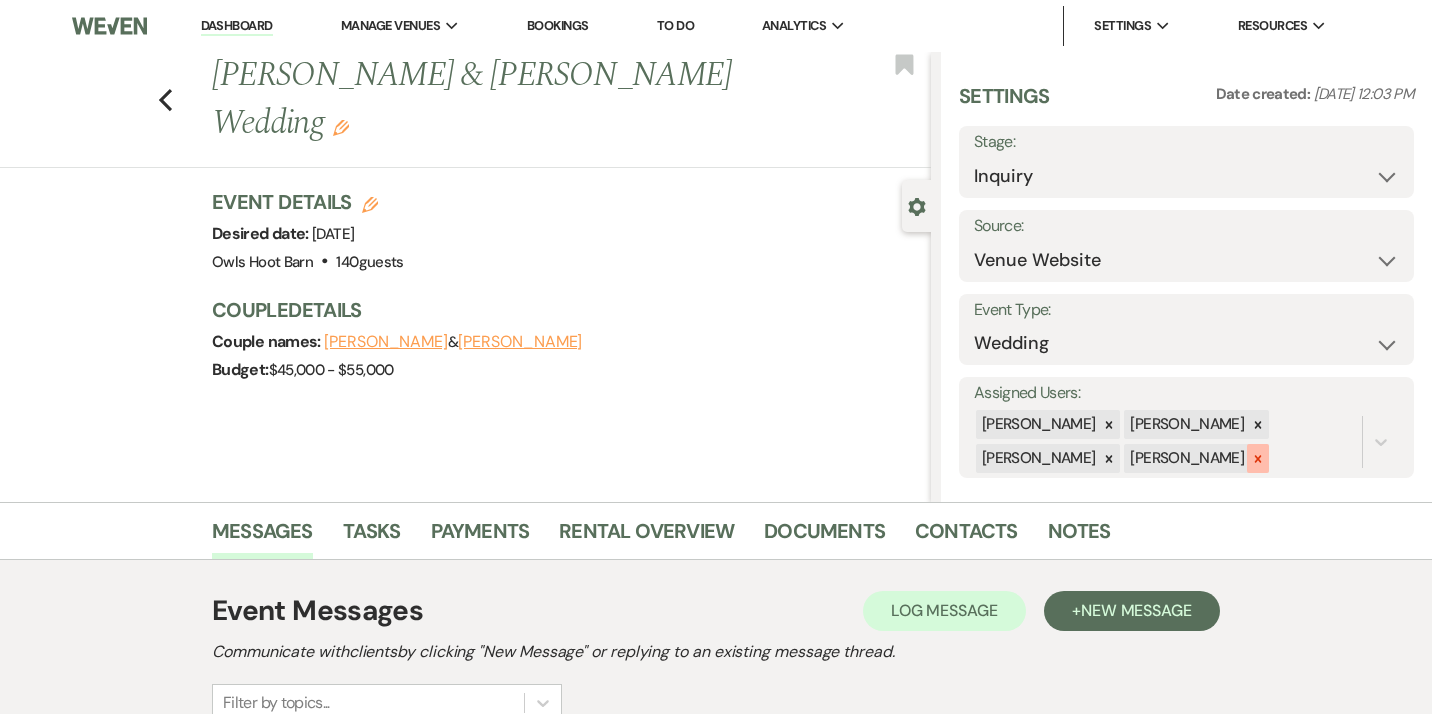 click 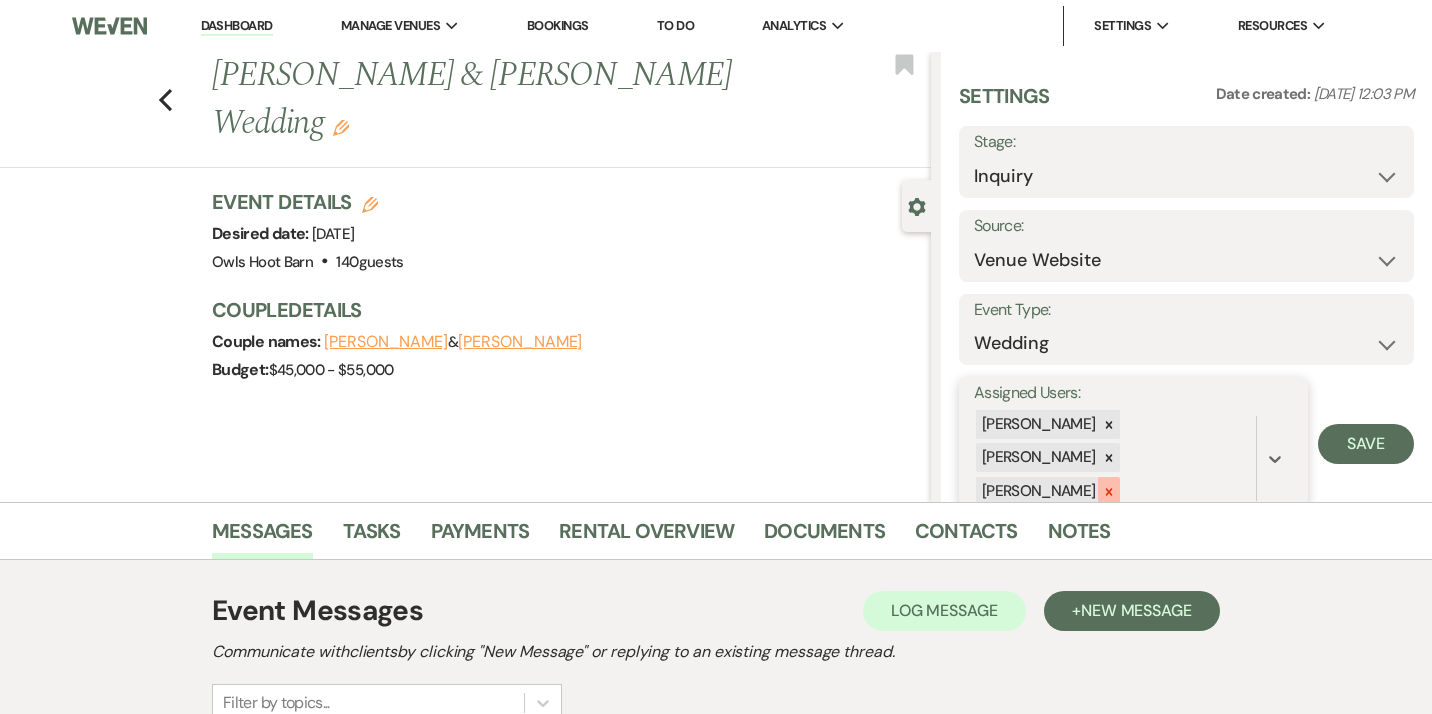 click 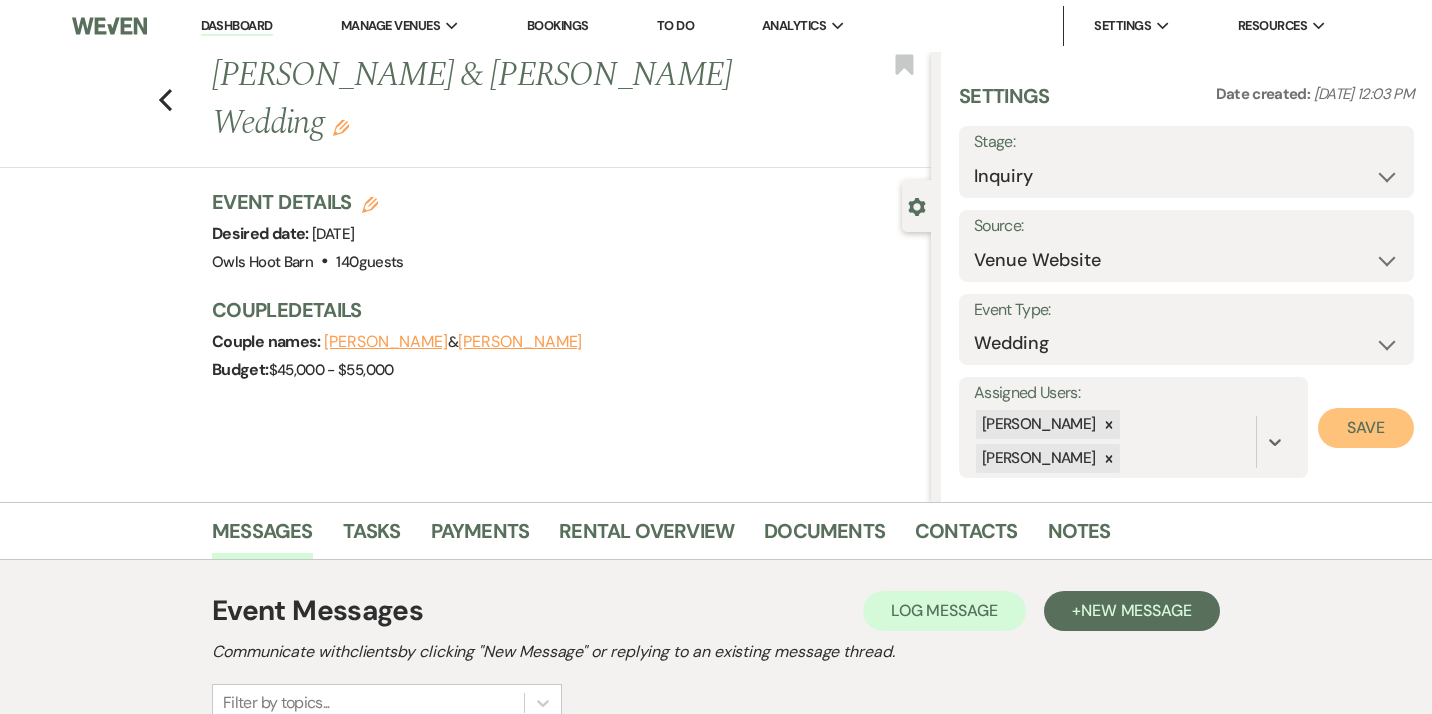 click on "Save" at bounding box center (1366, 428) 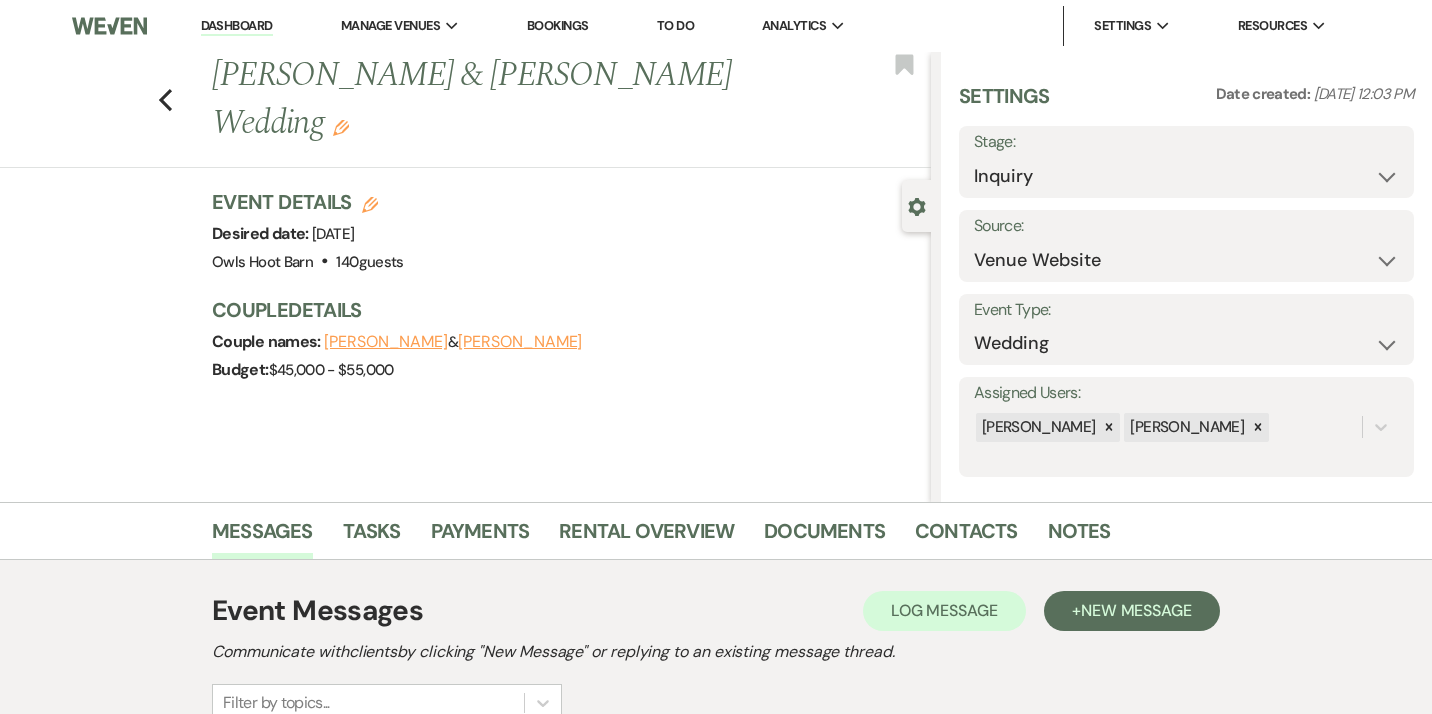 click on "Event Messages   Log Log Message +  New Message" at bounding box center (716, 611) 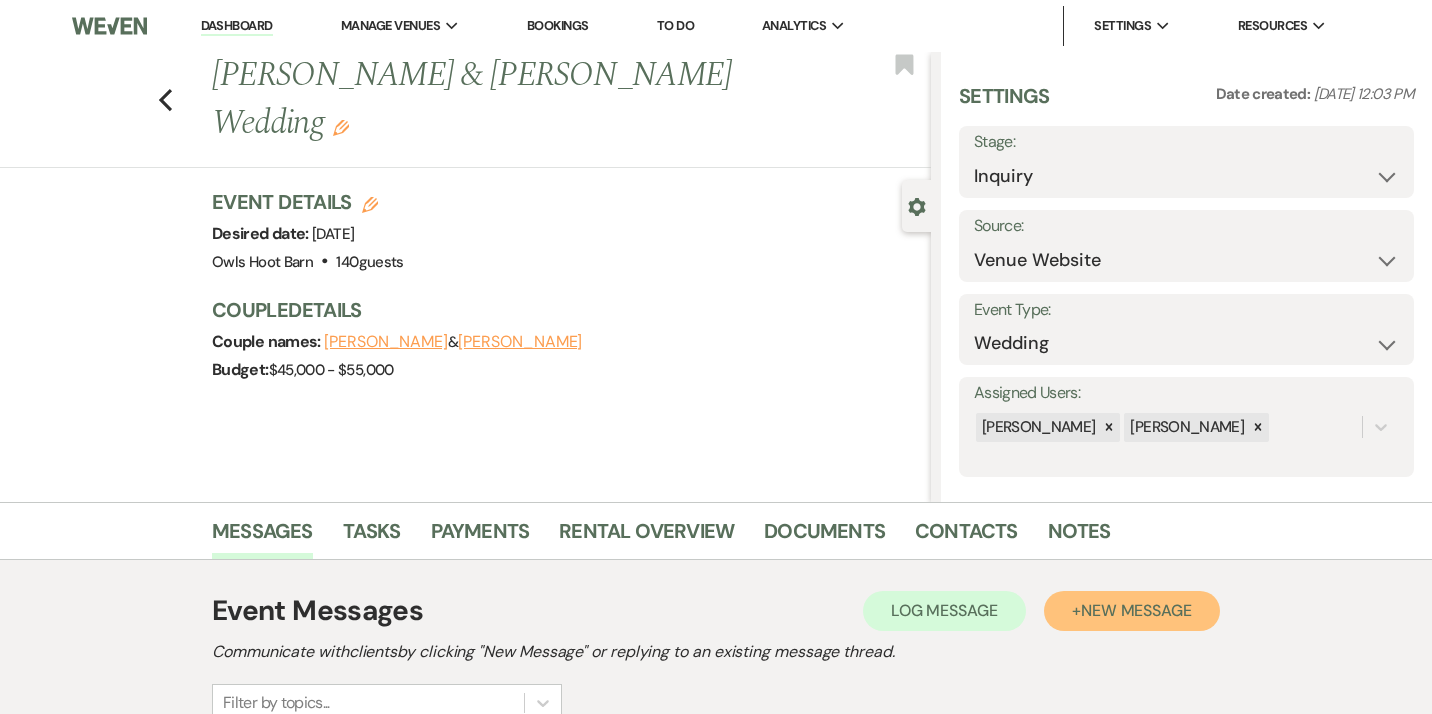 click on "+  New Message" at bounding box center (1132, 611) 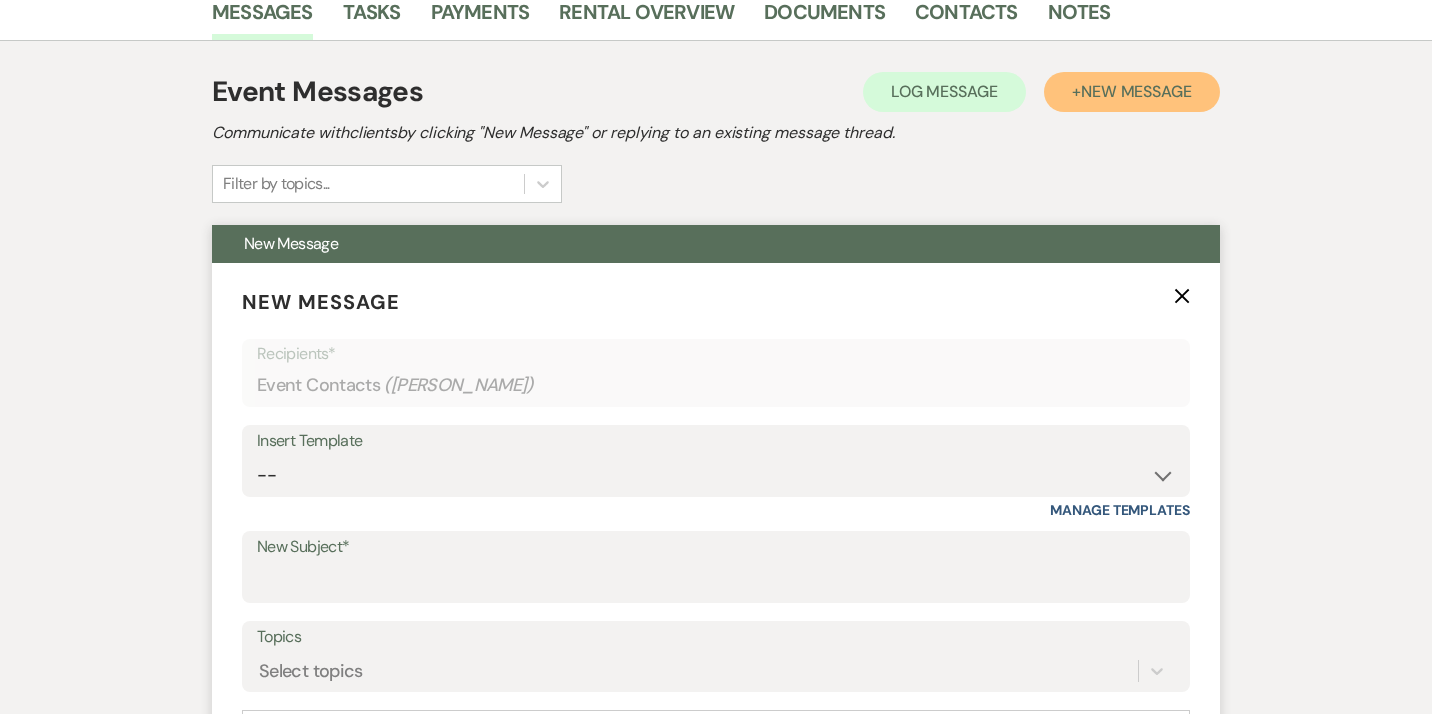 scroll, scrollTop: 521, scrollLeft: 0, axis: vertical 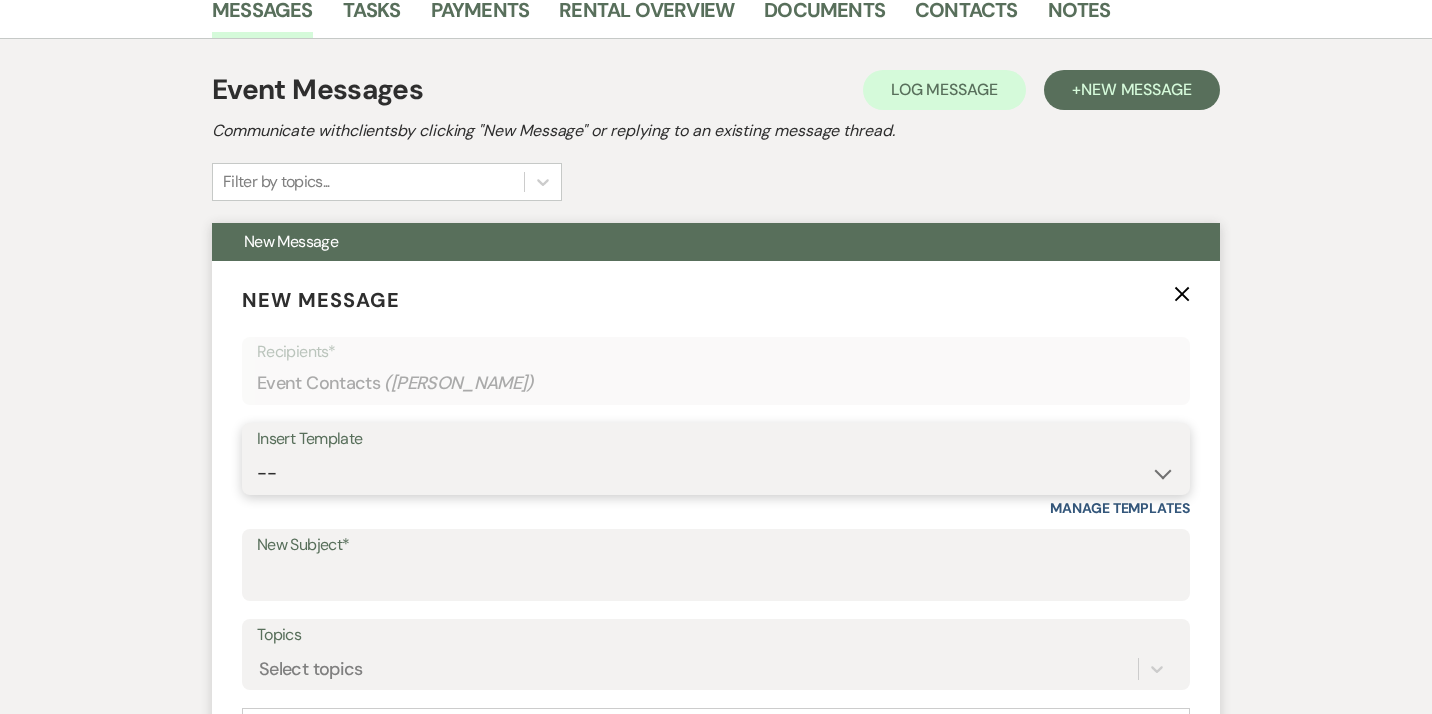 click on "-- Weven Planning Portal Introduction (Booked Events) [MEDICAL_DATA] OHB Bulleted List - Weven Planning Portal Introduction AC & Heating options OHB Contract e-sign  Insurance Policy eWed Itinerary: suggested  30 days out payment & list  Planning & Consulting Services Welcome to the OHB Family! Run of Show OHB recommended  Floor plans  Itineraries  2024 contract review Tipping Guidance 2023 Services & Accessory Rentals xls  WEBO XLS Accessory Rentals & Services NP Final Stretch!  Hello from Owls Hoot Barn Planner final stretch 10% HOLD  2024 Planning 2024 Planning/Consulting  Stay review photos Close loop post tour Overall budget view Wedding Hello Portal Welcome Weven 2025 2024 accommodations  2025 options  Links info  First Student Shuttle Template Welcome 2025 Tips Links & questions  Call Loop Brief links questions  Invoice Links Local recommendations to put in website  Suggested flow /run of show 3:30  Special Event Insurance  Petite  Couples air bnb stays  ESign to review  Local recommendations 2024 3D’s PT" at bounding box center (716, 473) 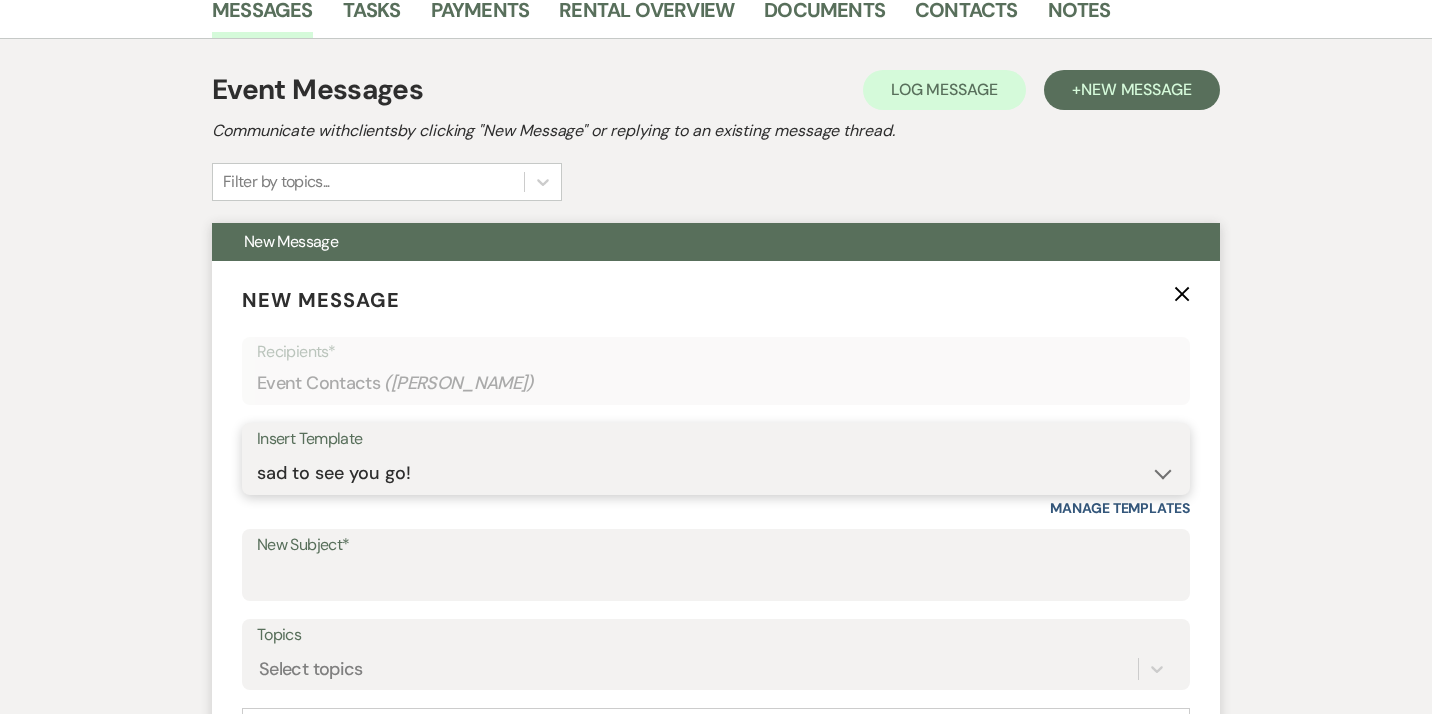 click on "sad to see you go!" at bounding box center (0, 0) 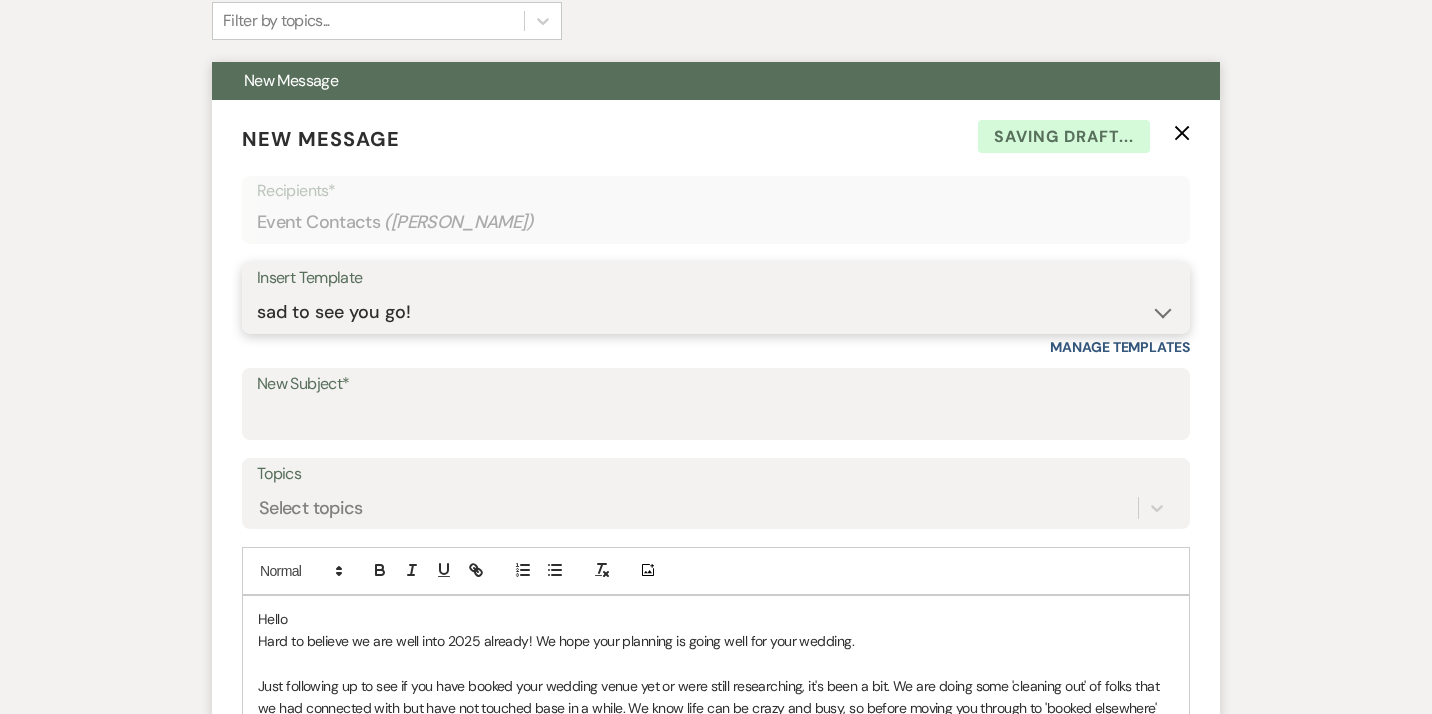 scroll, scrollTop: 684, scrollLeft: 0, axis: vertical 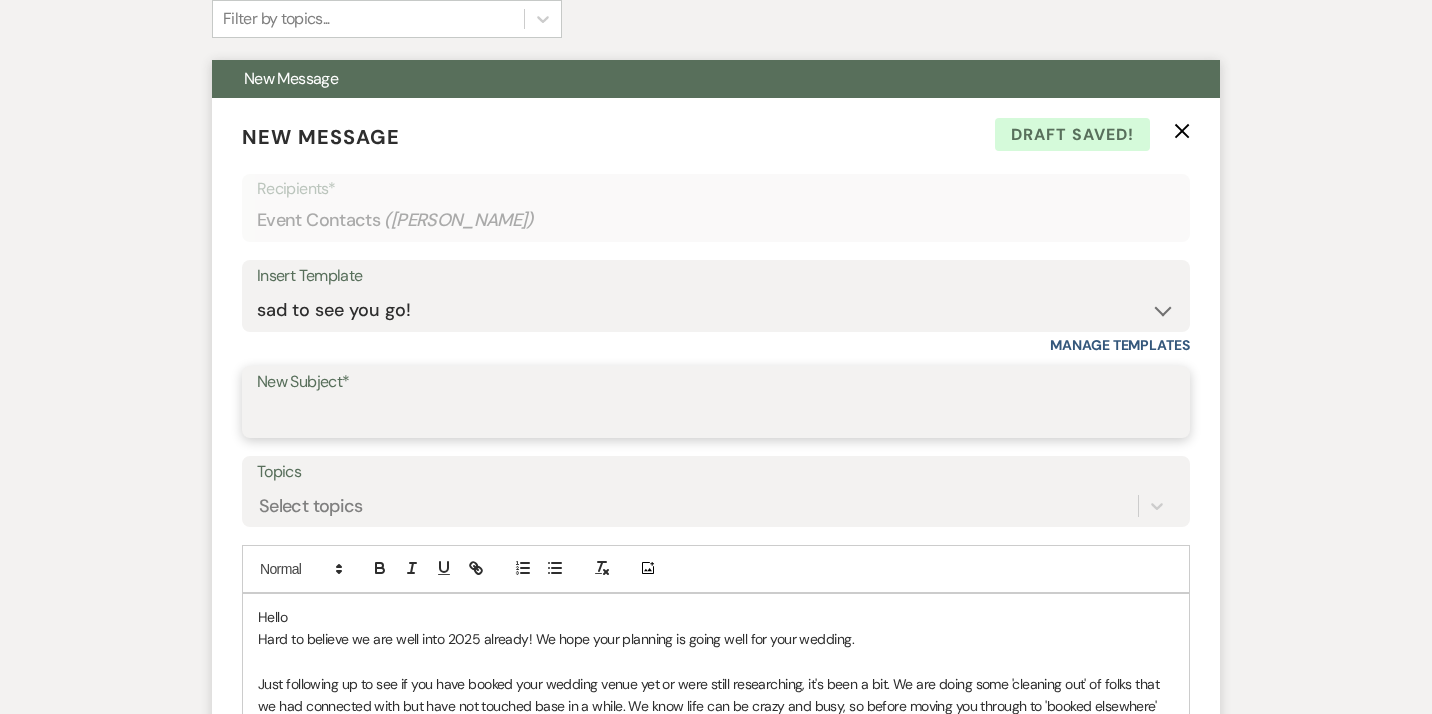 click on "New Subject*" at bounding box center (716, 416) 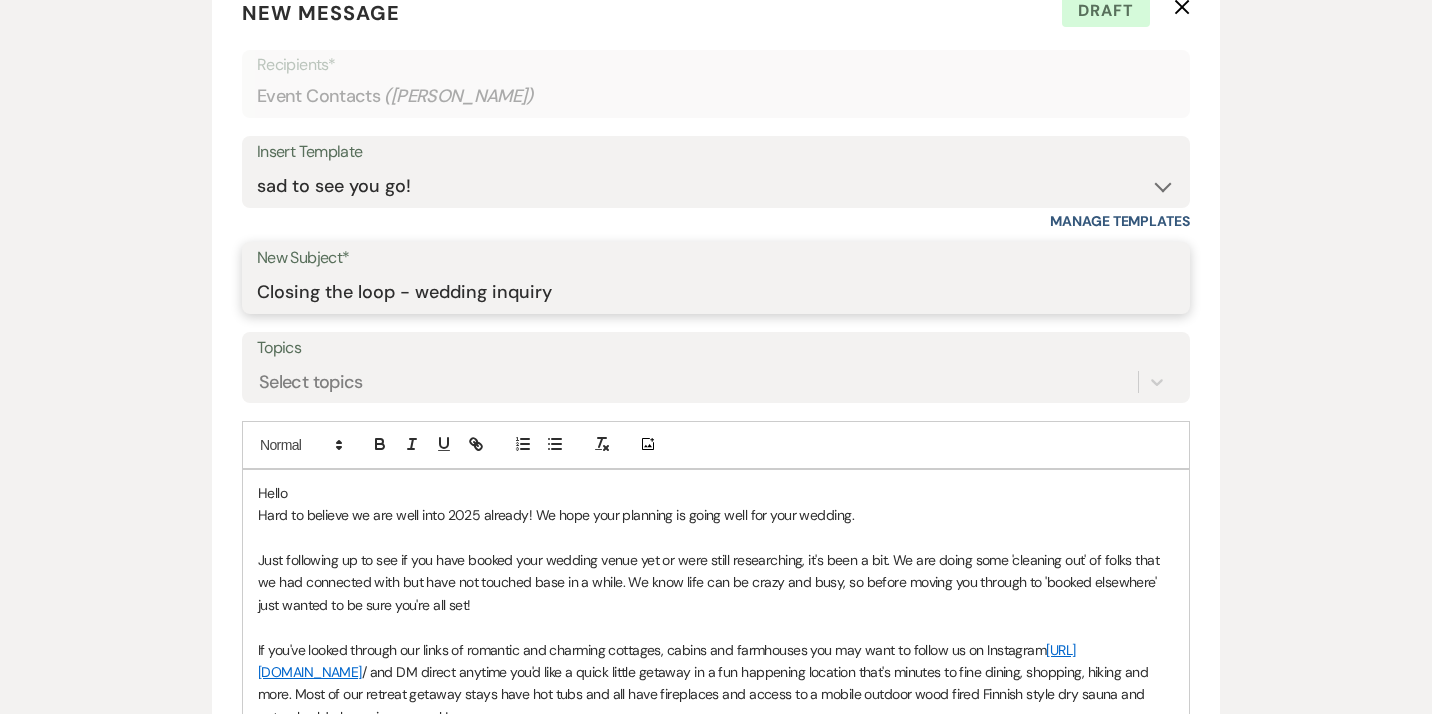 scroll, scrollTop: 818, scrollLeft: 0, axis: vertical 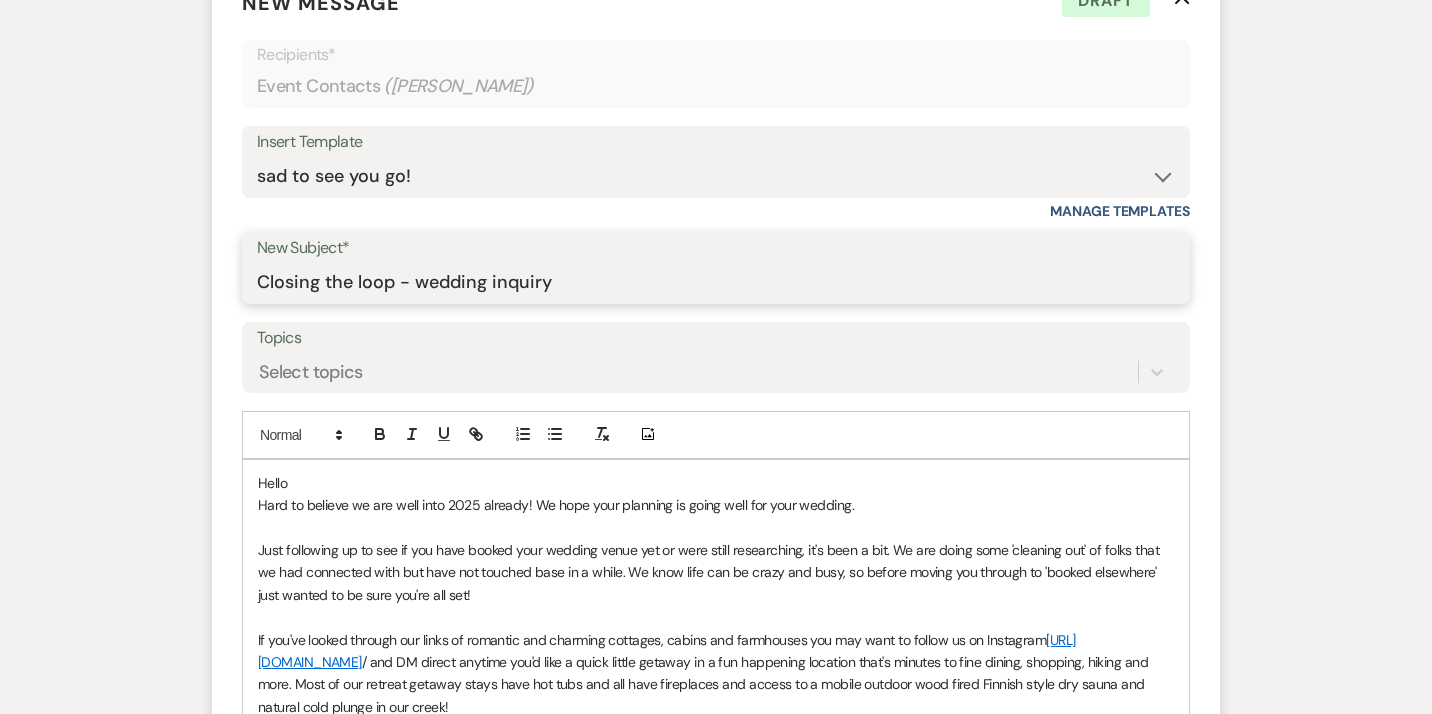 type on "Closing the loop - wedding inquiry" 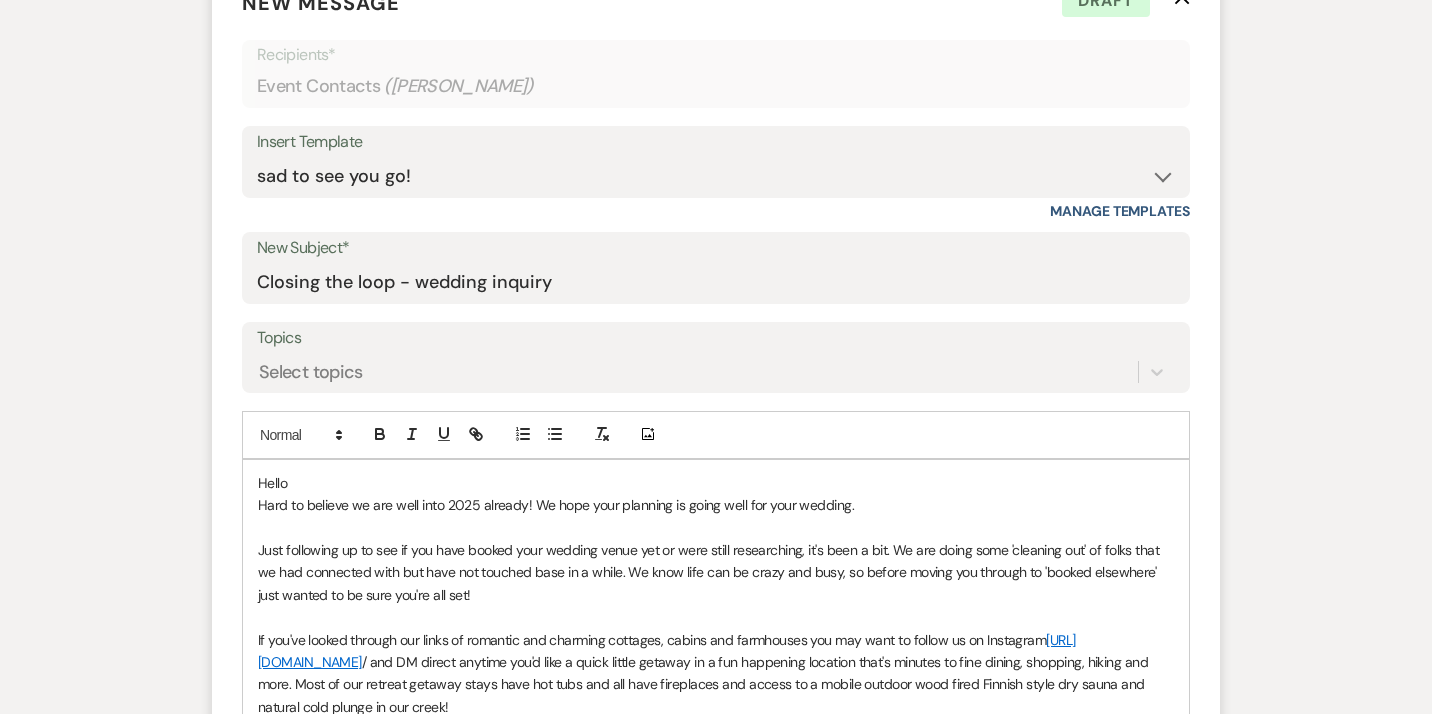 click on "Hello" at bounding box center [716, 483] 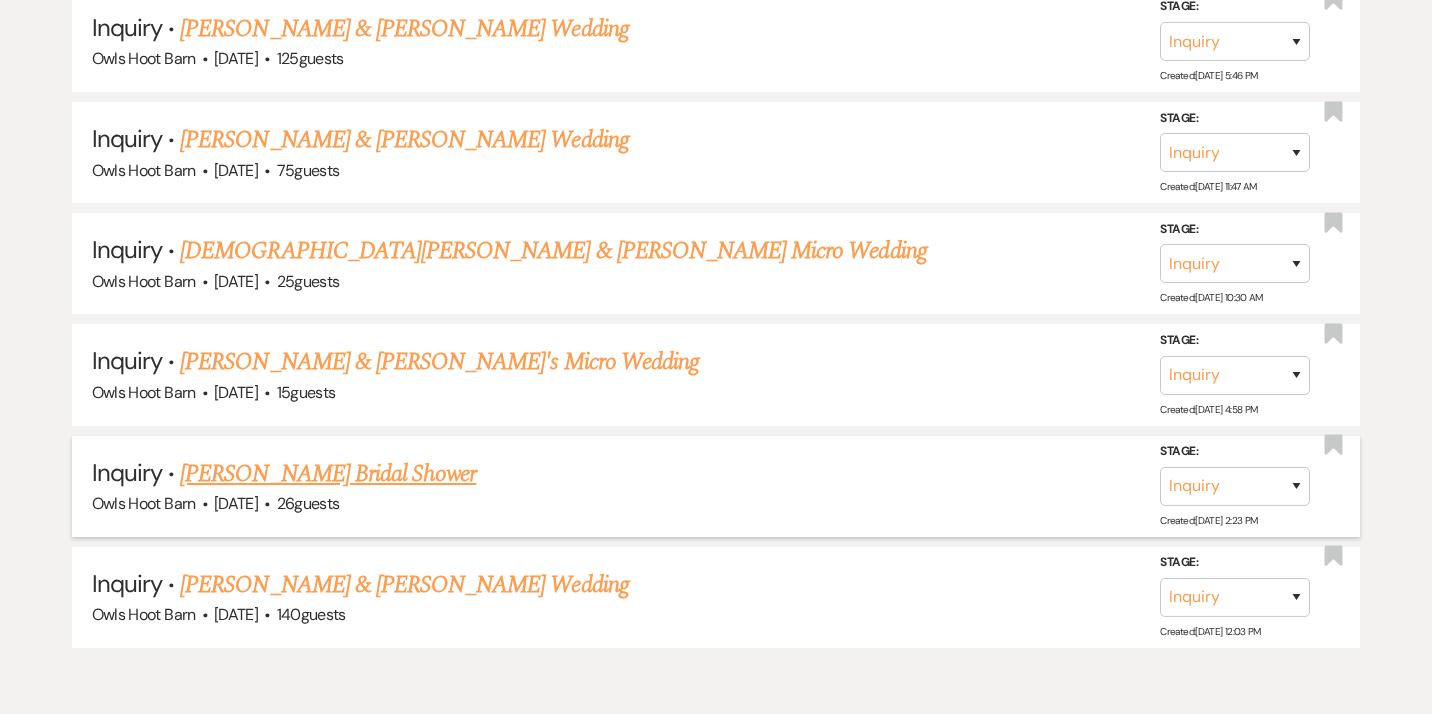 scroll, scrollTop: 10945, scrollLeft: 0, axis: vertical 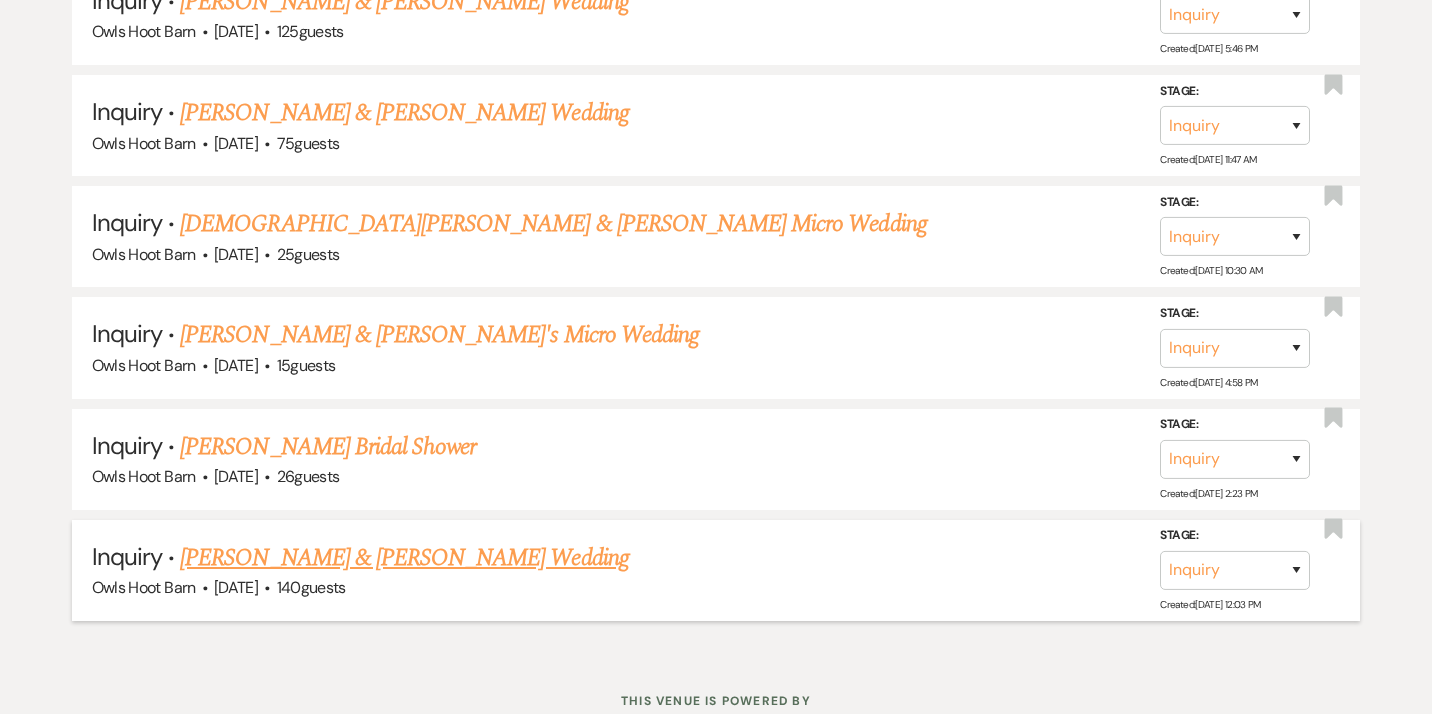 click on "[PERSON_NAME] & [PERSON_NAME] Wedding" at bounding box center (404, 558) 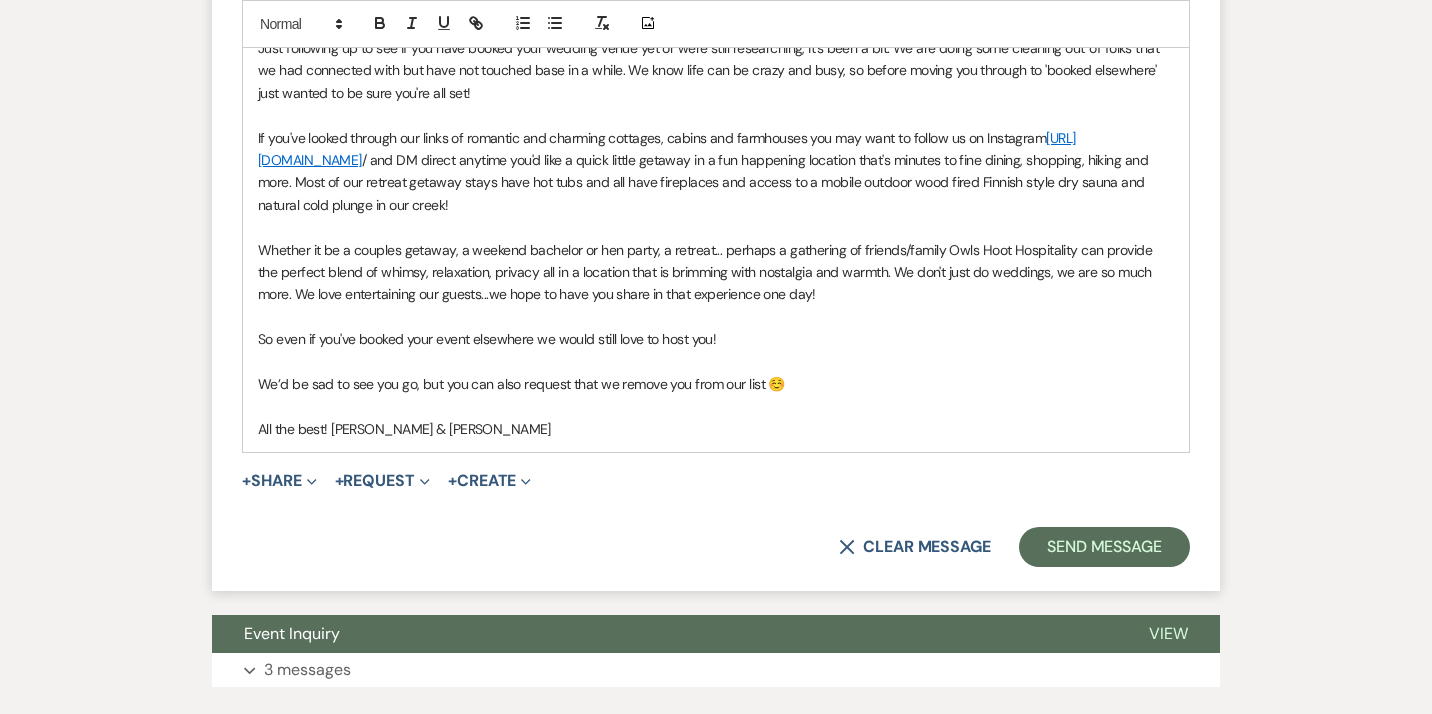 scroll, scrollTop: 1321, scrollLeft: 0, axis: vertical 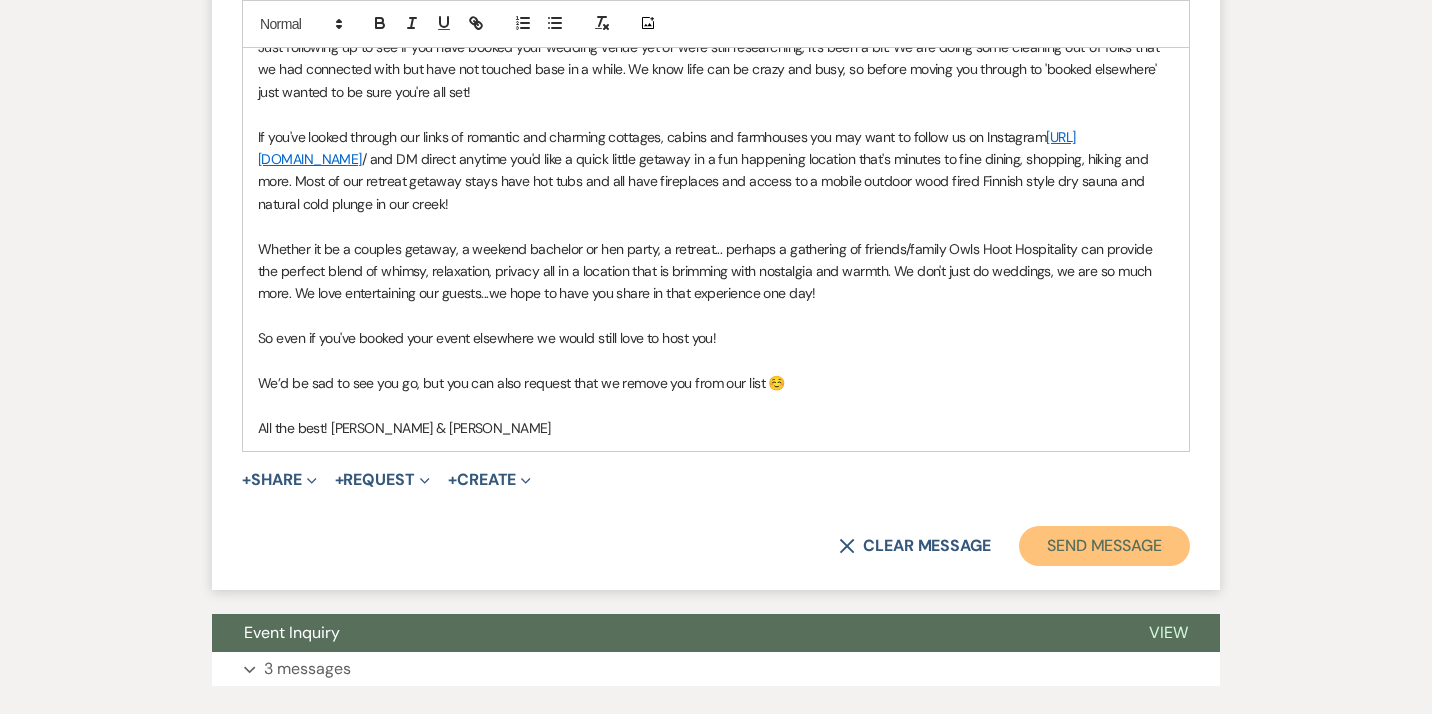 click on "Send Message" at bounding box center [1104, 546] 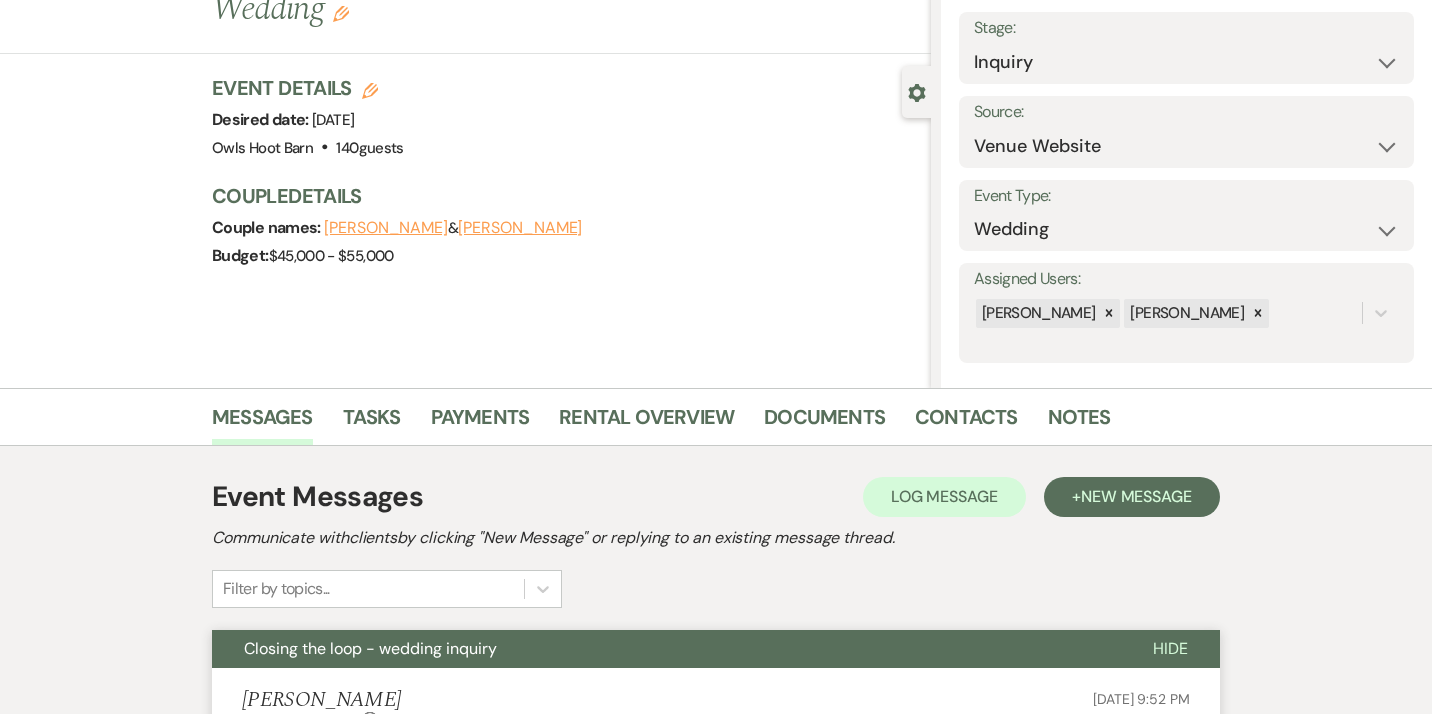 scroll, scrollTop: 0, scrollLeft: 0, axis: both 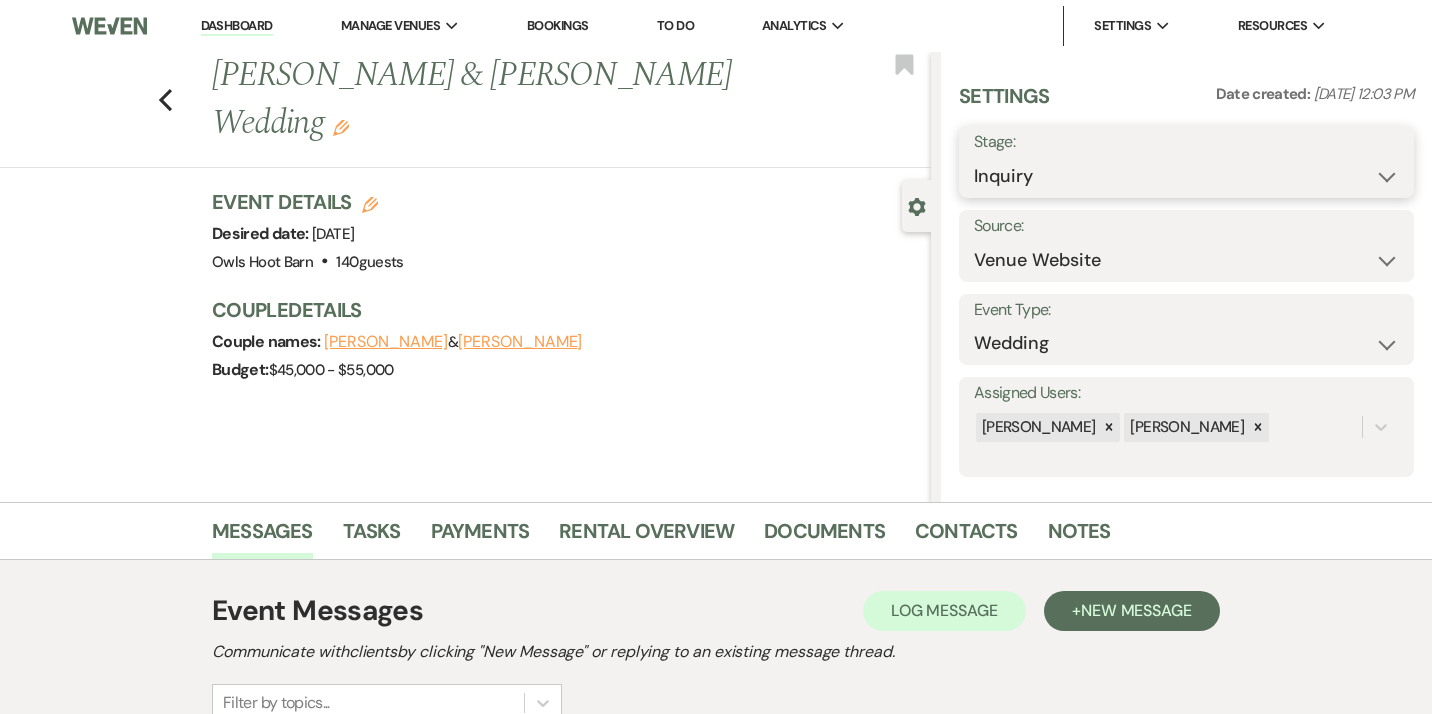 select on "8" 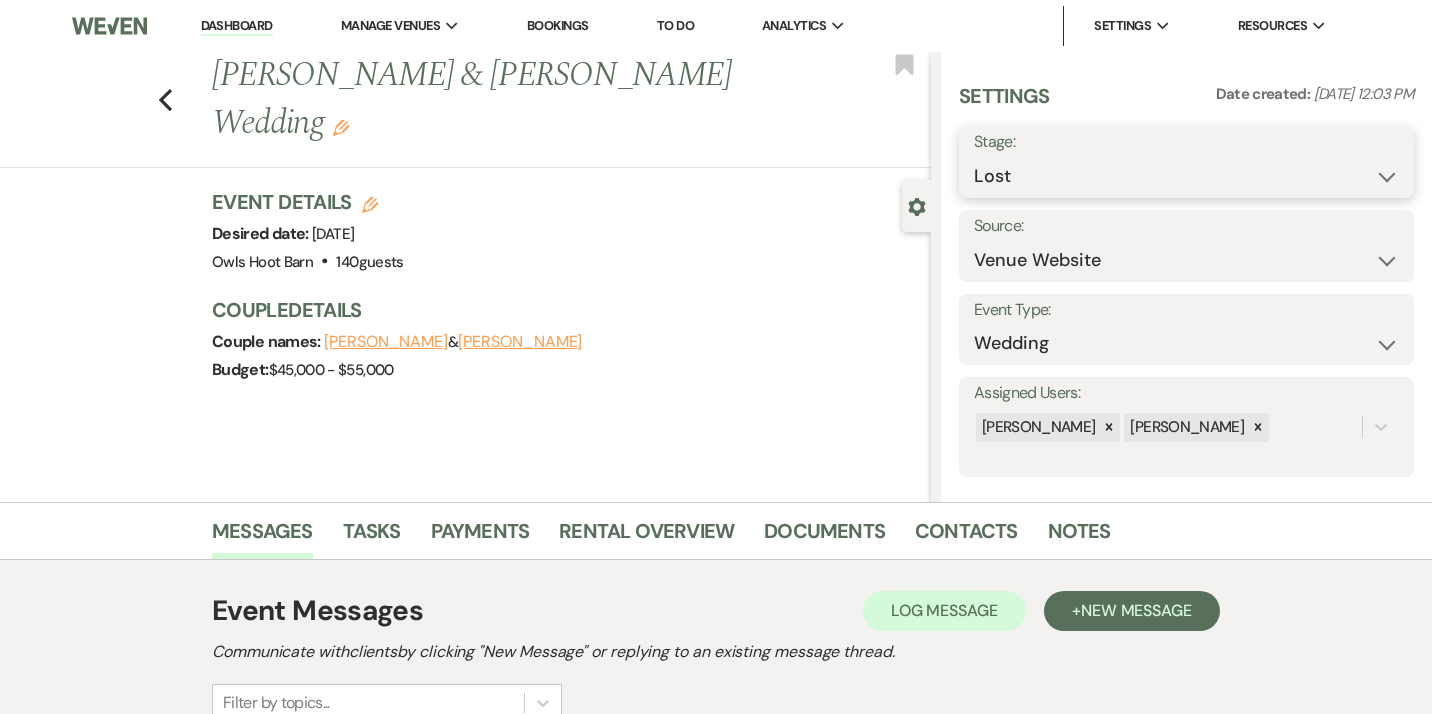 click on "Lost" at bounding box center (0, 0) 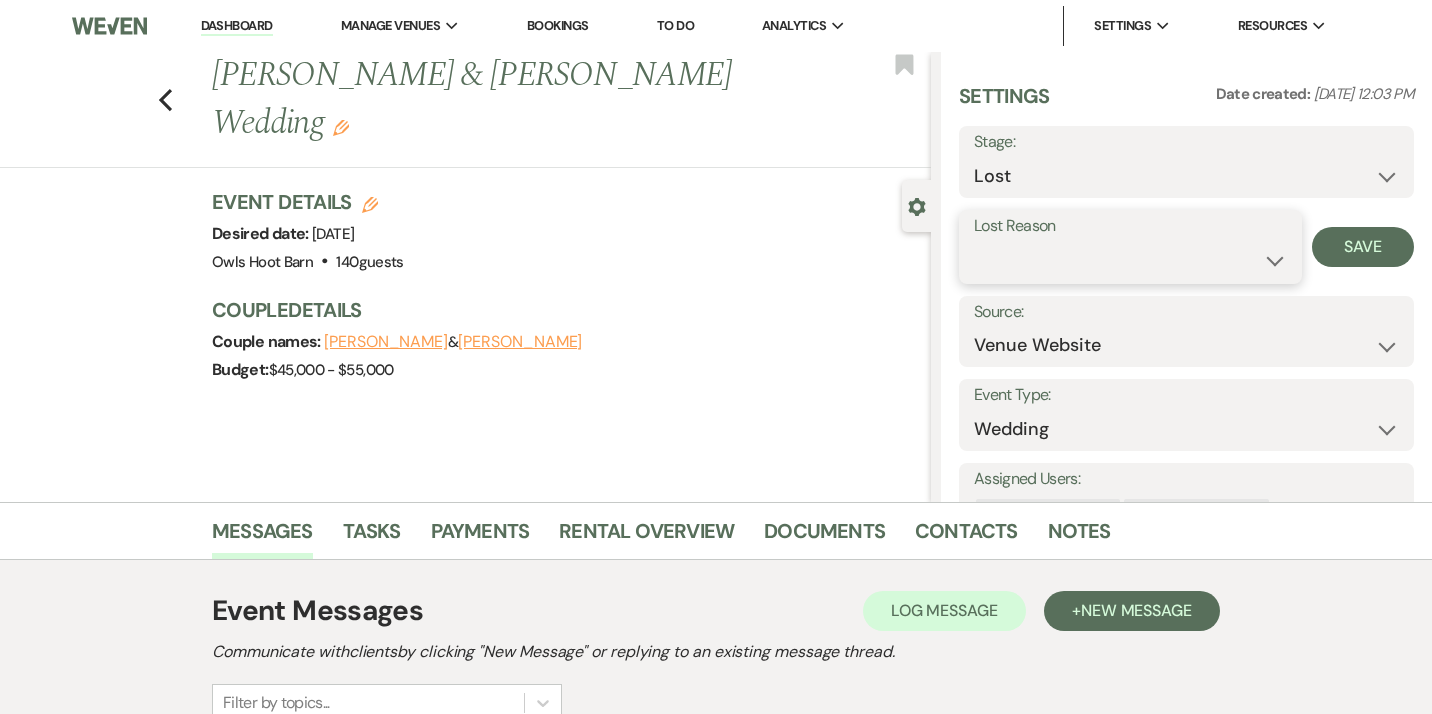 select on "5" 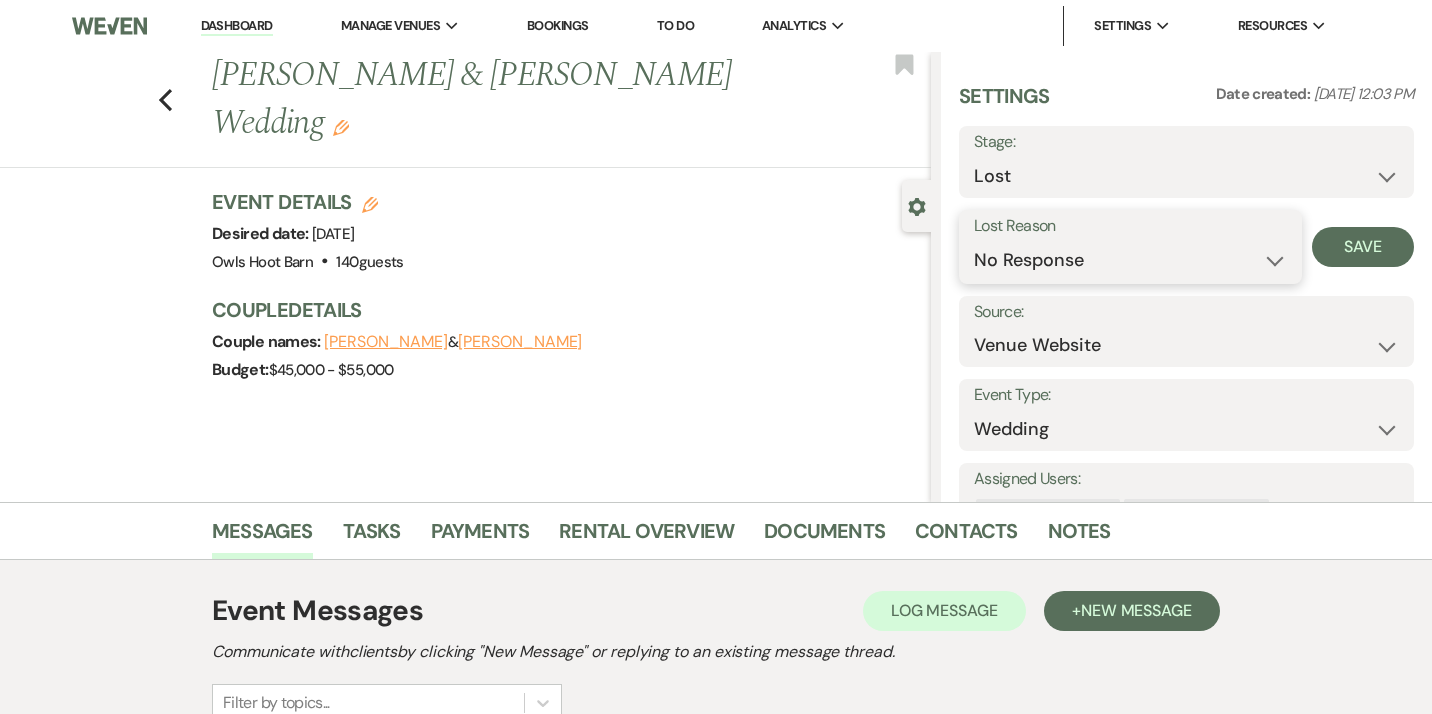 click on "No Response" at bounding box center (0, 0) 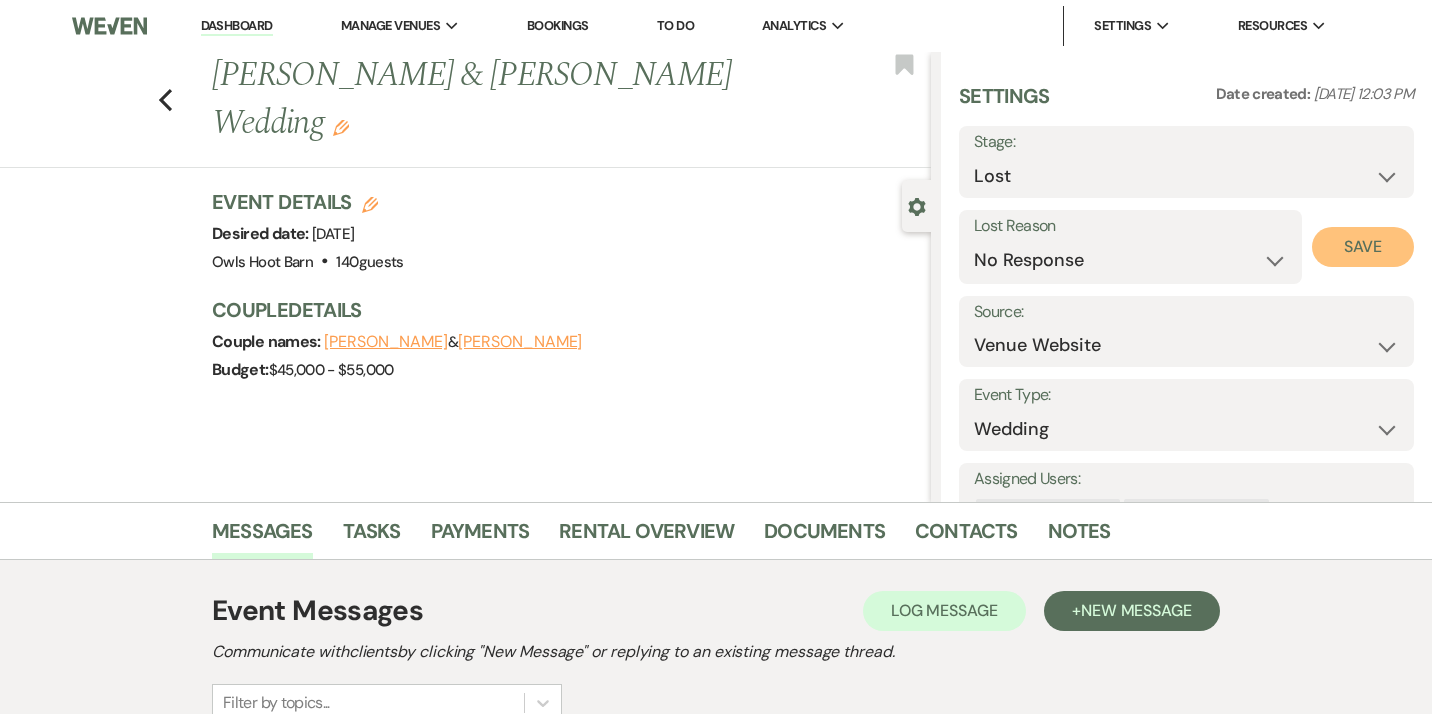 click on "Save" at bounding box center (1363, 247) 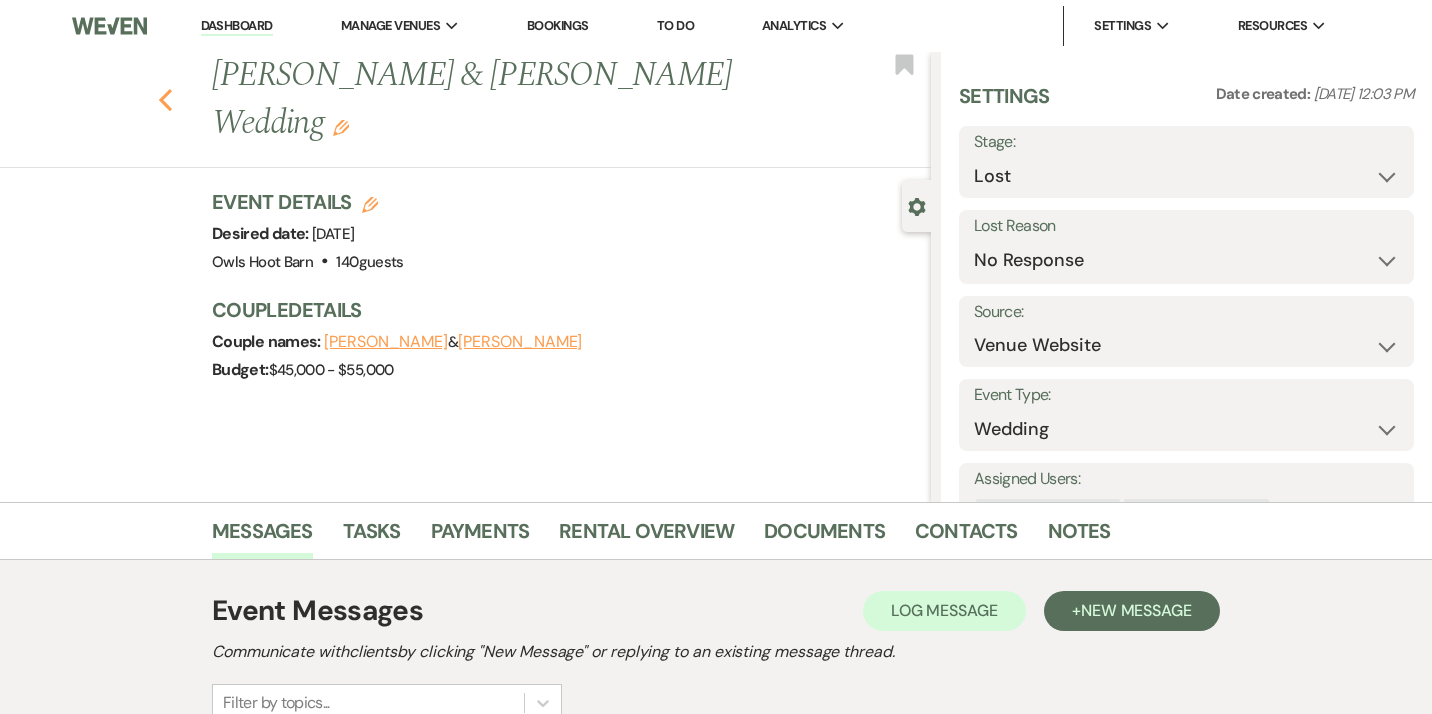 click on "Previous" 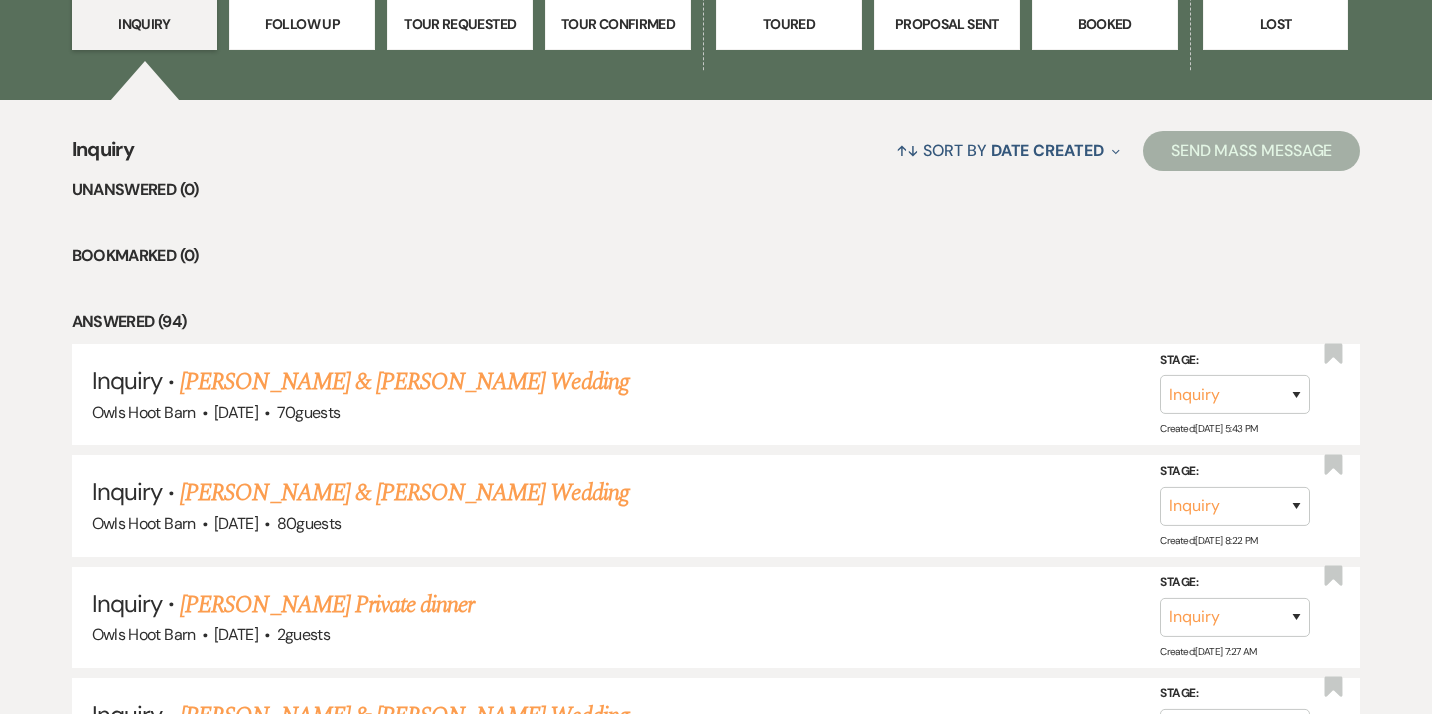 scroll, scrollTop: 0, scrollLeft: 0, axis: both 